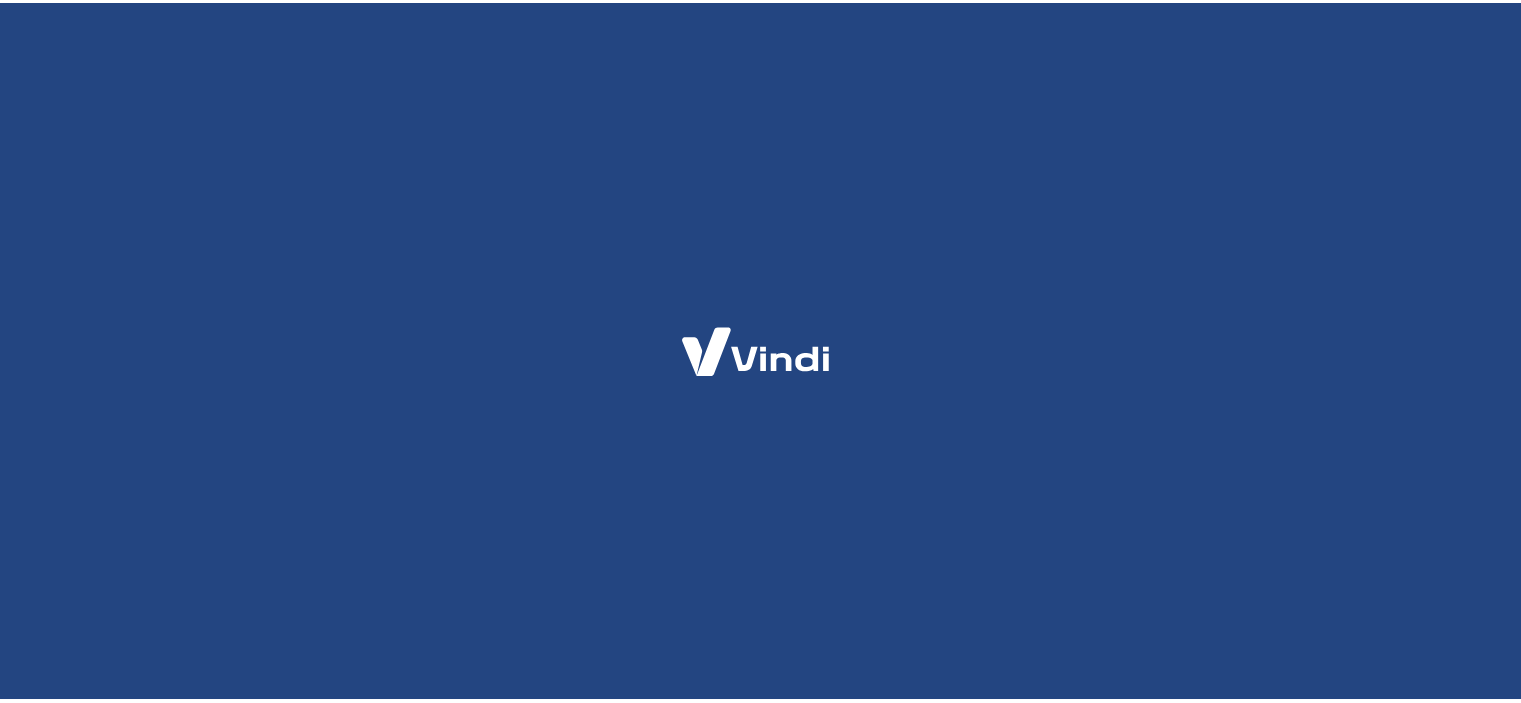 scroll, scrollTop: 0, scrollLeft: 0, axis: both 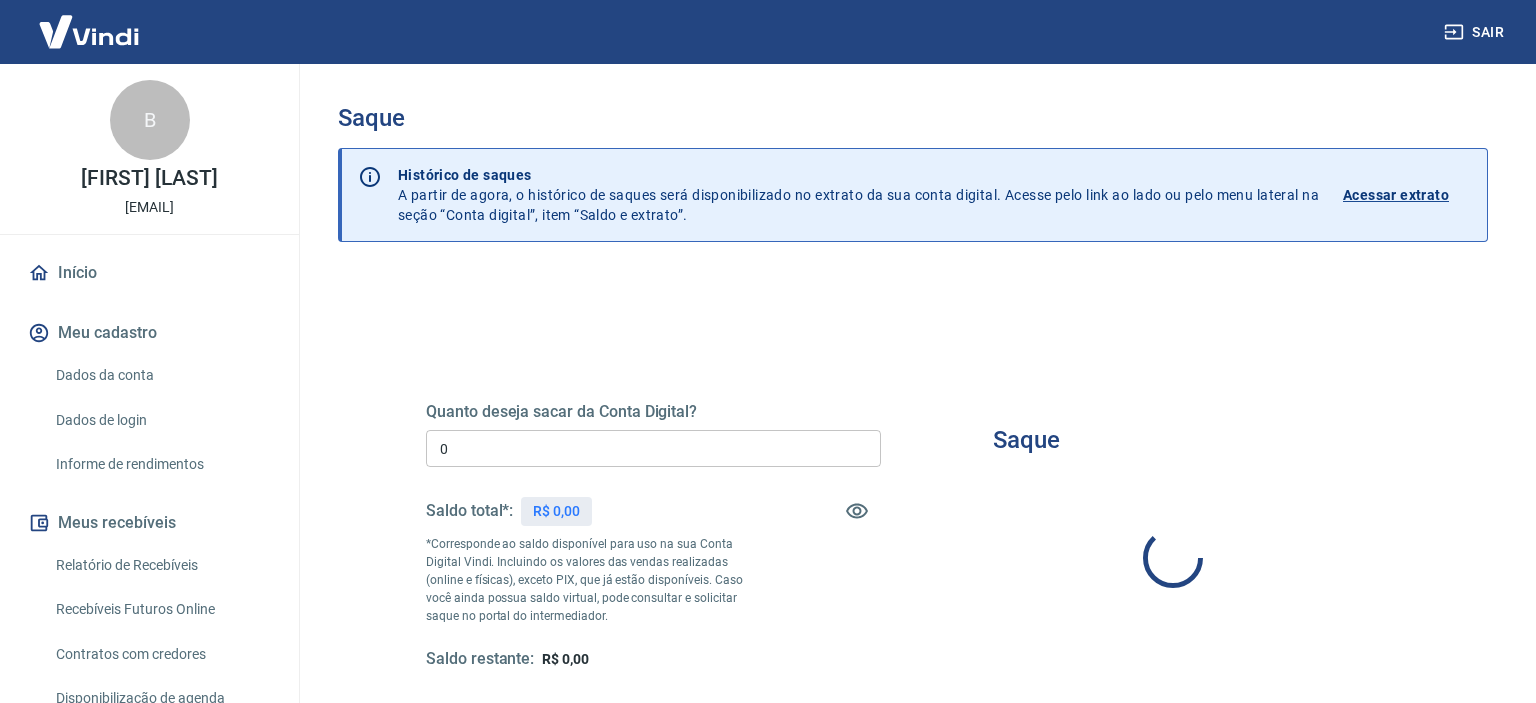 type on "R$ 0,00" 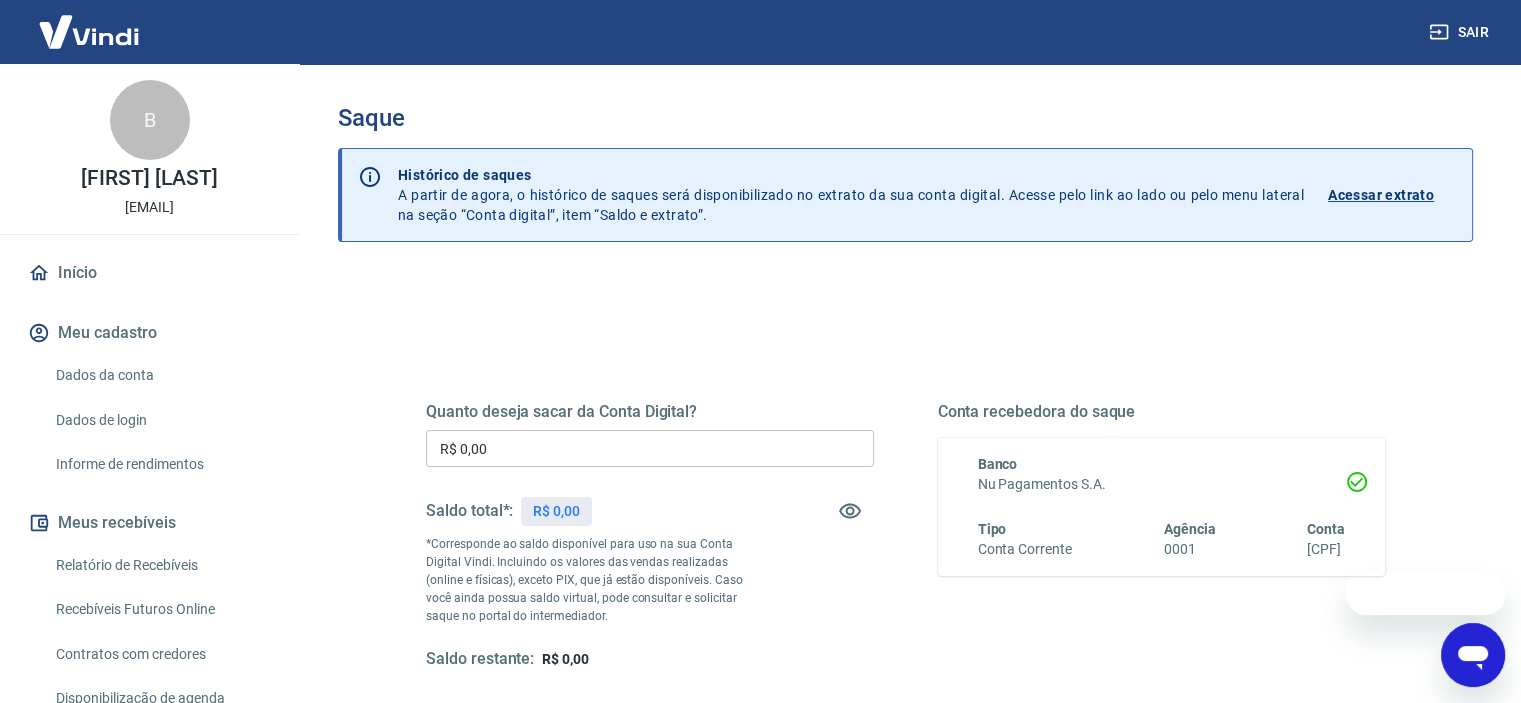 scroll, scrollTop: 0, scrollLeft: 0, axis: both 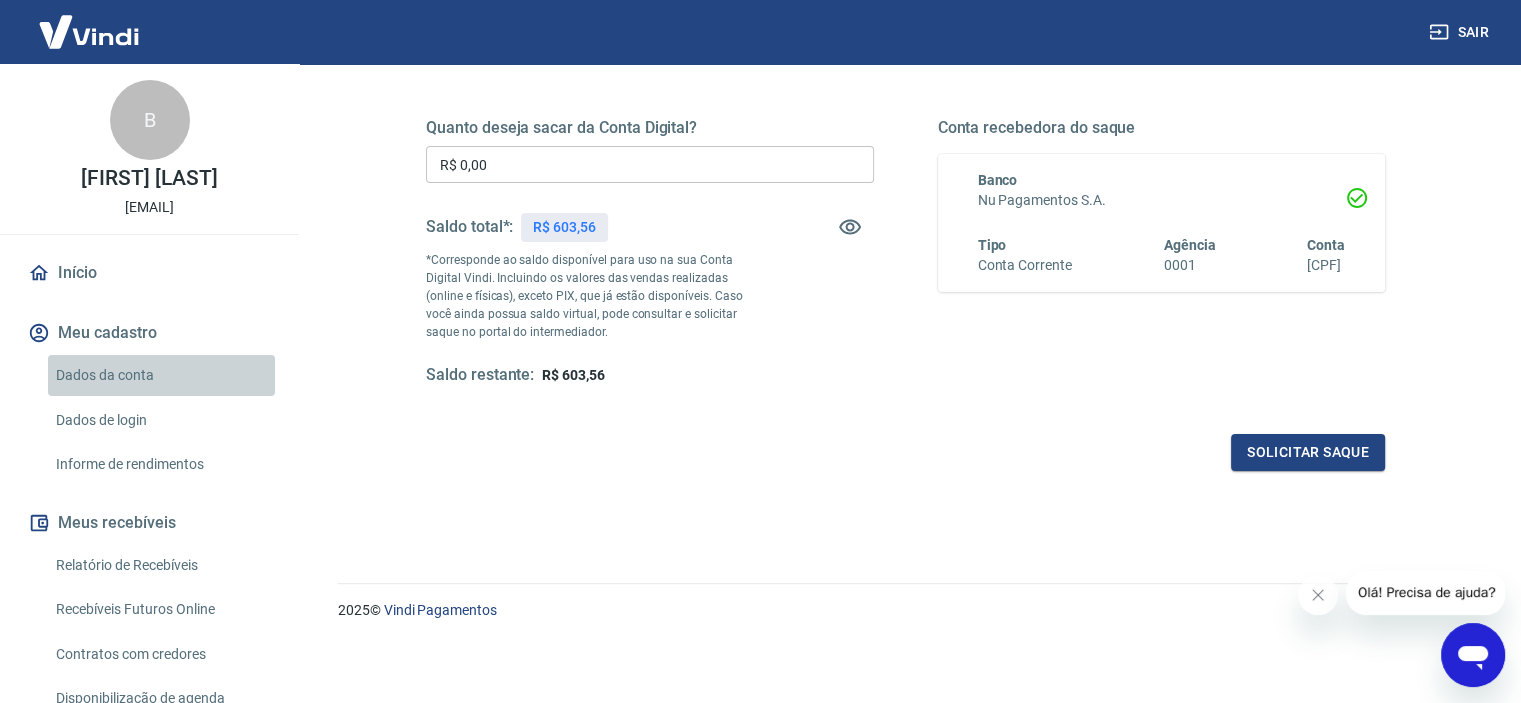 click on "Dados da conta" at bounding box center [161, 375] 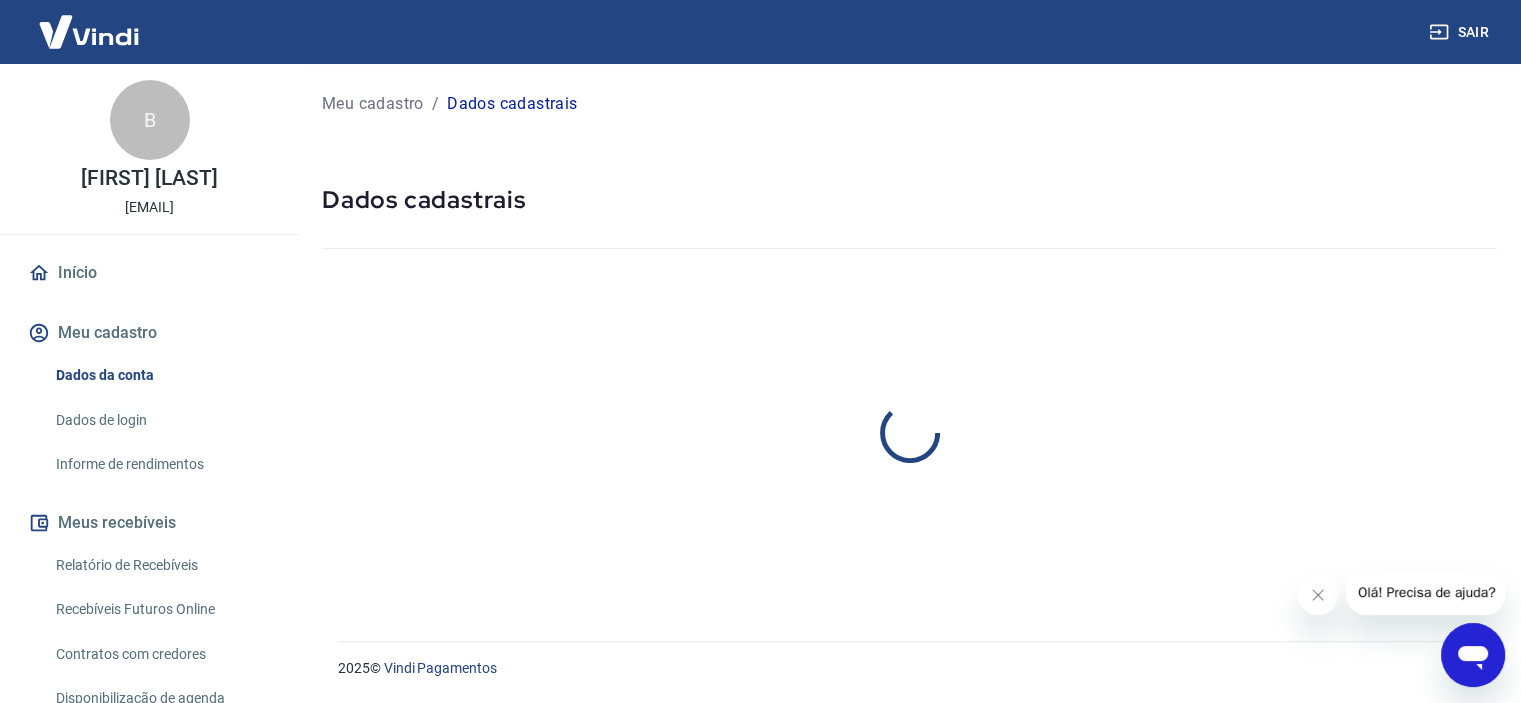scroll, scrollTop: 0, scrollLeft: 0, axis: both 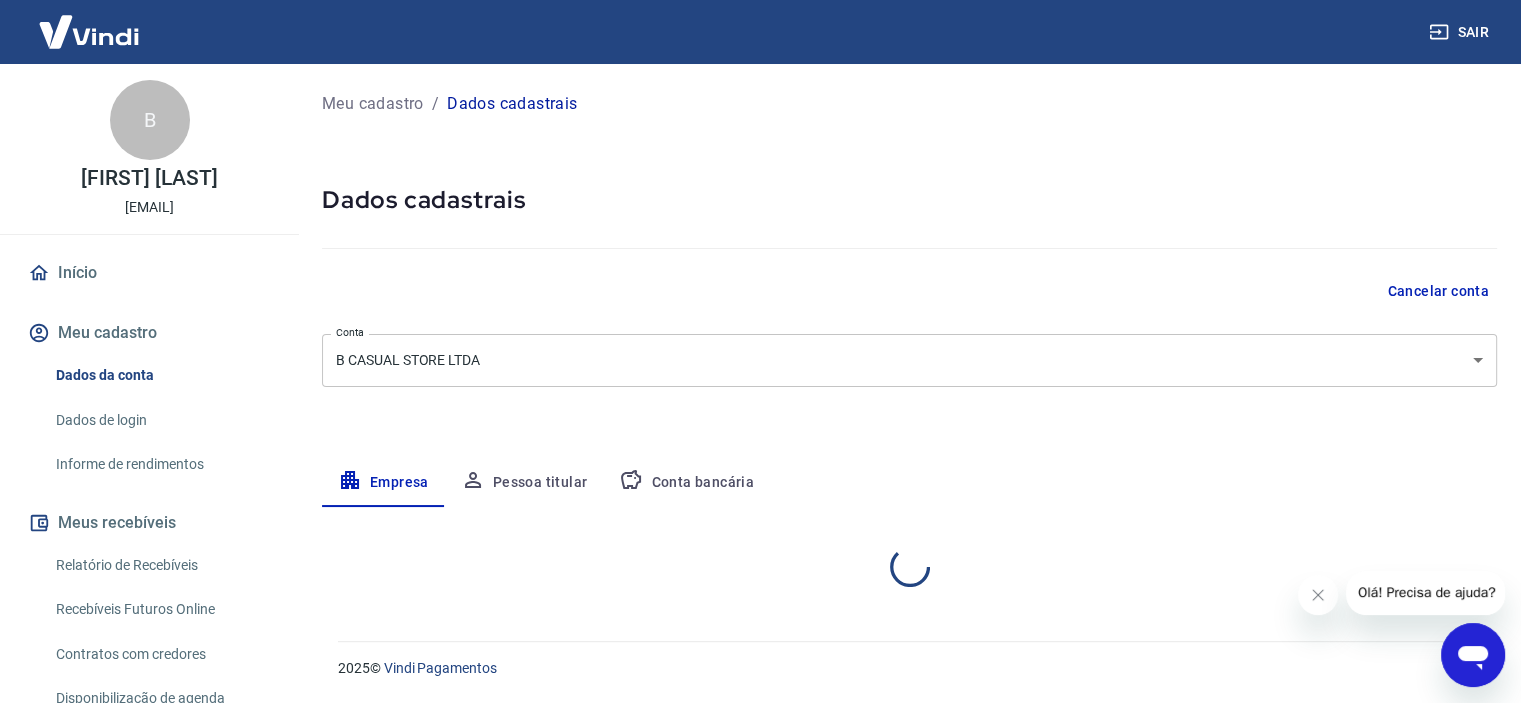 select on "SP" 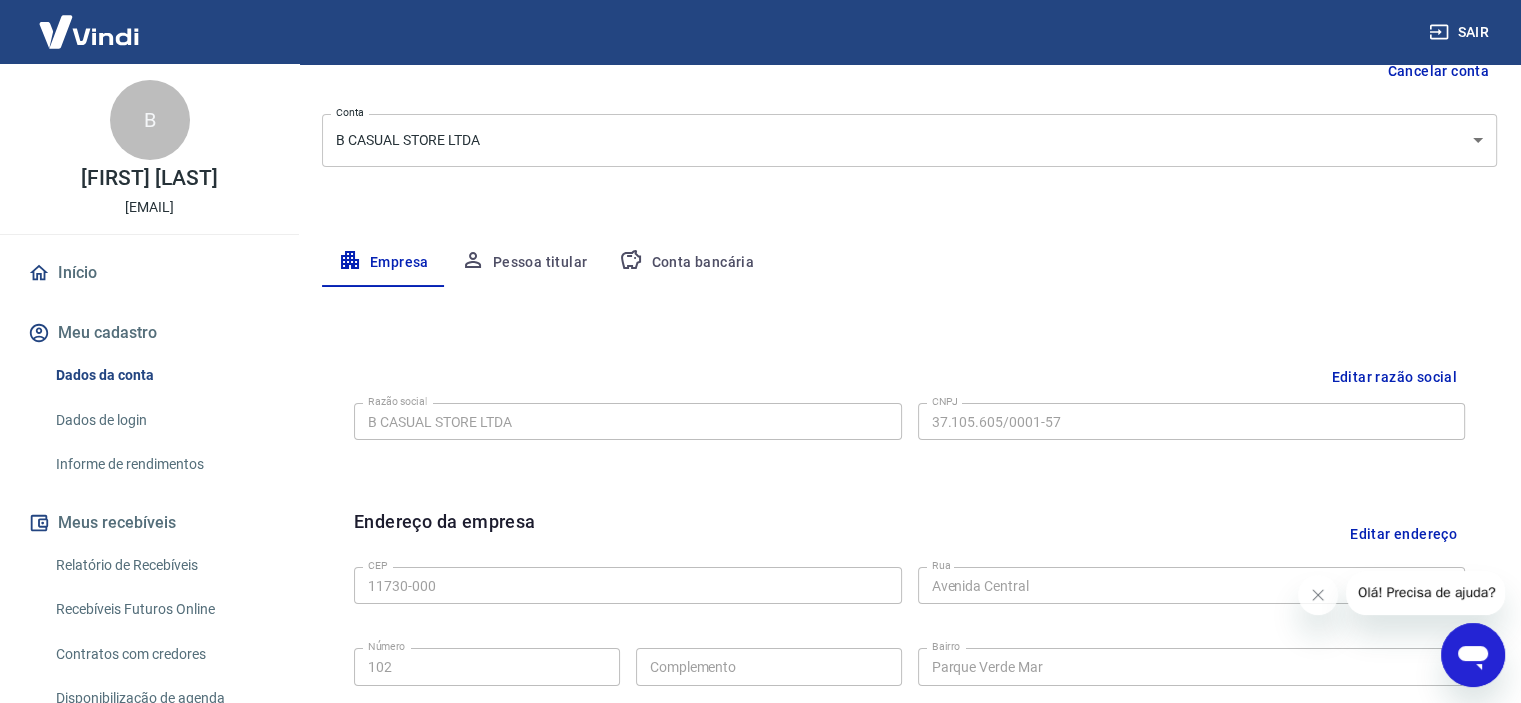 scroll, scrollTop: 300, scrollLeft: 0, axis: vertical 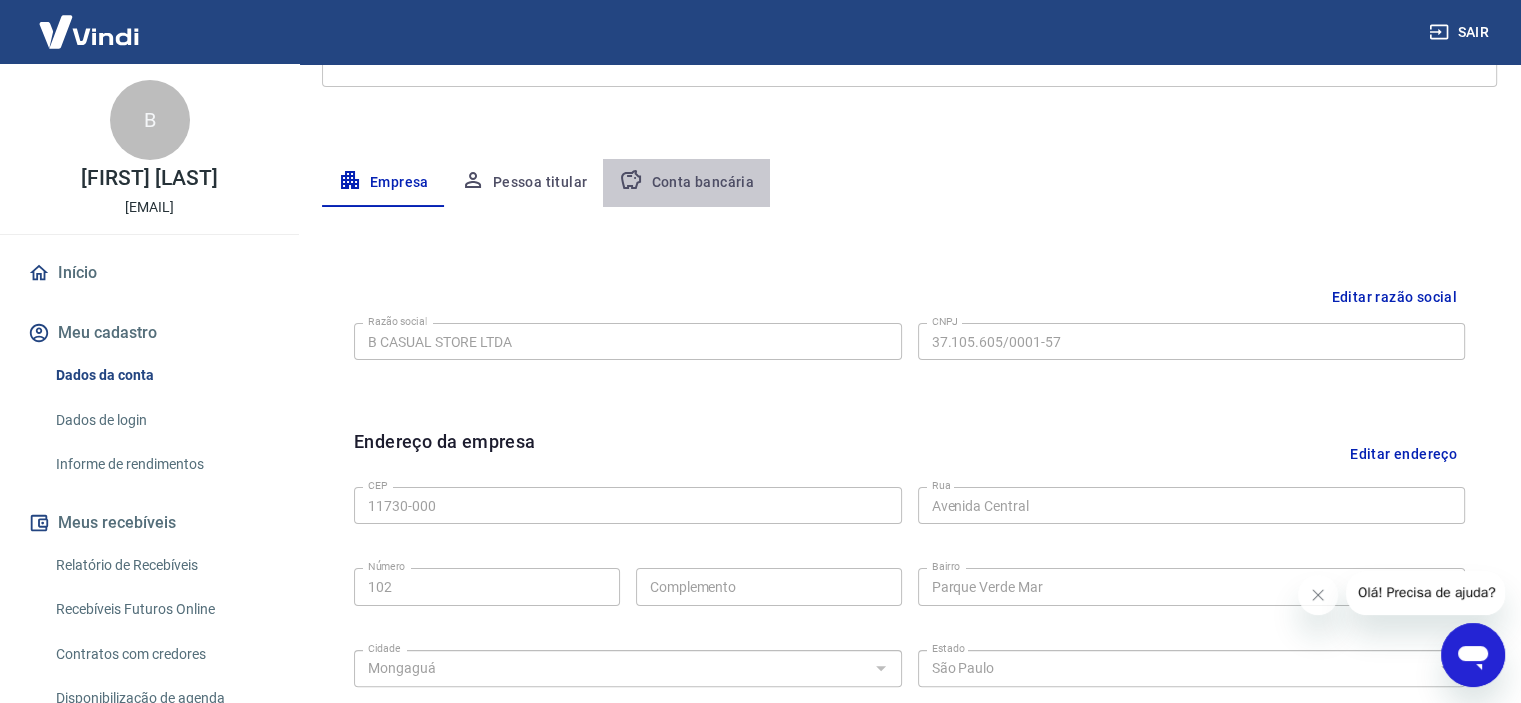 click on "Conta bancária" at bounding box center [686, 183] 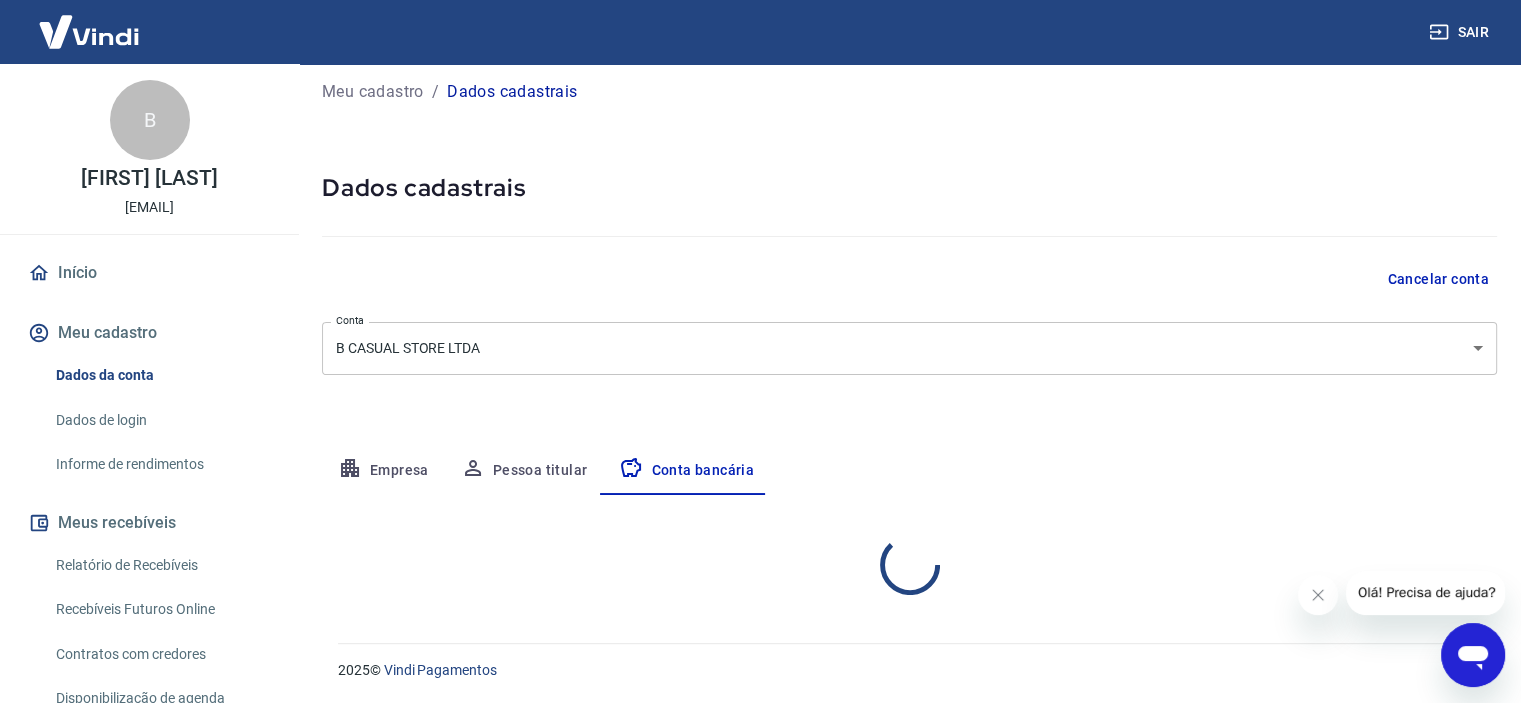 scroll, scrollTop: 207, scrollLeft: 0, axis: vertical 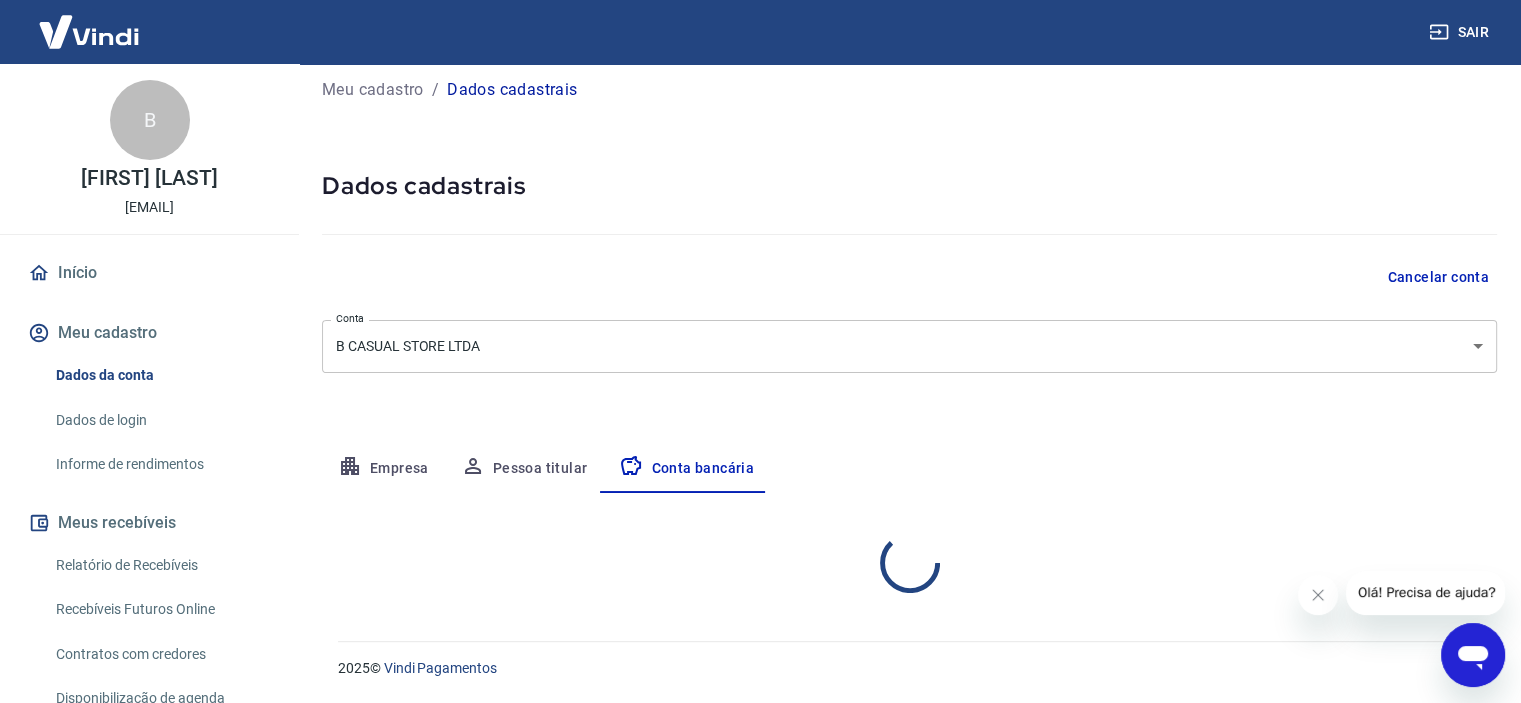 select on "1" 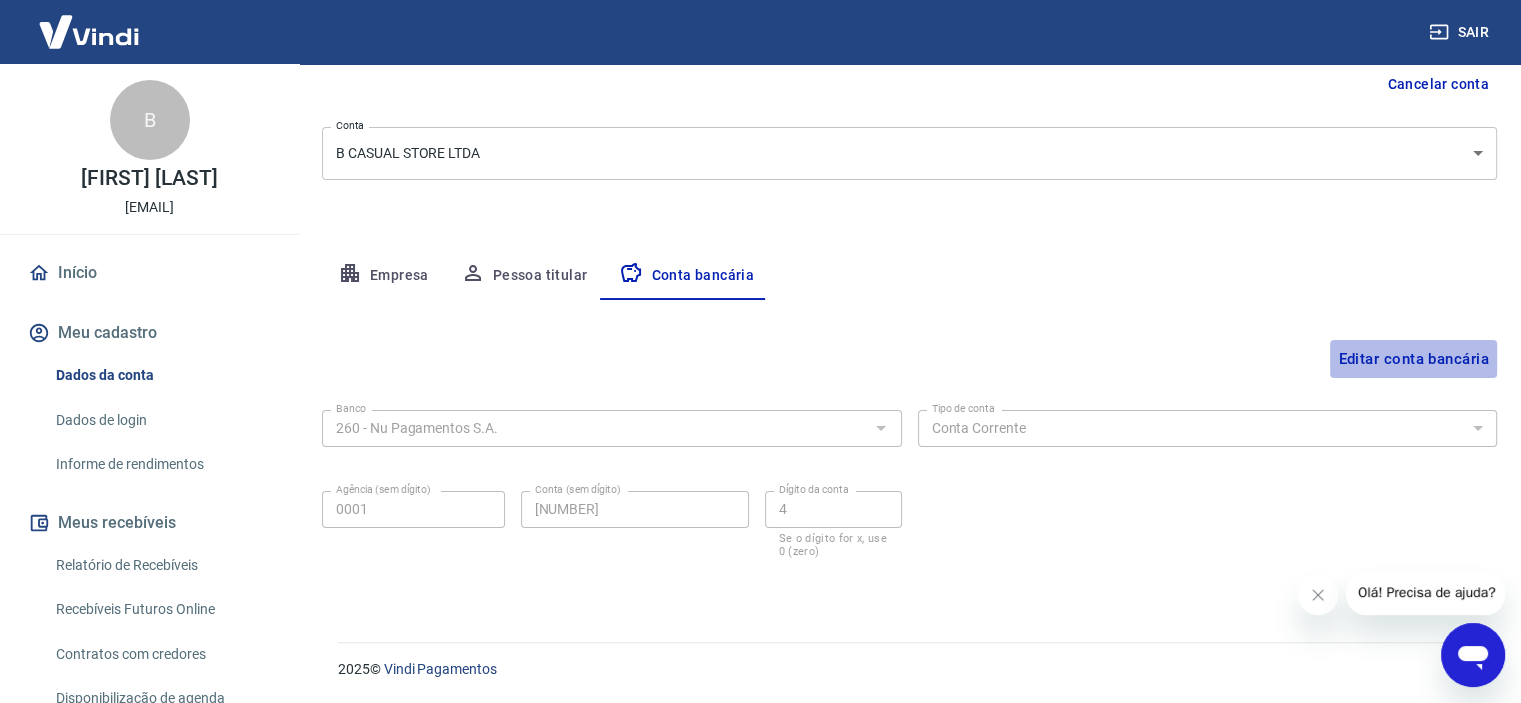 click on "Editar conta bancária" at bounding box center (1413, 359) 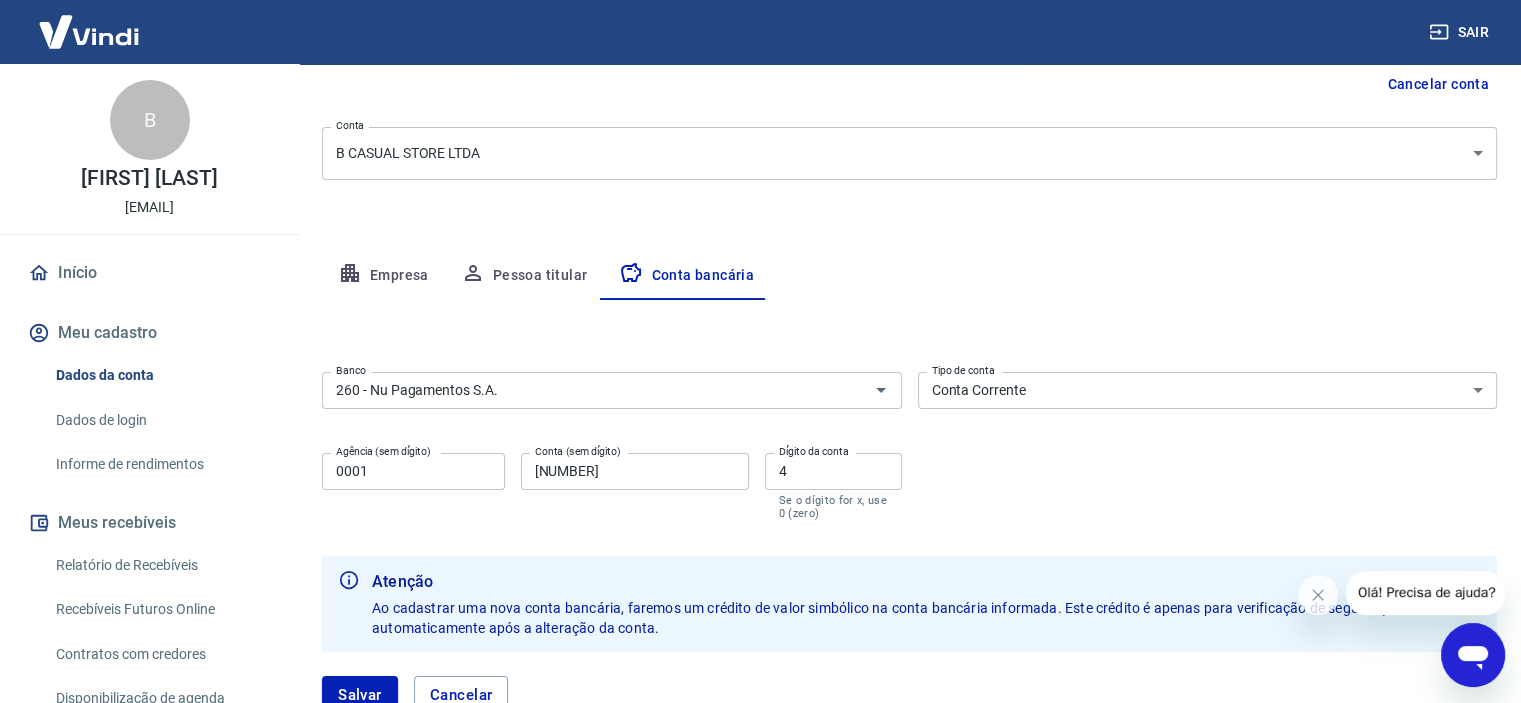 scroll, scrollTop: 307, scrollLeft: 0, axis: vertical 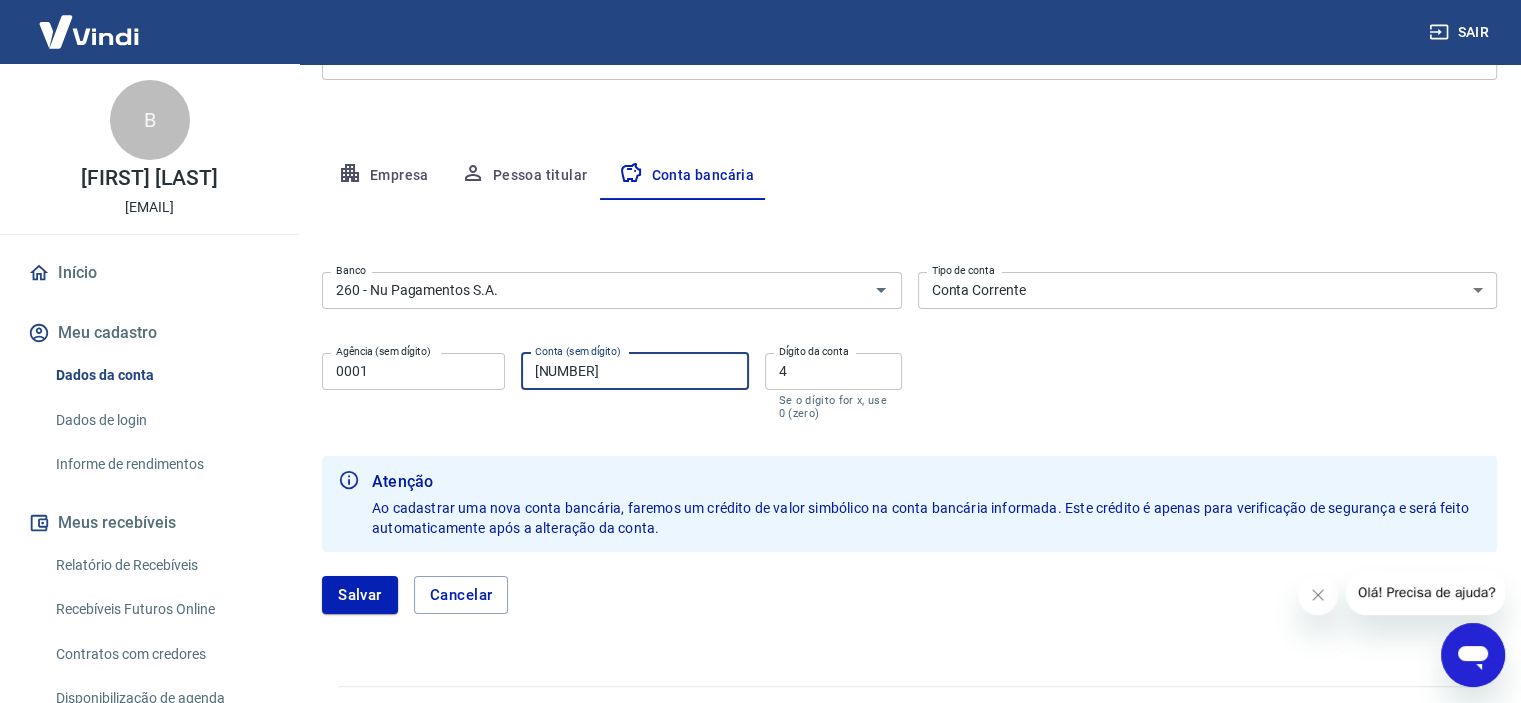 drag, startPoint x: 612, startPoint y: 379, endPoint x: 512, endPoint y: 382, distance: 100.04499 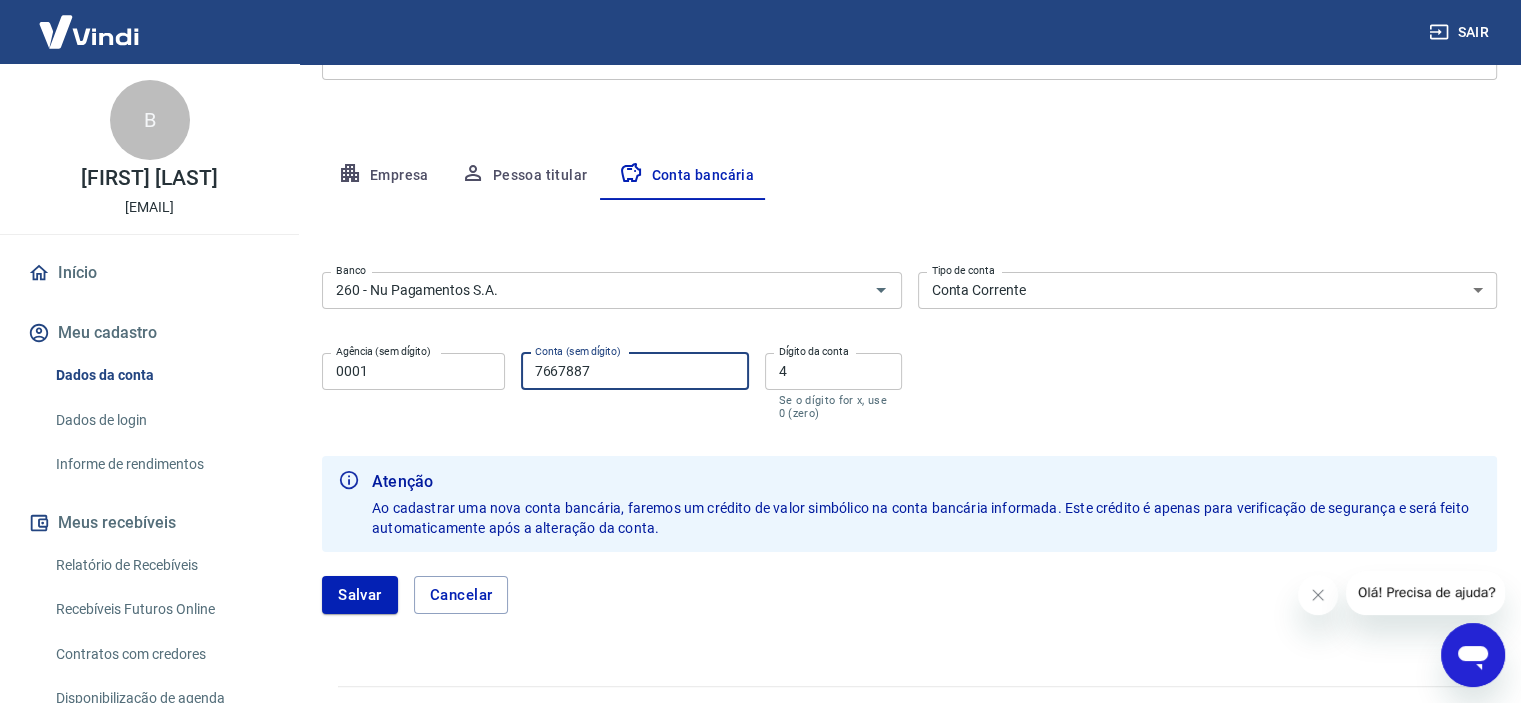 type on "7667887" 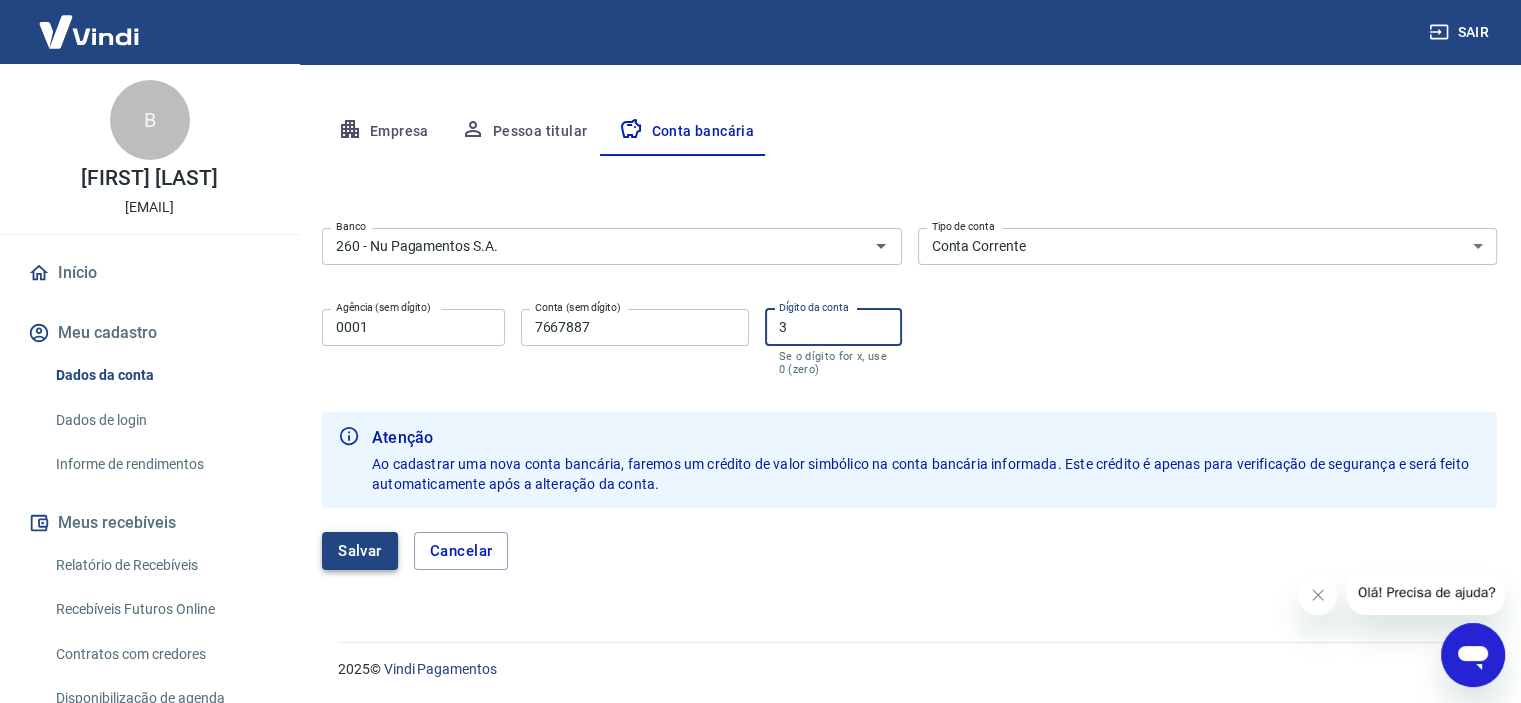 type on "3" 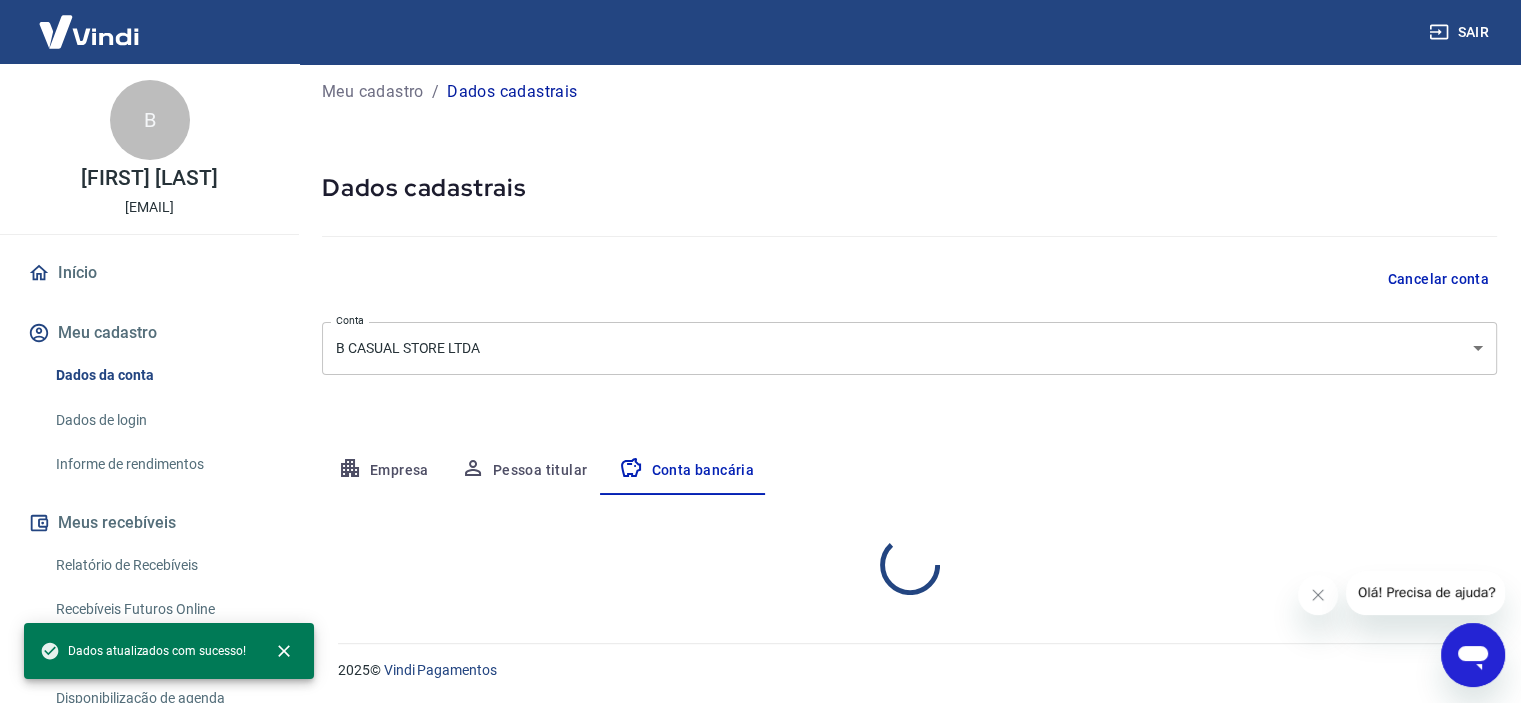 scroll, scrollTop: 207, scrollLeft: 0, axis: vertical 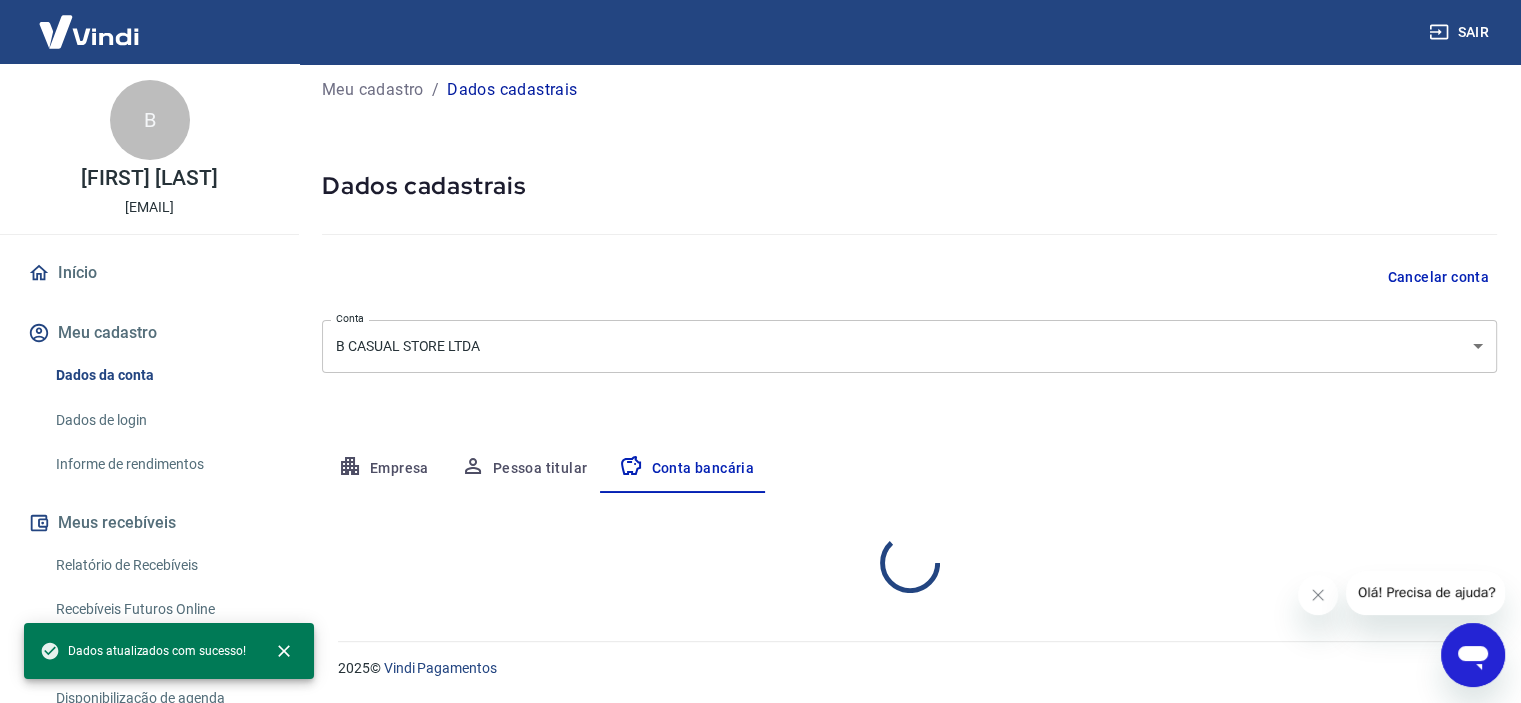 select on "1" 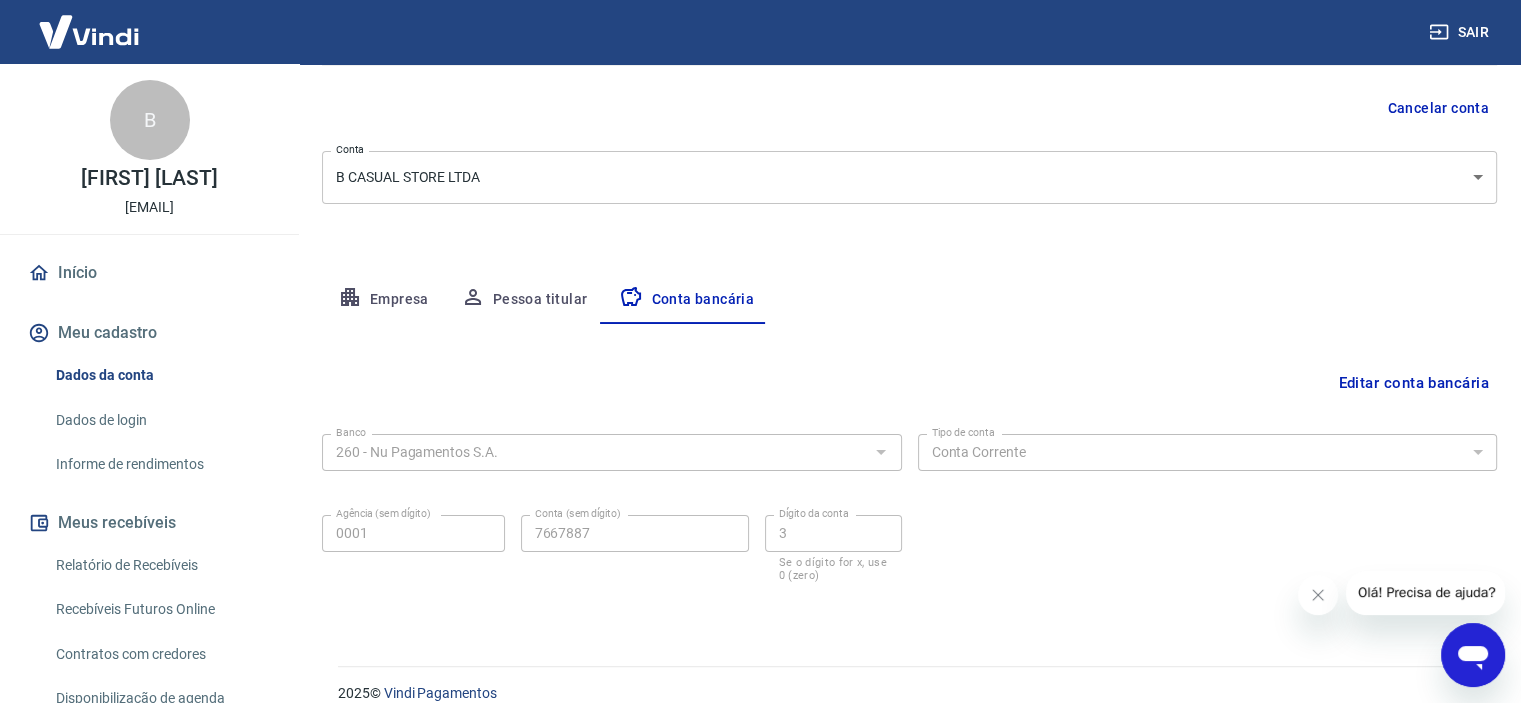 scroll, scrollTop: 207, scrollLeft: 0, axis: vertical 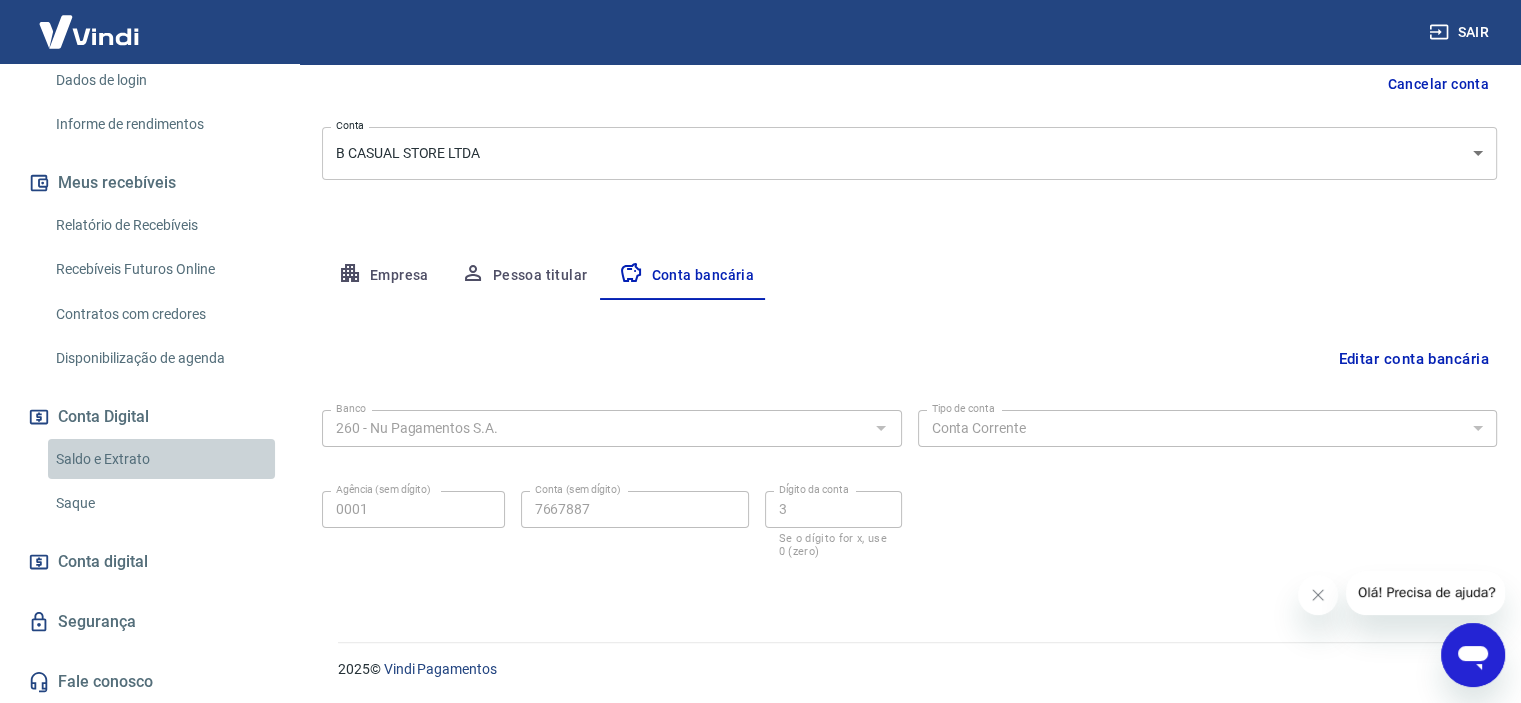 click on "Saldo e Extrato" at bounding box center (161, 459) 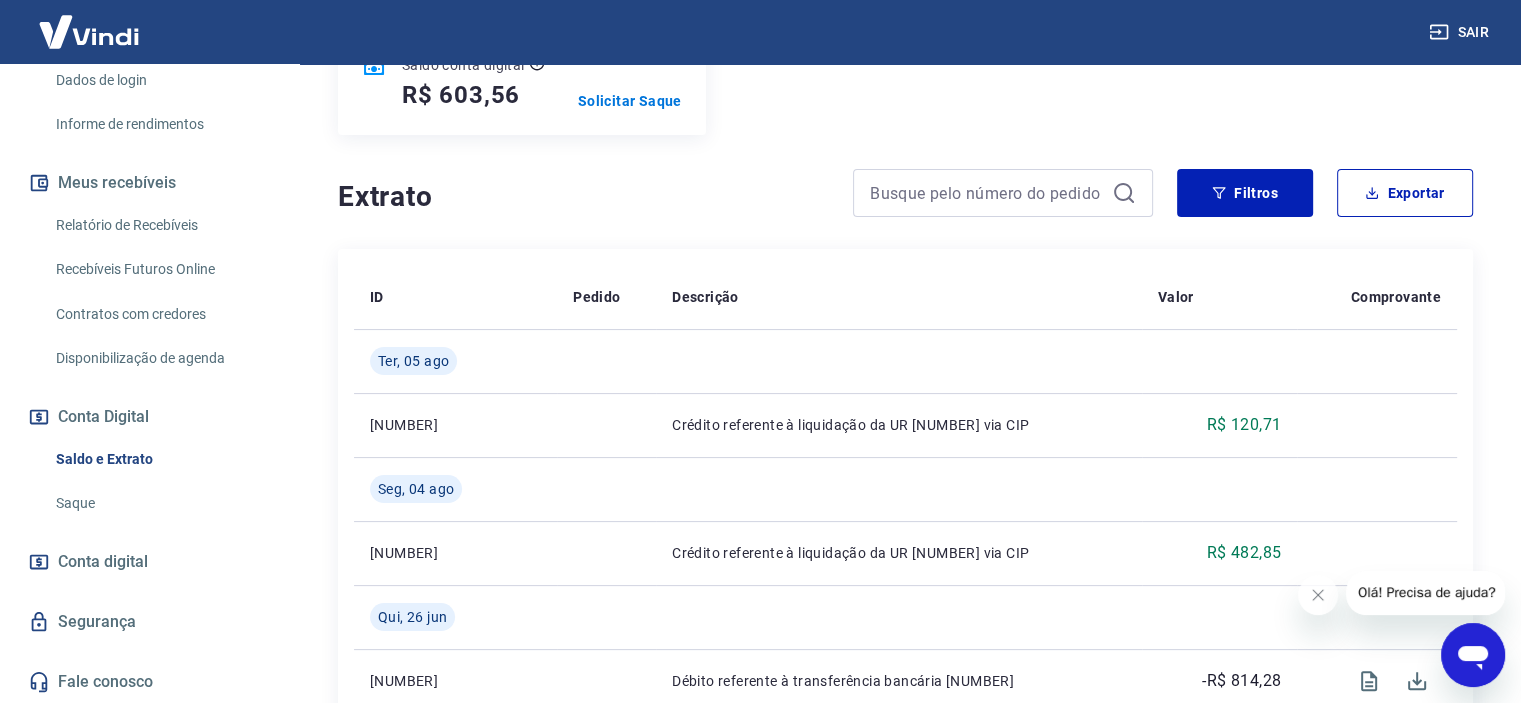 scroll, scrollTop: 300, scrollLeft: 0, axis: vertical 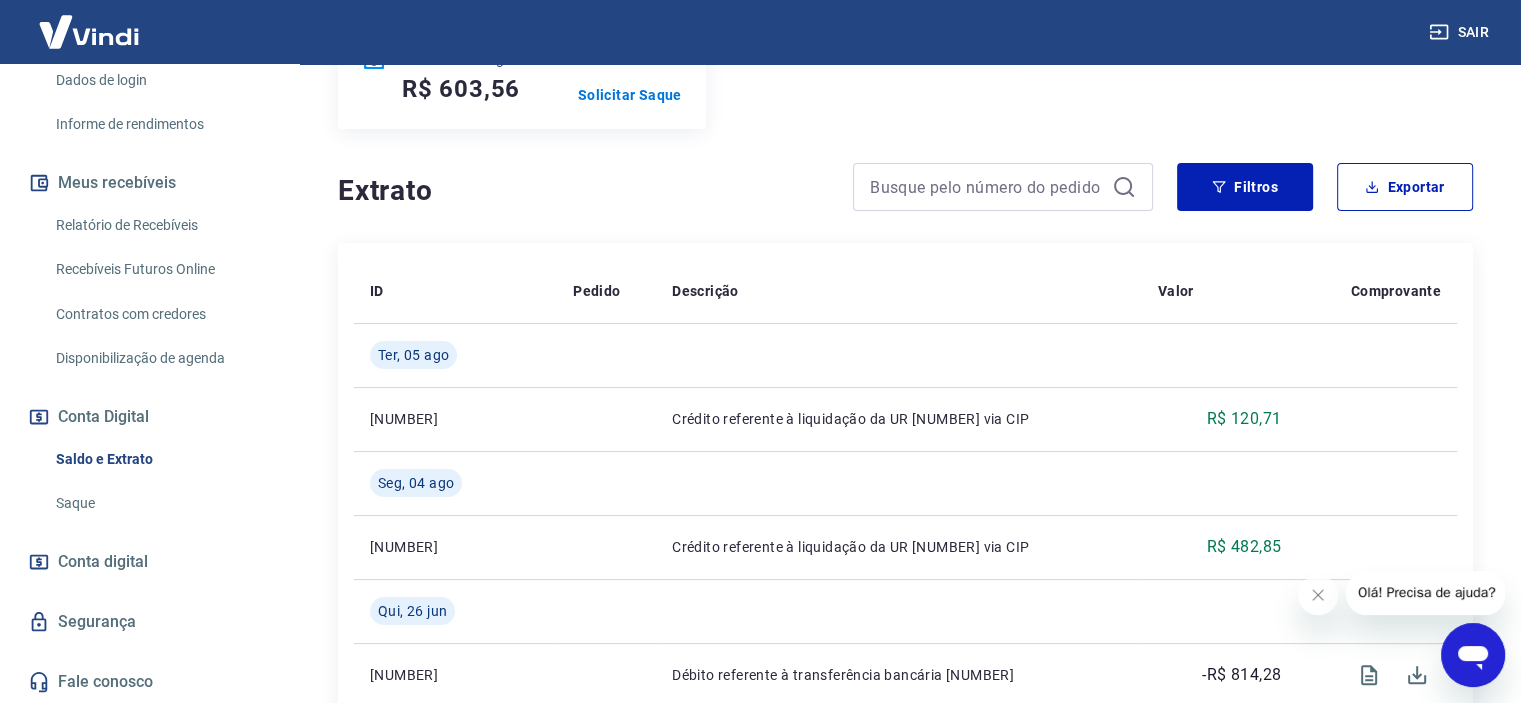 click on "Saque" at bounding box center [161, 503] 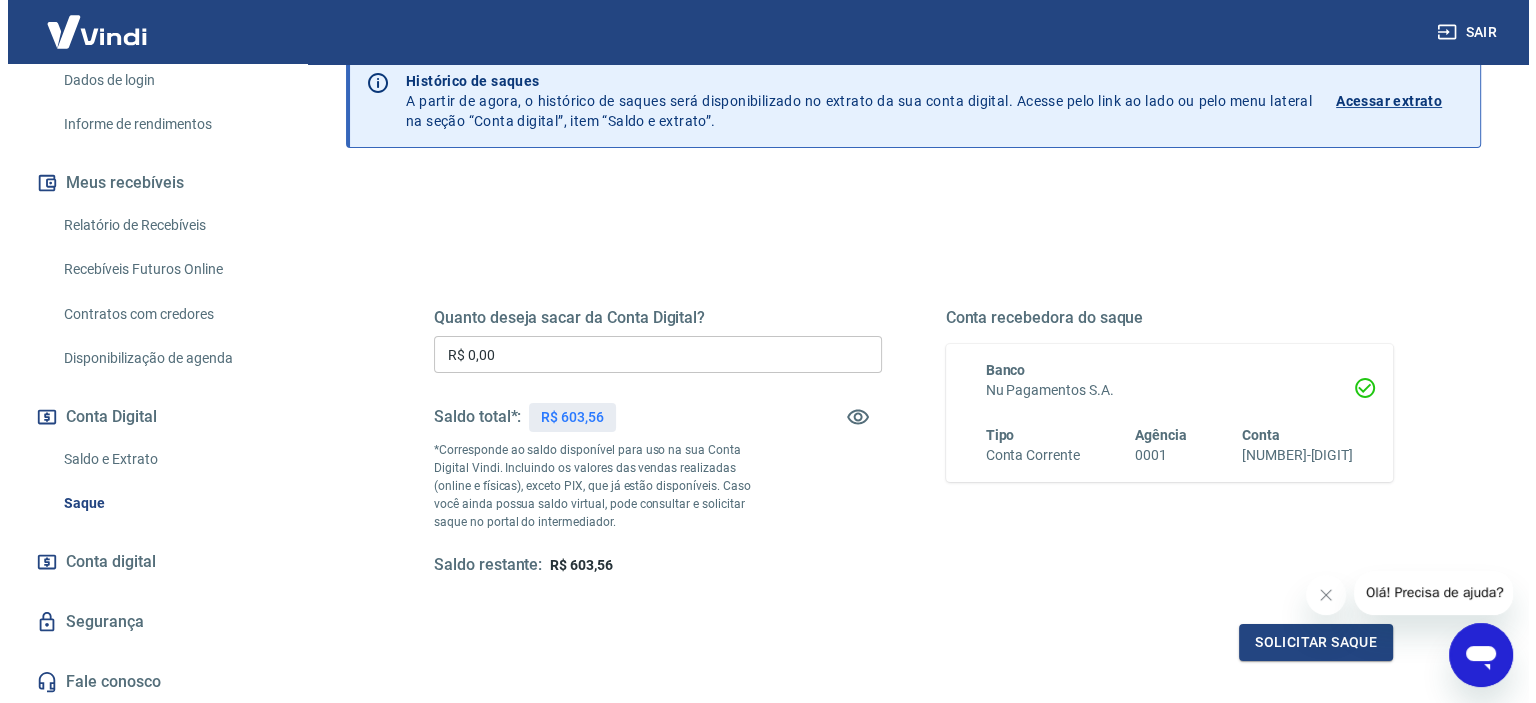 scroll, scrollTop: 84, scrollLeft: 0, axis: vertical 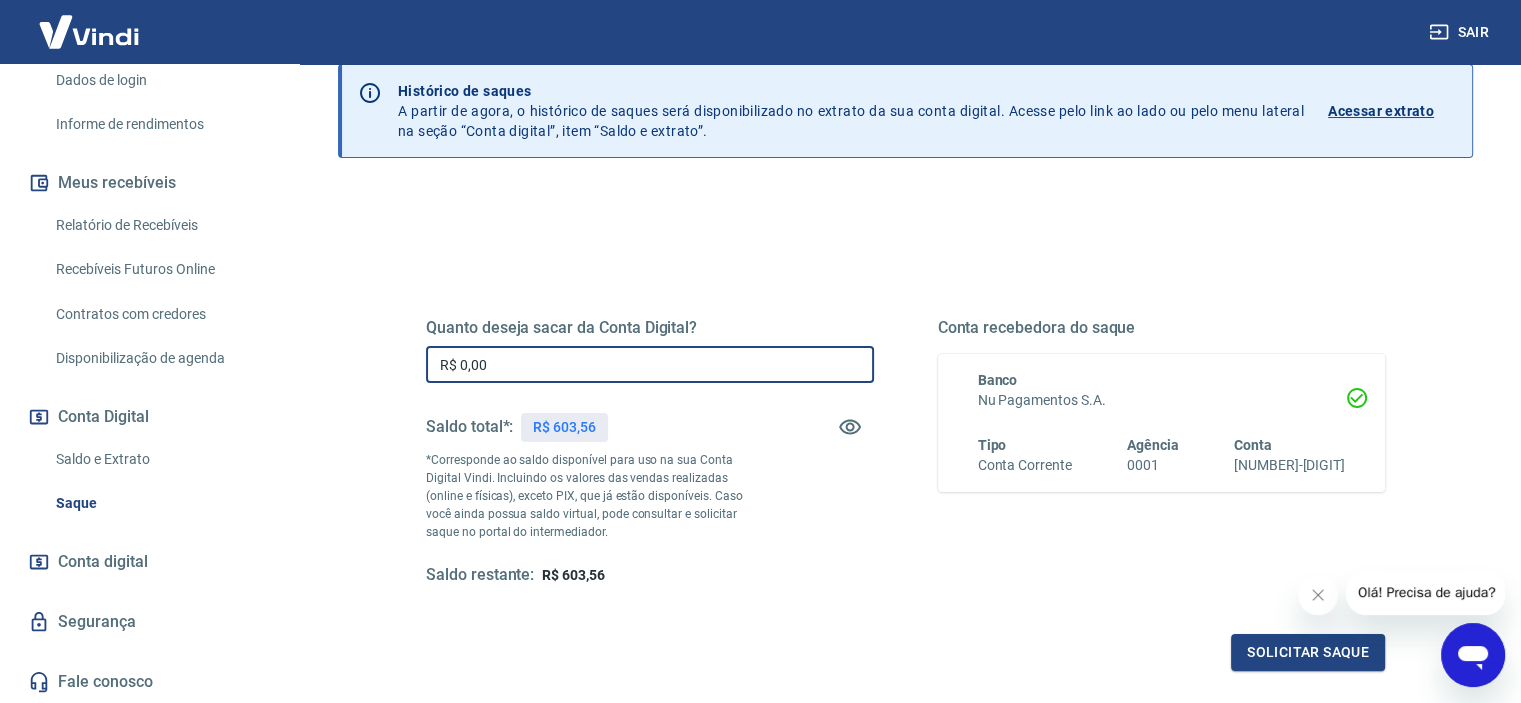 drag, startPoint x: 500, startPoint y: 367, endPoint x: 459, endPoint y: 360, distance: 41.59327 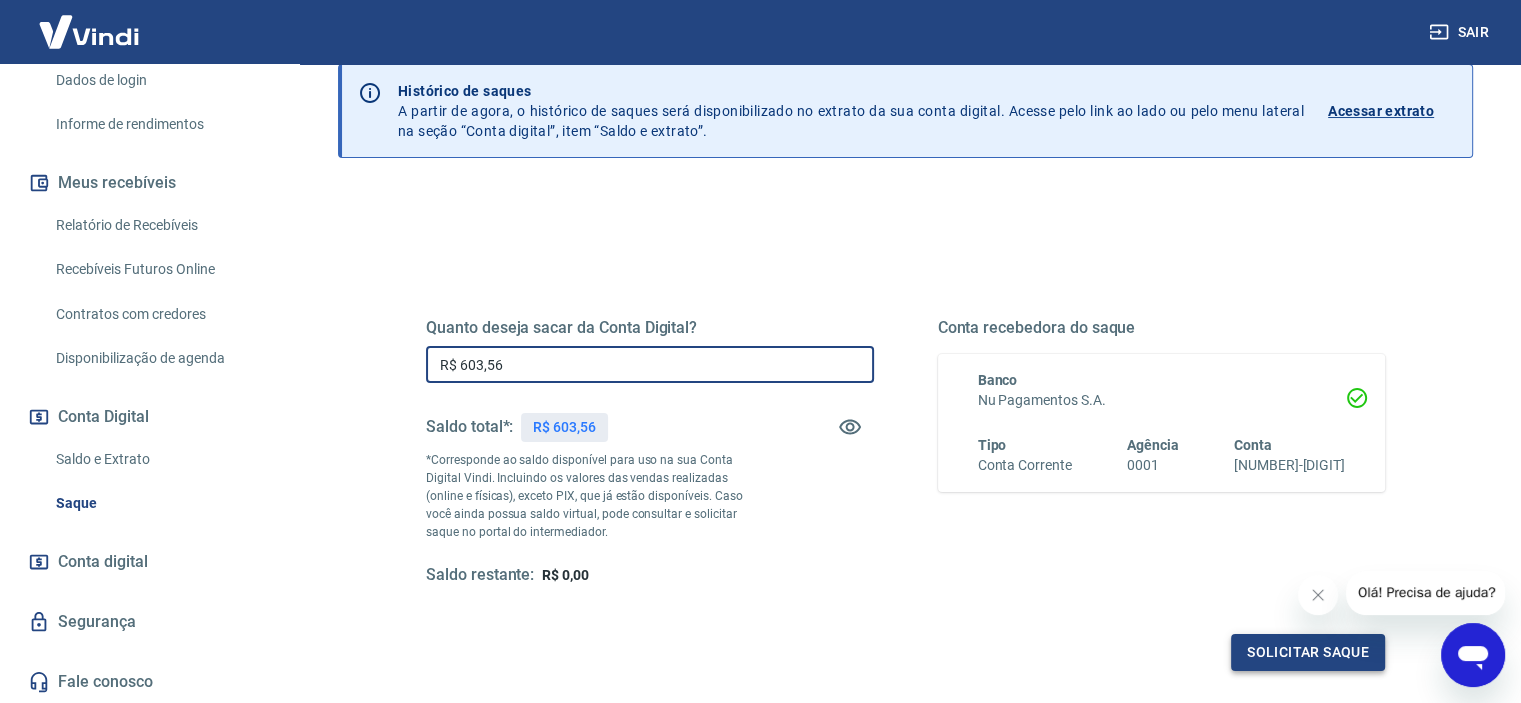 type on "R$ 603,56" 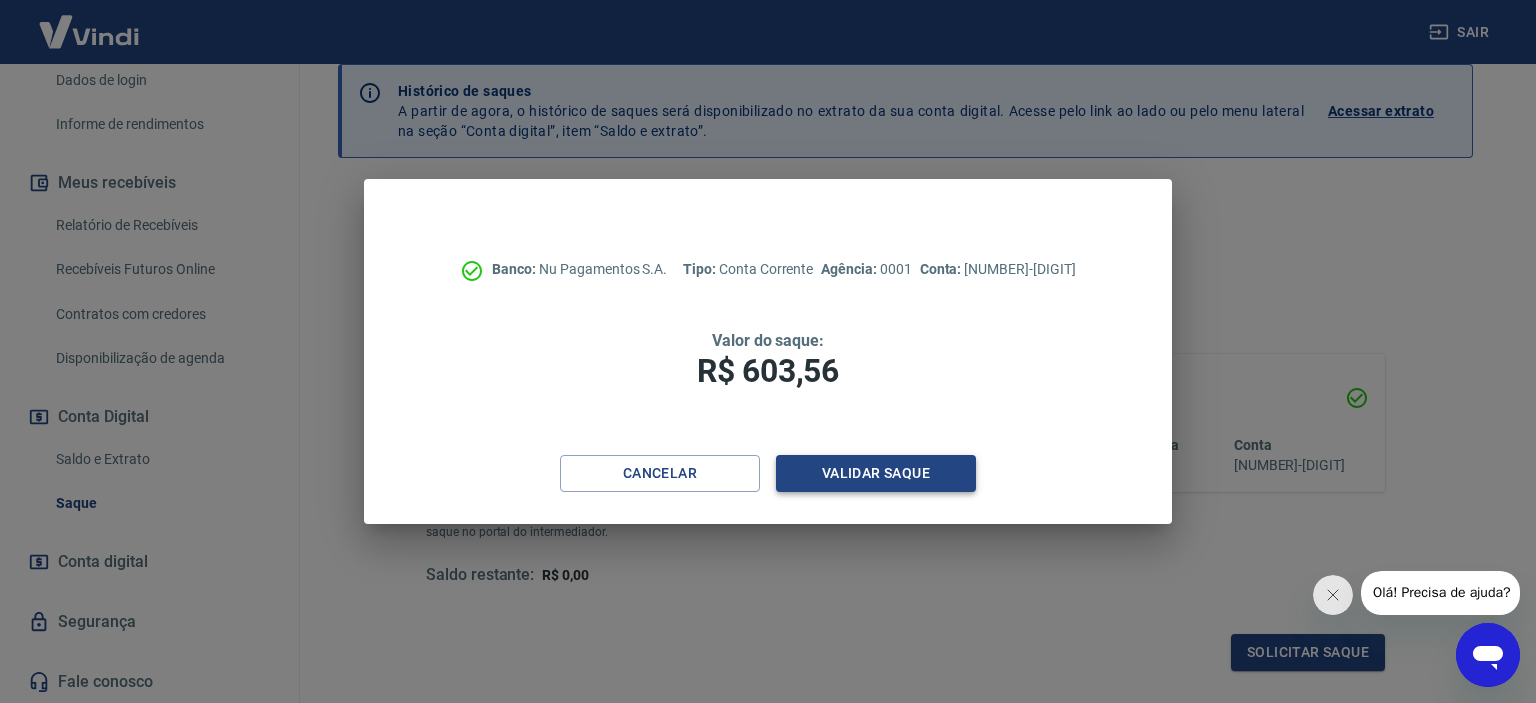 click on "Validar saque" at bounding box center [876, 473] 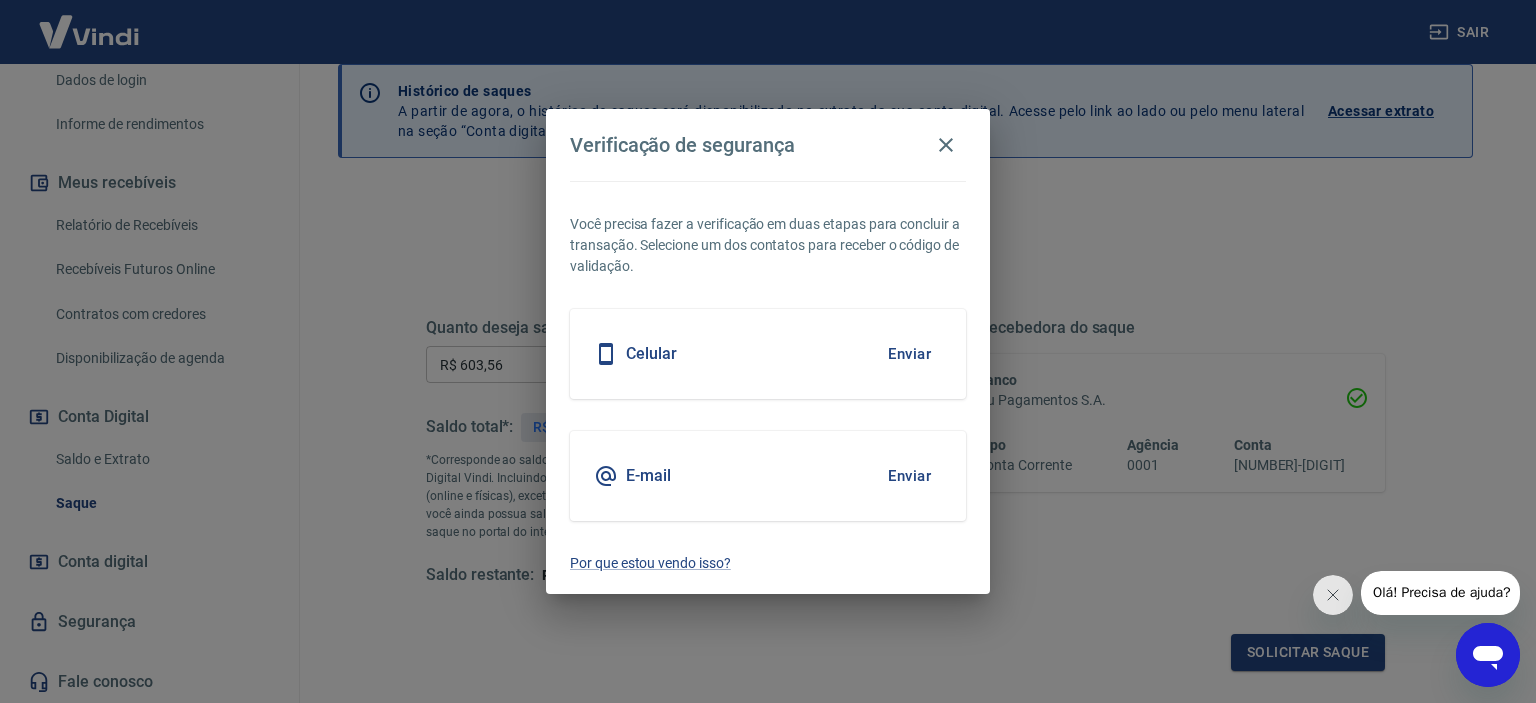 click on "Celular Enviar" at bounding box center [768, 354] 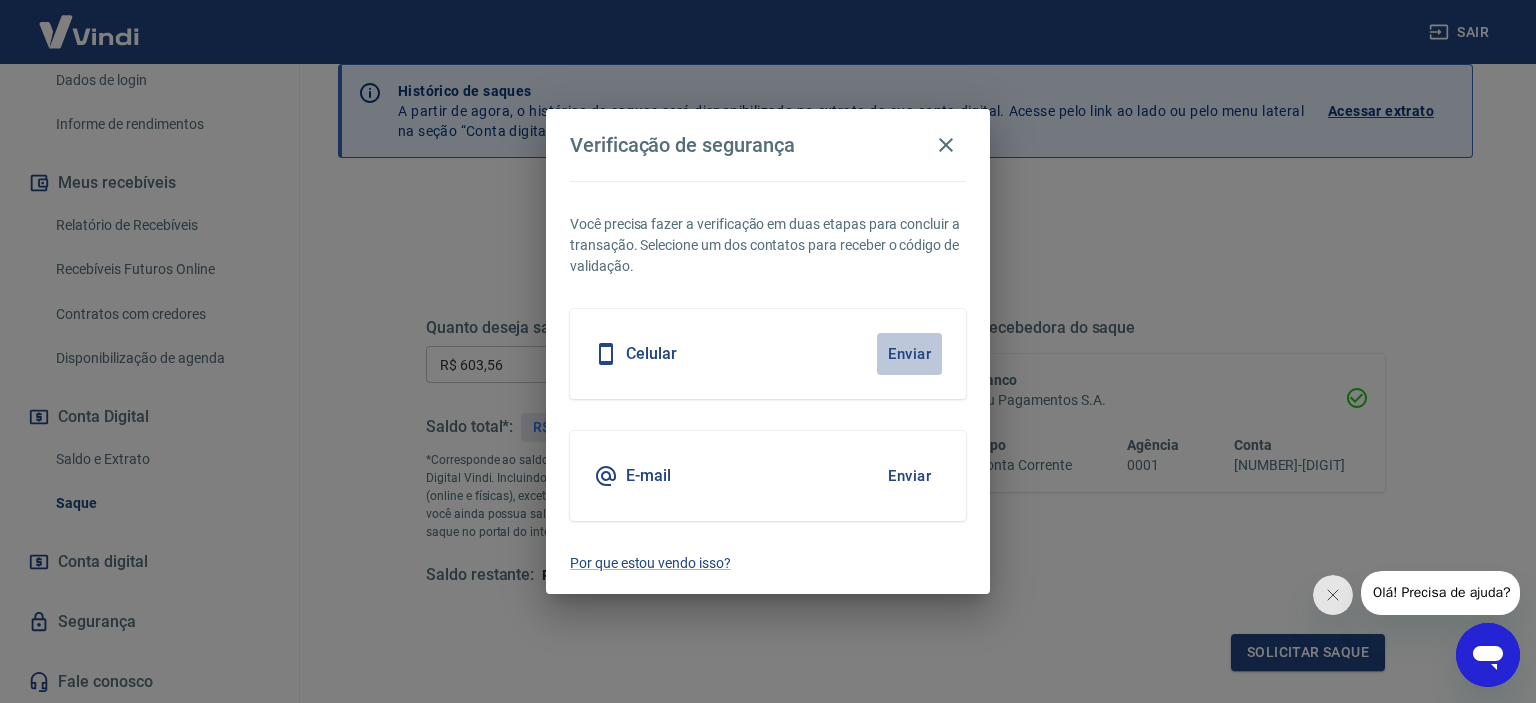 click on "Enviar" at bounding box center [909, 354] 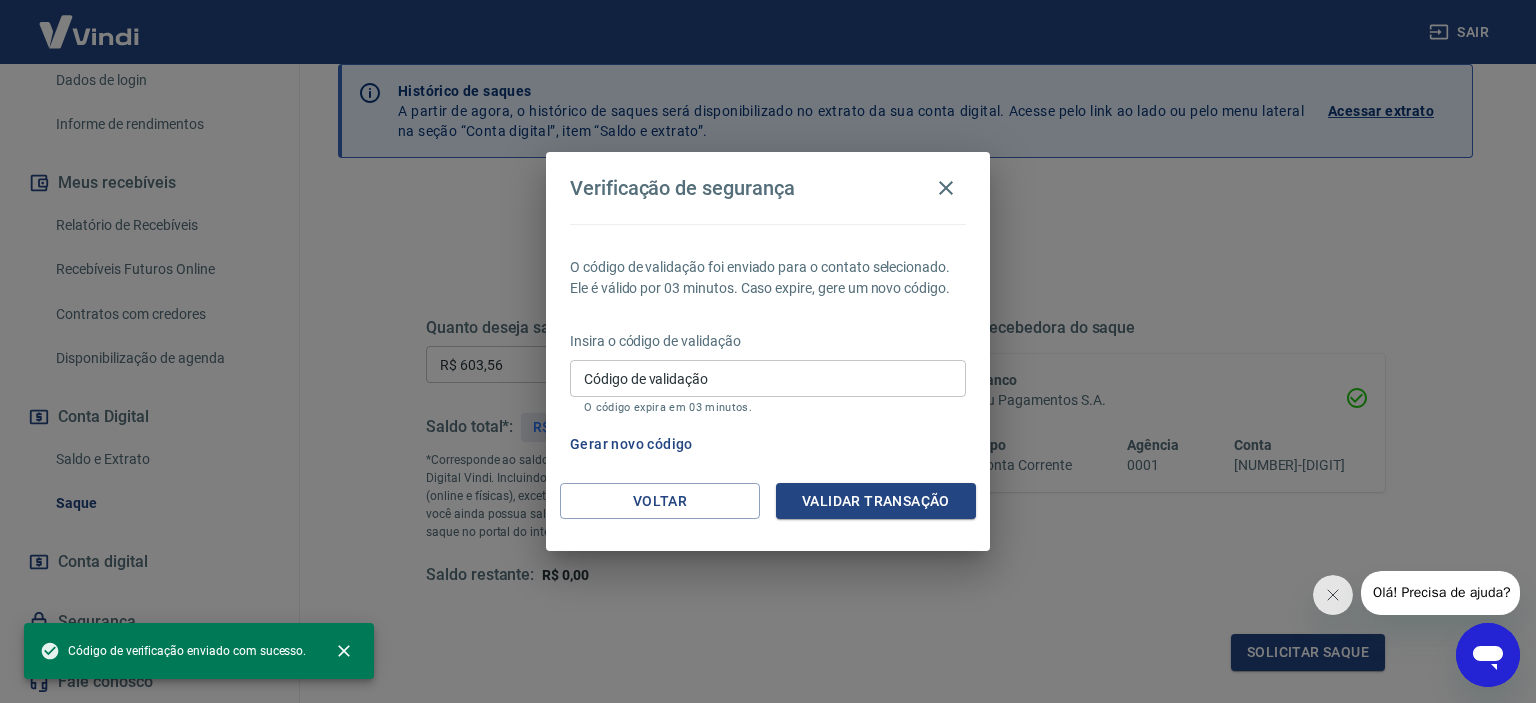 click on "Código de validação" at bounding box center (768, 378) 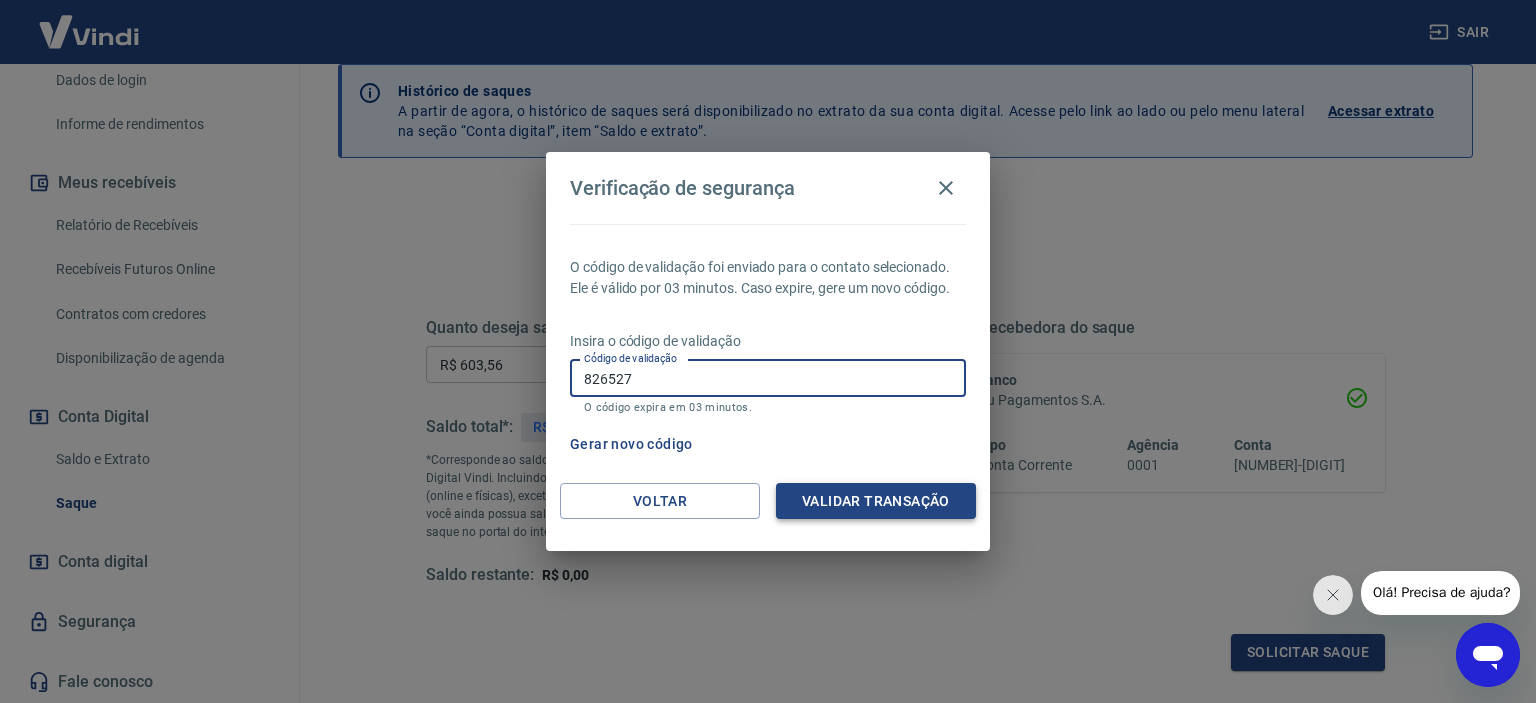 type on "826527" 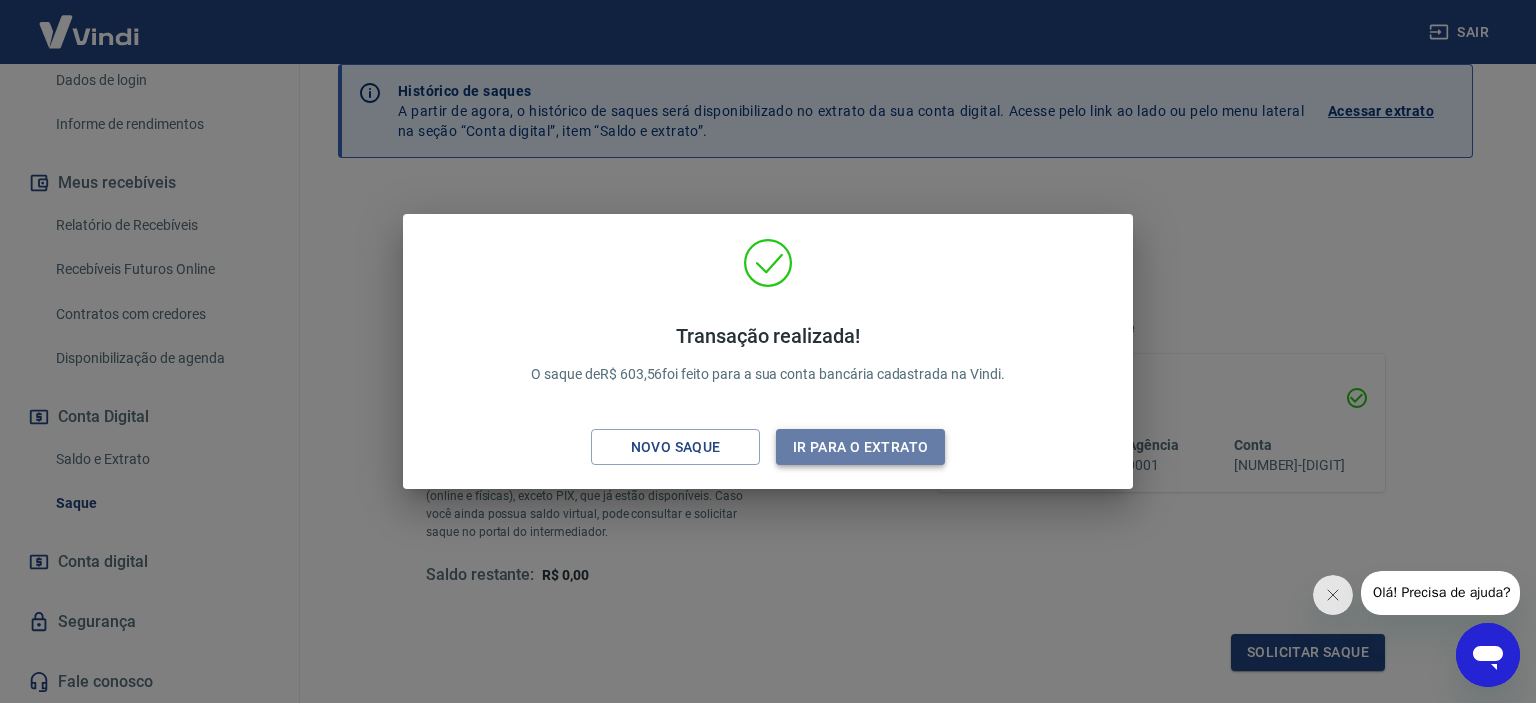 click on "Ir para o extrato" at bounding box center [860, 447] 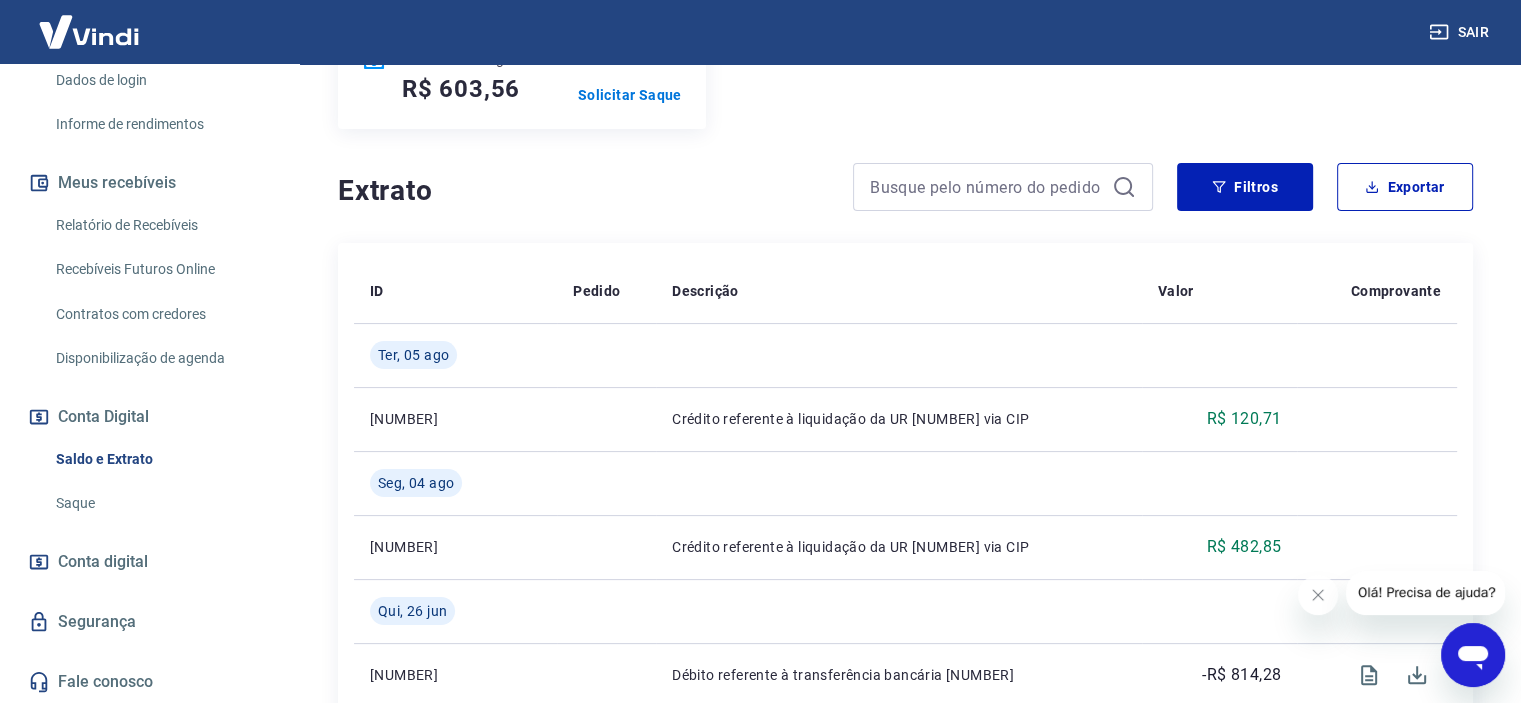 scroll, scrollTop: 0, scrollLeft: 0, axis: both 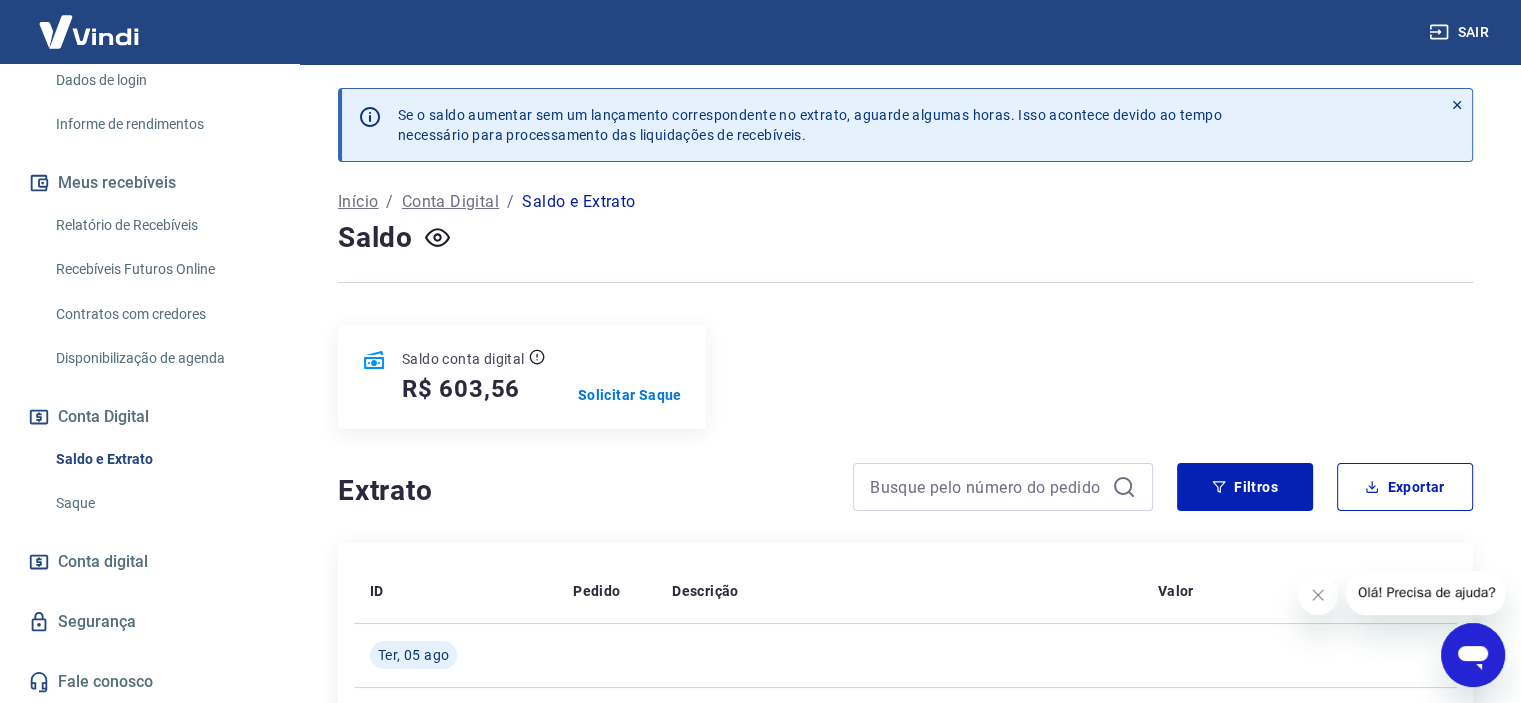 click on "Saque" at bounding box center [161, 503] 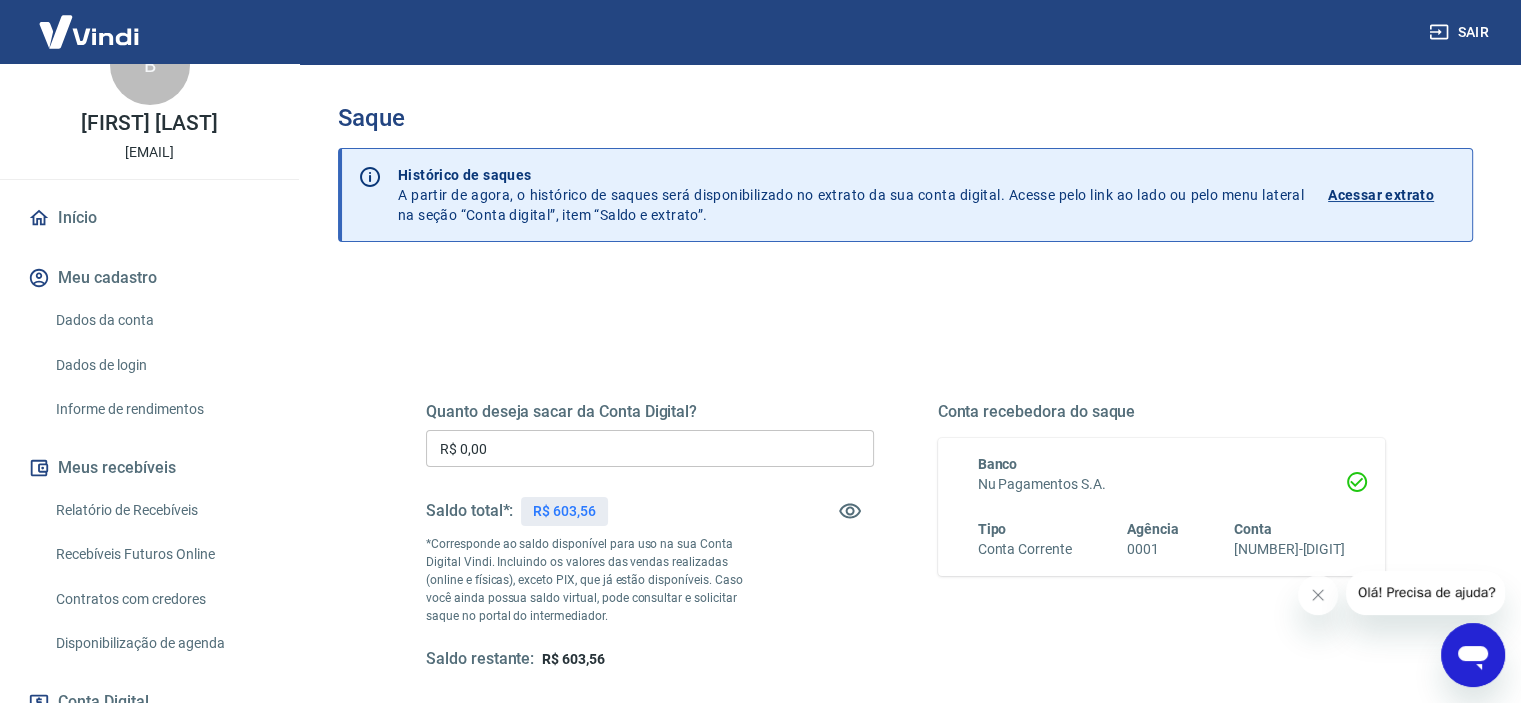 scroll, scrollTop: 40, scrollLeft: 0, axis: vertical 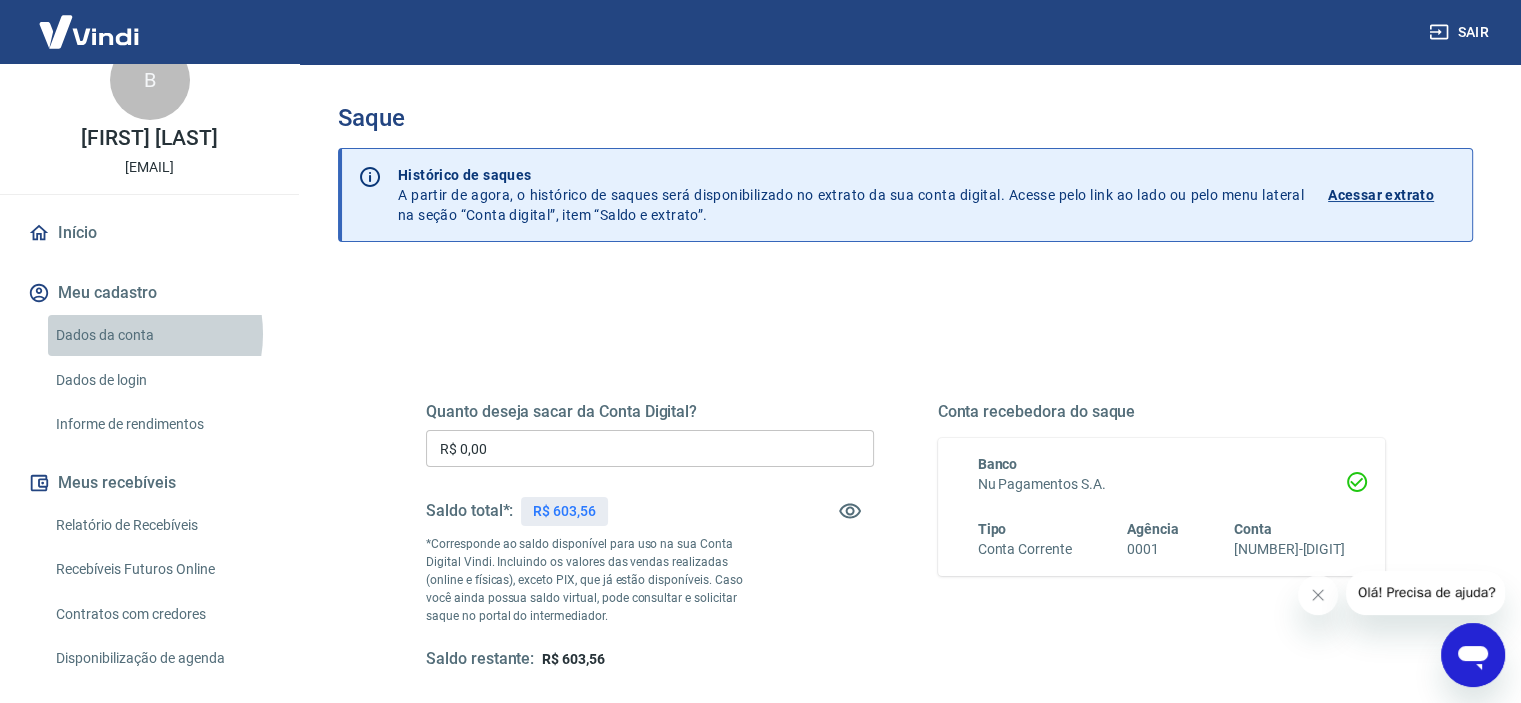 click on "Dados da conta" at bounding box center (161, 335) 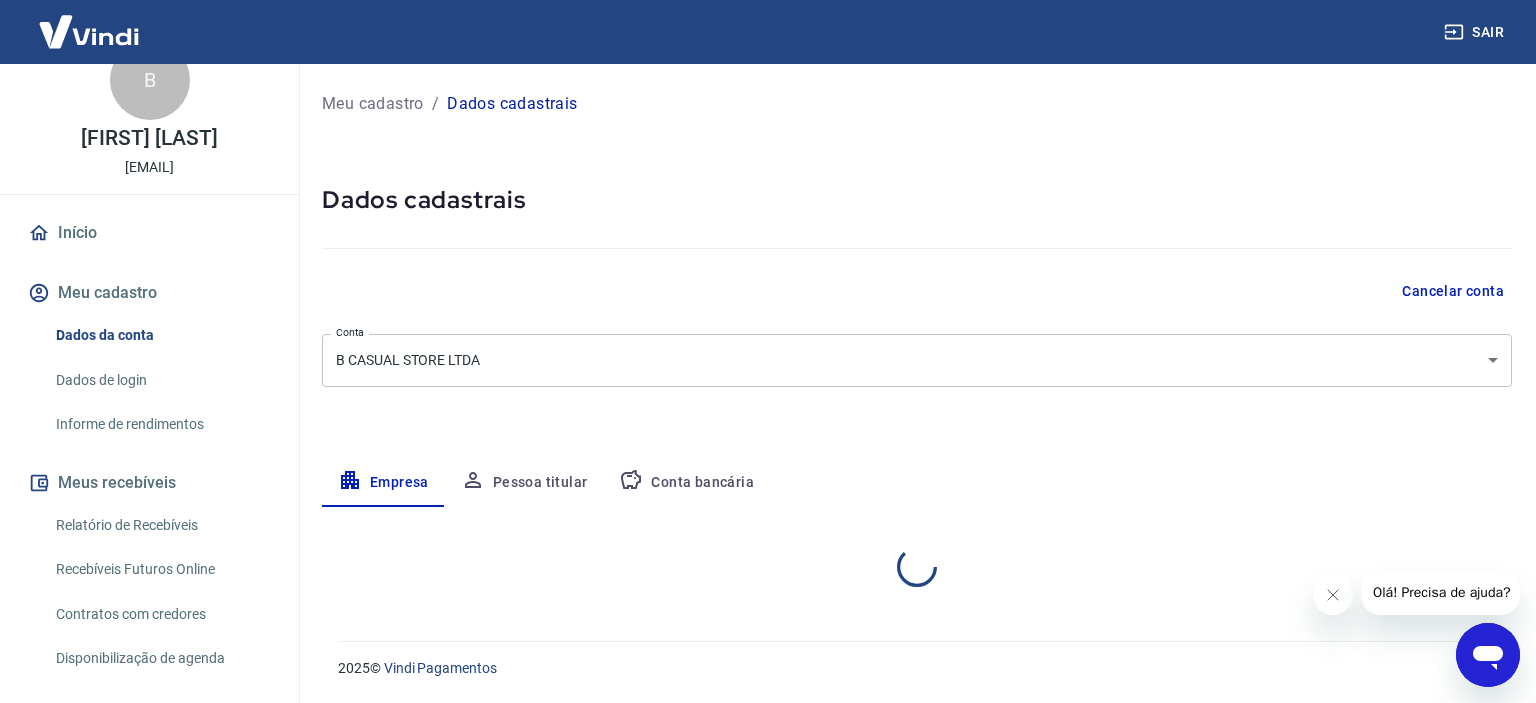 select on "SP" 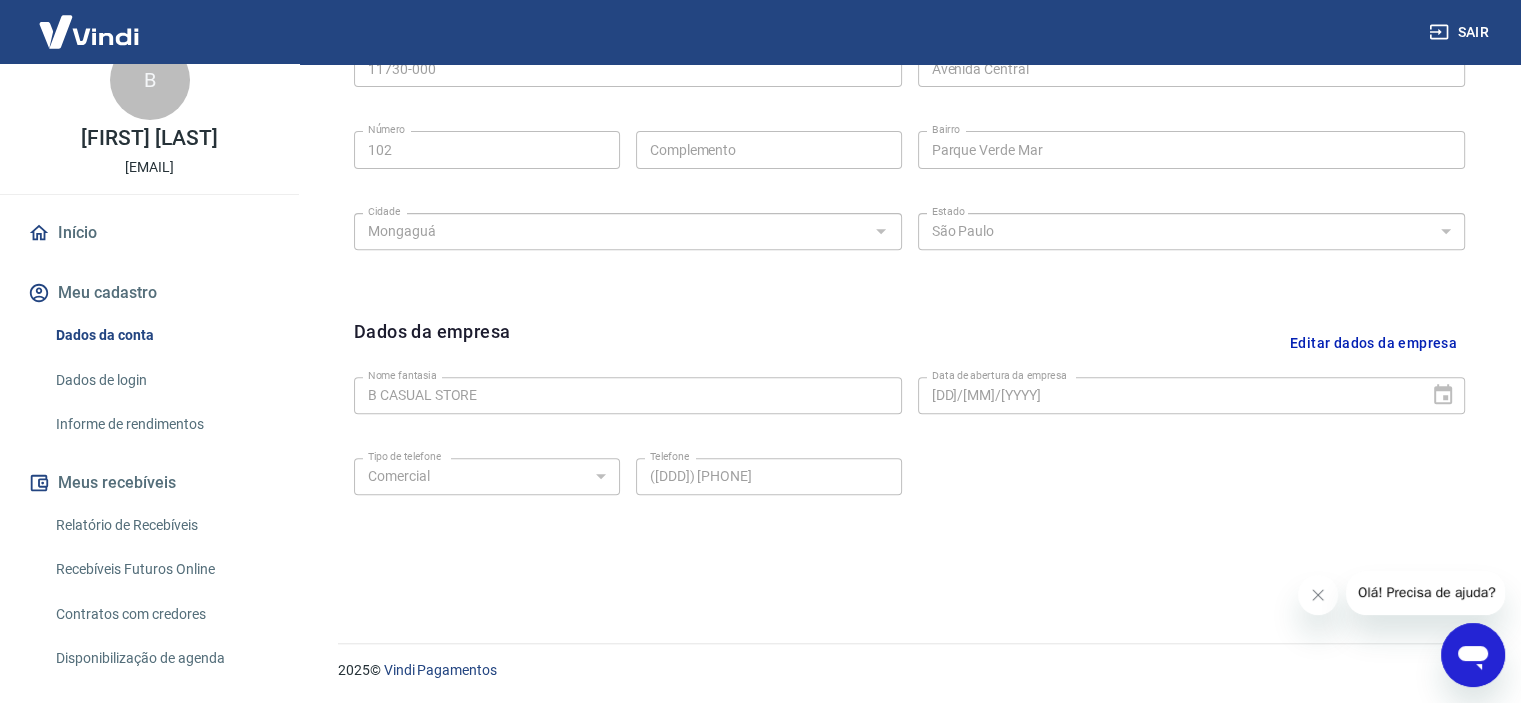 scroll, scrollTop: 738, scrollLeft: 0, axis: vertical 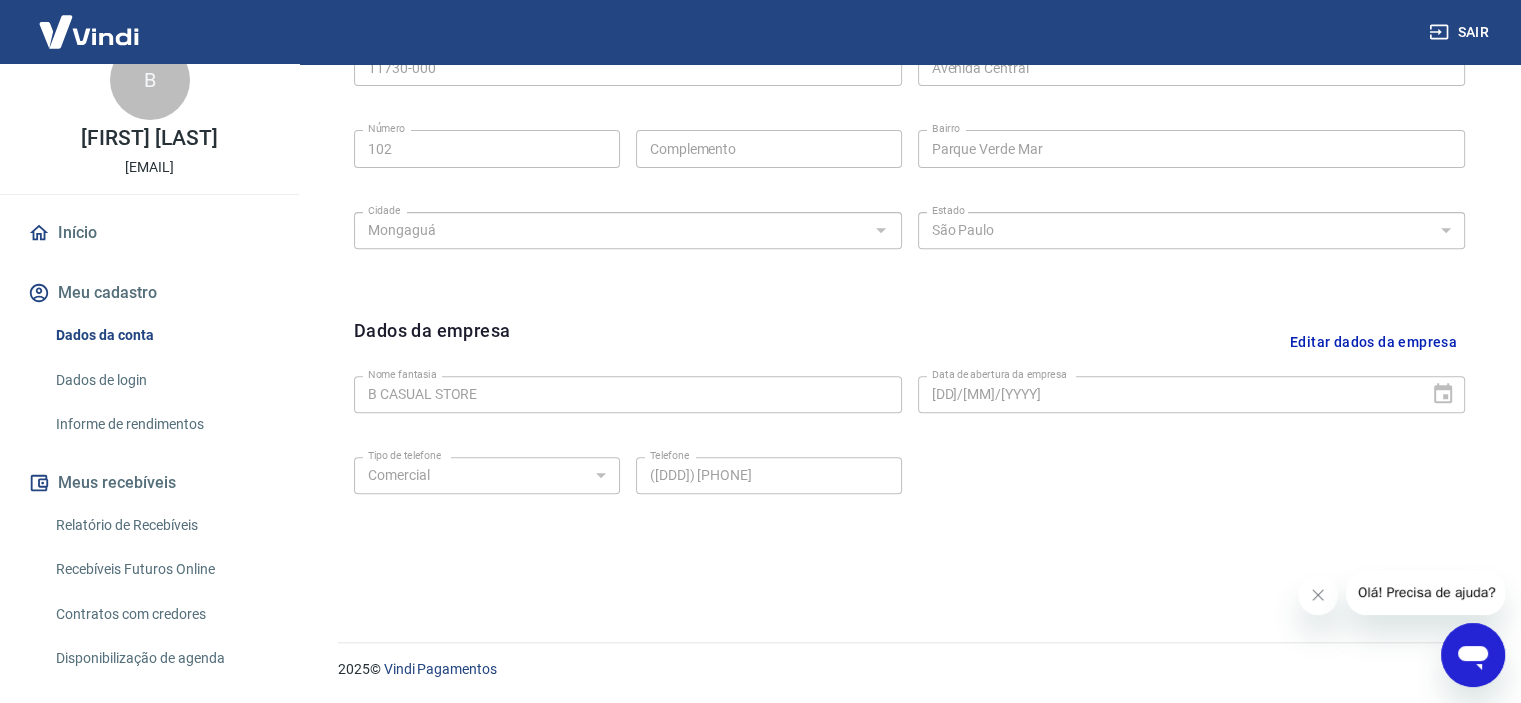 click on "Dados da conta Dados de login Informe de rendimentos" at bounding box center [149, 380] 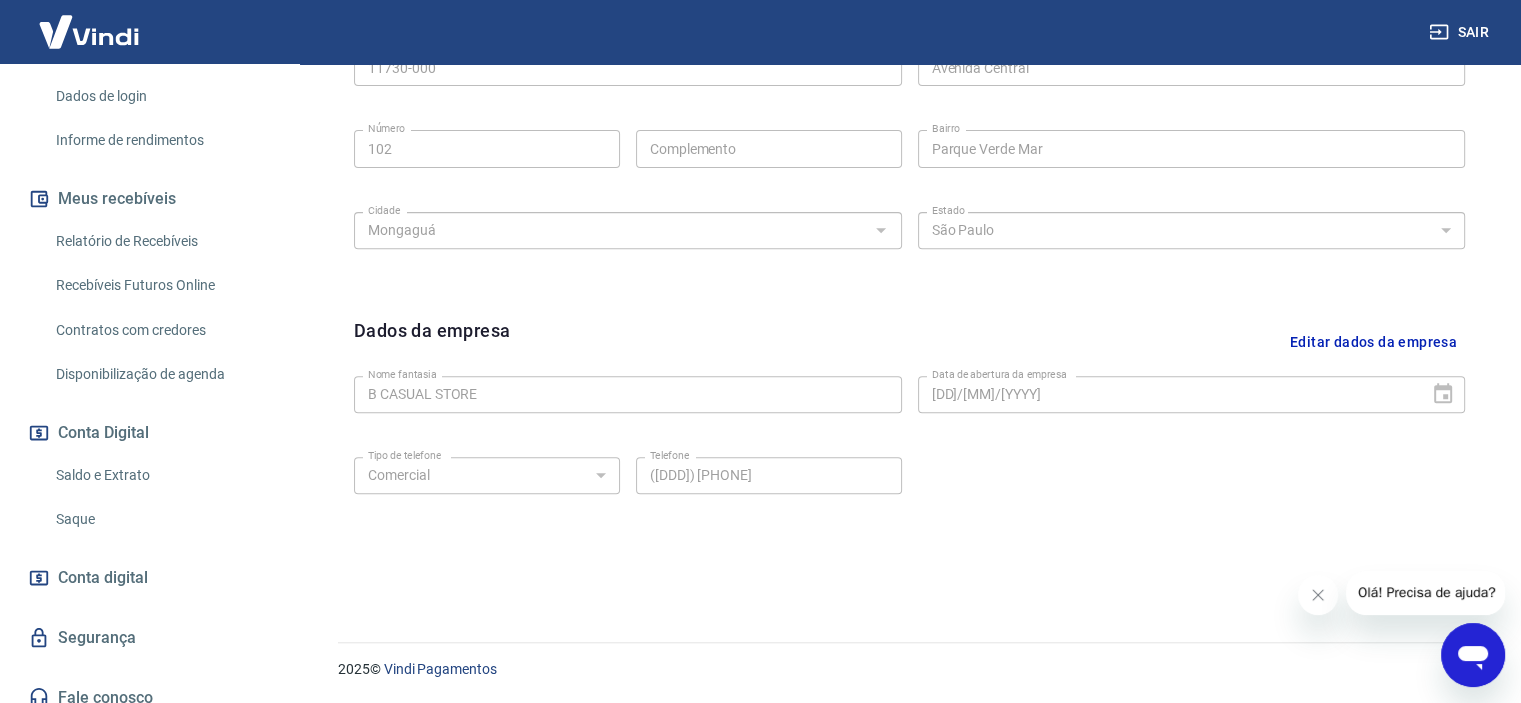 scroll, scrollTop: 340, scrollLeft: 0, axis: vertical 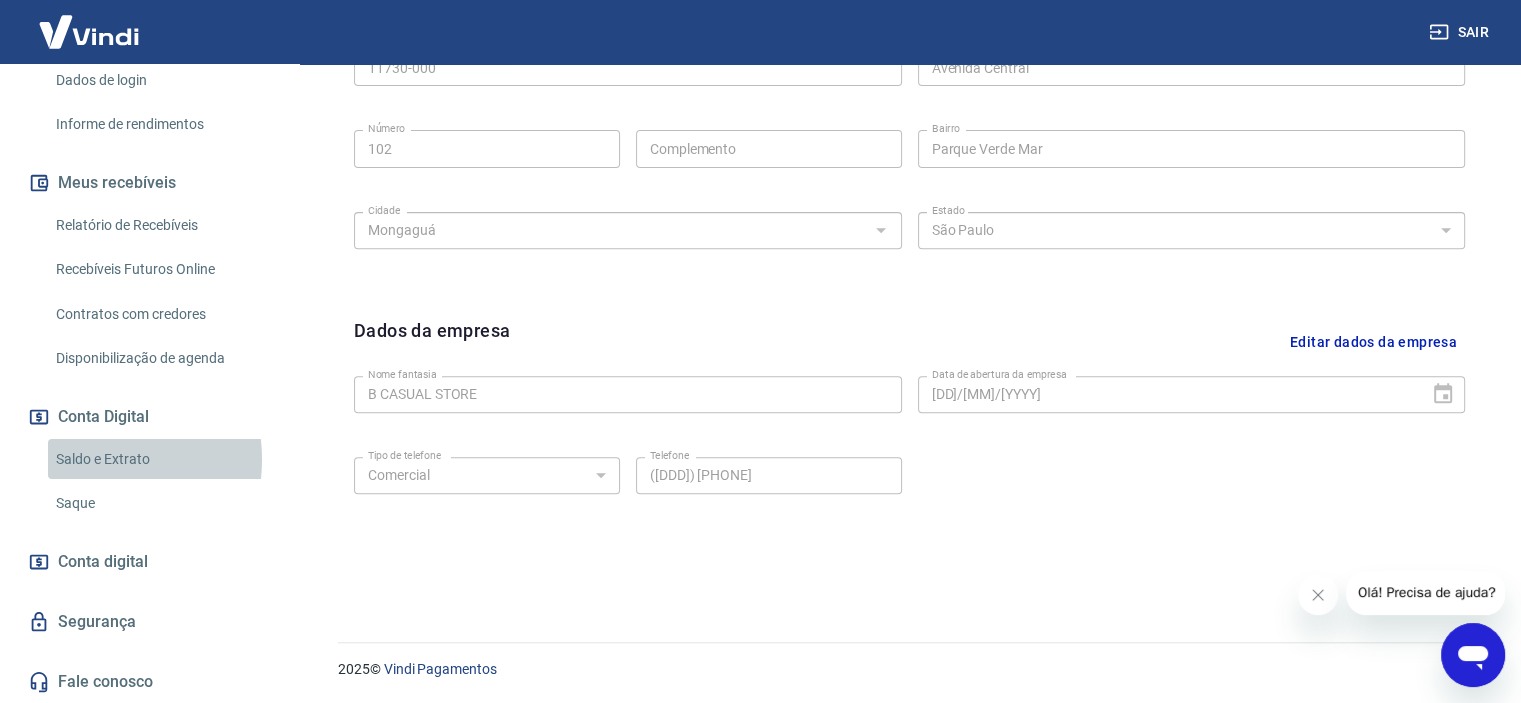 click on "Saldo e Extrato" at bounding box center (161, 459) 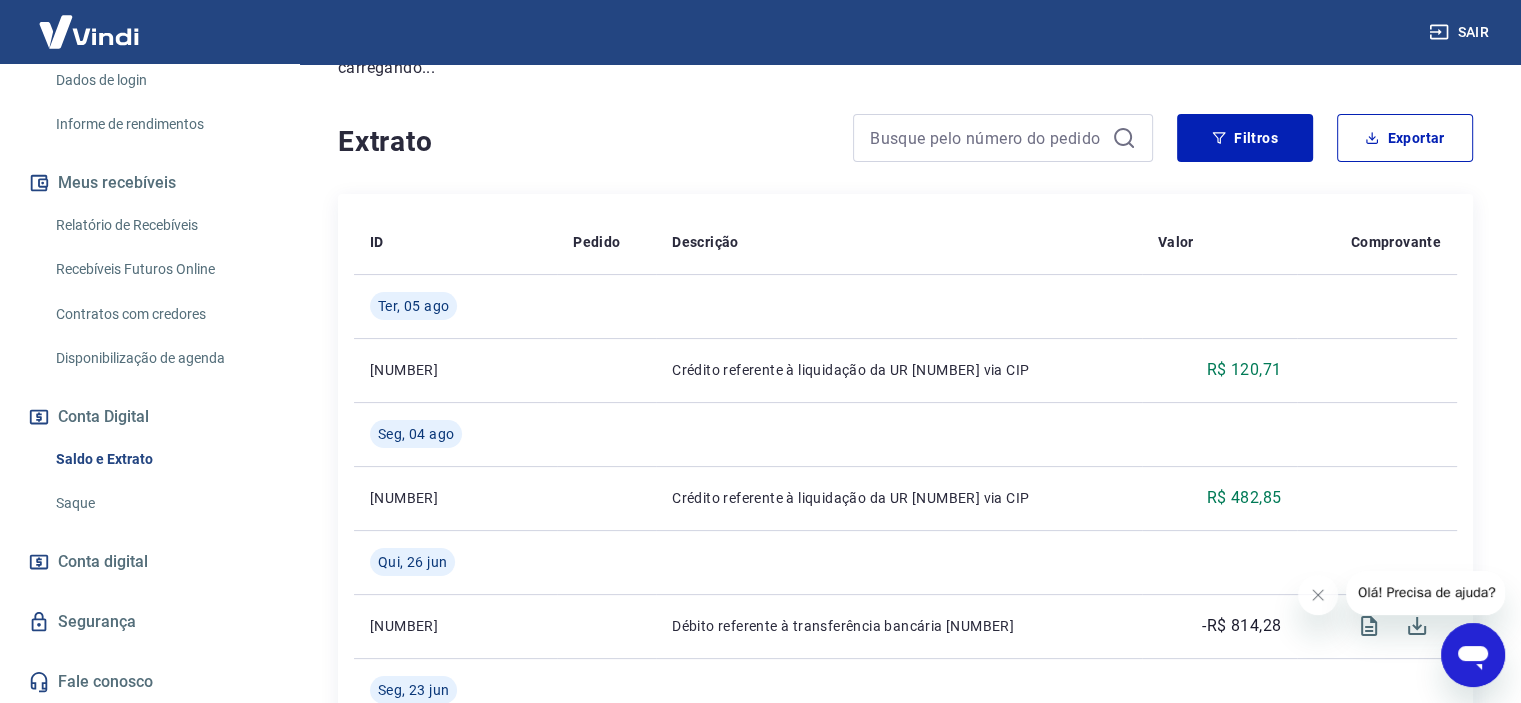 scroll, scrollTop: 300, scrollLeft: 0, axis: vertical 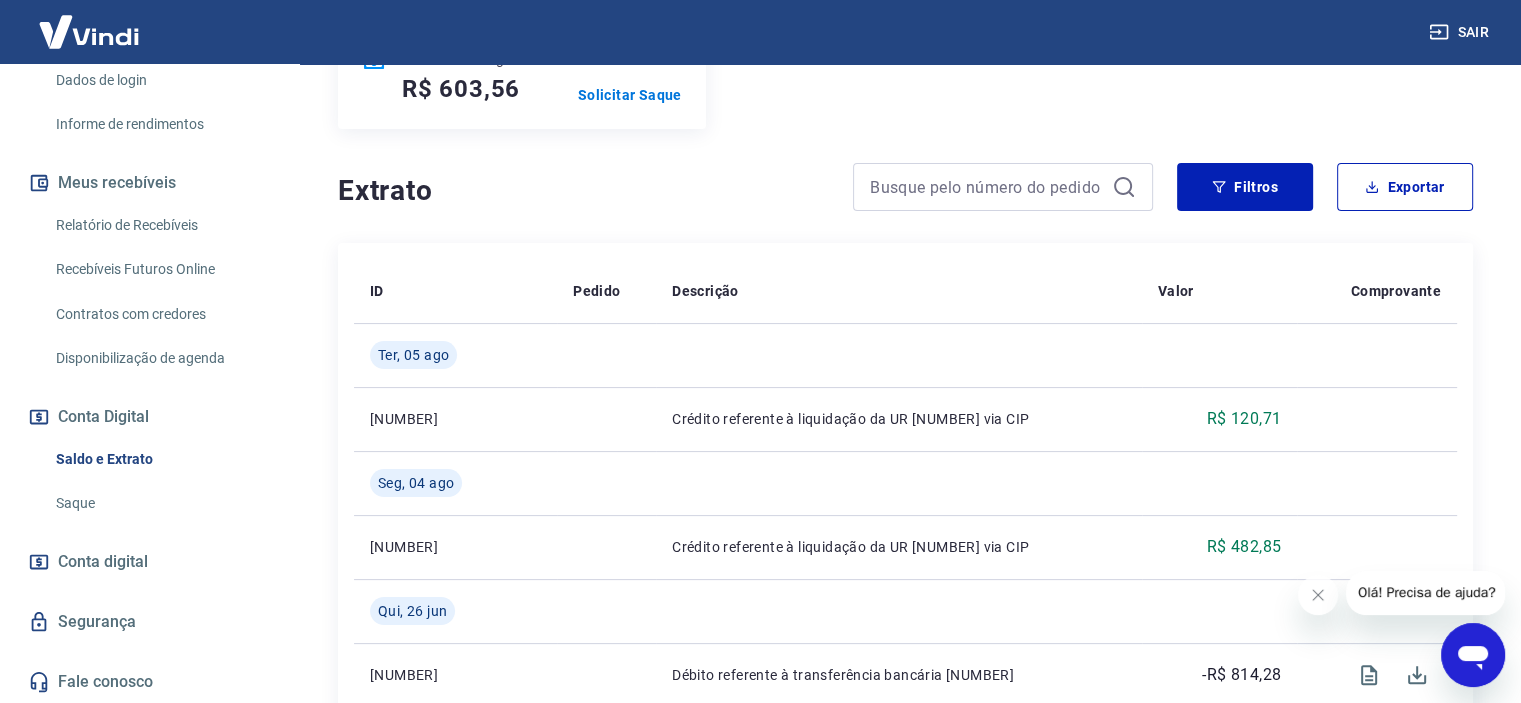 click on "Saque" at bounding box center [161, 503] 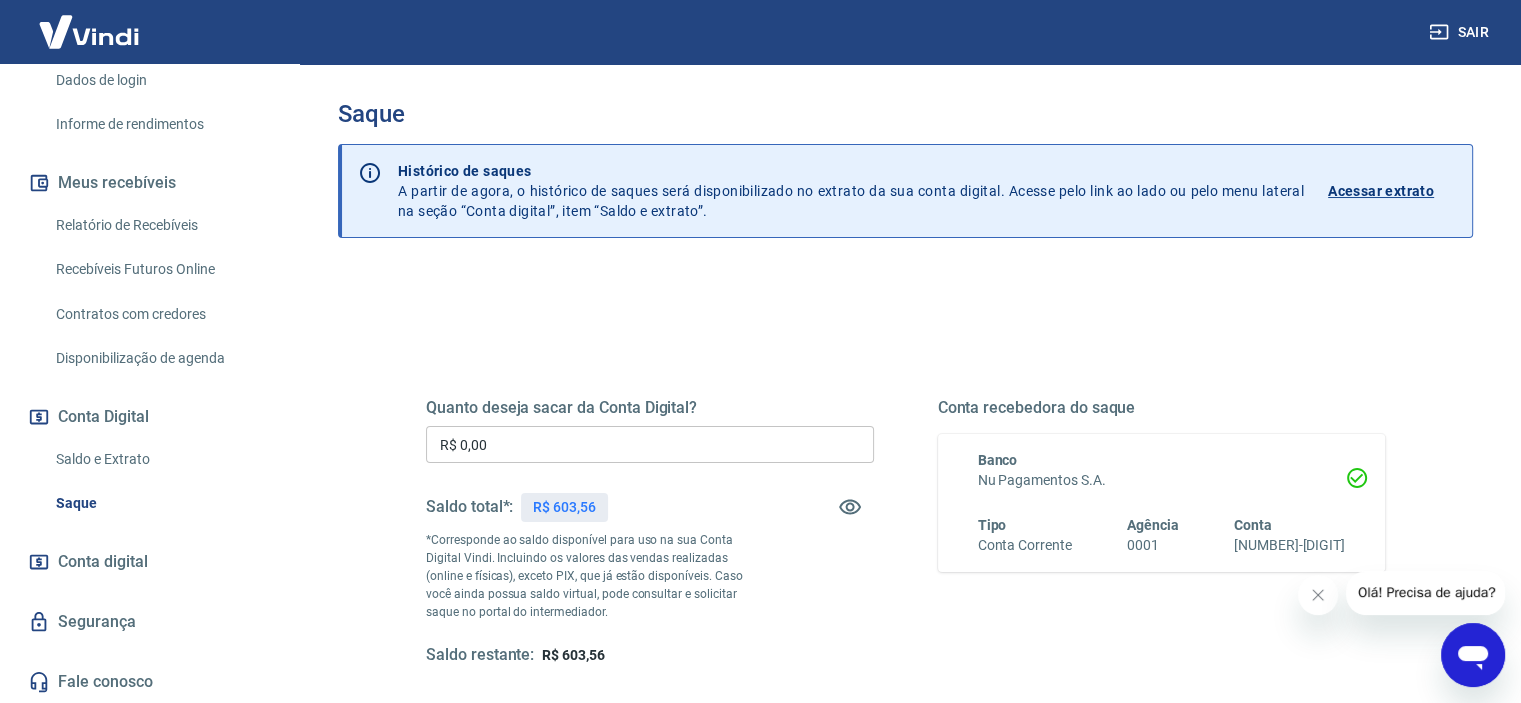 scroll, scrollTop: 0, scrollLeft: 0, axis: both 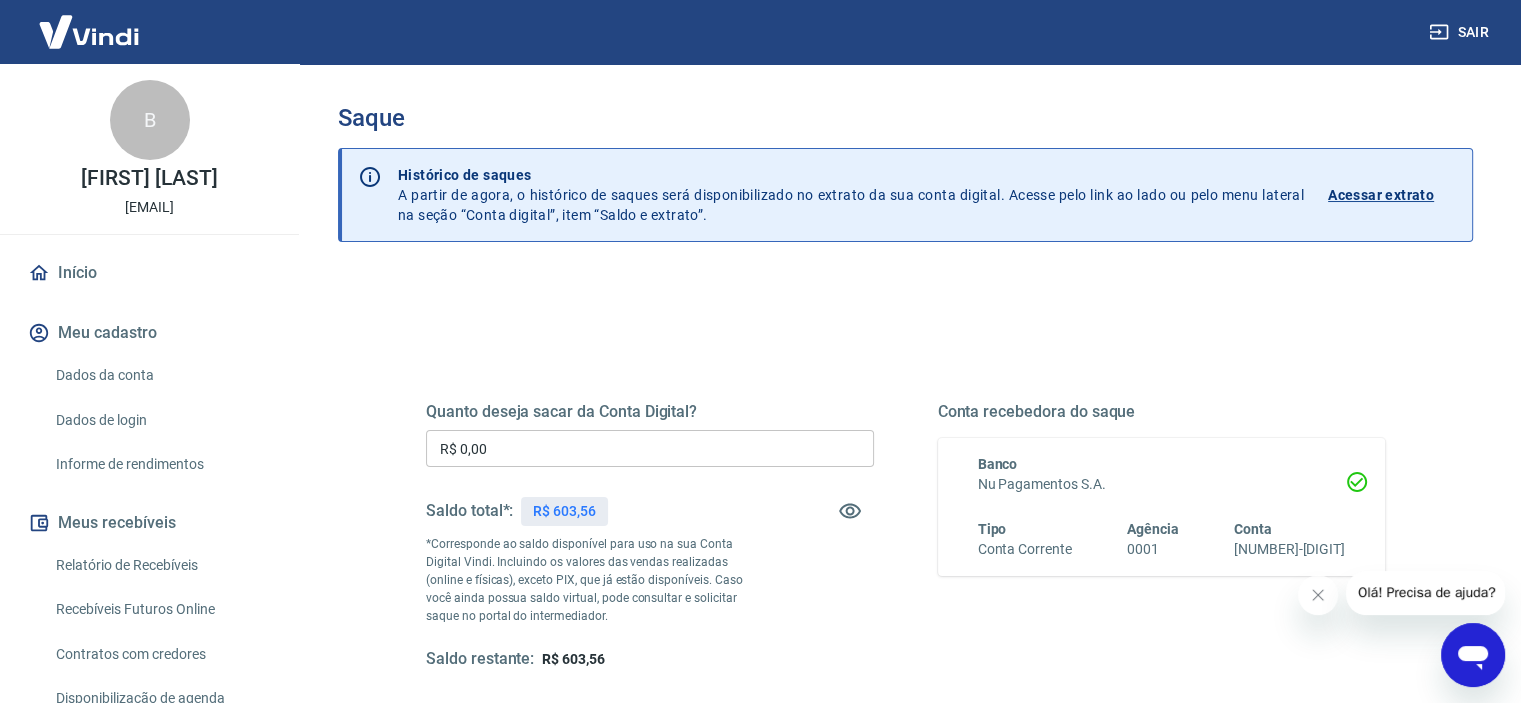 click on "Dados da conta" at bounding box center (161, 375) 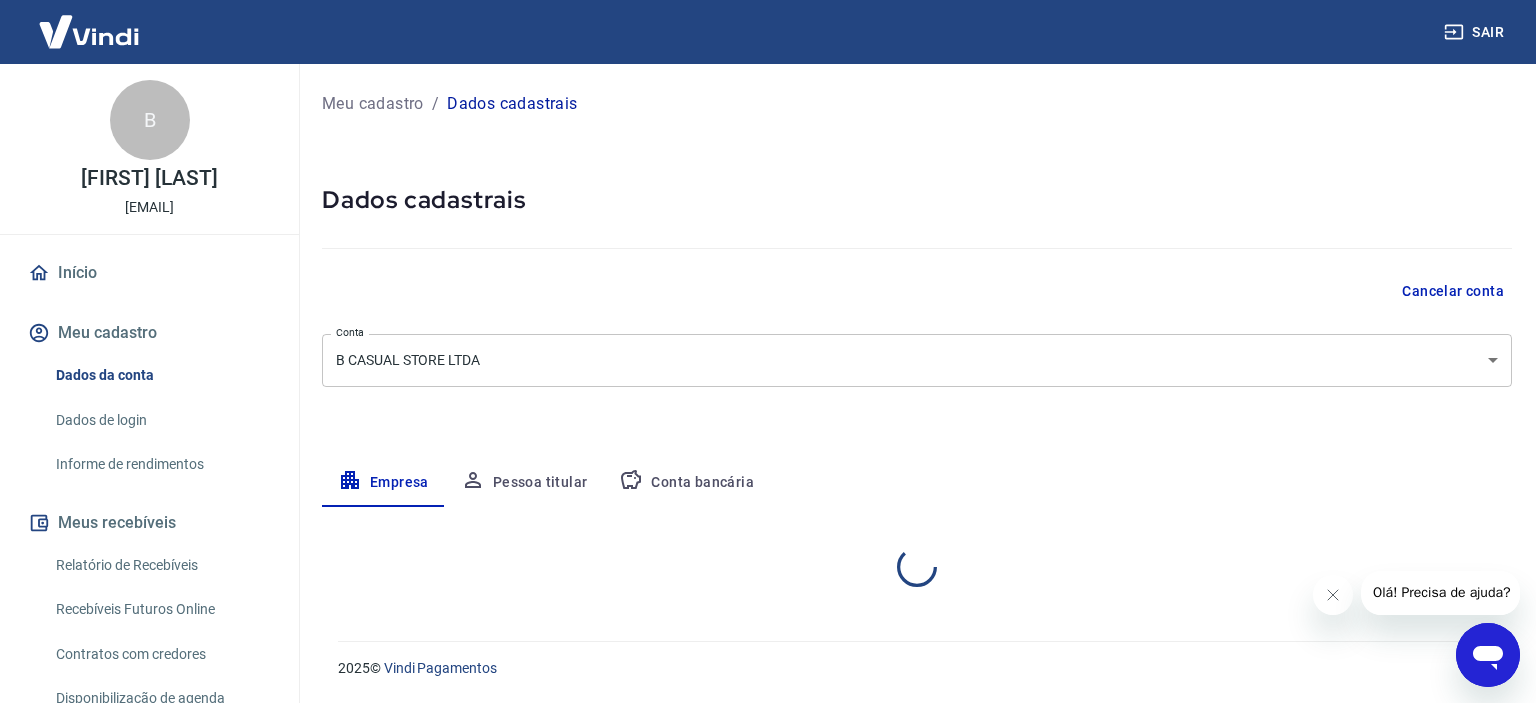 select on "SP" 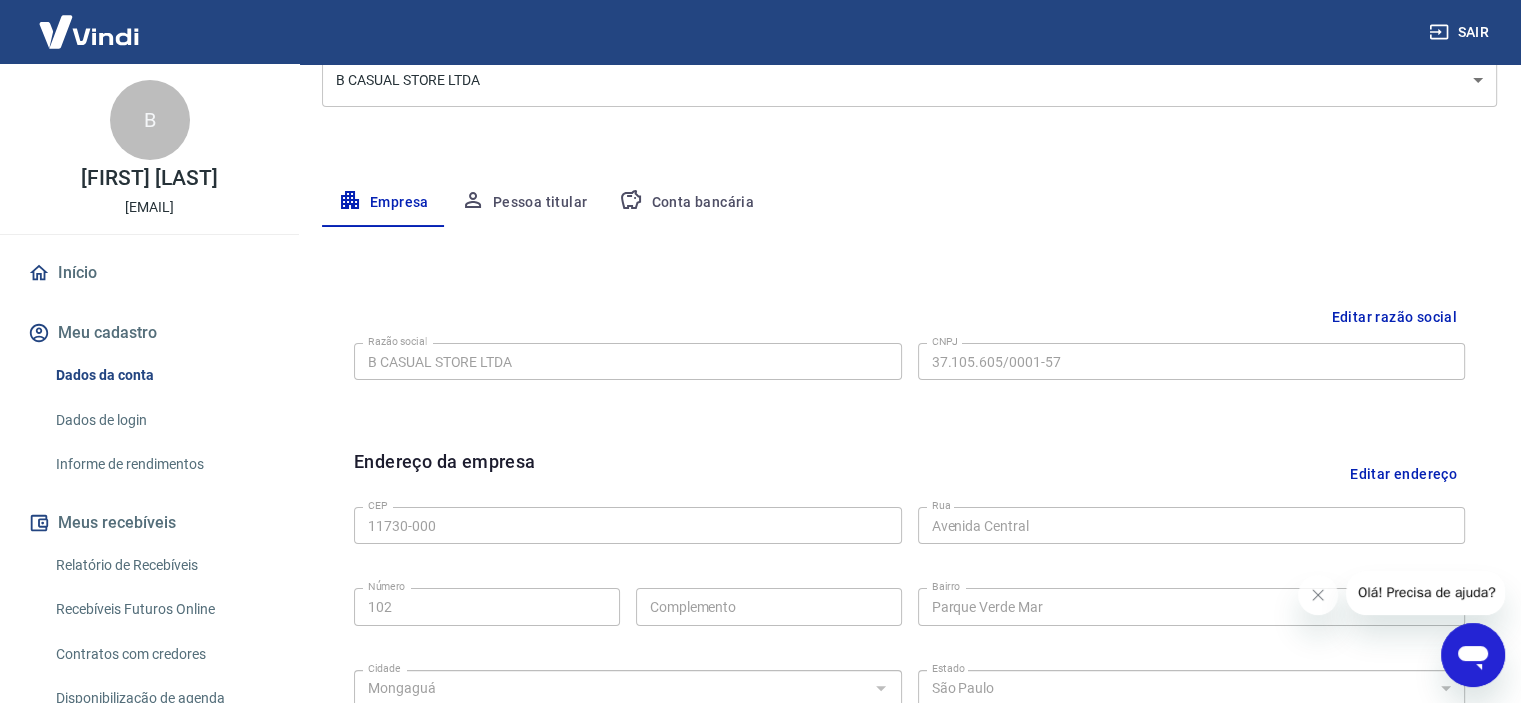 scroll, scrollTop: 300, scrollLeft: 0, axis: vertical 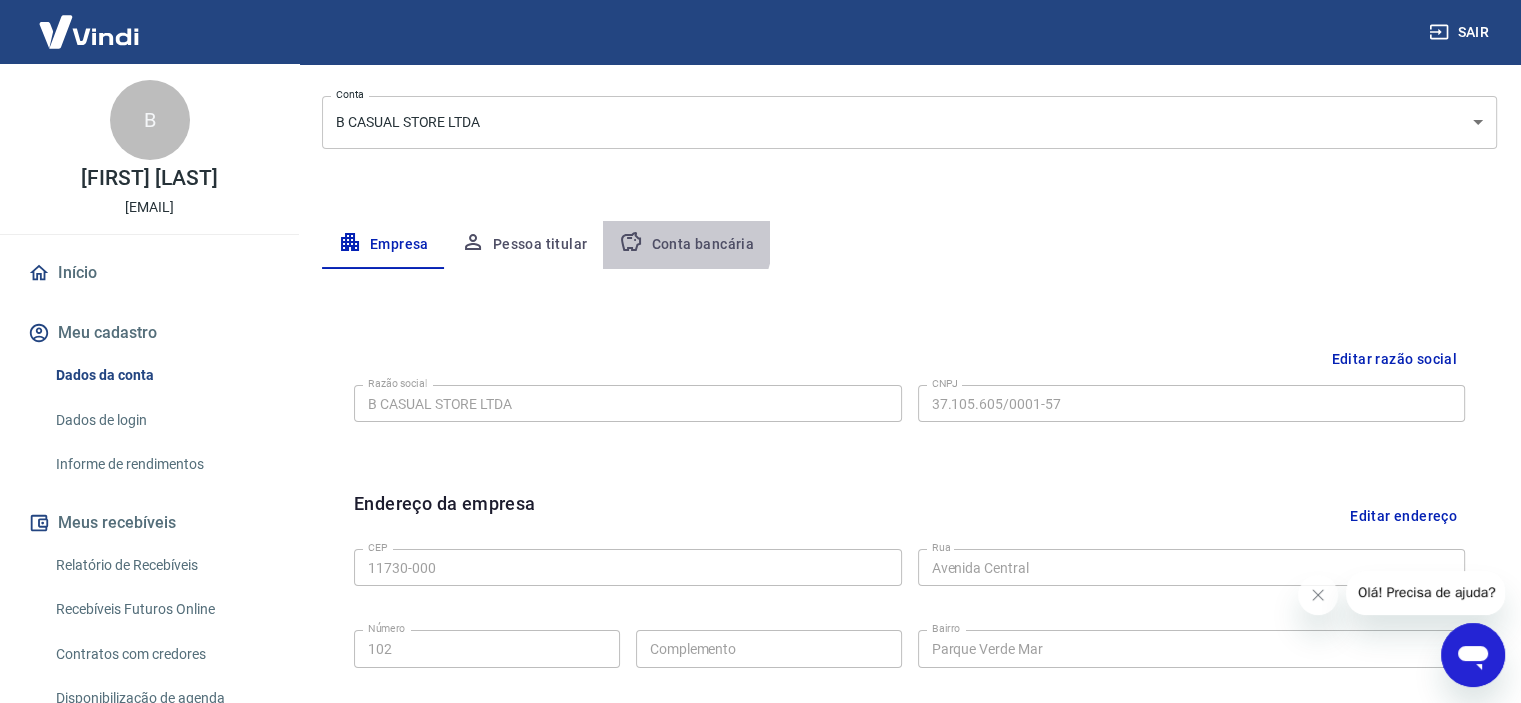 click on "Conta bancária" at bounding box center (686, 245) 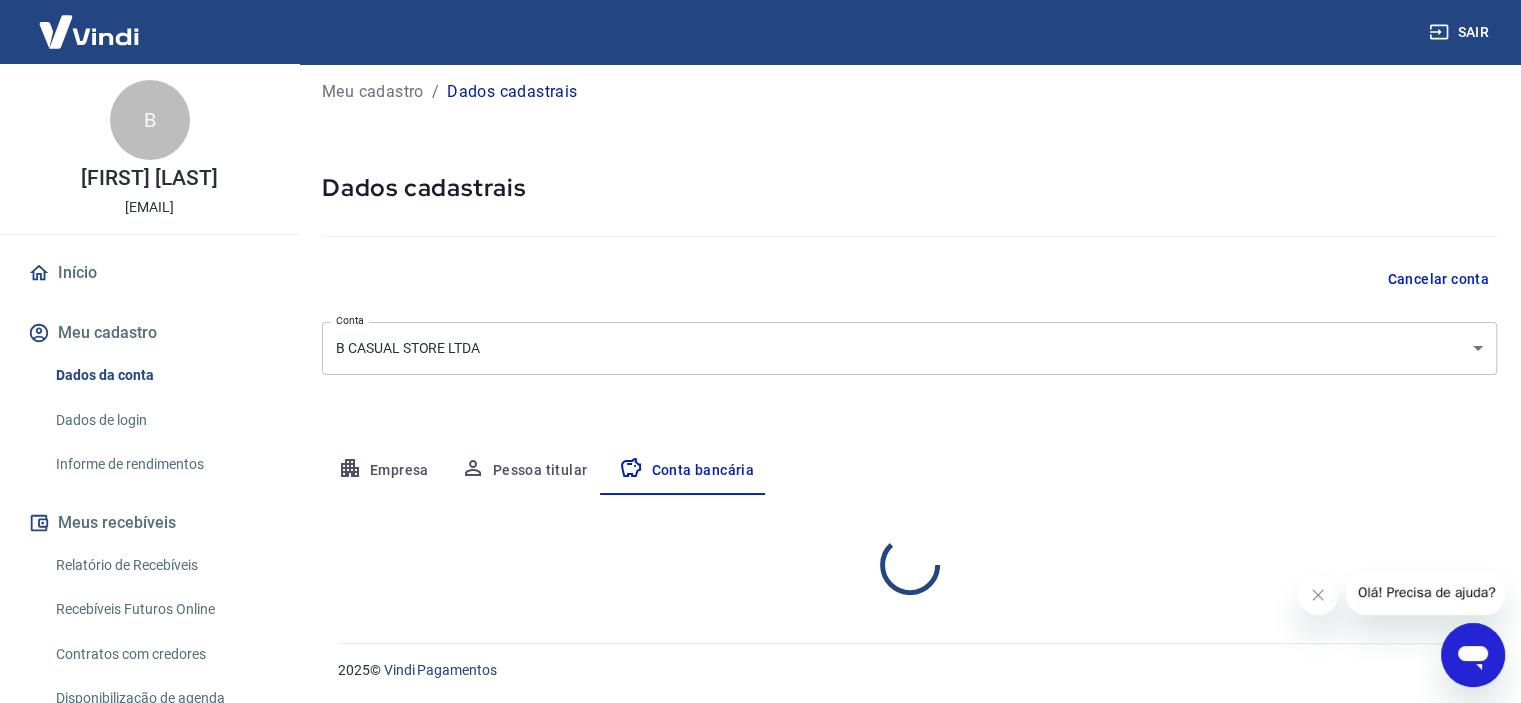 scroll, scrollTop: 207, scrollLeft: 0, axis: vertical 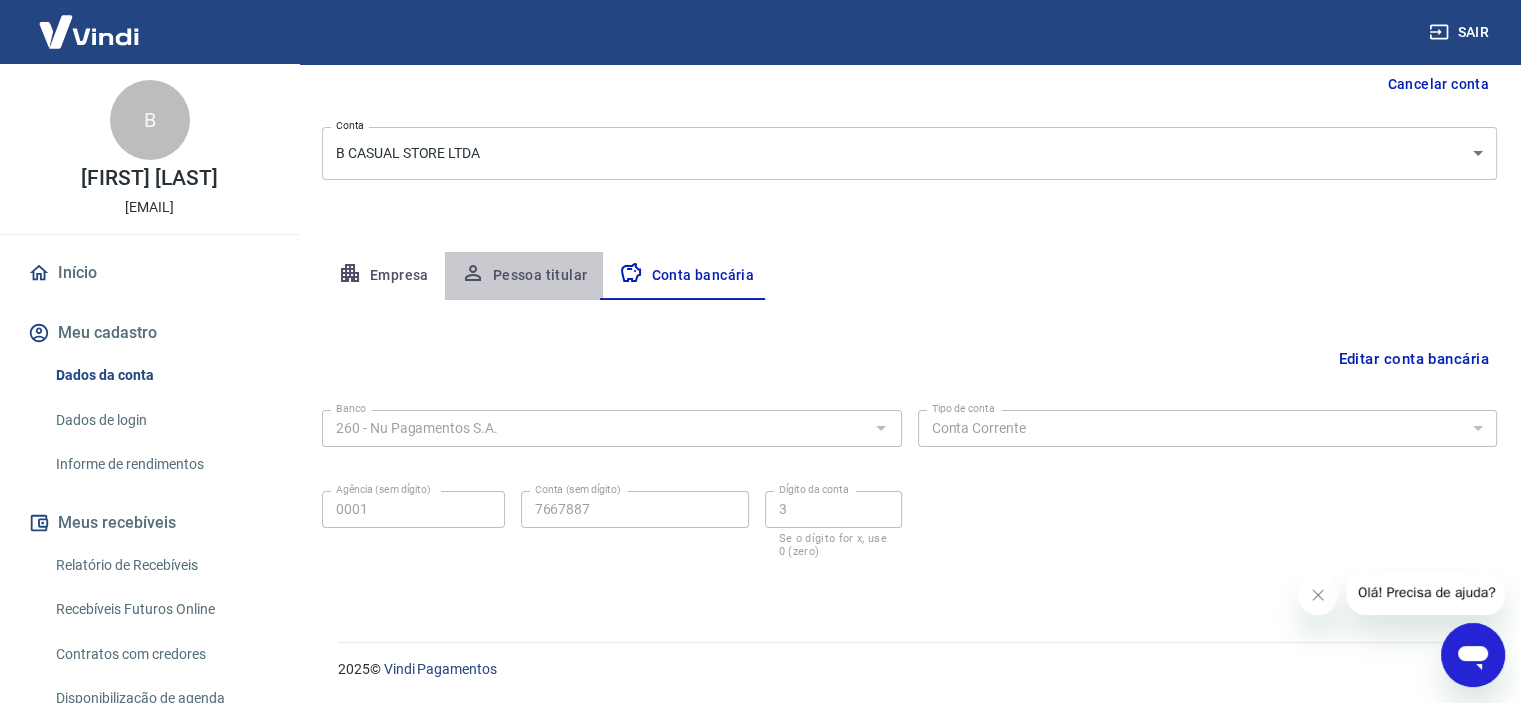 click on "Pessoa titular" at bounding box center [524, 276] 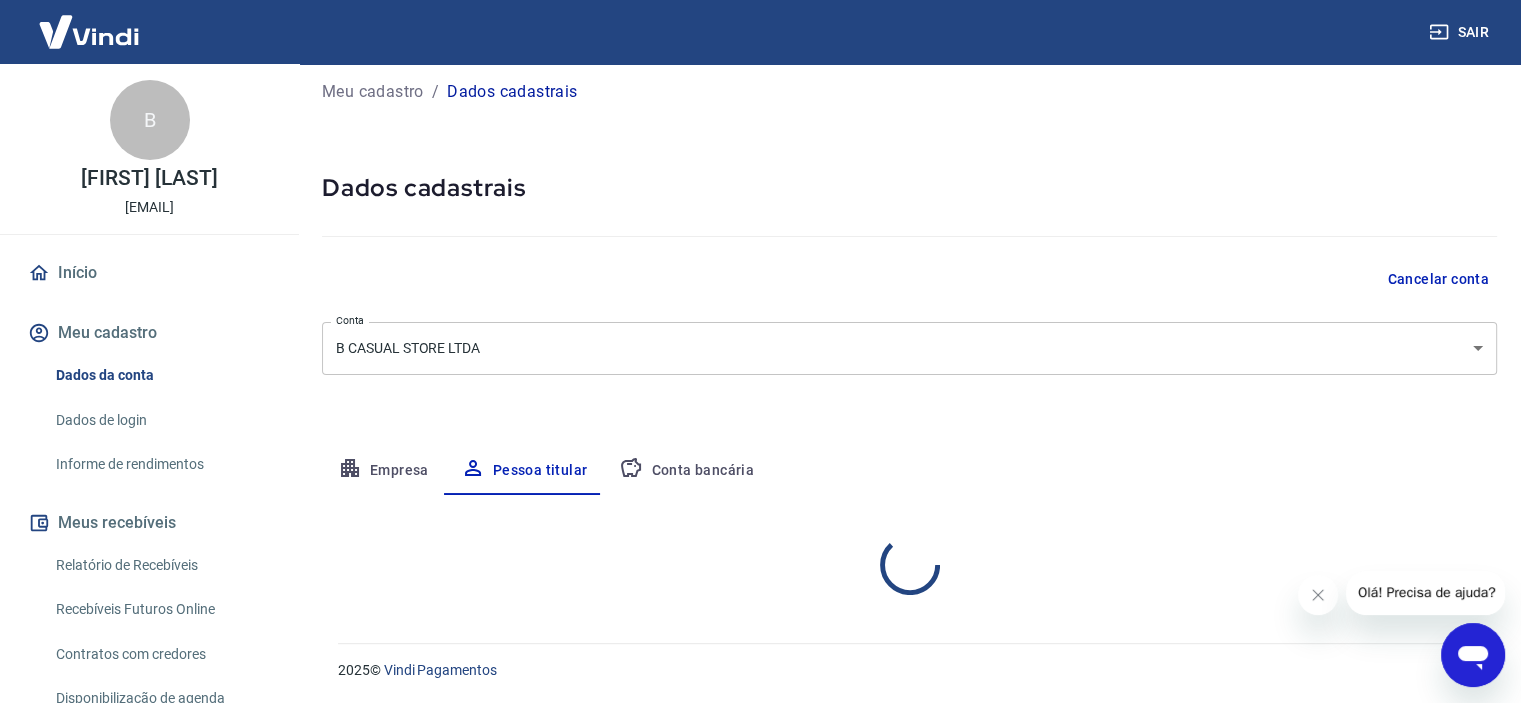 scroll, scrollTop: 96, scrollLeft: 0, axis: vertical 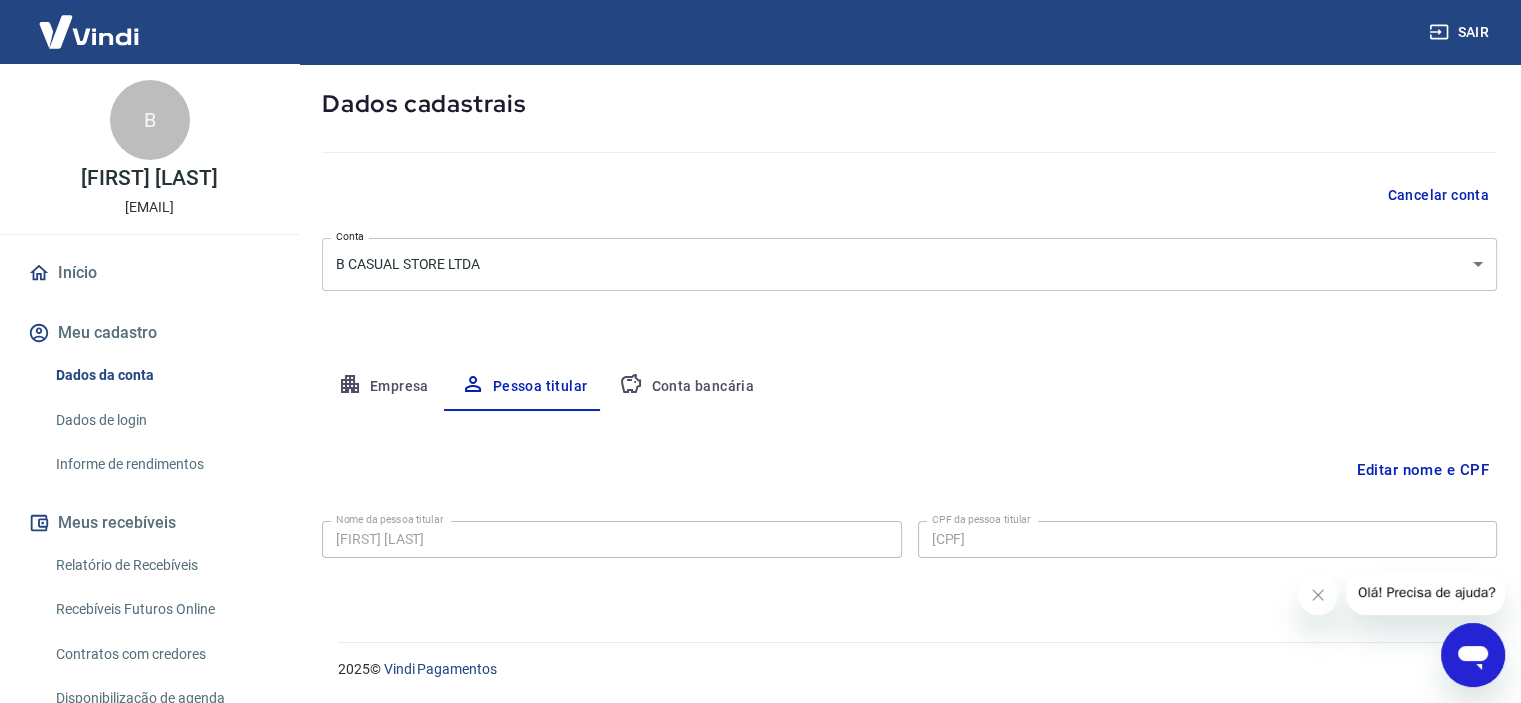 click on "Conta bancária" at bounding box center (686, 387) 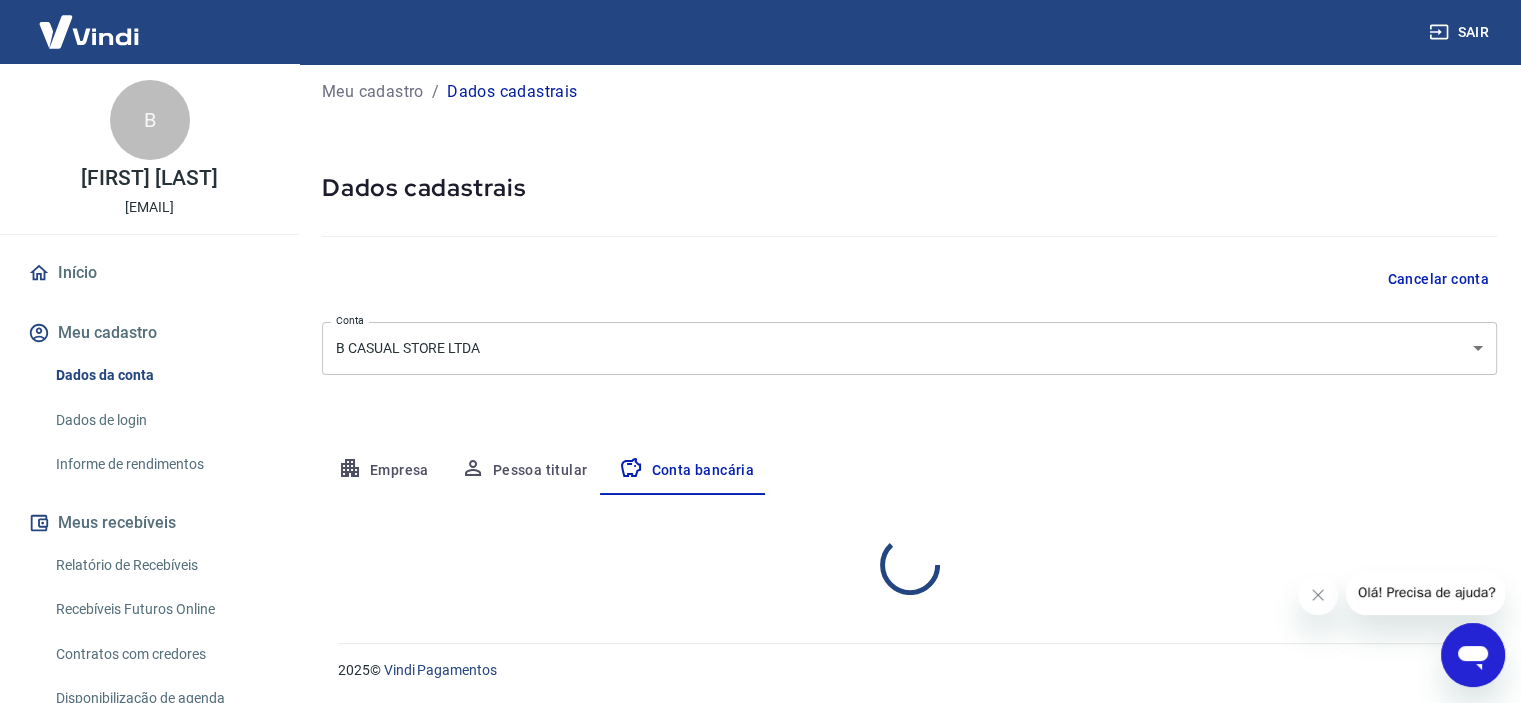 scroll, scrollTop: 96, scrollLeft: 0, axis: vertical 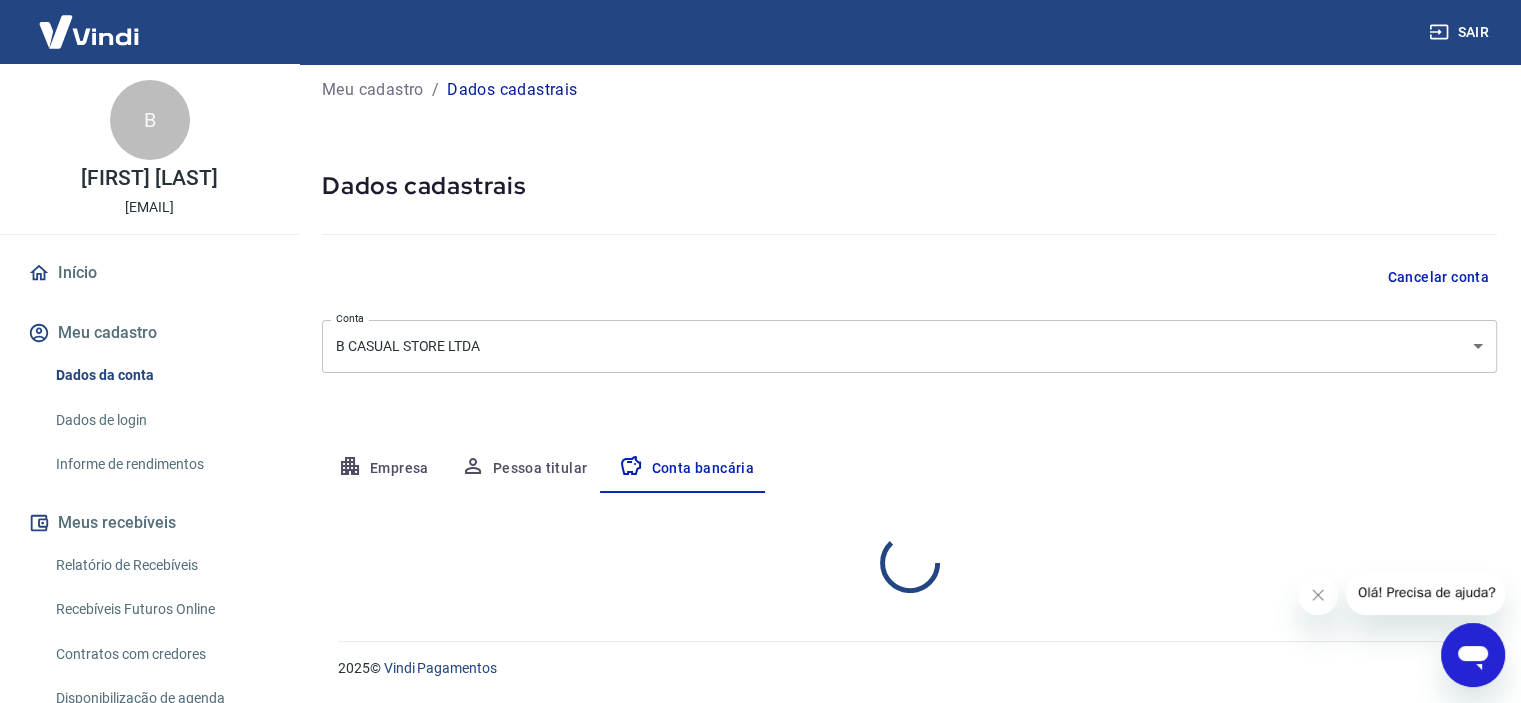 select on "1" 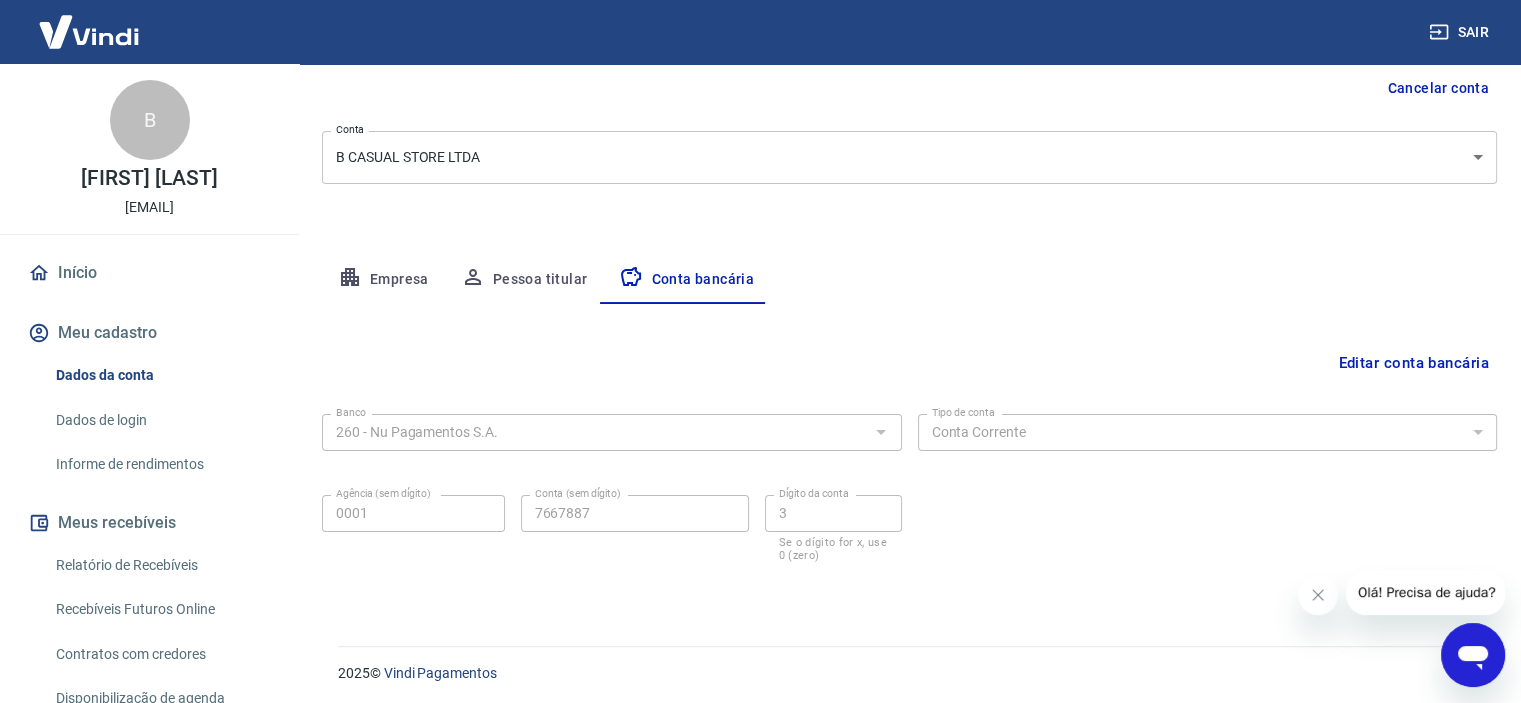 scroll, scrollTop: 207, scrollLeft: 0, axis: vertical 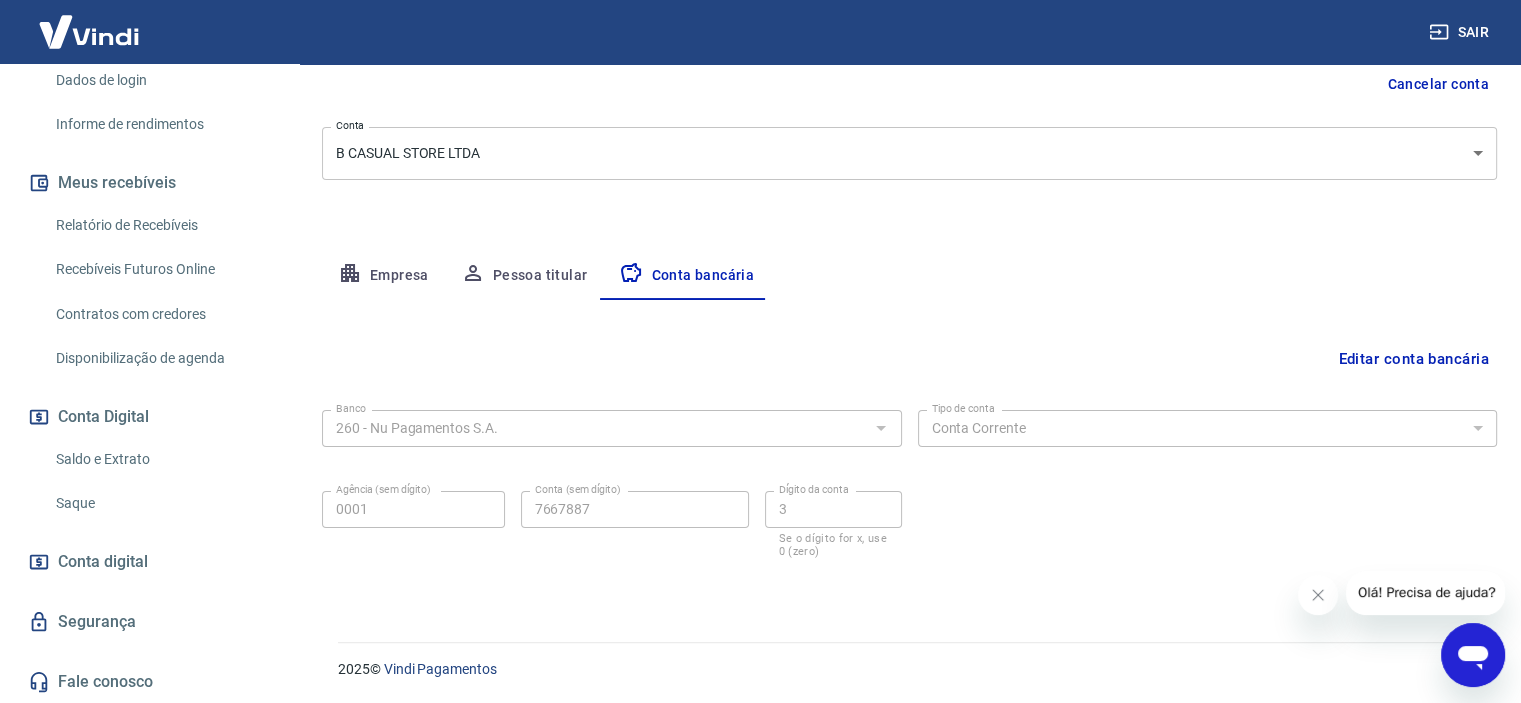click at bounding box center [1473, 655] 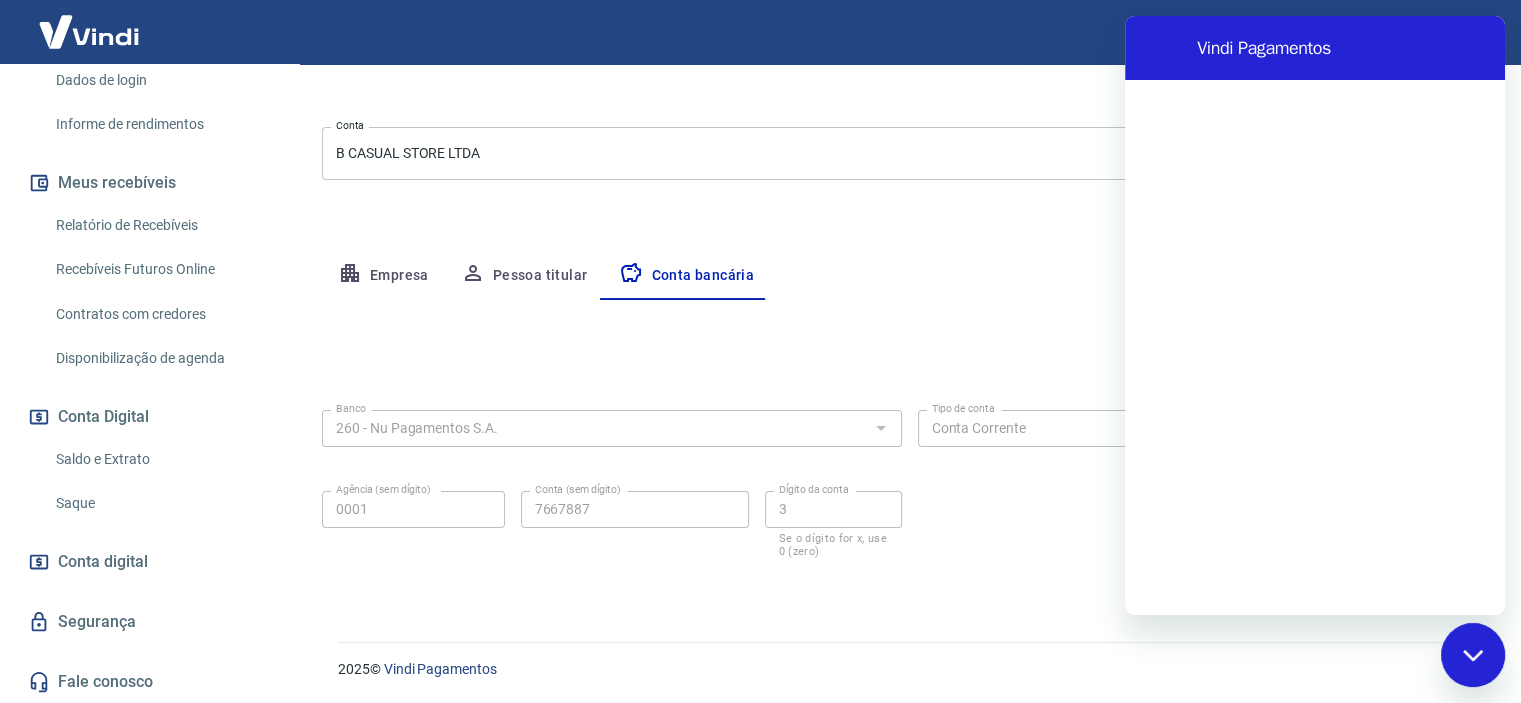 scroll, scrollTop: 0, scrollLeft: 0, axis: both 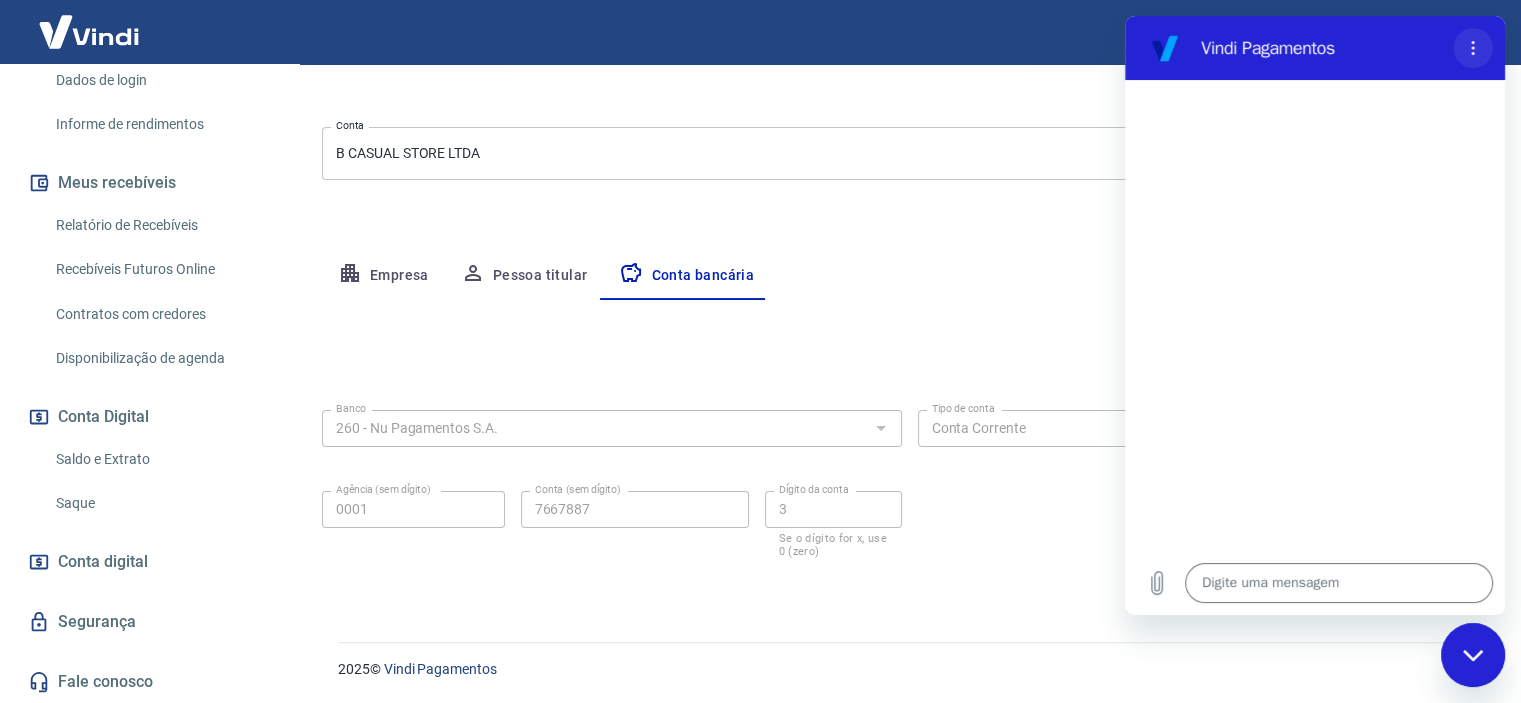 click 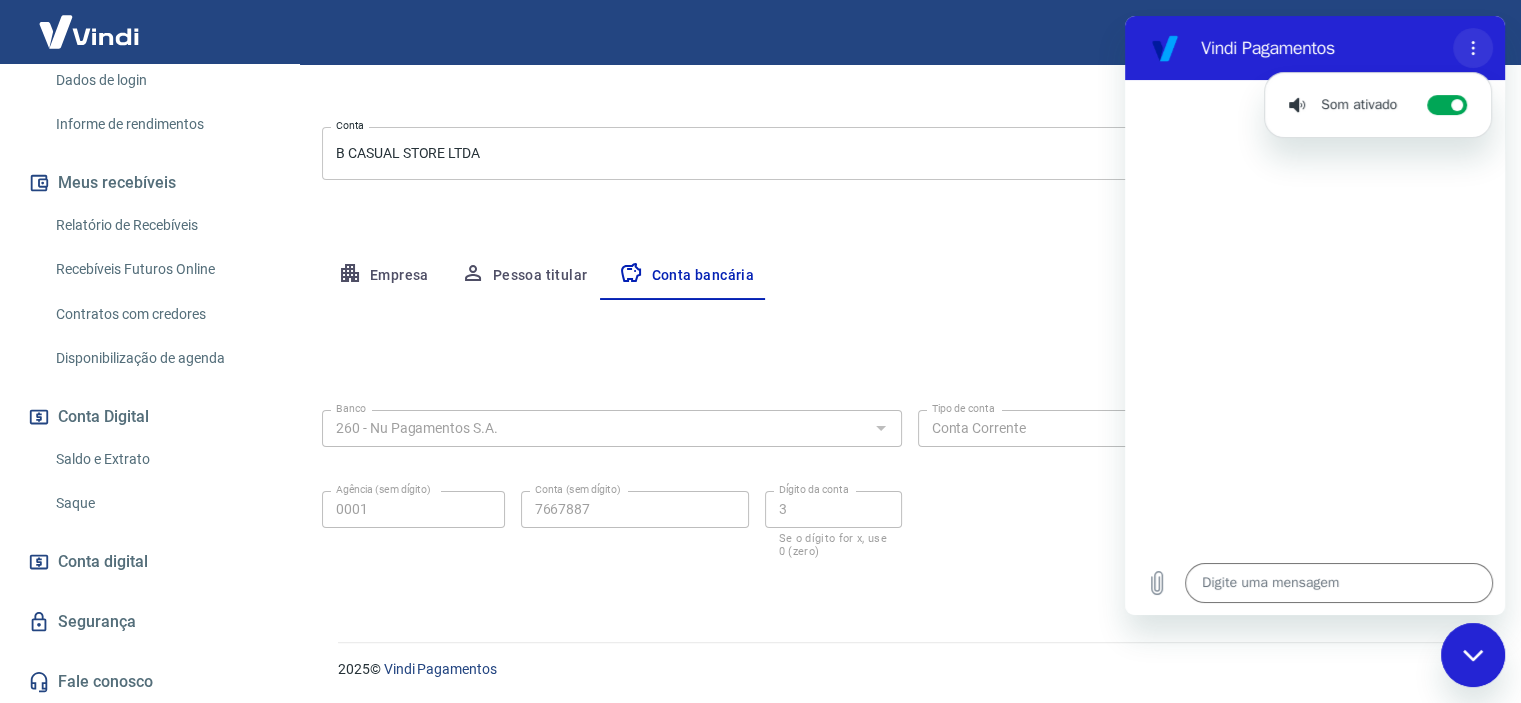 click 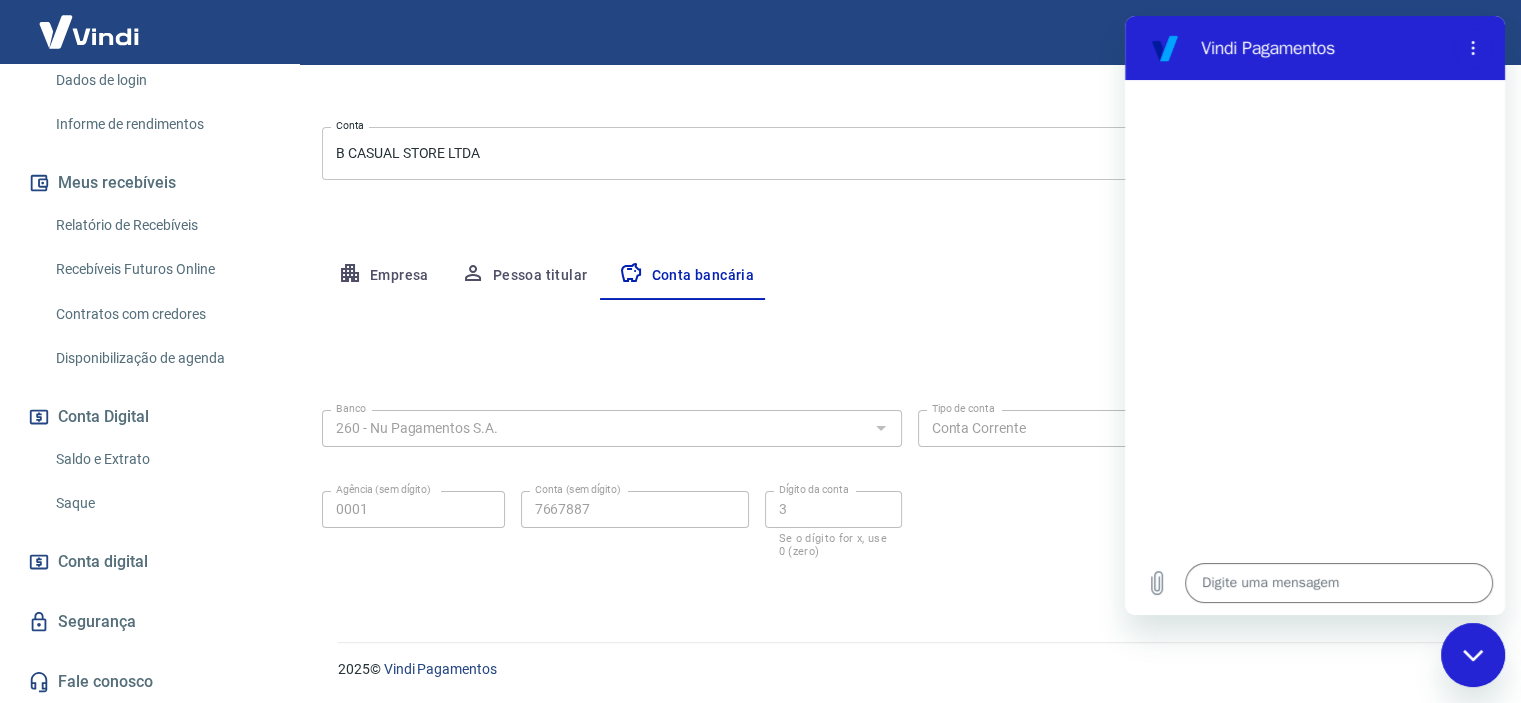 click at bounding box center [1473, 655] 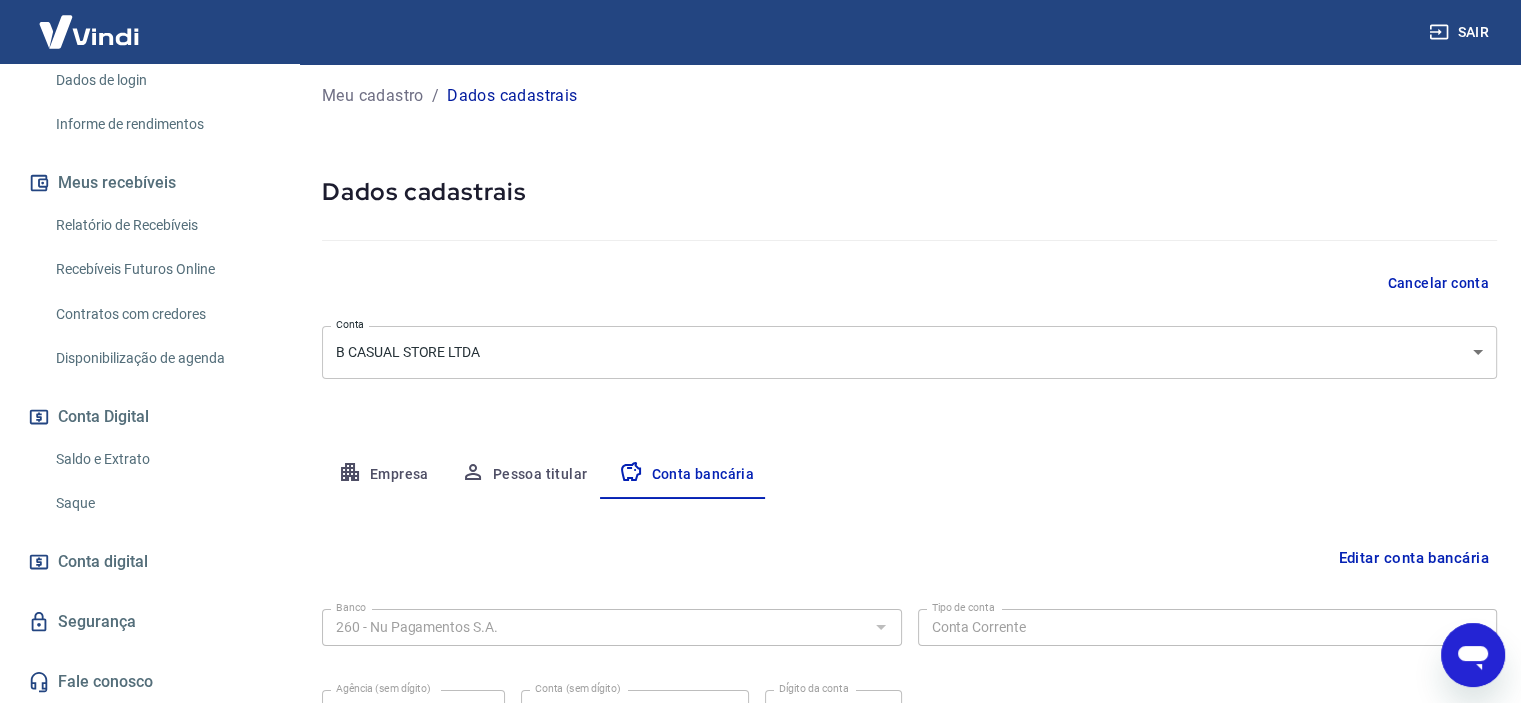 scroll, scrollTop: 0, scrollLeft: 0, axis: both 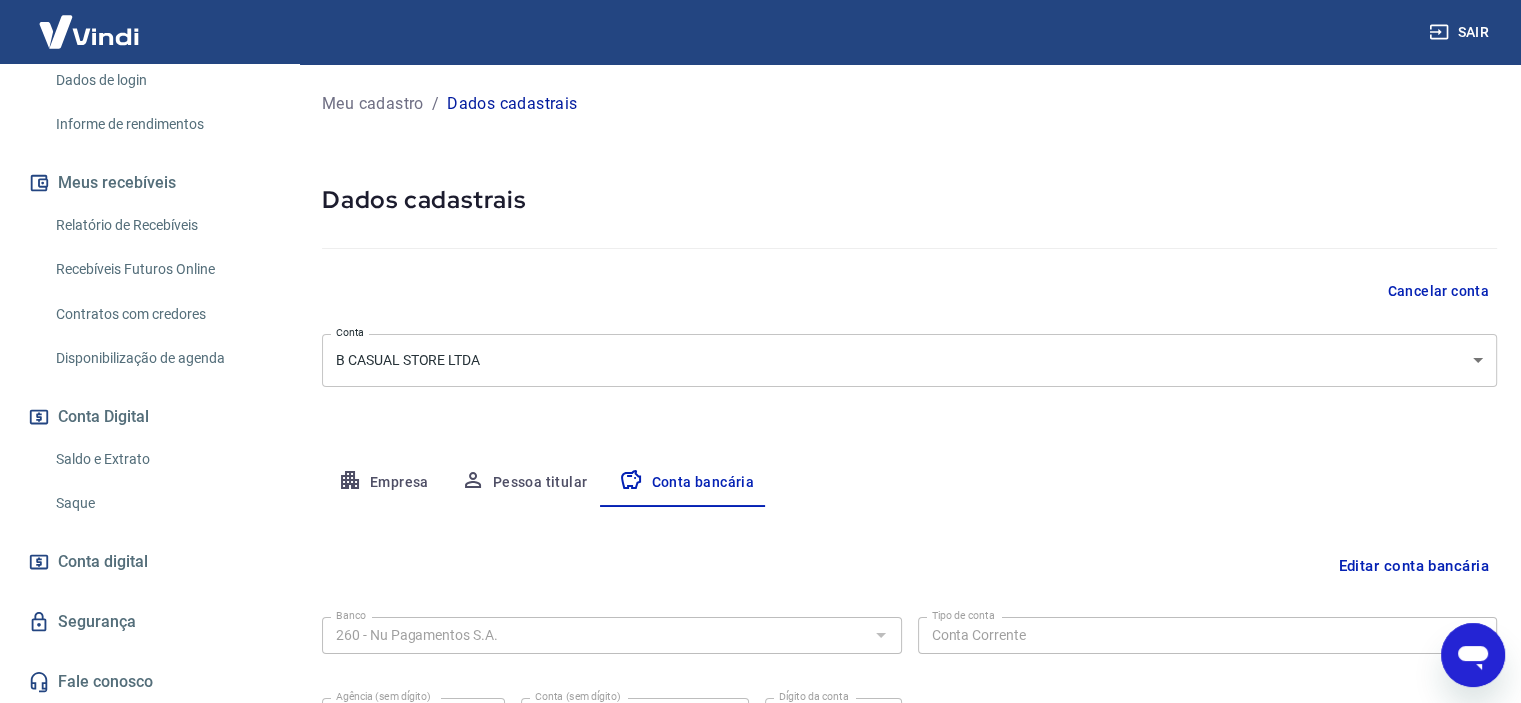 type on "x" 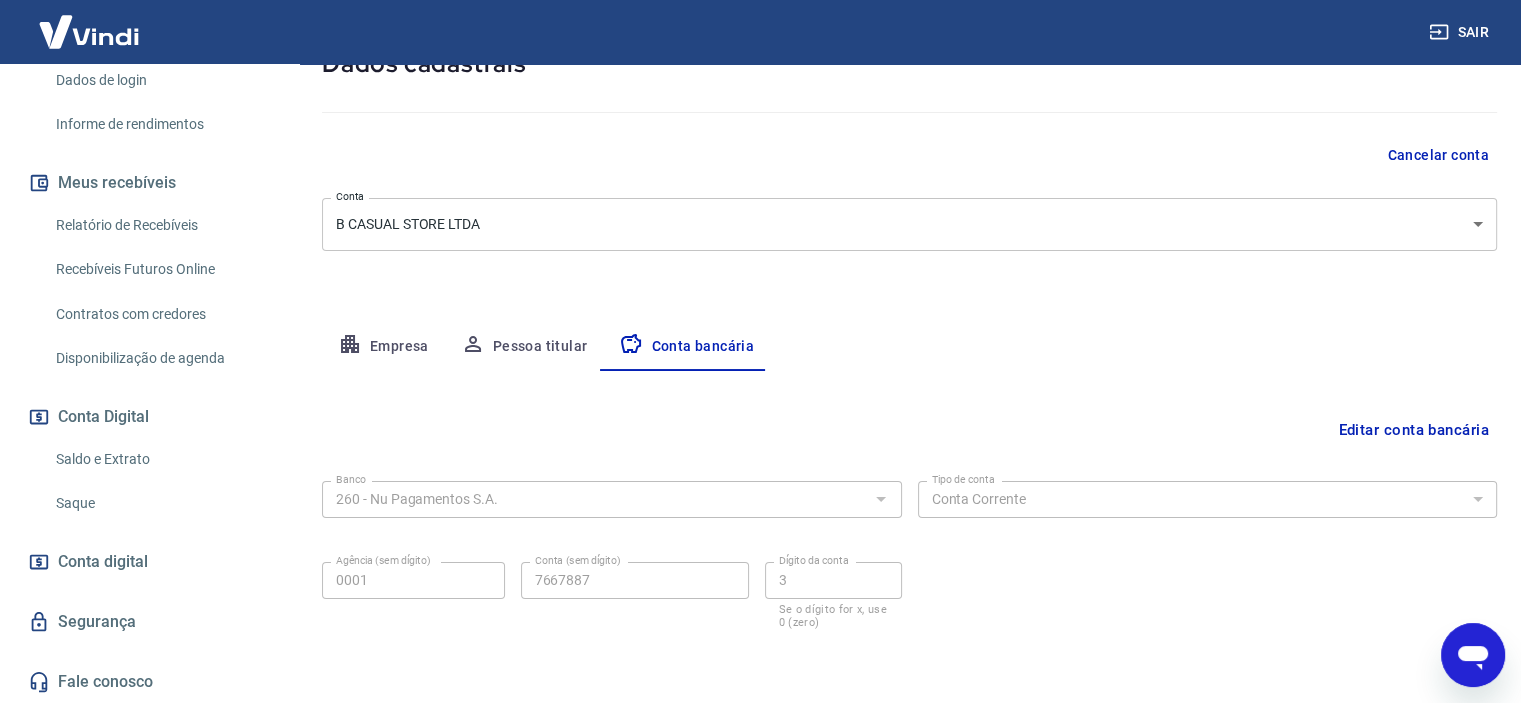 scroll, scrollTop: 207, scrollLeft: 0, axis: vertical 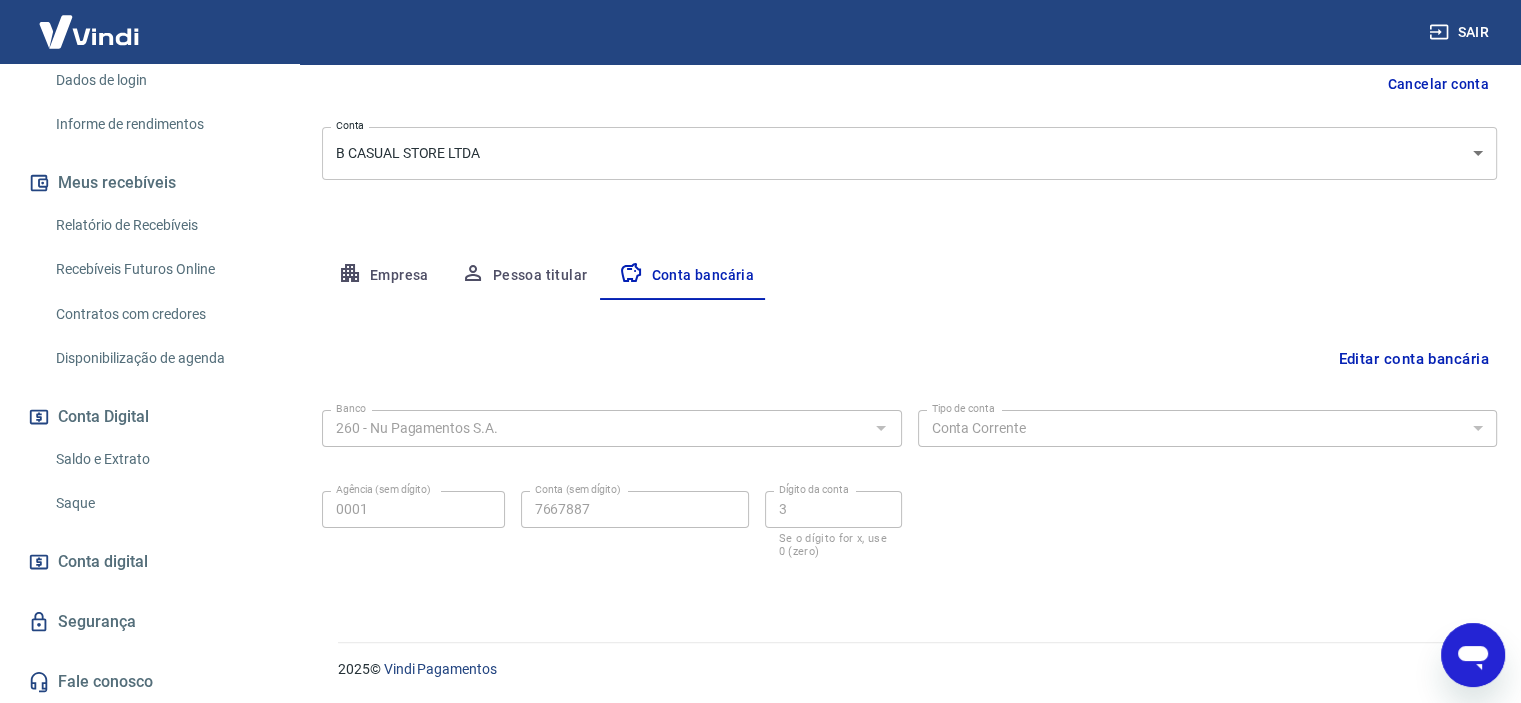 click on "Pessoa titular" at bounding box center (524, 276) 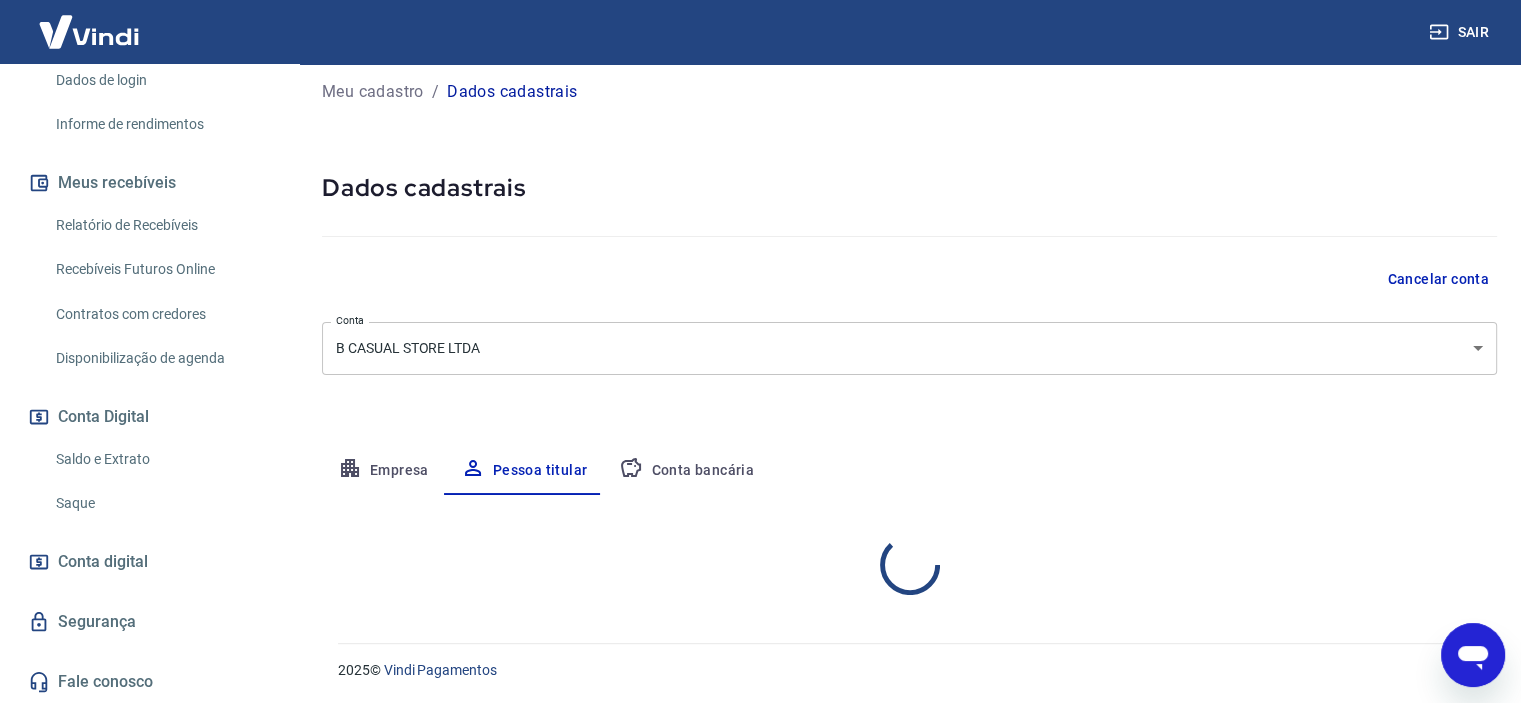 scroll, scrollTop: 96, scrollLeft: 0, axis: vertical 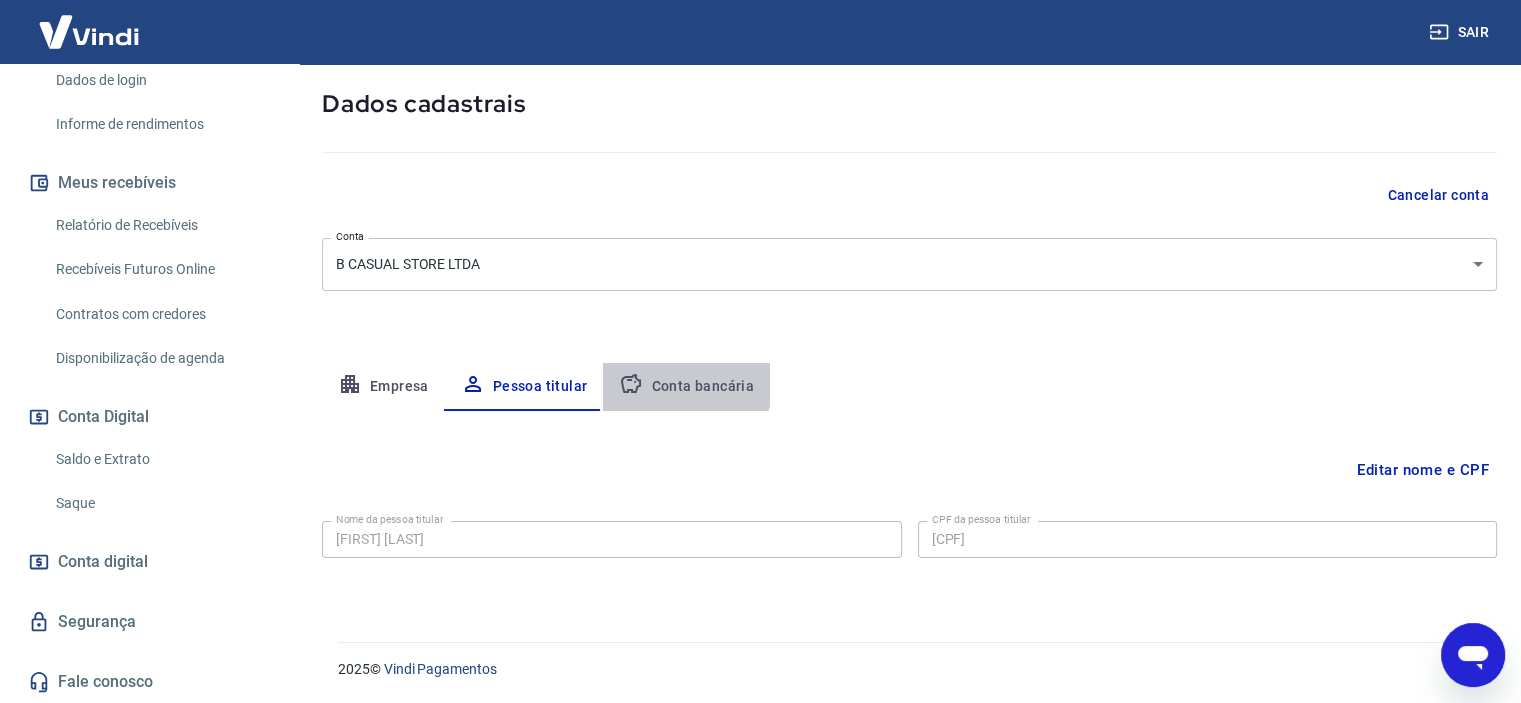 click on "Conta bancária" at bounding box center [686, 387] 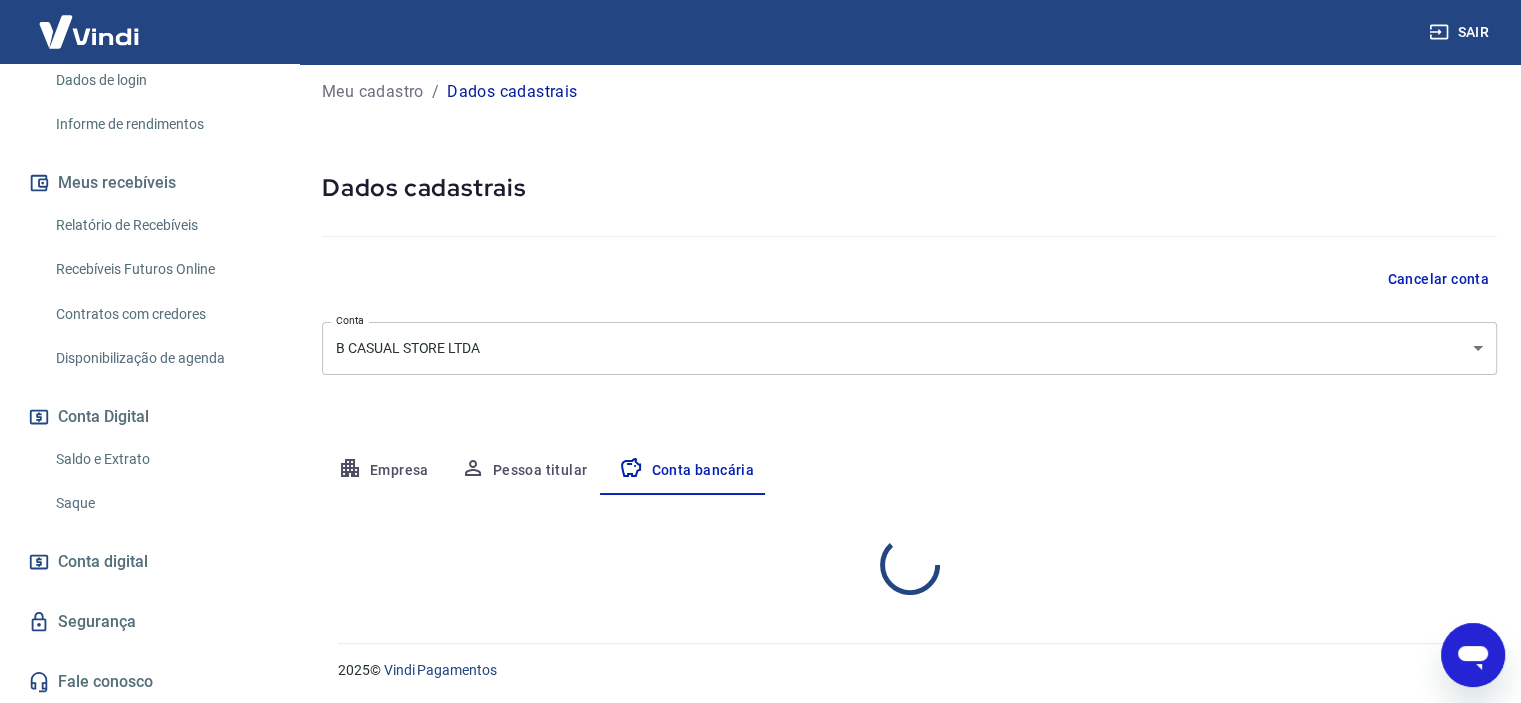 select on "1" 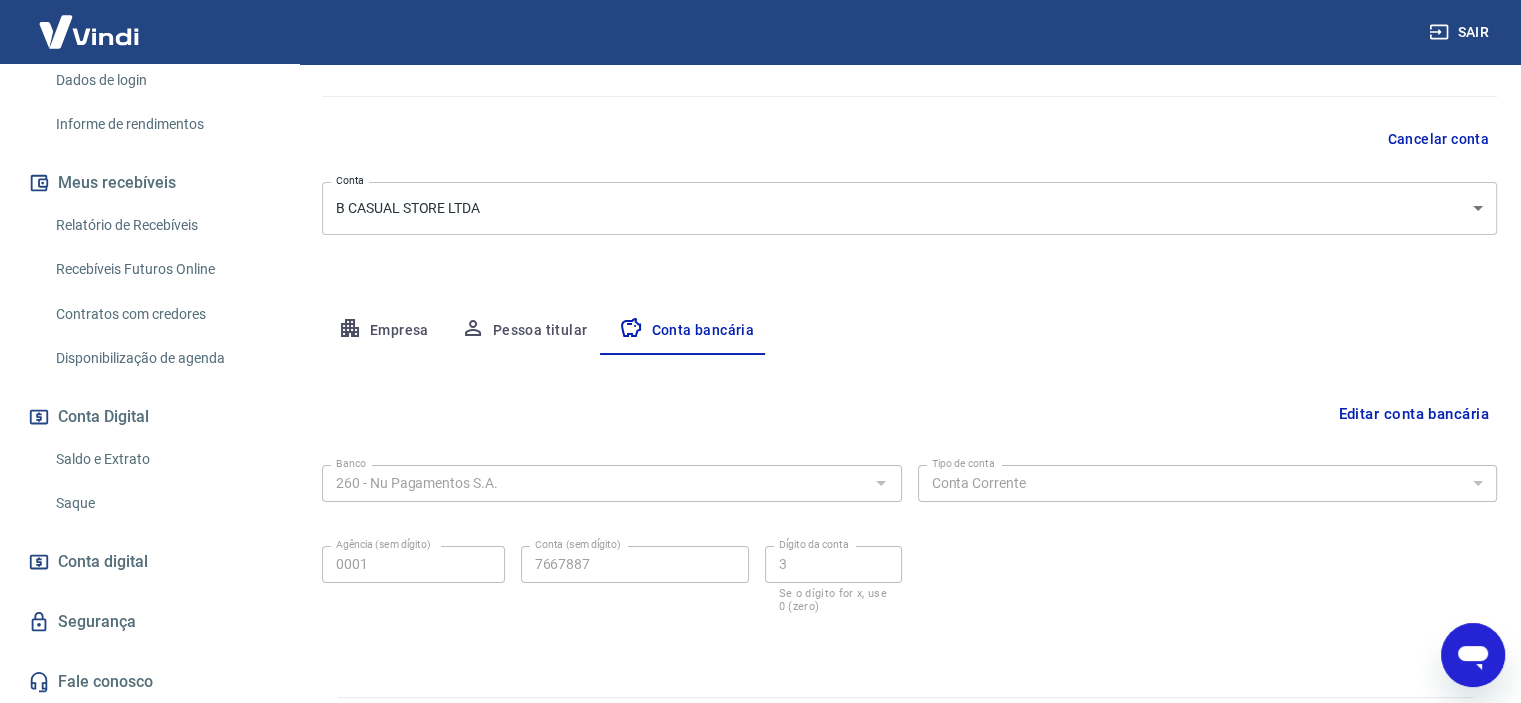 scroll, scrollTop: 207, scrollLeft: 0, axis: vertical 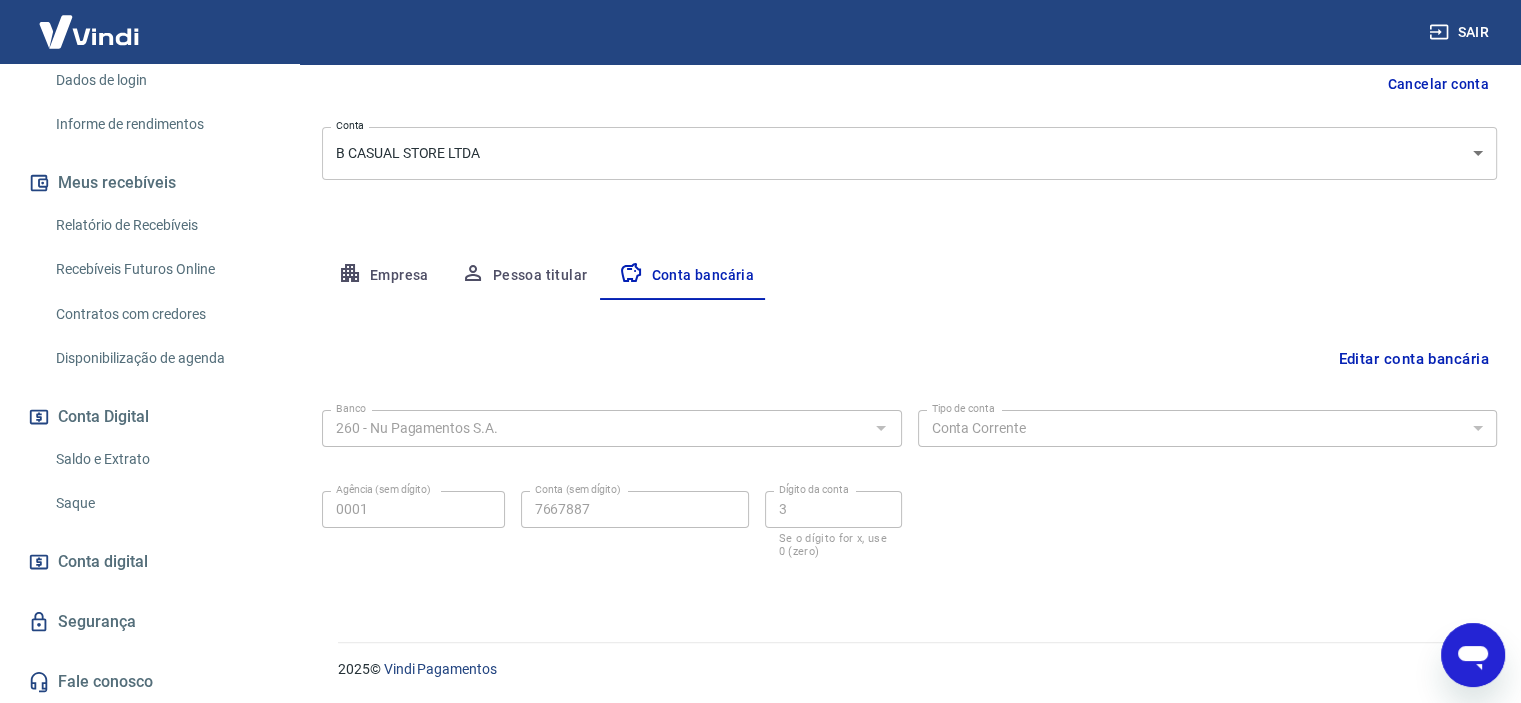 click on "Empresa" at bounding box center [383, 276] 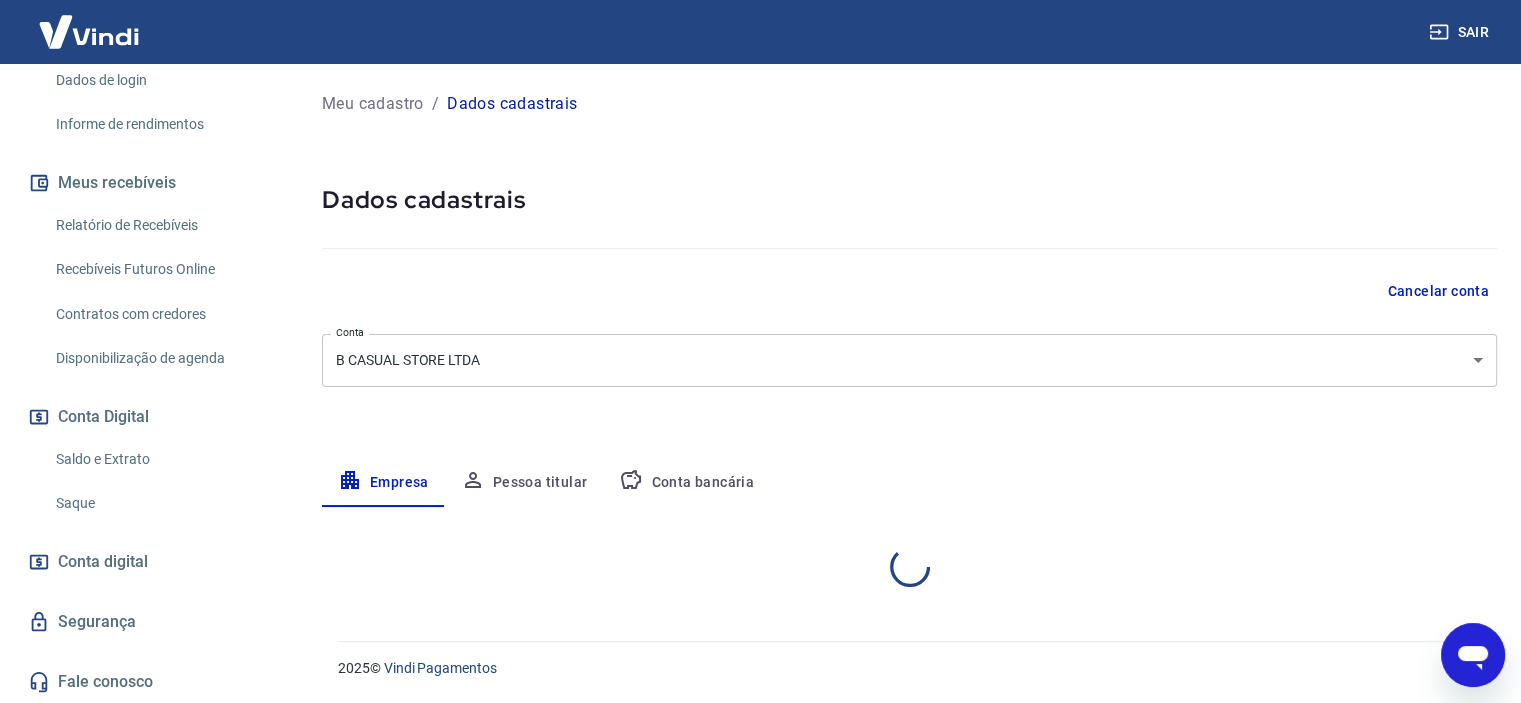 scroll, scrollTop: 0, scrollLeft: 0, axis: both 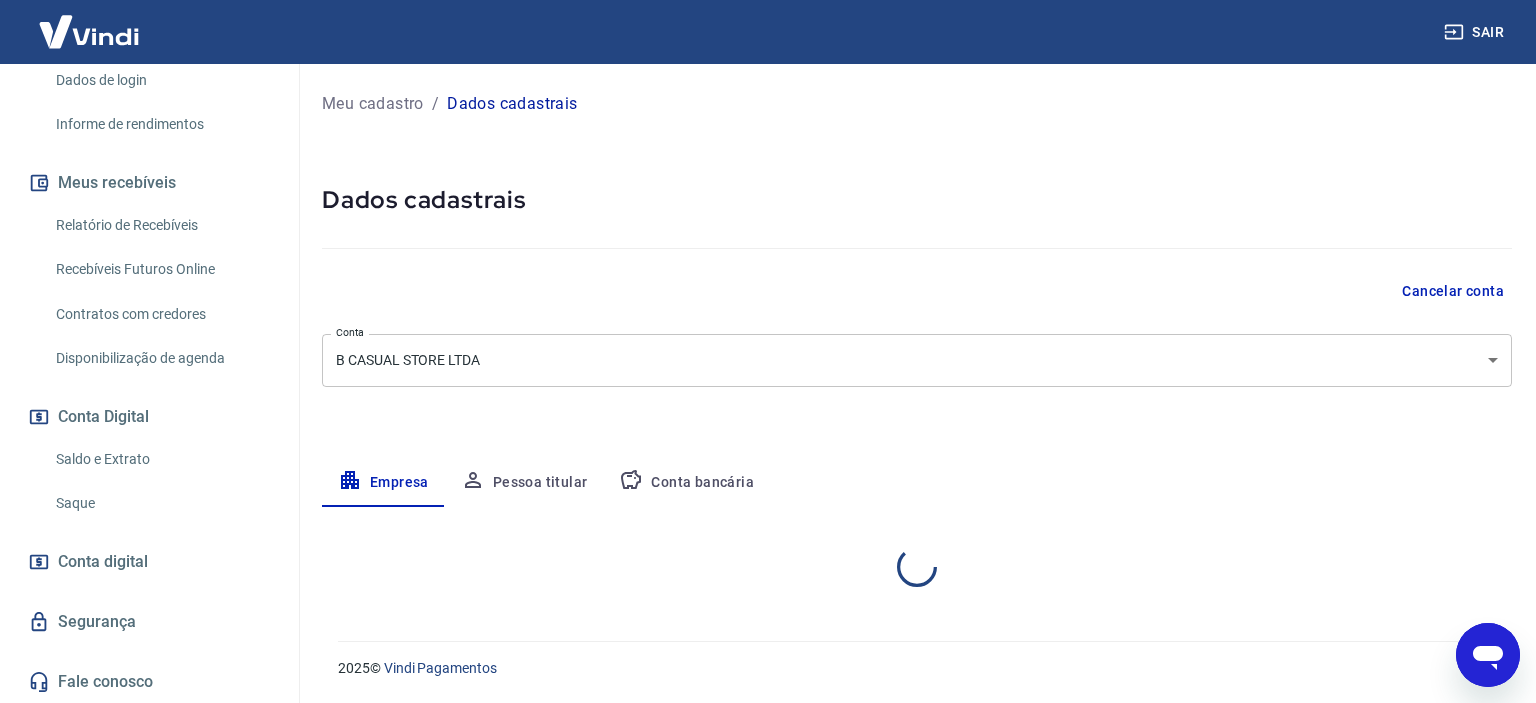 select on "SP" 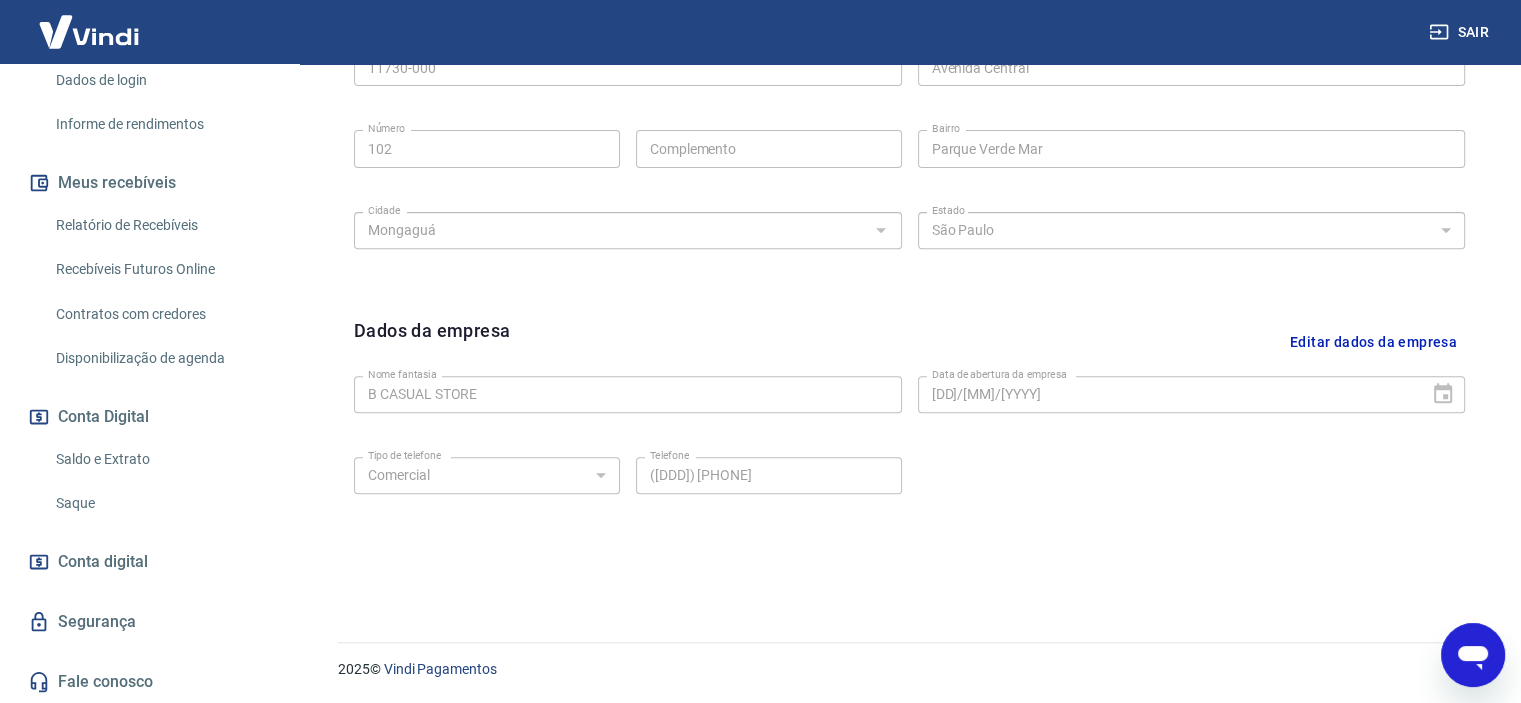 scroll, scrollTop: 338, scrollLeft: 0, axis: vertical 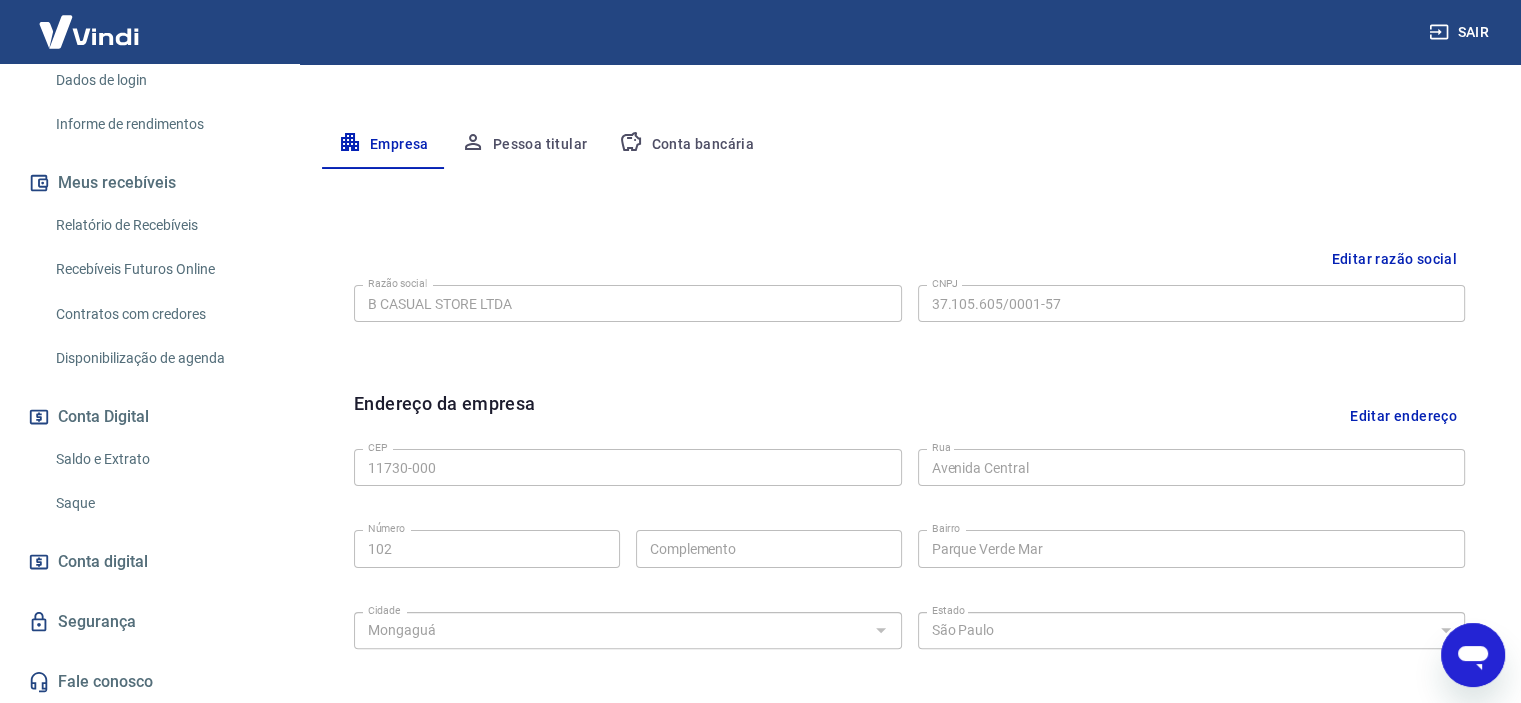 click on "Conta bancária" at bounding box center (686, 145) 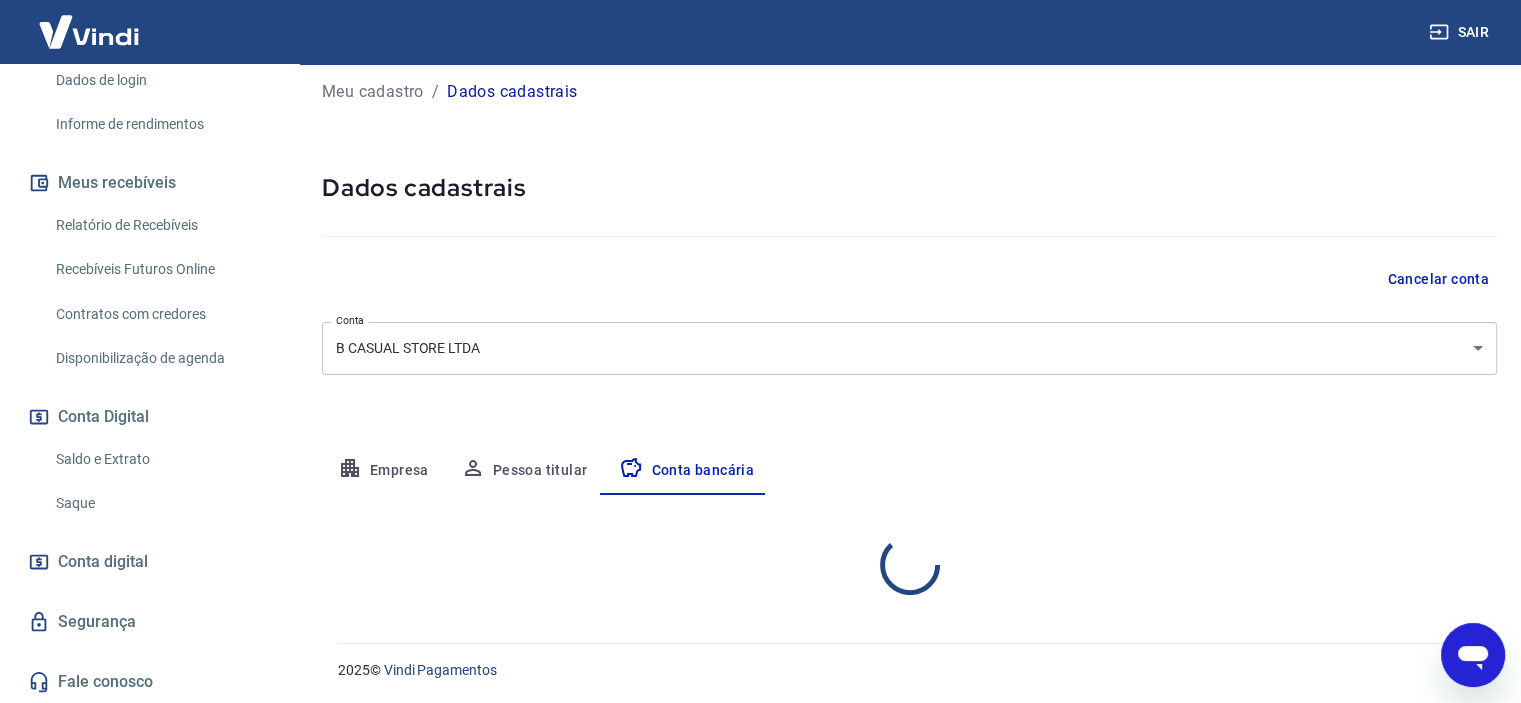 scroll, scrollTop: 207, scrollLeft: 0, axis: vertical 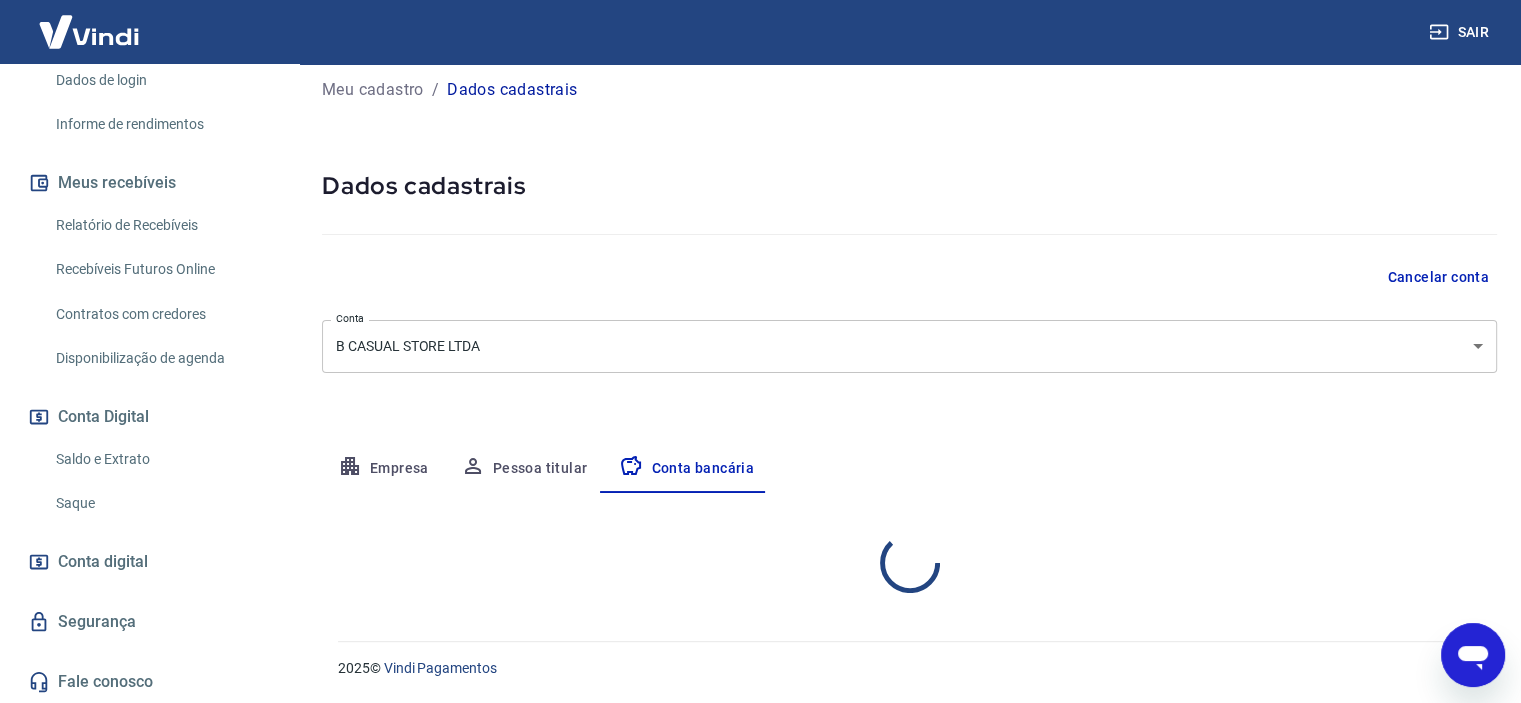 select on "1" 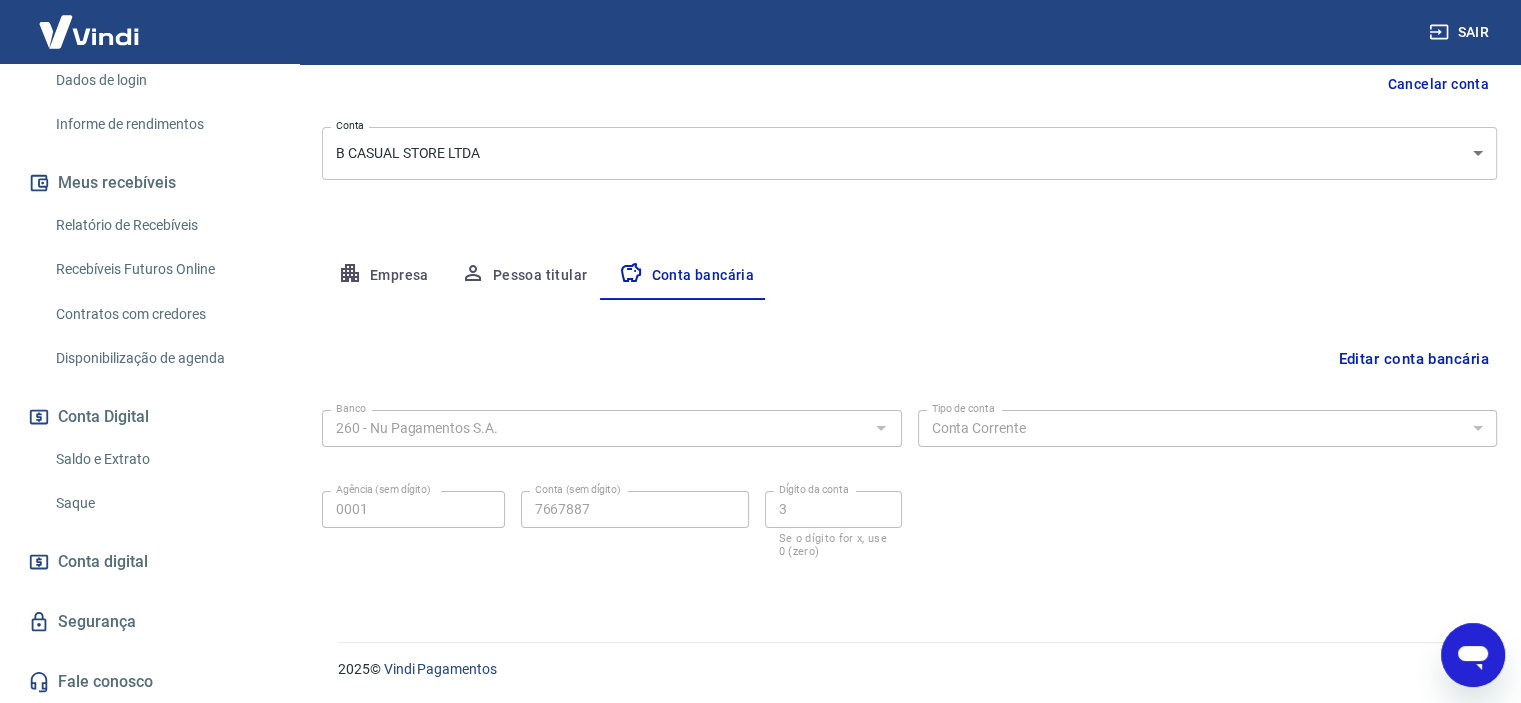 click on "Empresa" at bounding box center [383, 276] 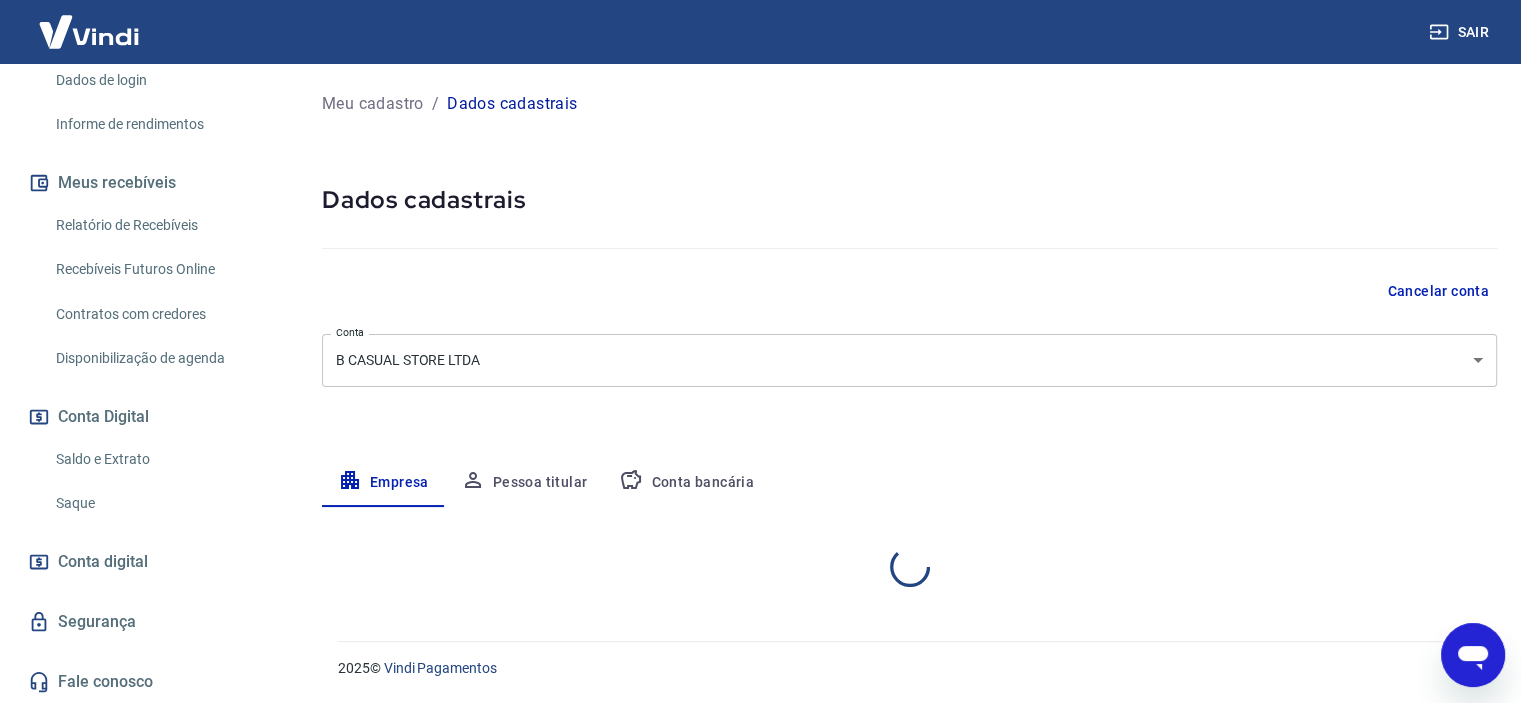 scroll, scrollTop: 0, scrollLeft: 0, axis: both 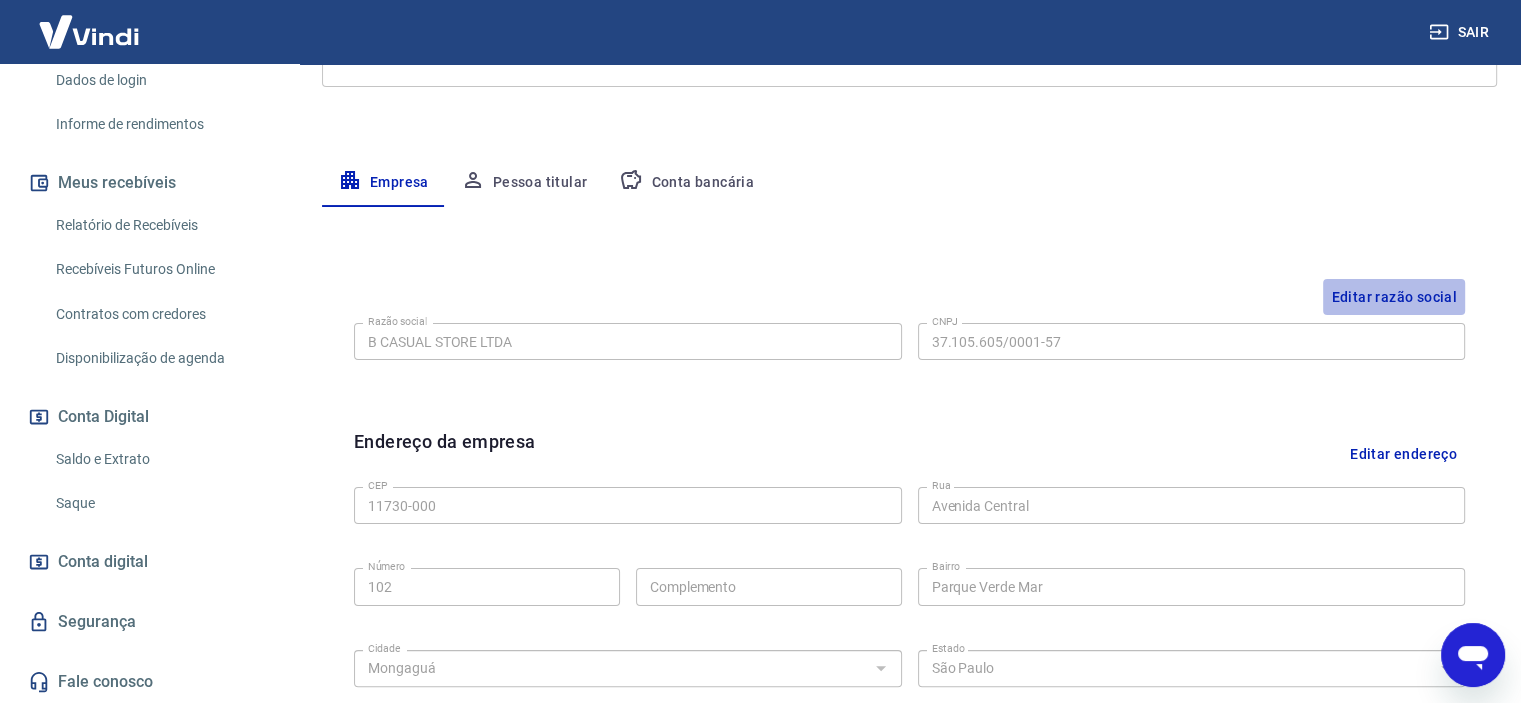 click on "Editar razão social" at bounding box center (1394, 297) 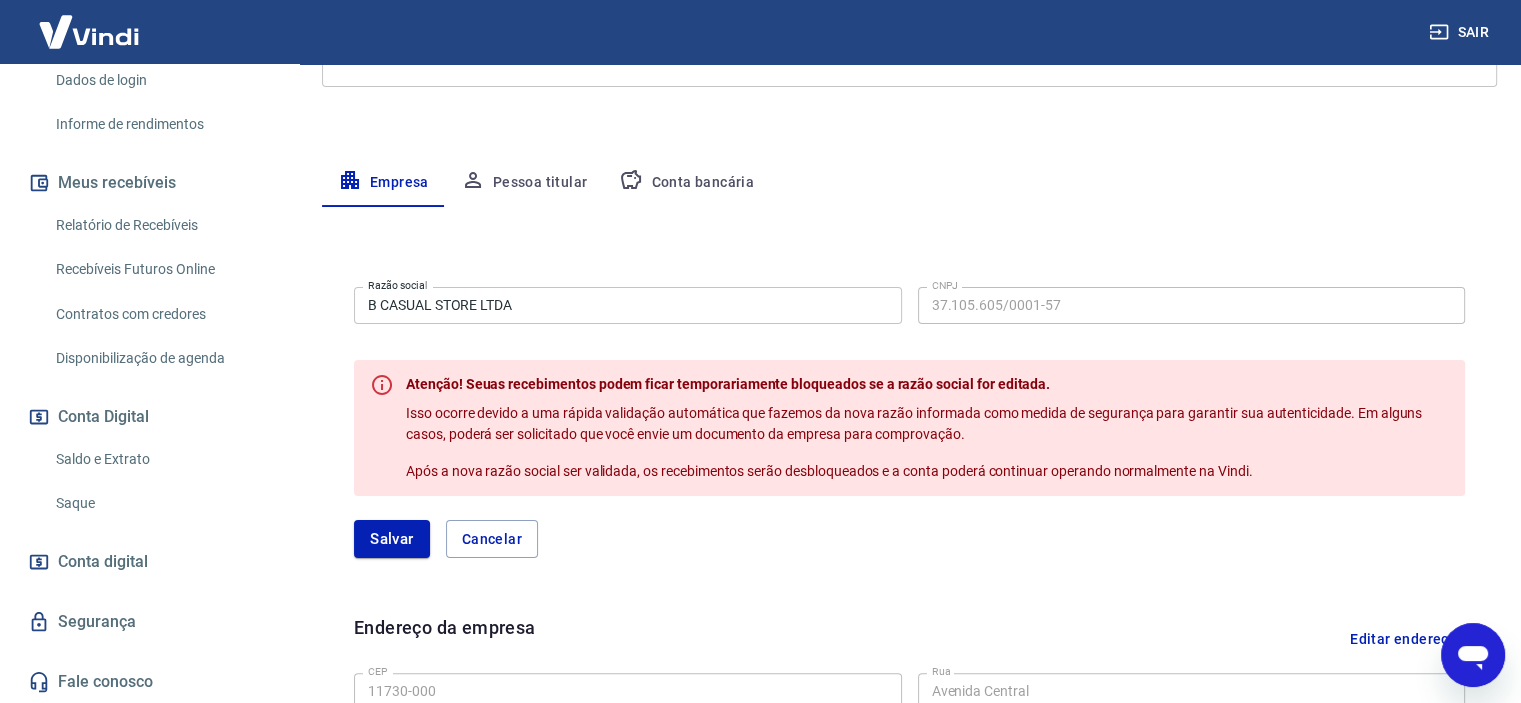 type on "x" 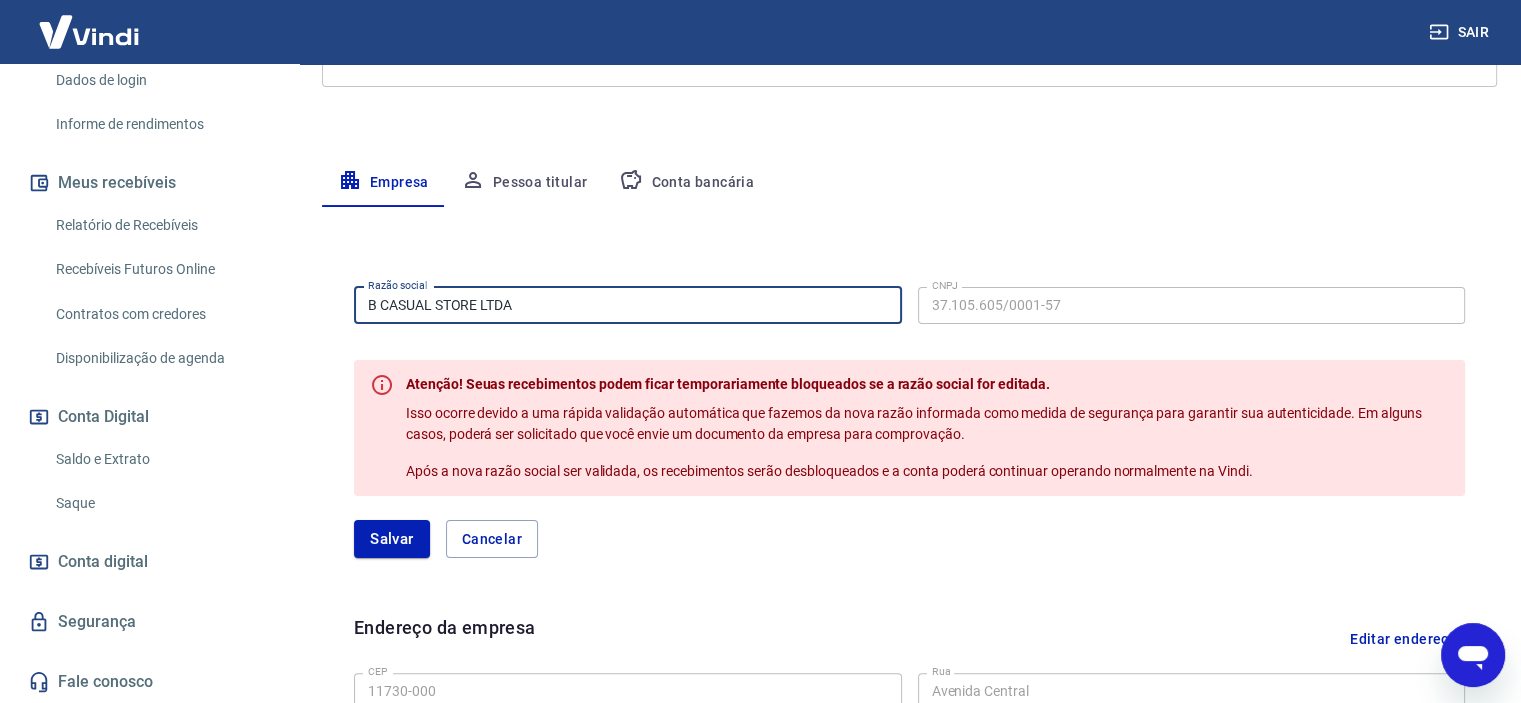 drag, startPoint x: 534, startPoint y: 307, endPoint x: 351, endPoint y: 312, distance: 183.0683 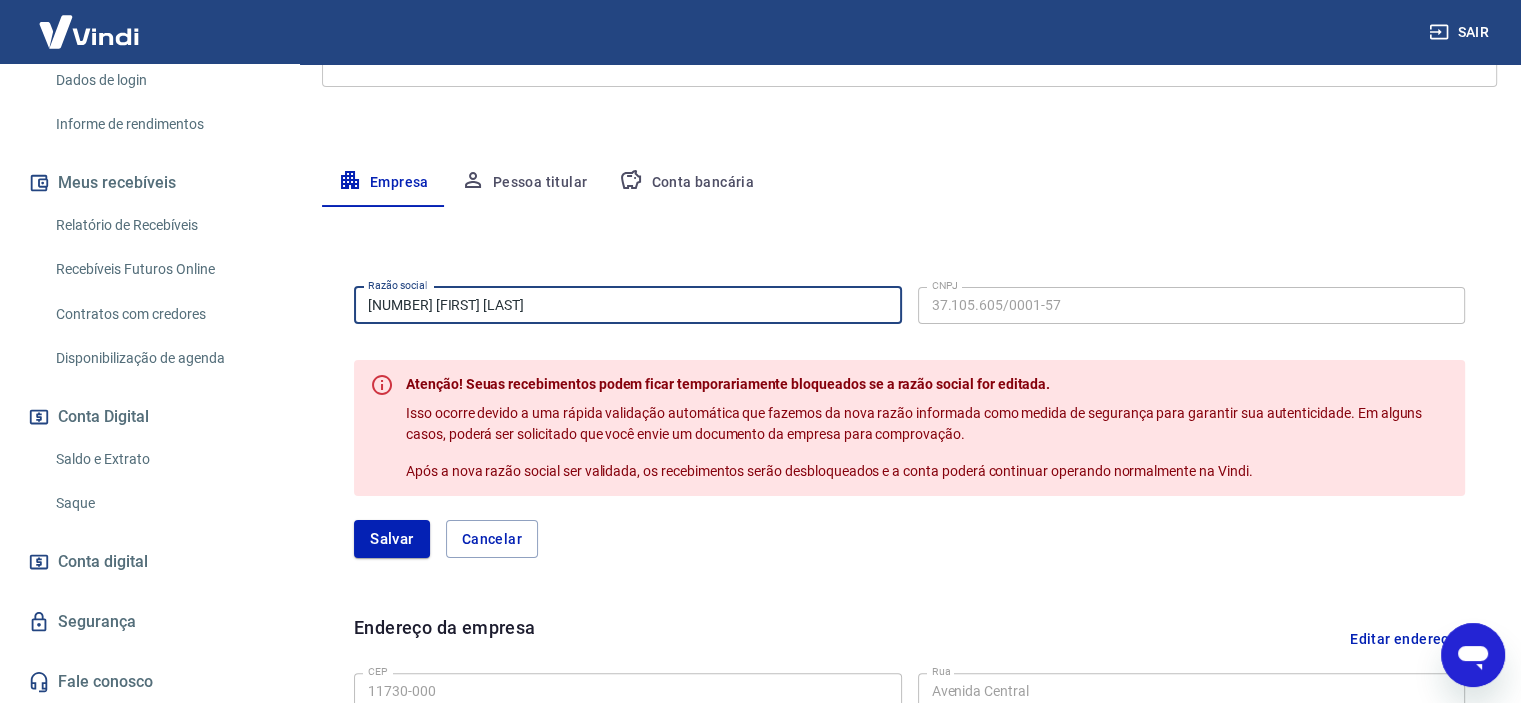 type on "62.083.109 BRENDA BELLO RODRIGUES" 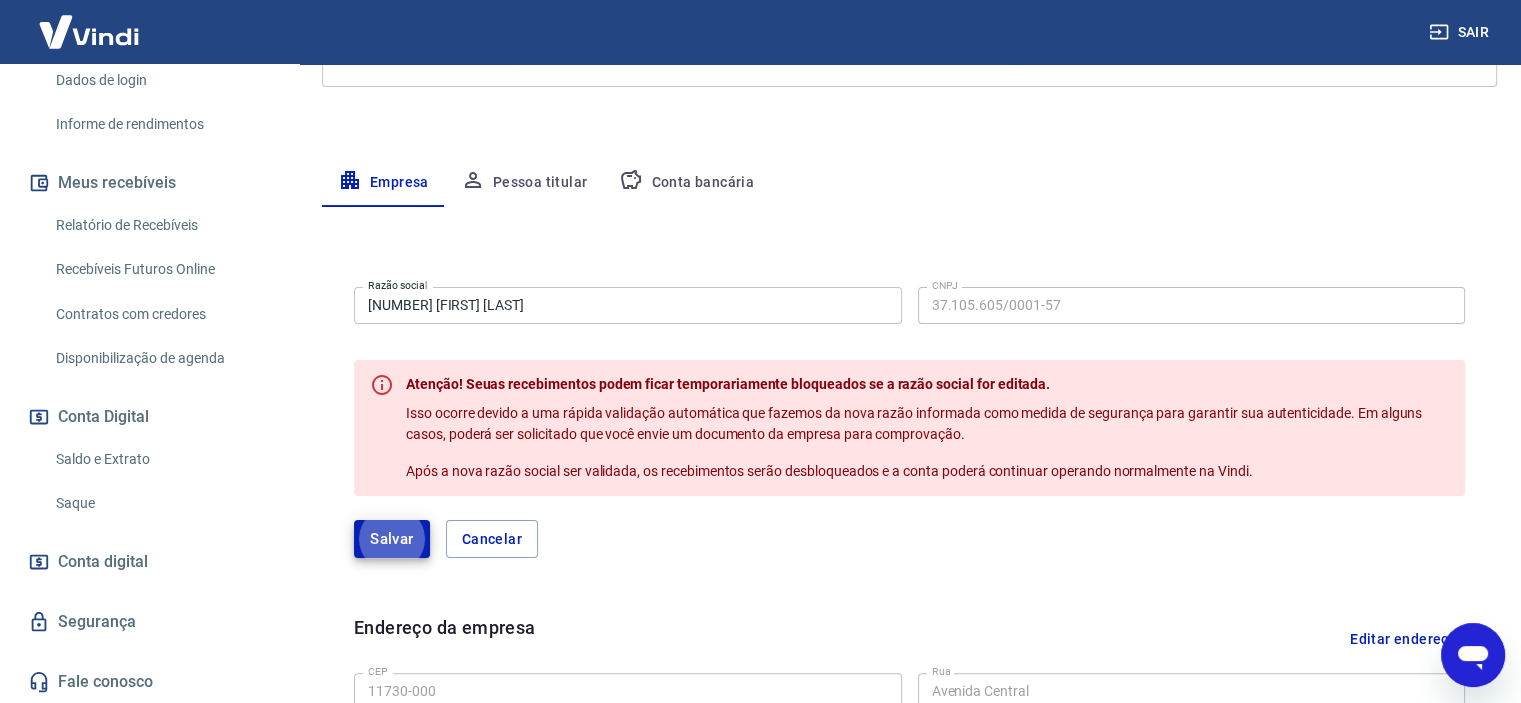 type 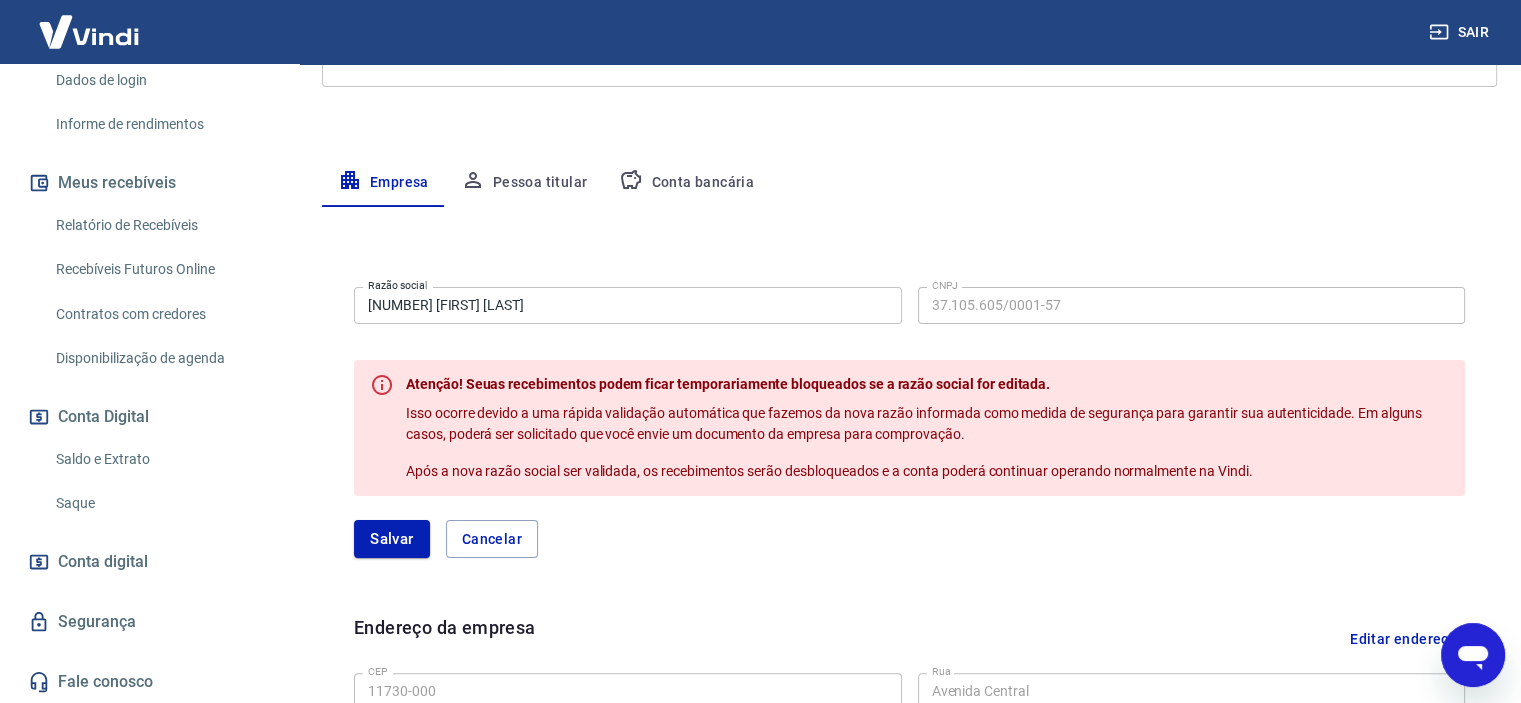 click on "62.083.109 BRENDA BELLO RODRIGUES" at bounding box center (628, 305) 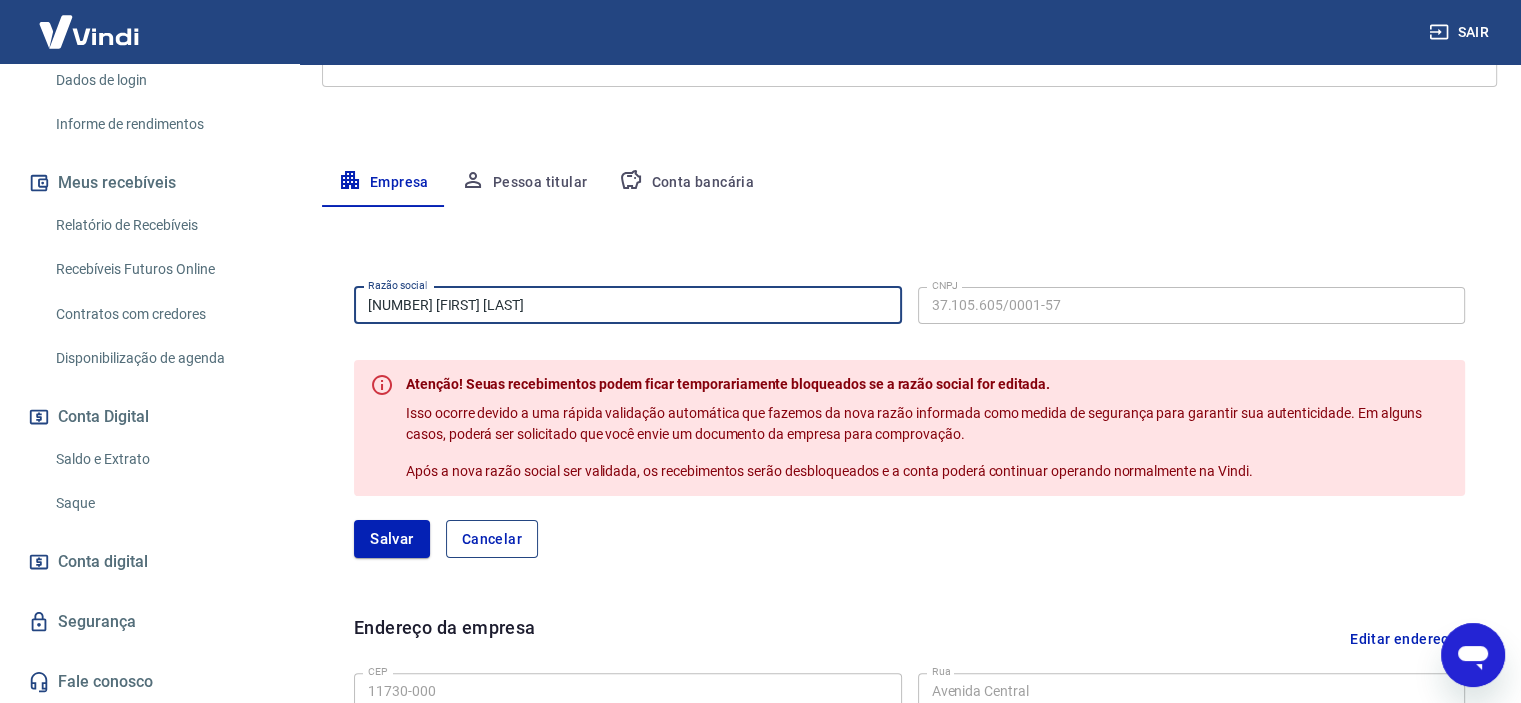 click on "Cancelar" at bounding box center (492, 539) 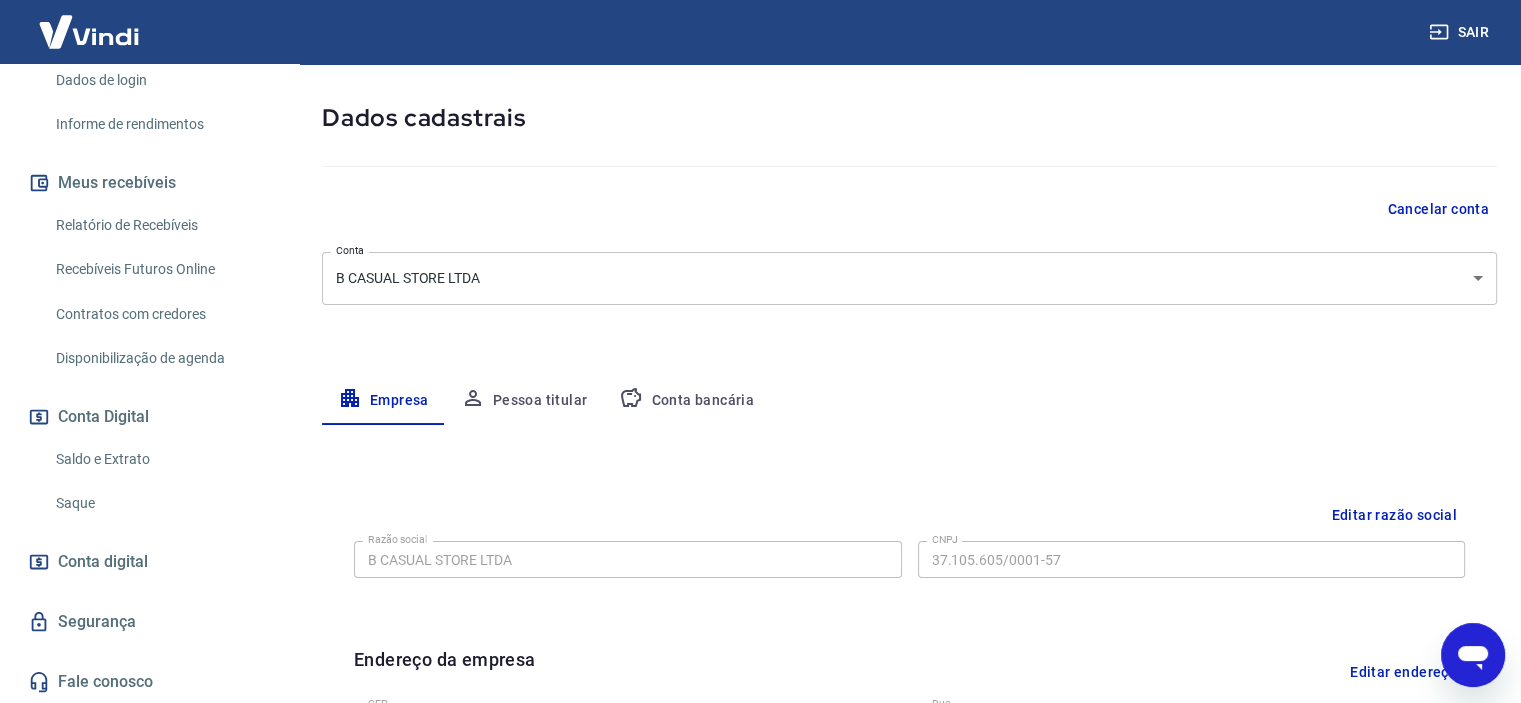 scroll, scrollTop: 0, scrollLeft: 0, axis: both 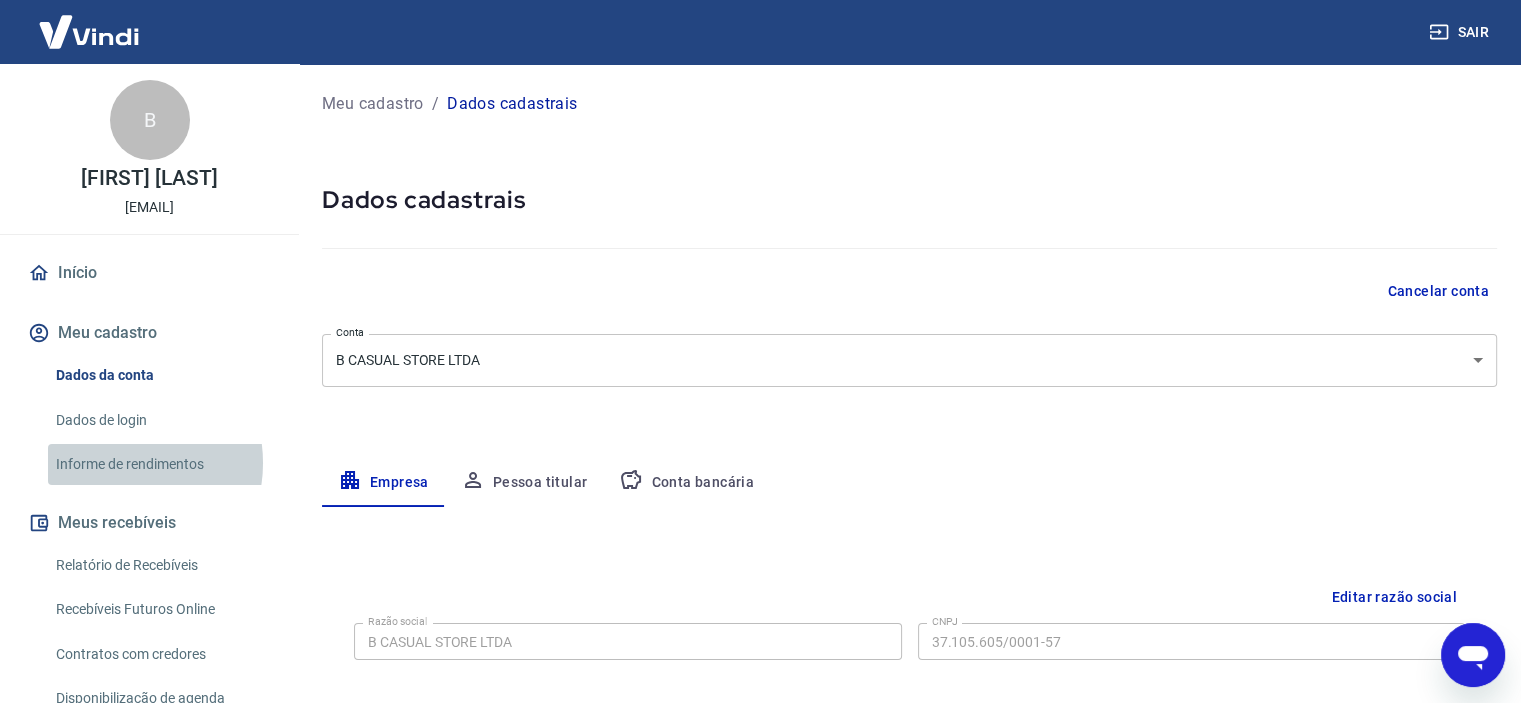 click on "Informe de rendimentos" at bounding box center (161, 464) 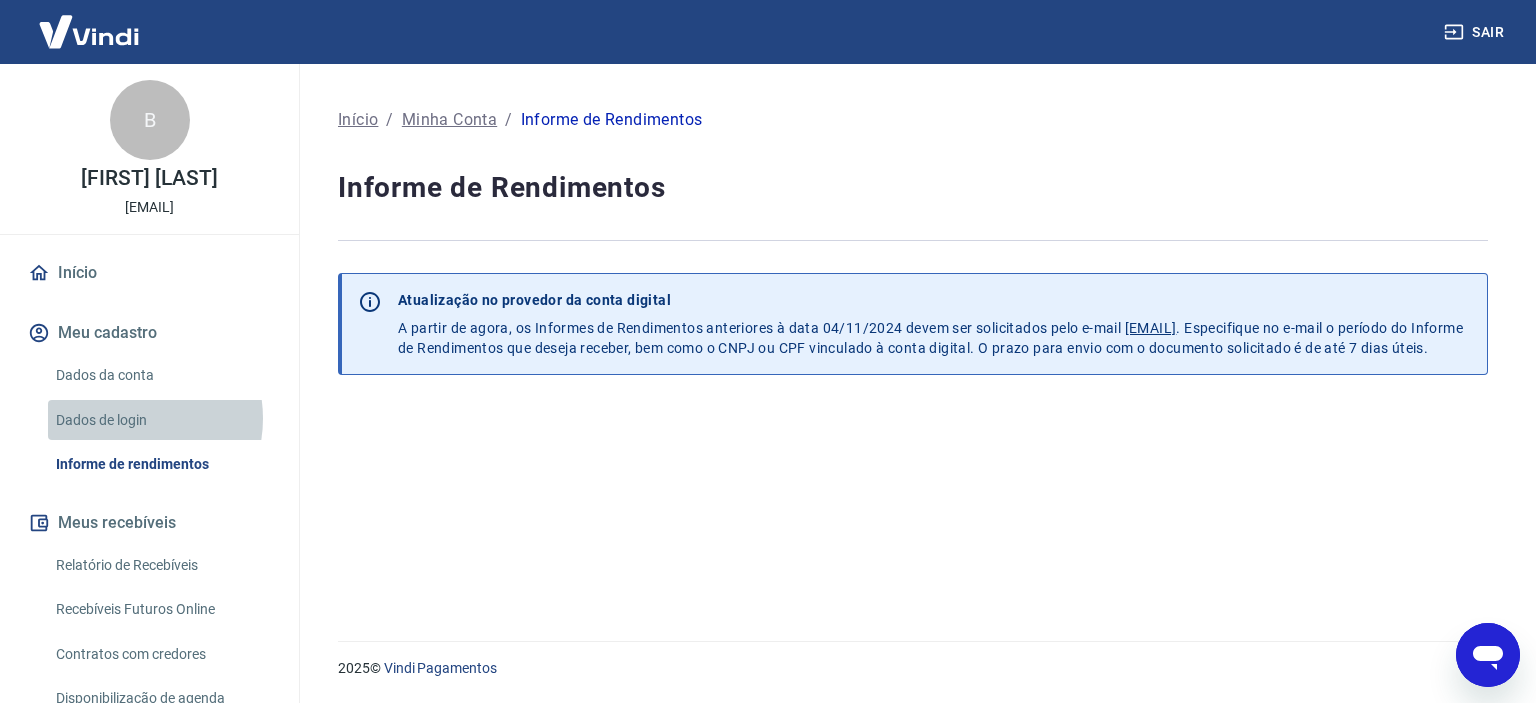 click on "Dados de login" at bounding box center [161, 420] 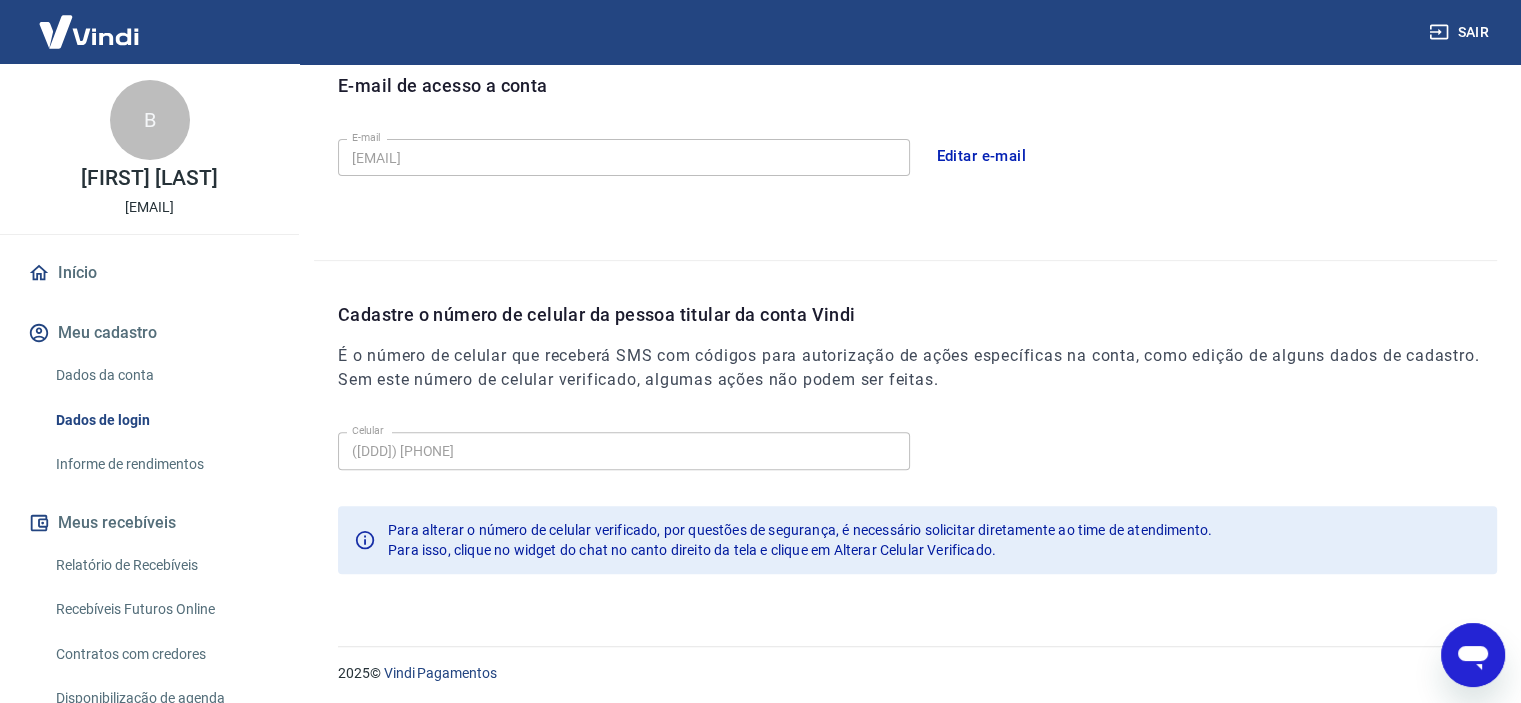 scroll, scrollTop: 576, scrollLeft: 0, axis: vertical 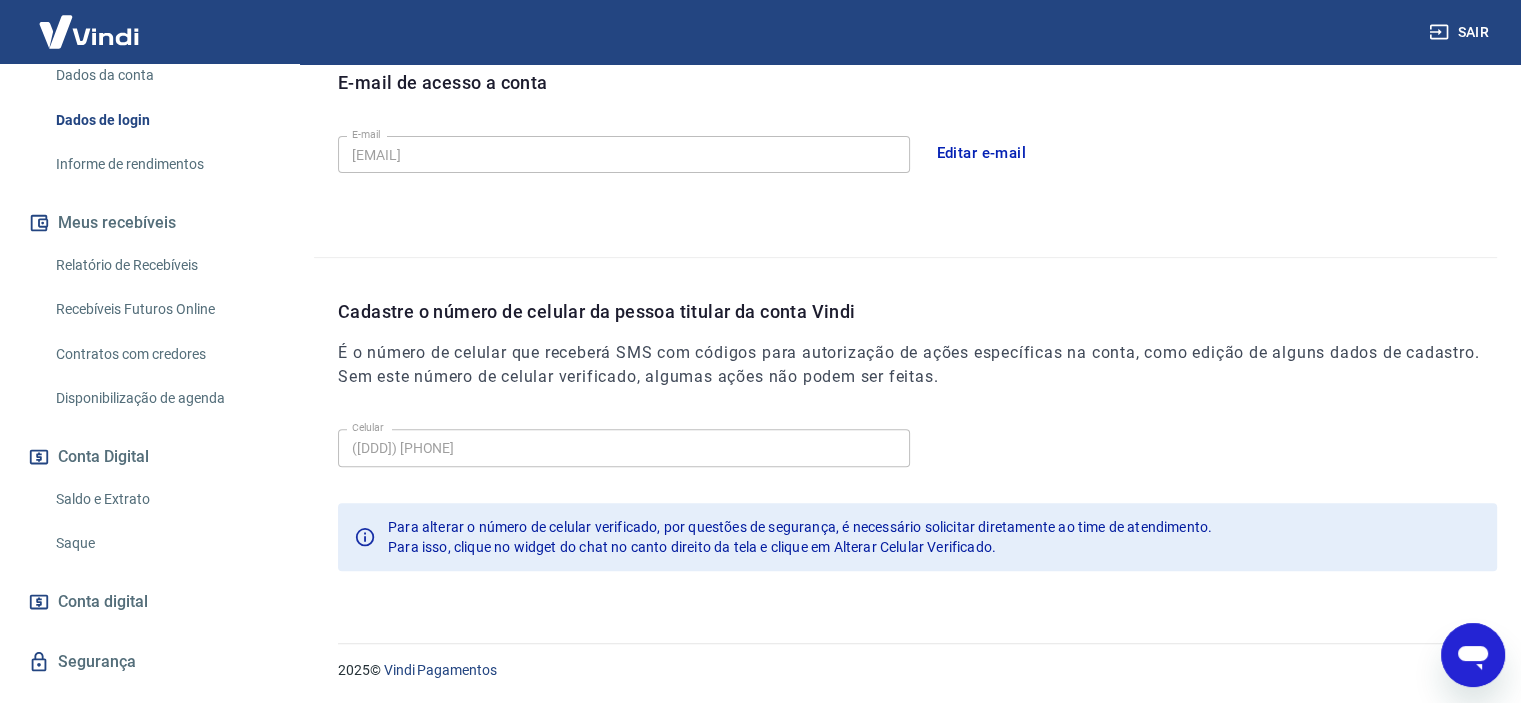 click on "Saldo e Extrato" at bounding box center (161, 499) 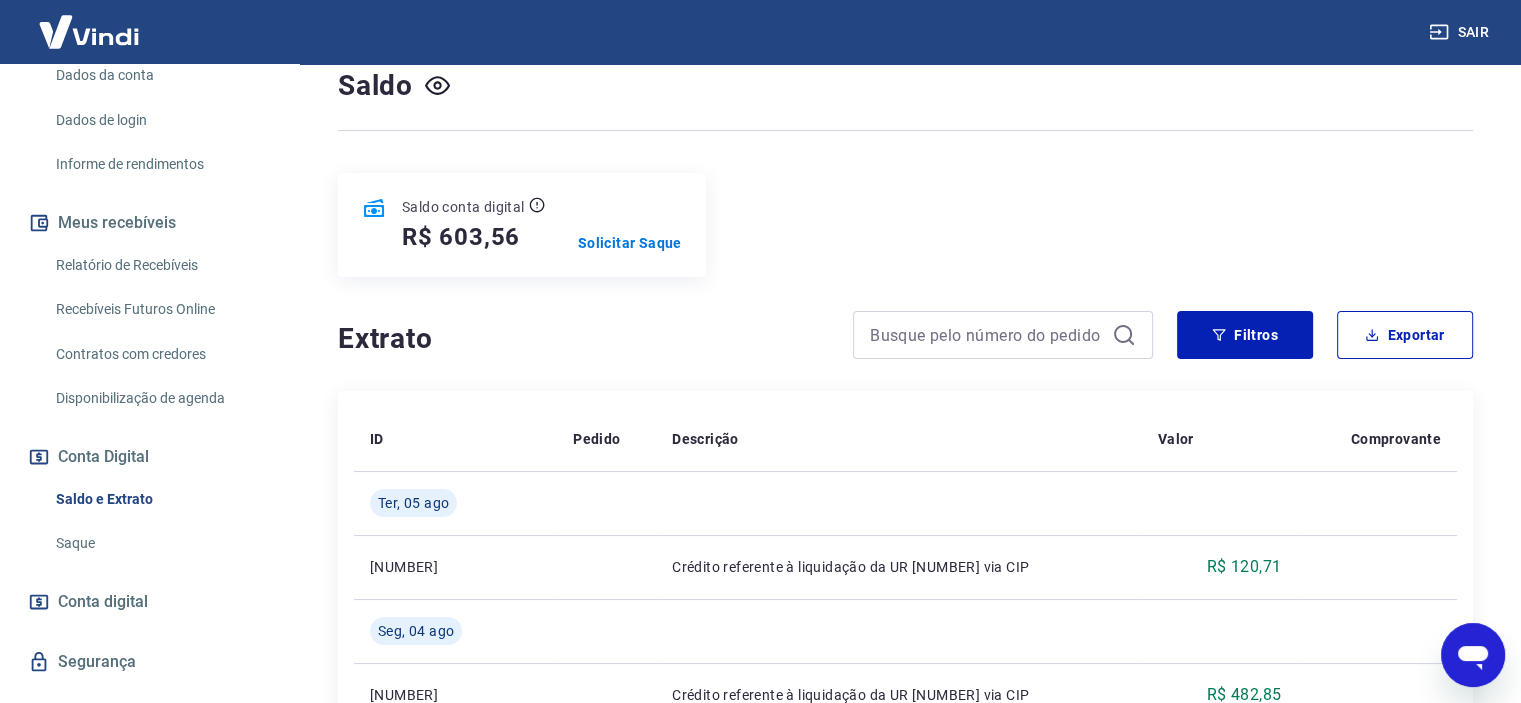 scroll, scrollTop: 200, scrollLeft: 0, axis: vertical 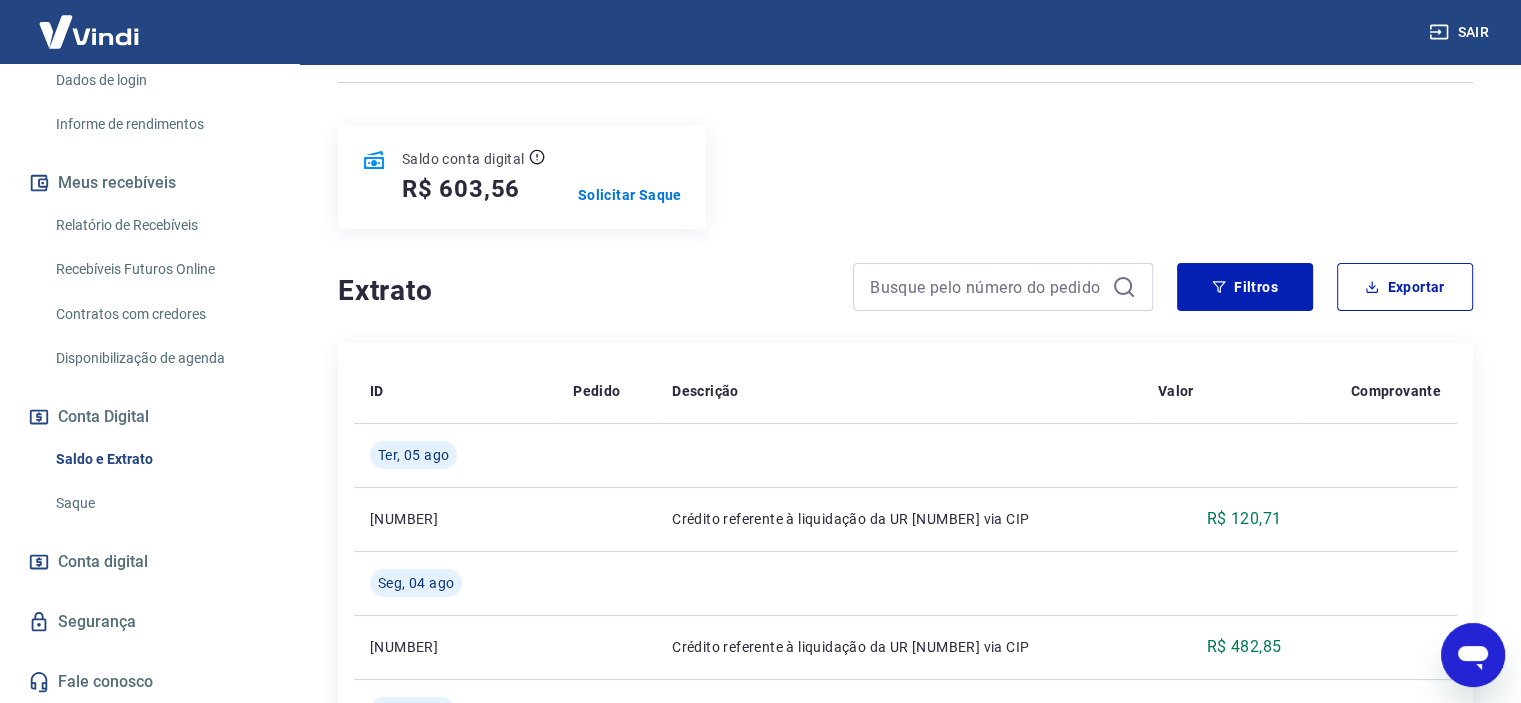 click on "Conta digital" at bounding box center [103, 562] 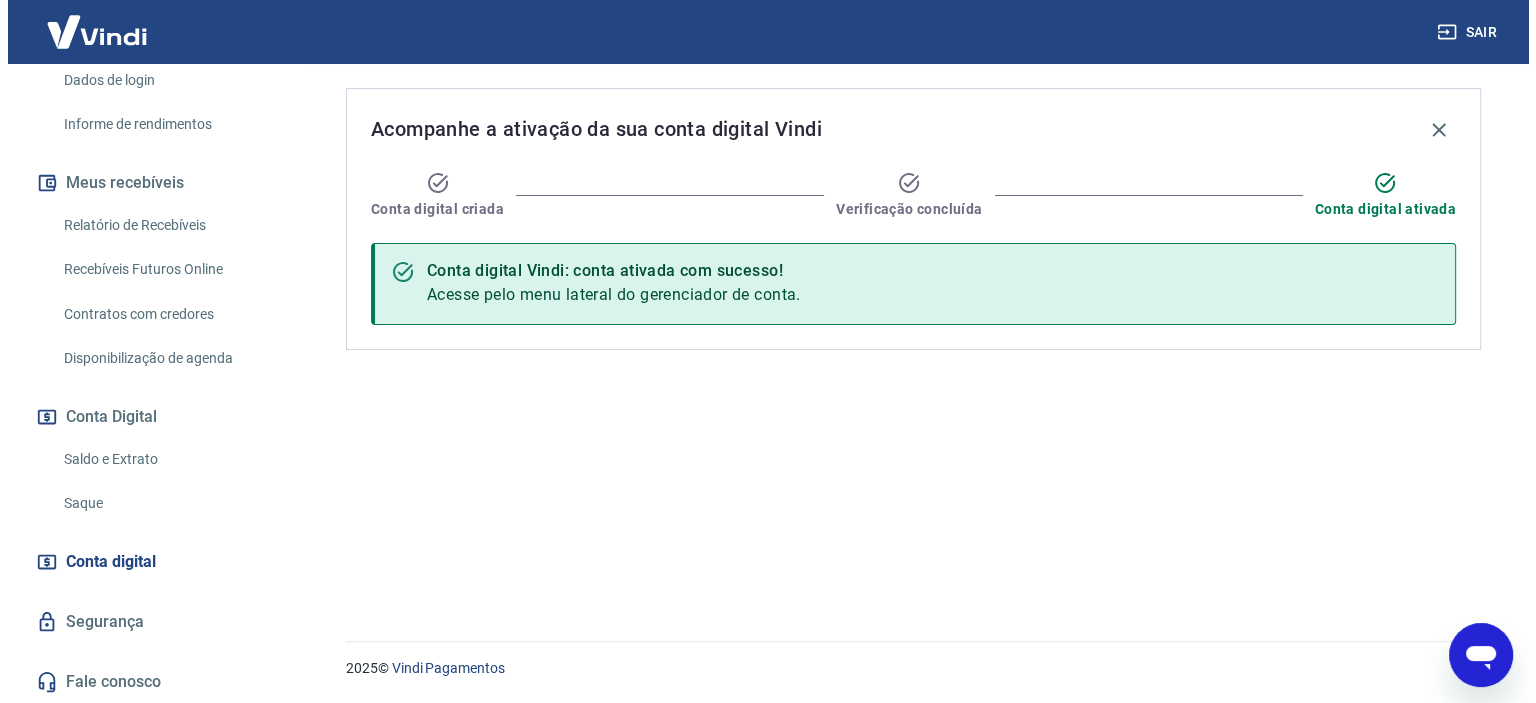 scroll, scrollTop: 0, scrollLeft: 0, axis: both 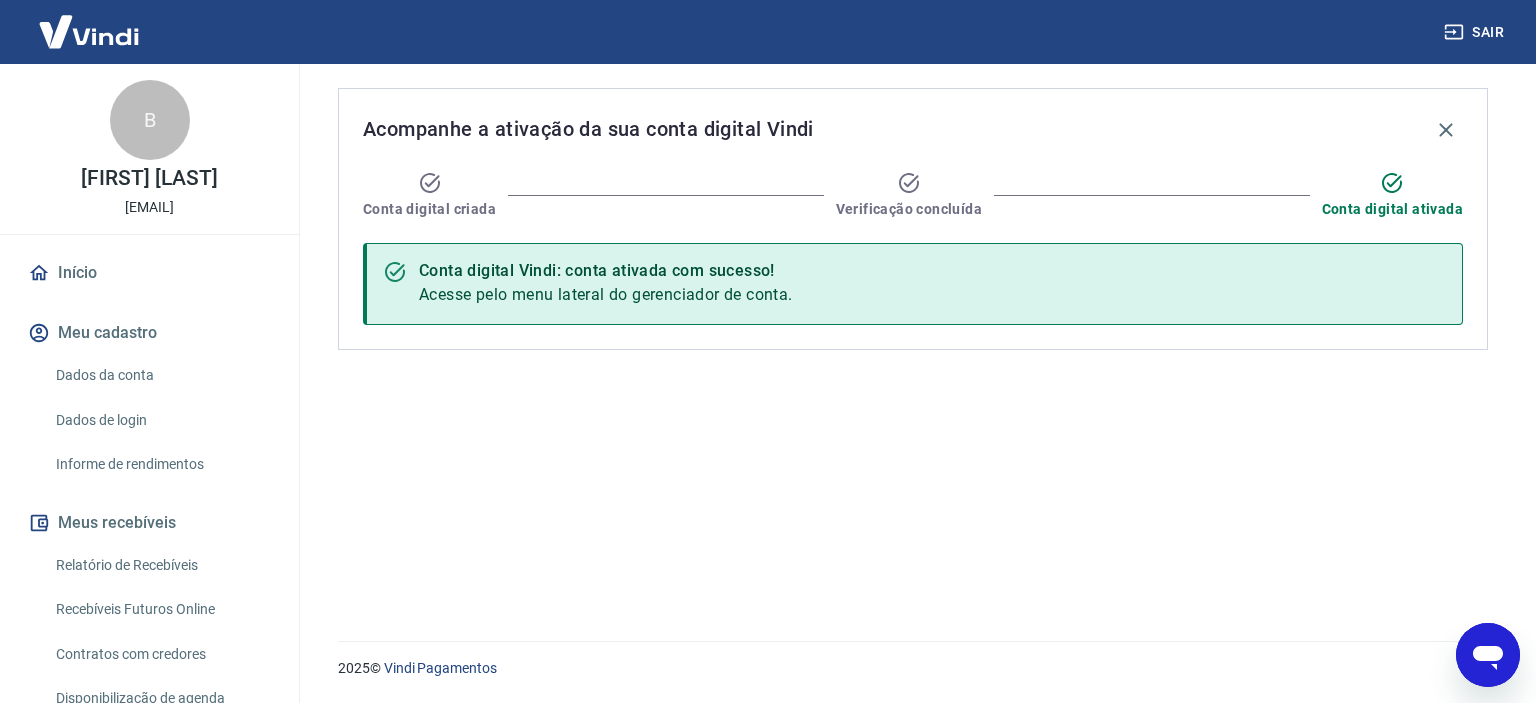 click on "Dados da conta" at bounding box center [161, 375] 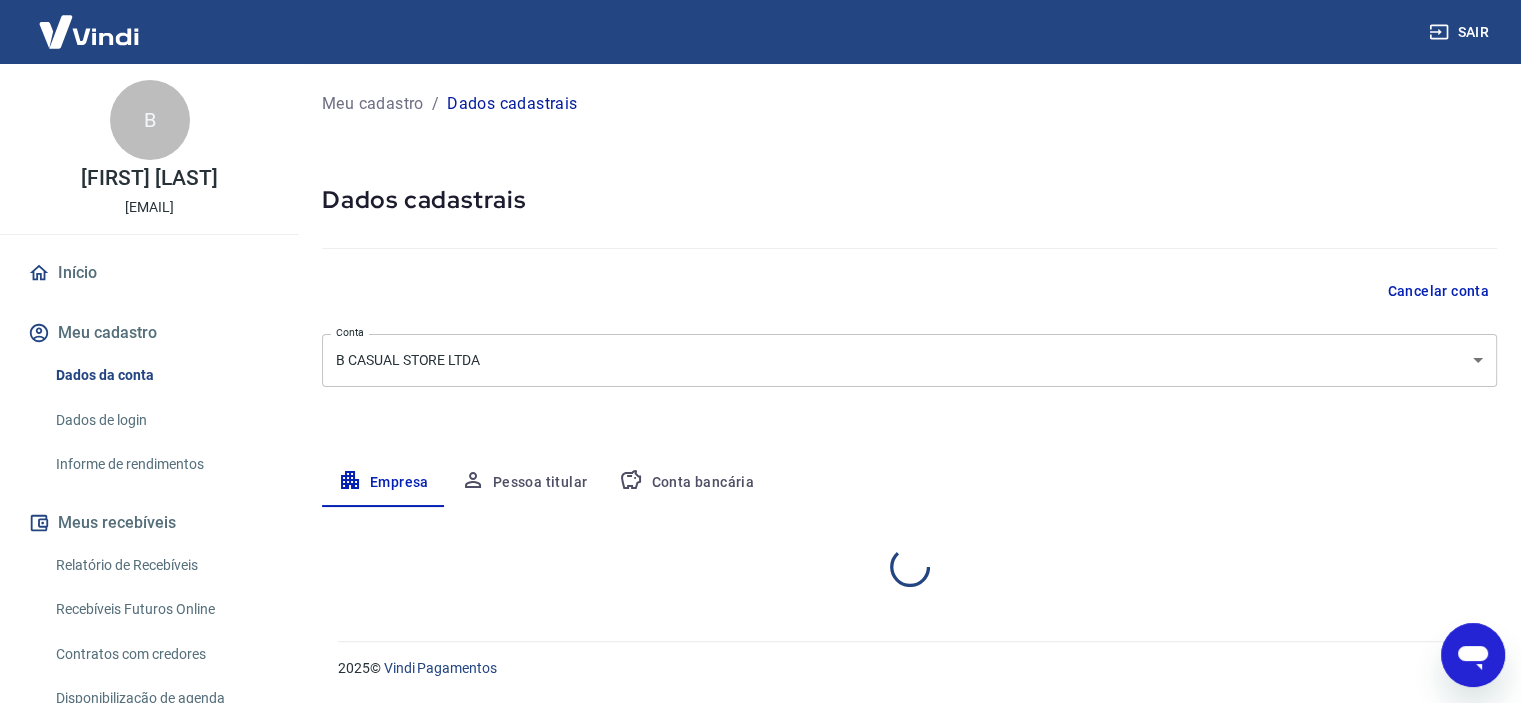 select on "SP" 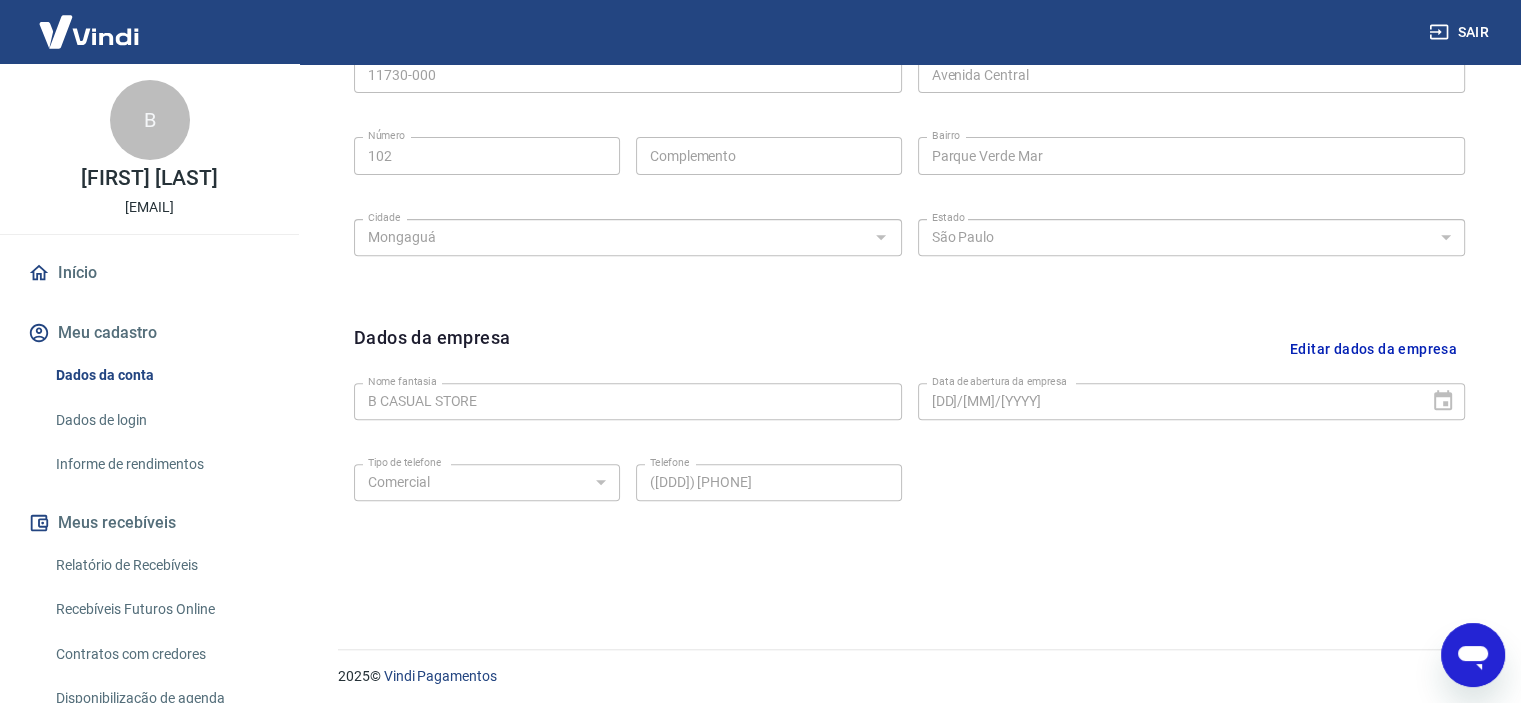 scroll, scrollTop: 738, scrollLeft: 0, axis: vertical 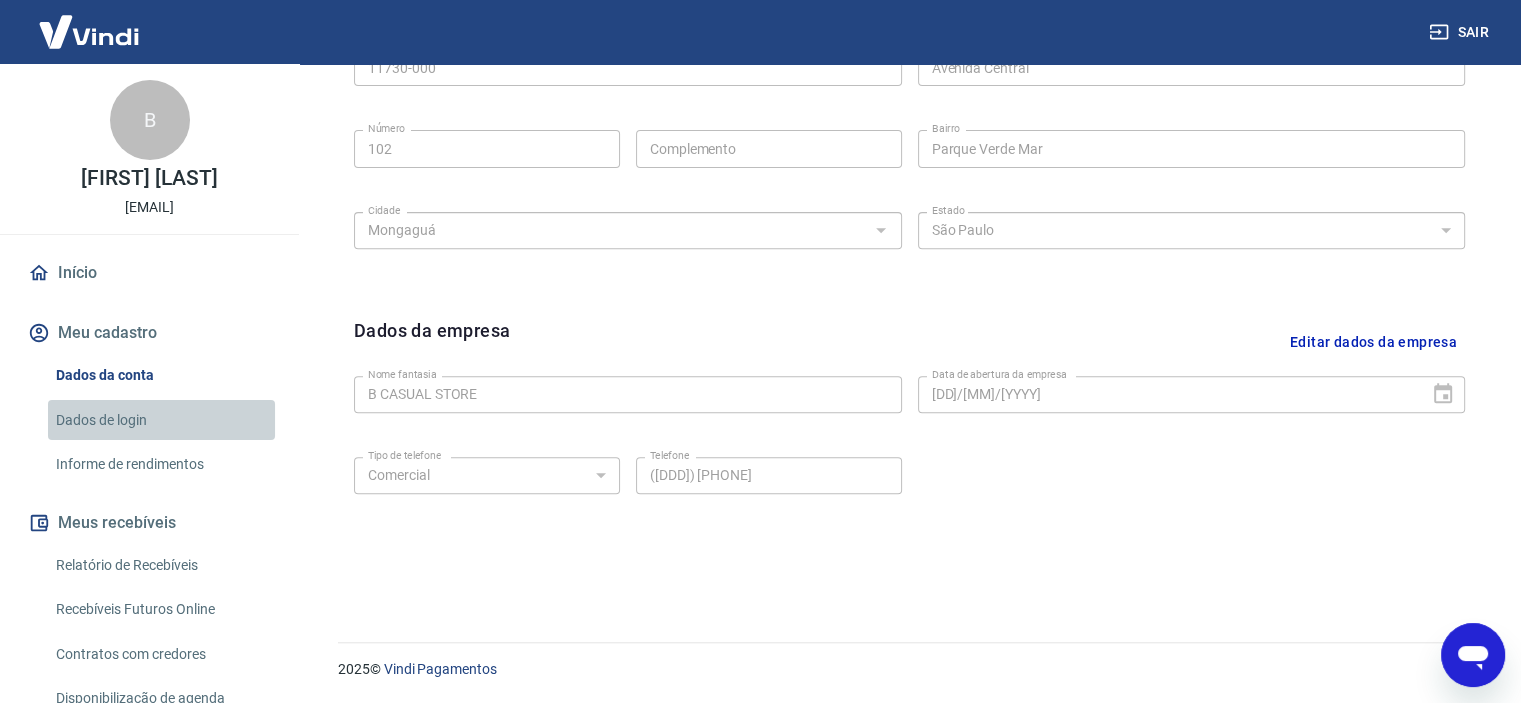 click on "Dados de login" at bounding box center (161, 420) 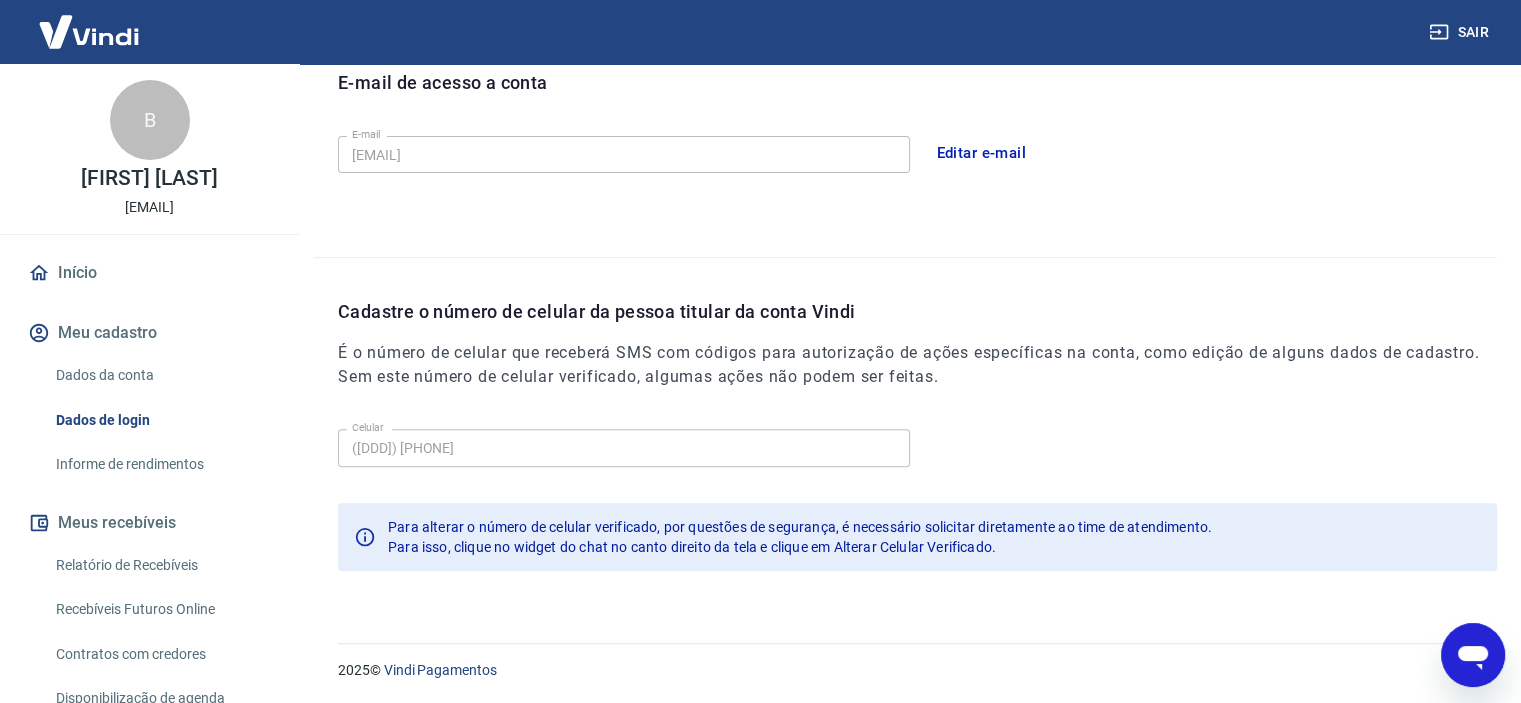 scroll, scrollTop: 576, scrollLeft: 0, axis: vertical 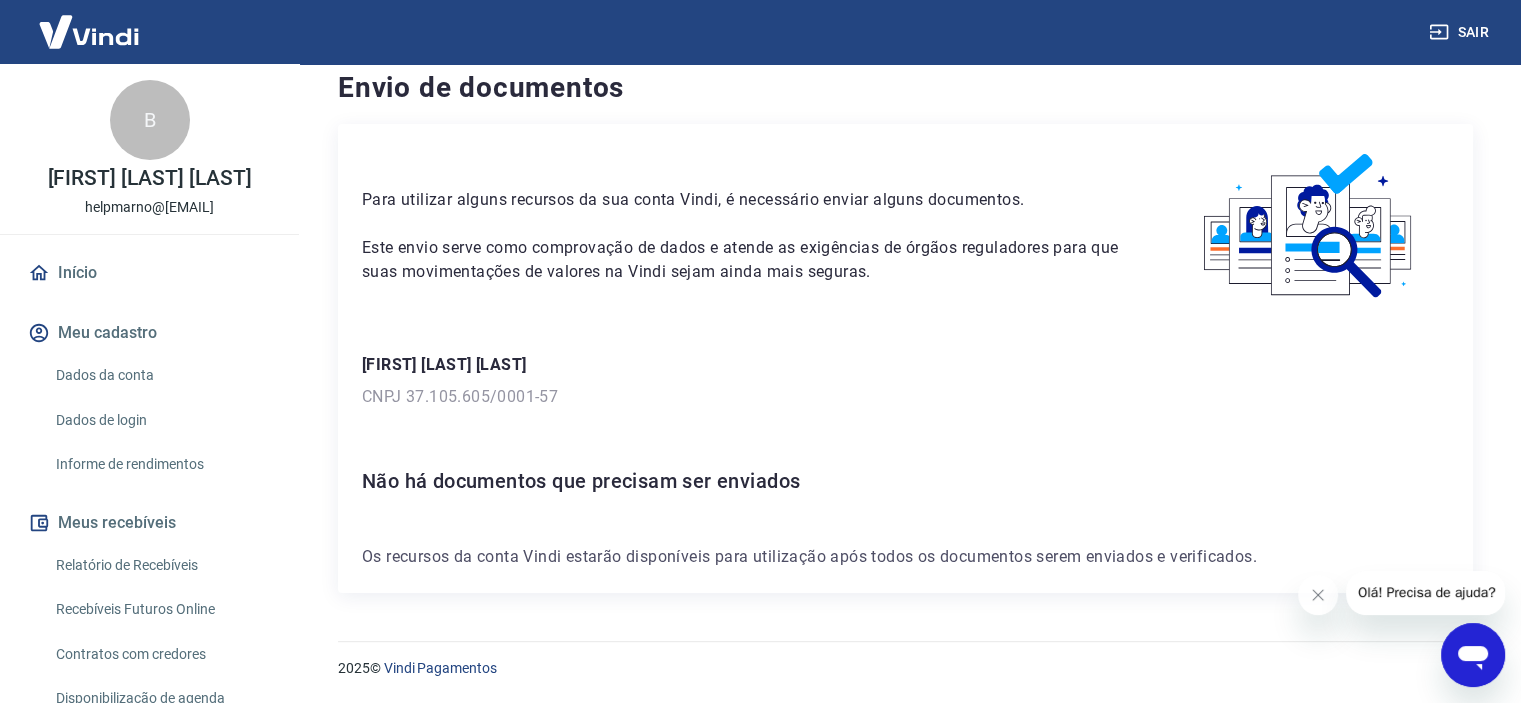 click on "Olá! Precisa de ajuda?" at bounding box center [1427, 592] 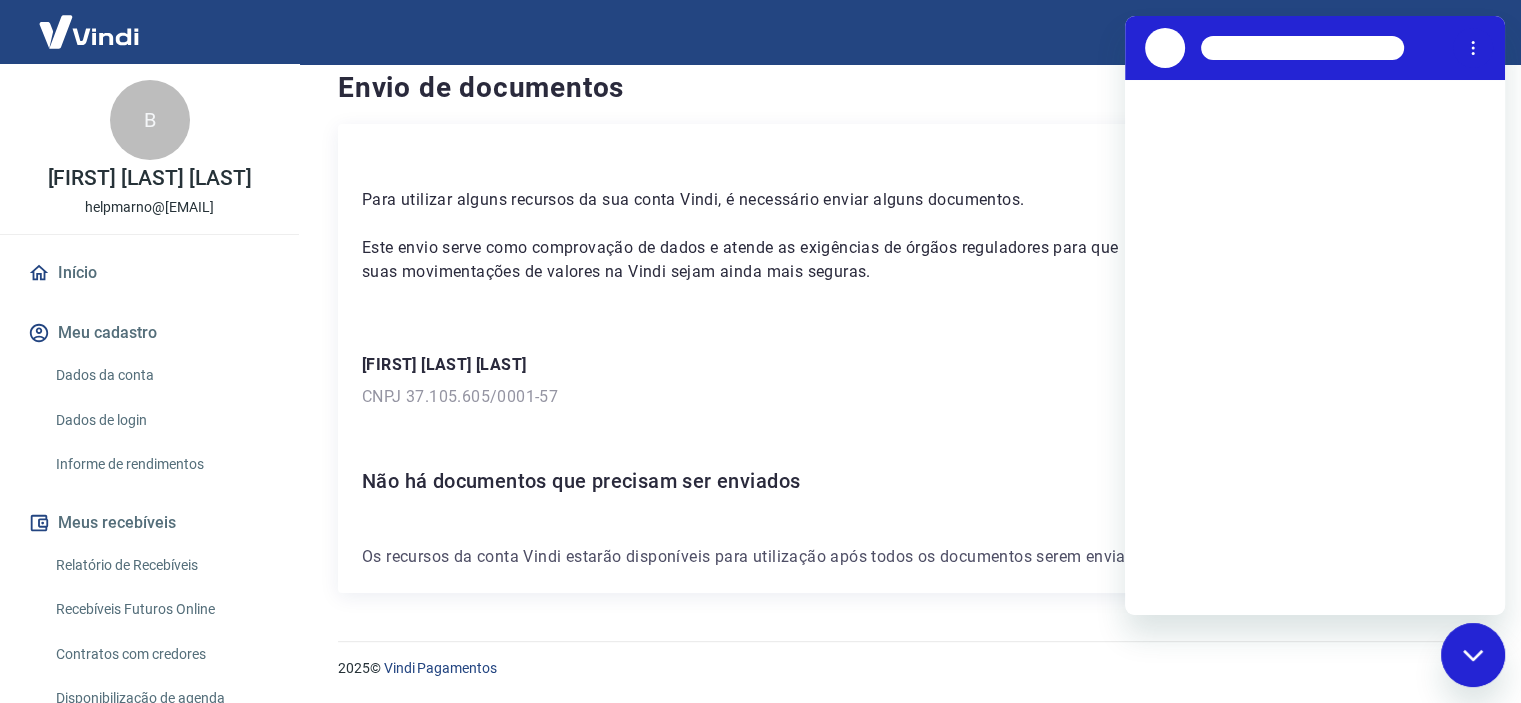 scroll, scrollTop: 0, scrollLeft: 0, axis: both 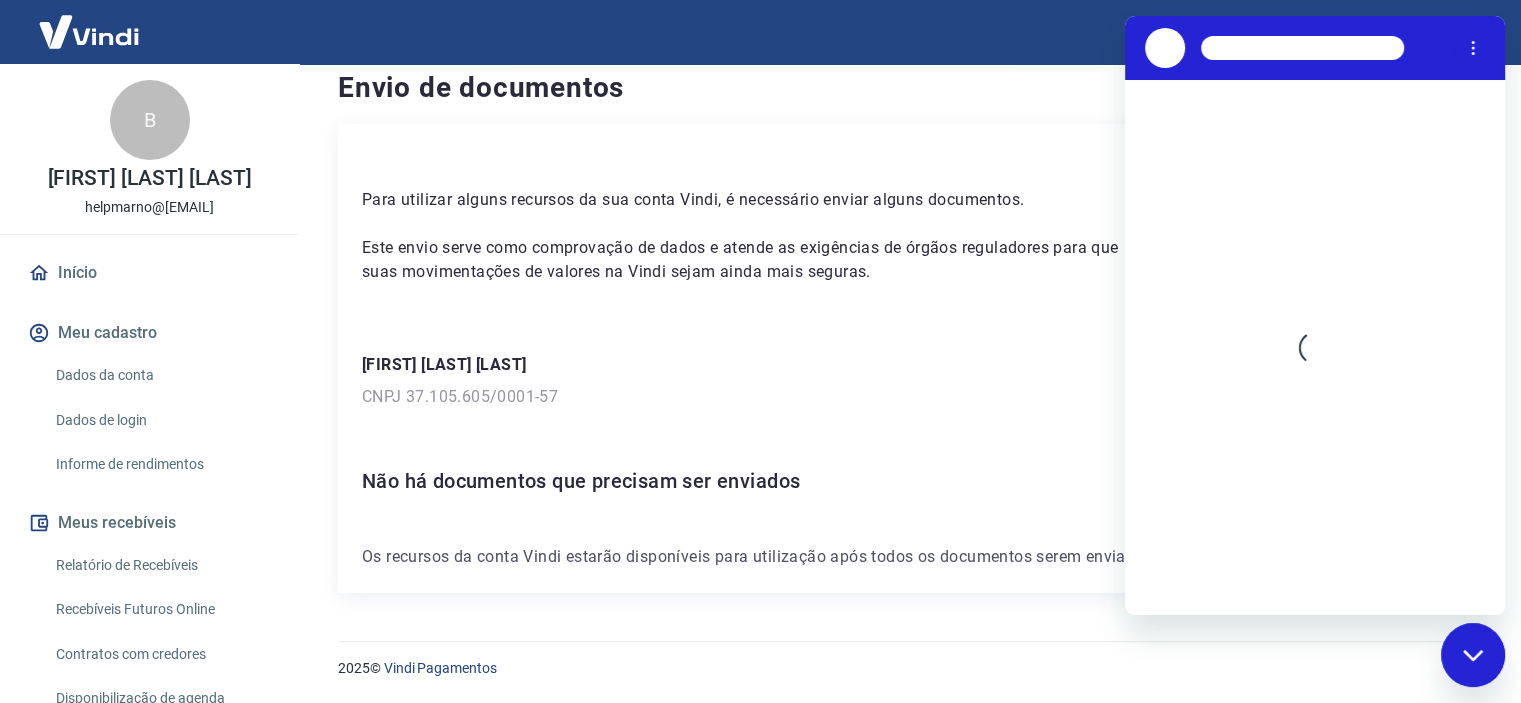 click 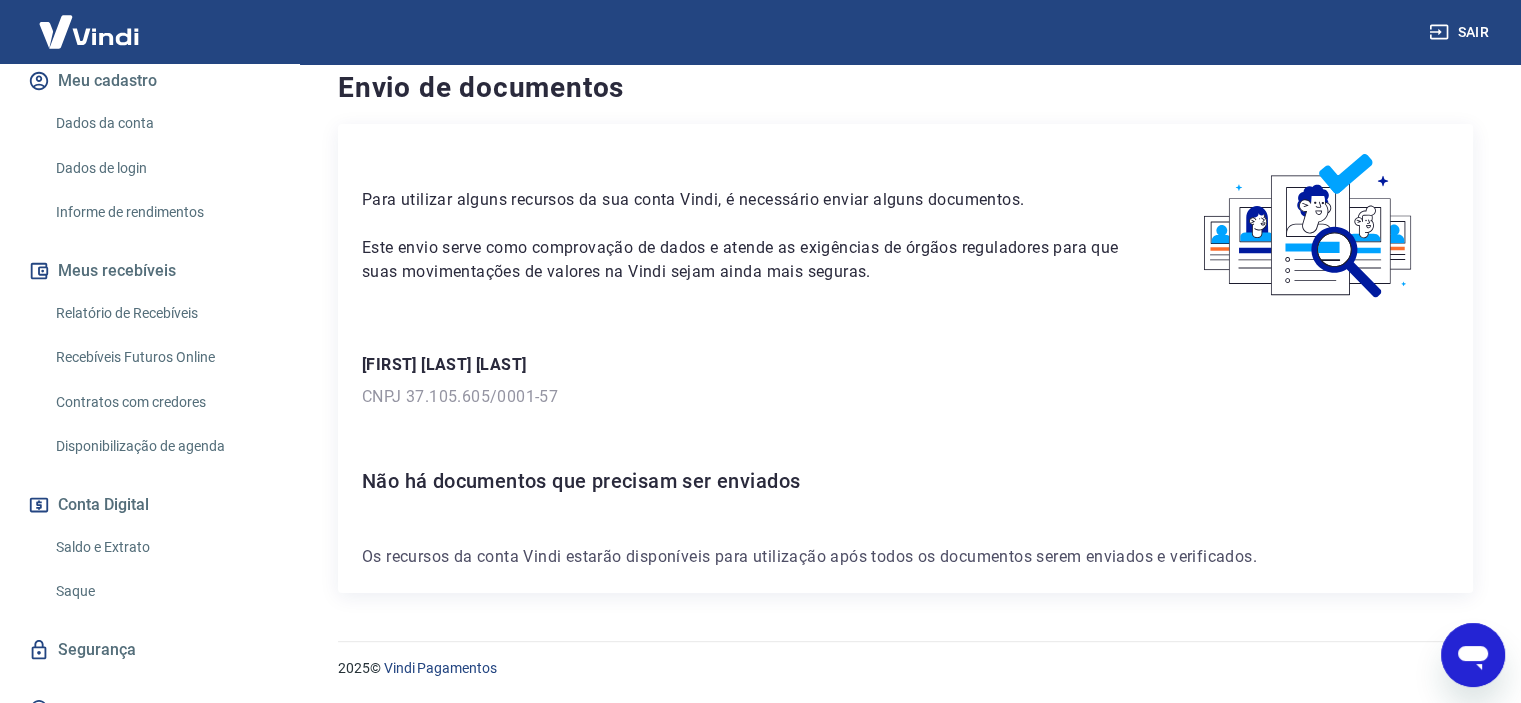 scroll, scrollTop: 280, scrollLeft: 0, axis: vertical 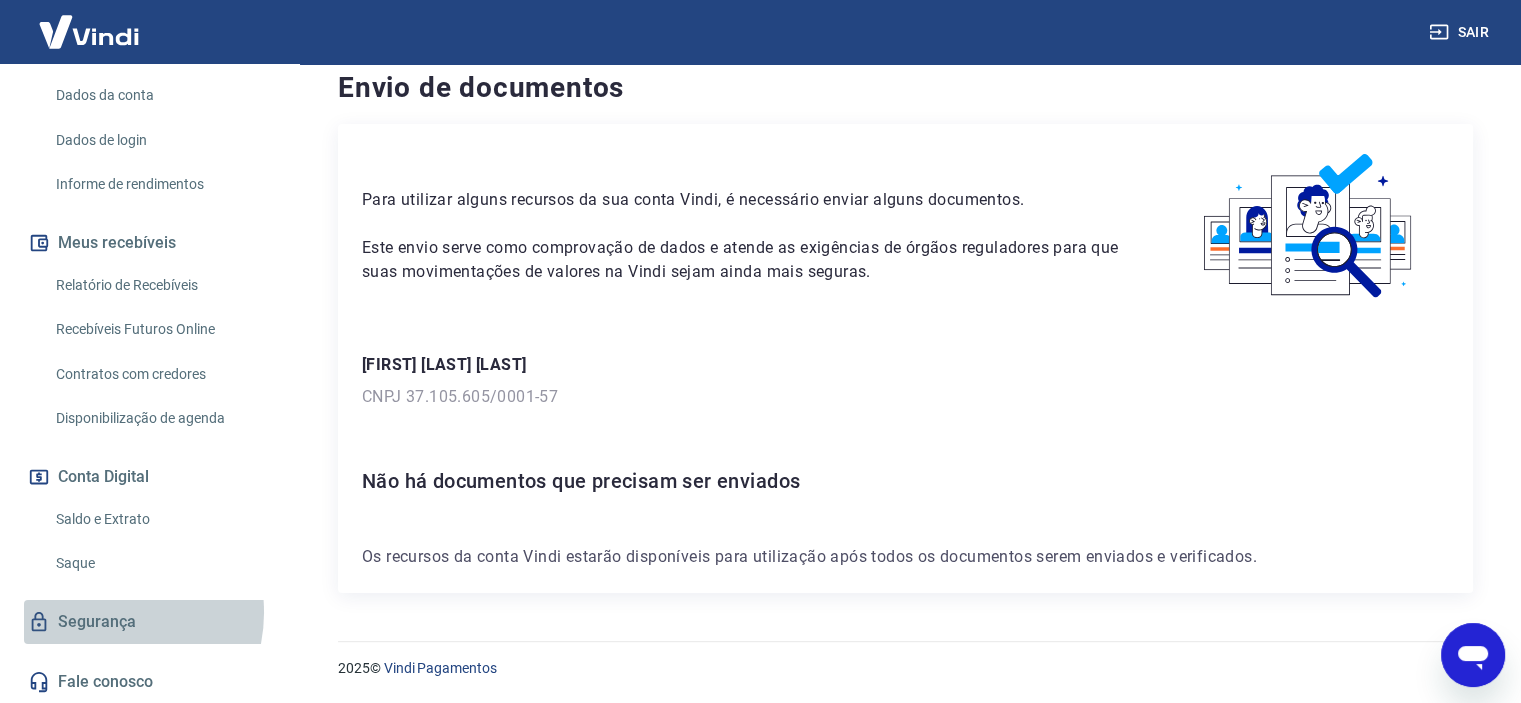 click on "Segurança" at bounding box center (149, 622) 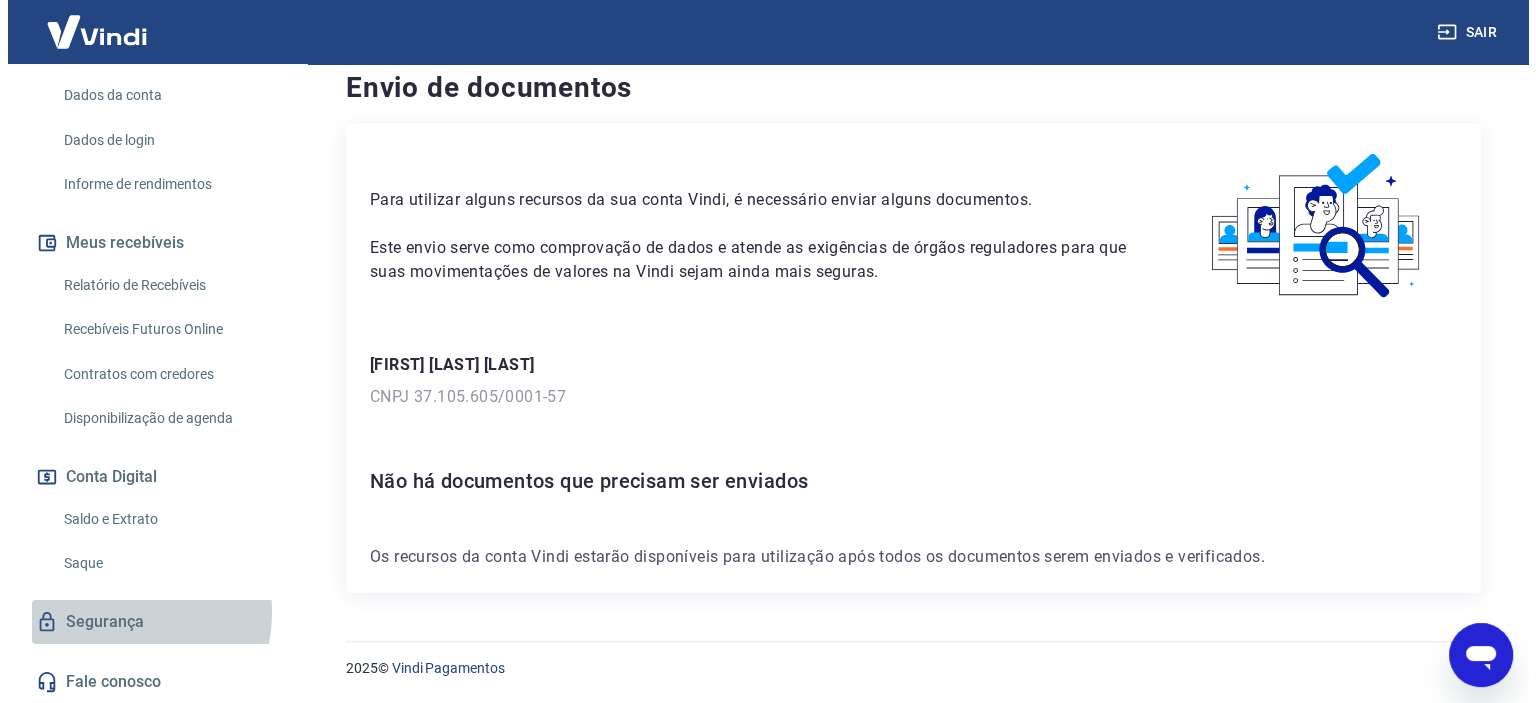 scroll, scrollTop: 0, scrollLeft: 0, axis: both 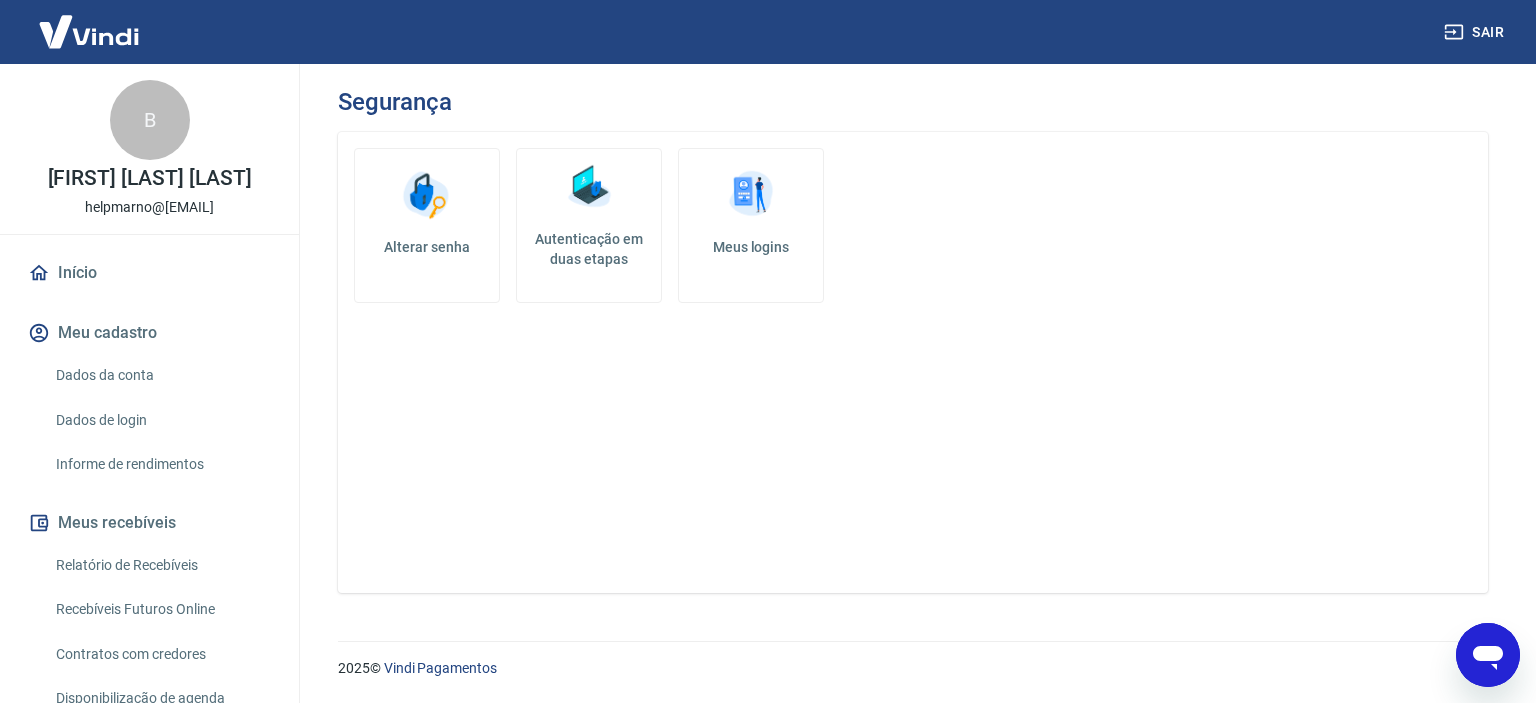 click on "Dados da conta" at bounding box center (161, 375) 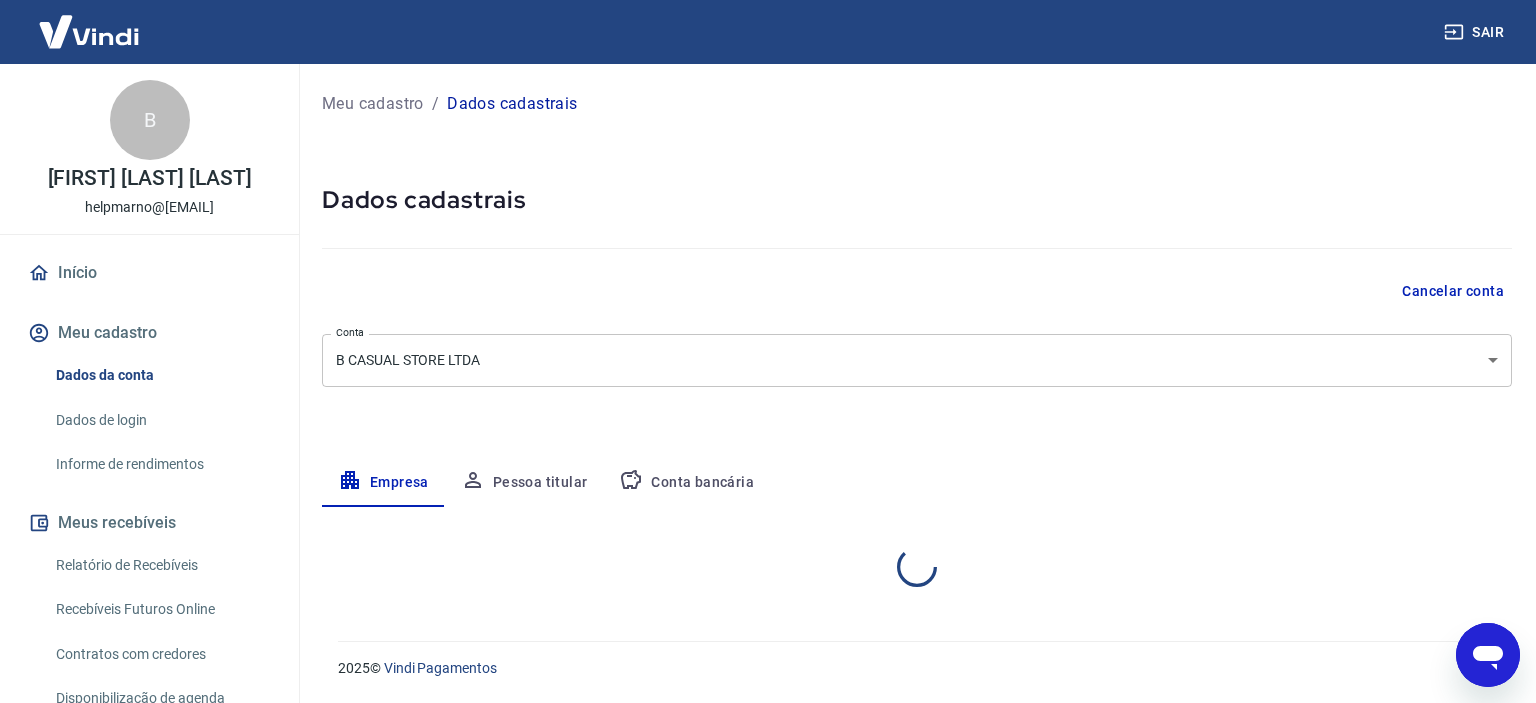select on "SP" 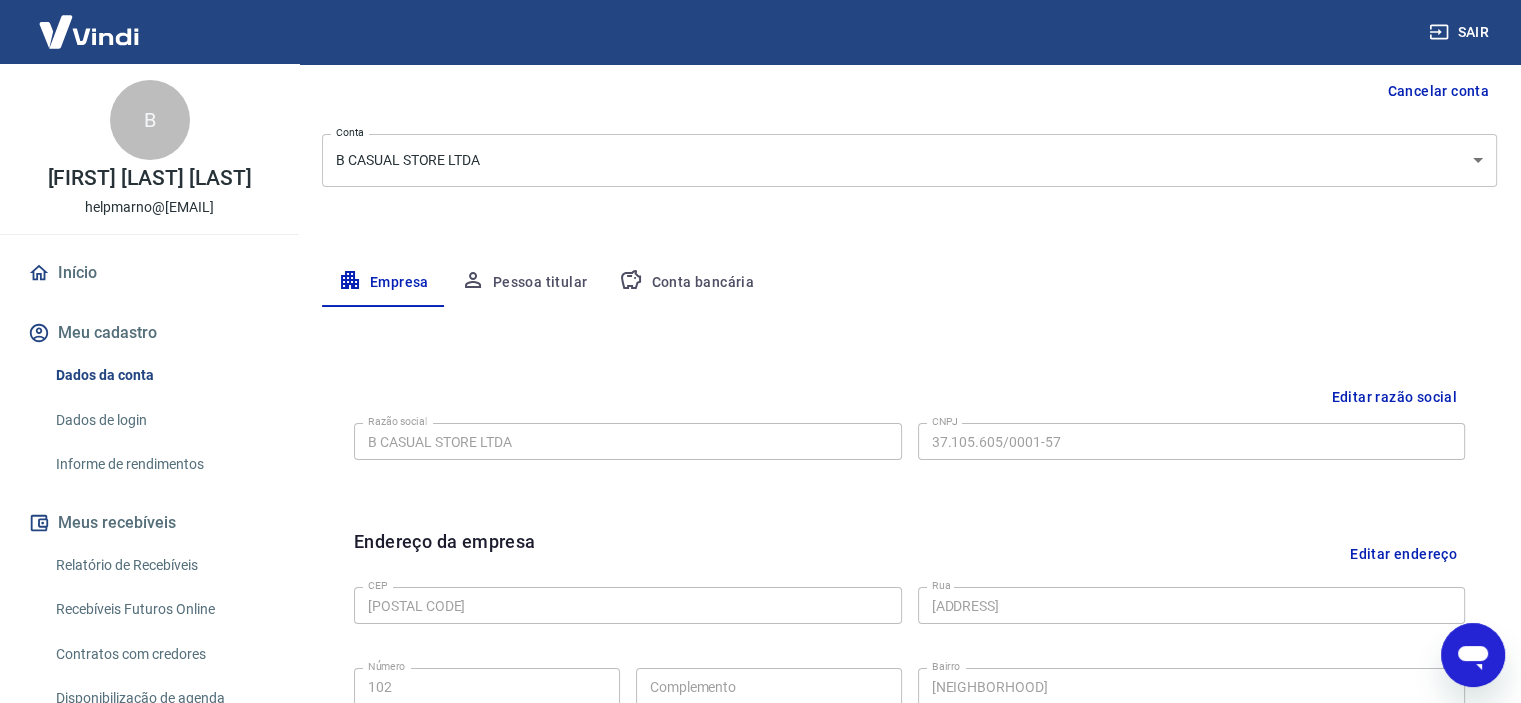click on "Conta bancária" at bounding box center [686, 283] 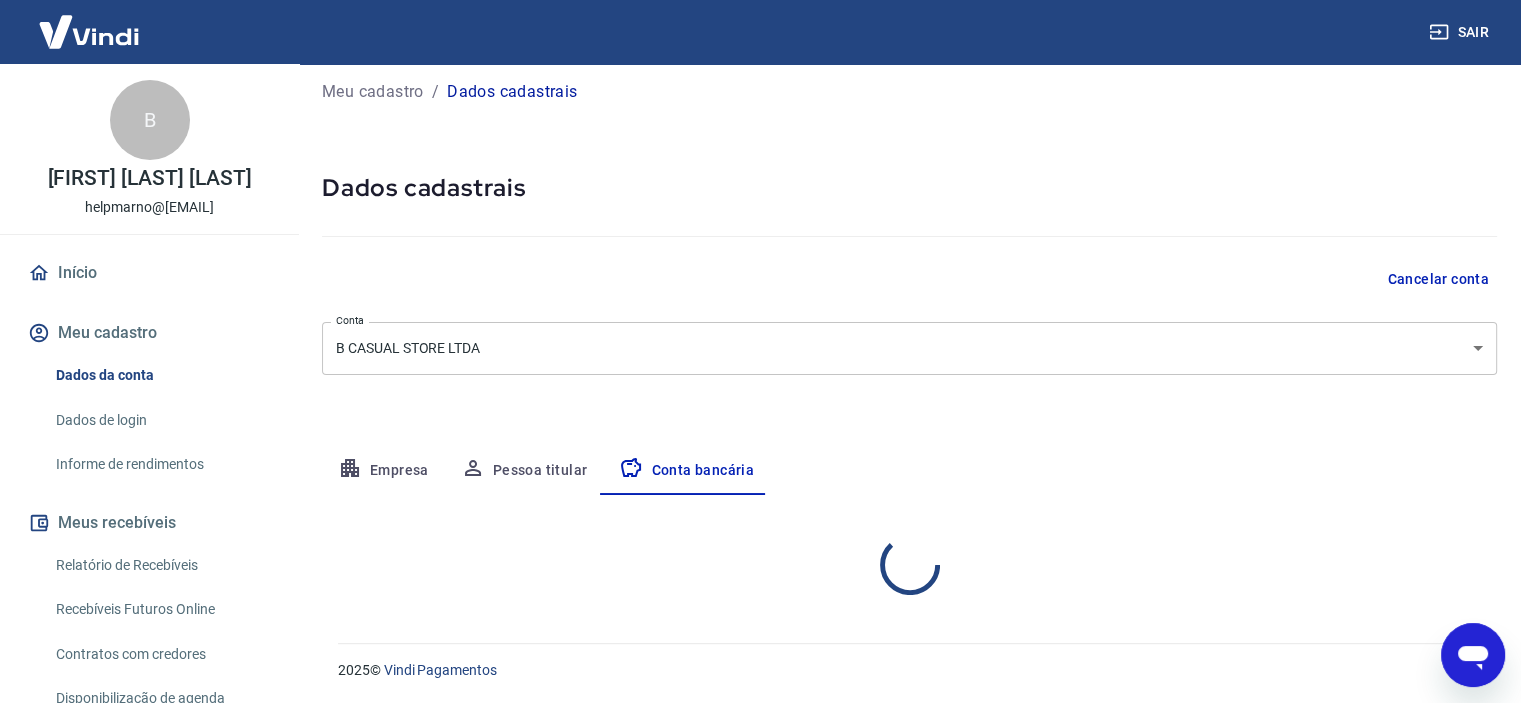 select on "1" 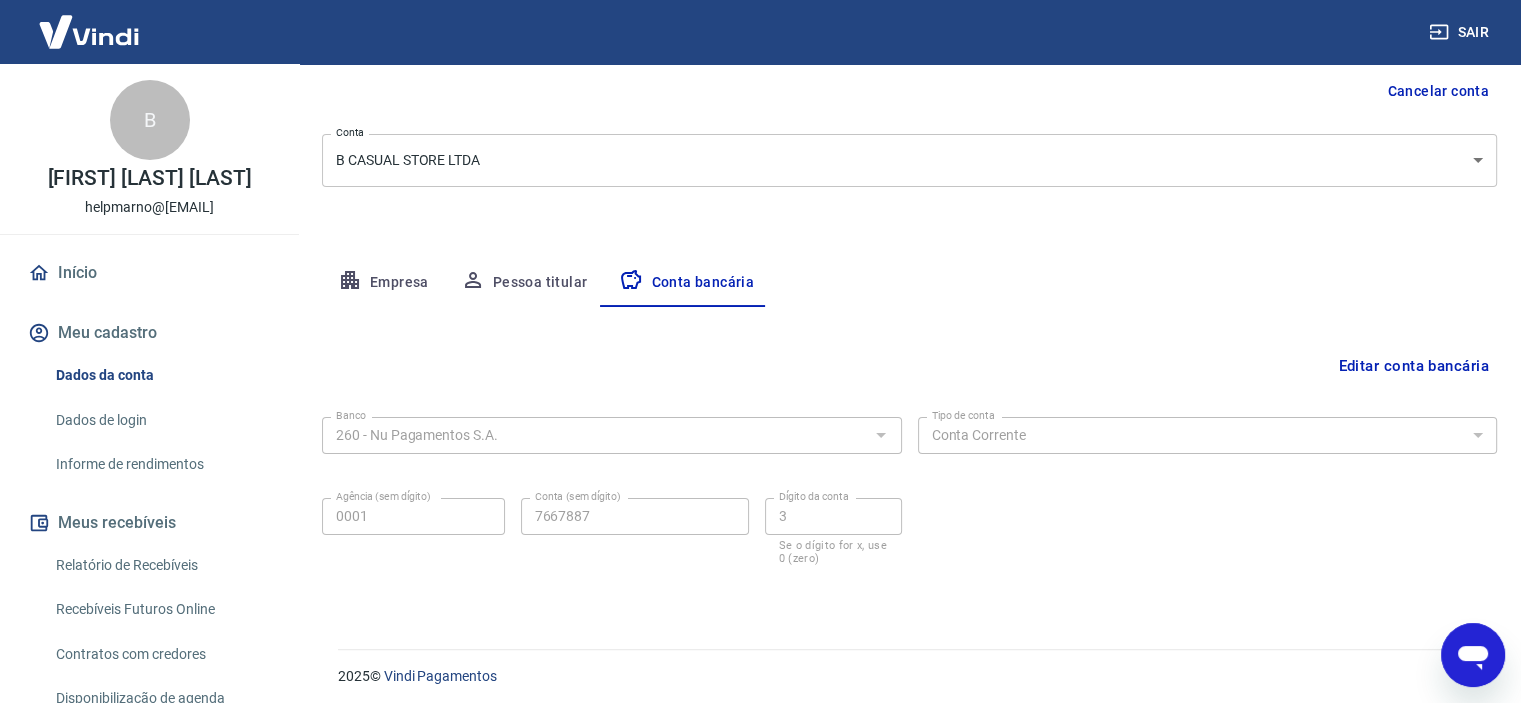 scroll, scrollTop: 207, scrollLeft: 0, axis: vertical 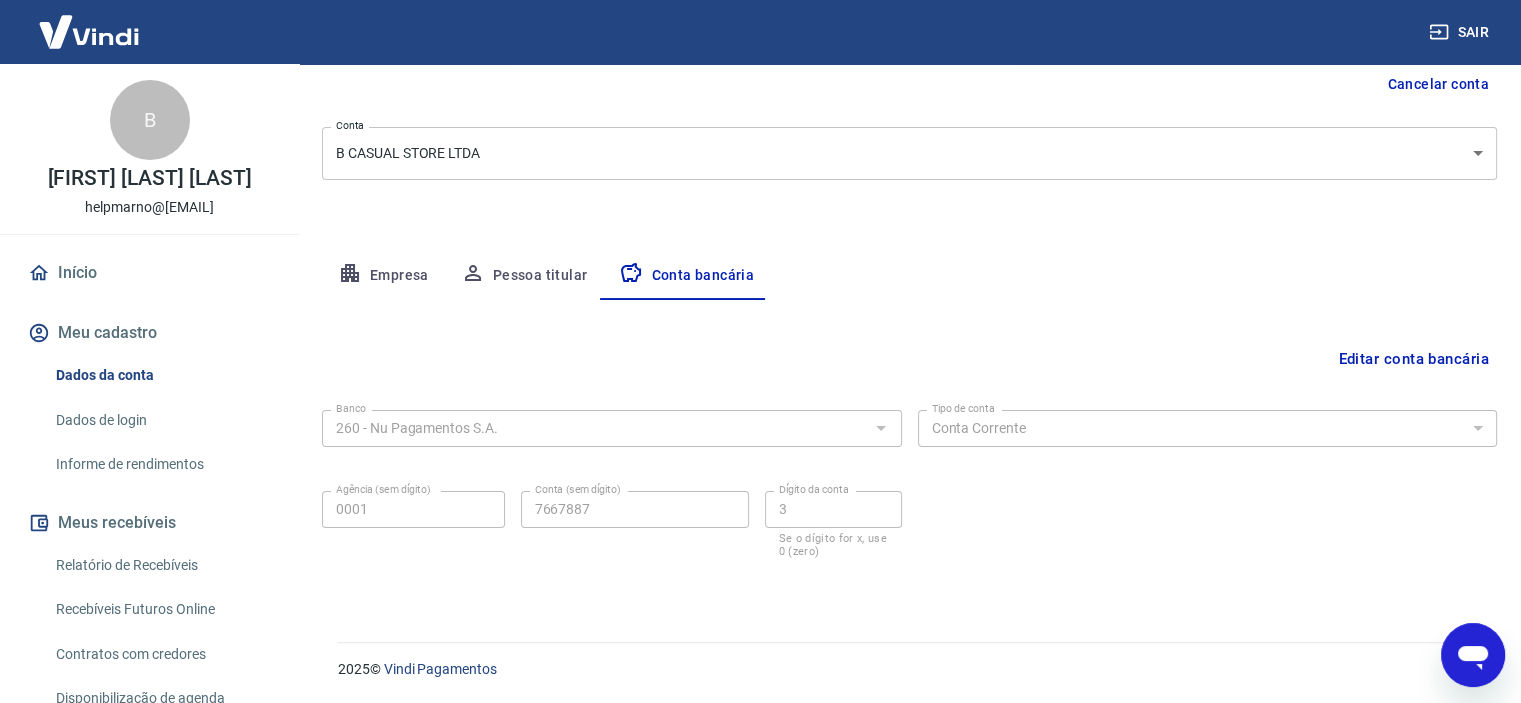 click on "Dados de login" at bounding box center (161, 420) 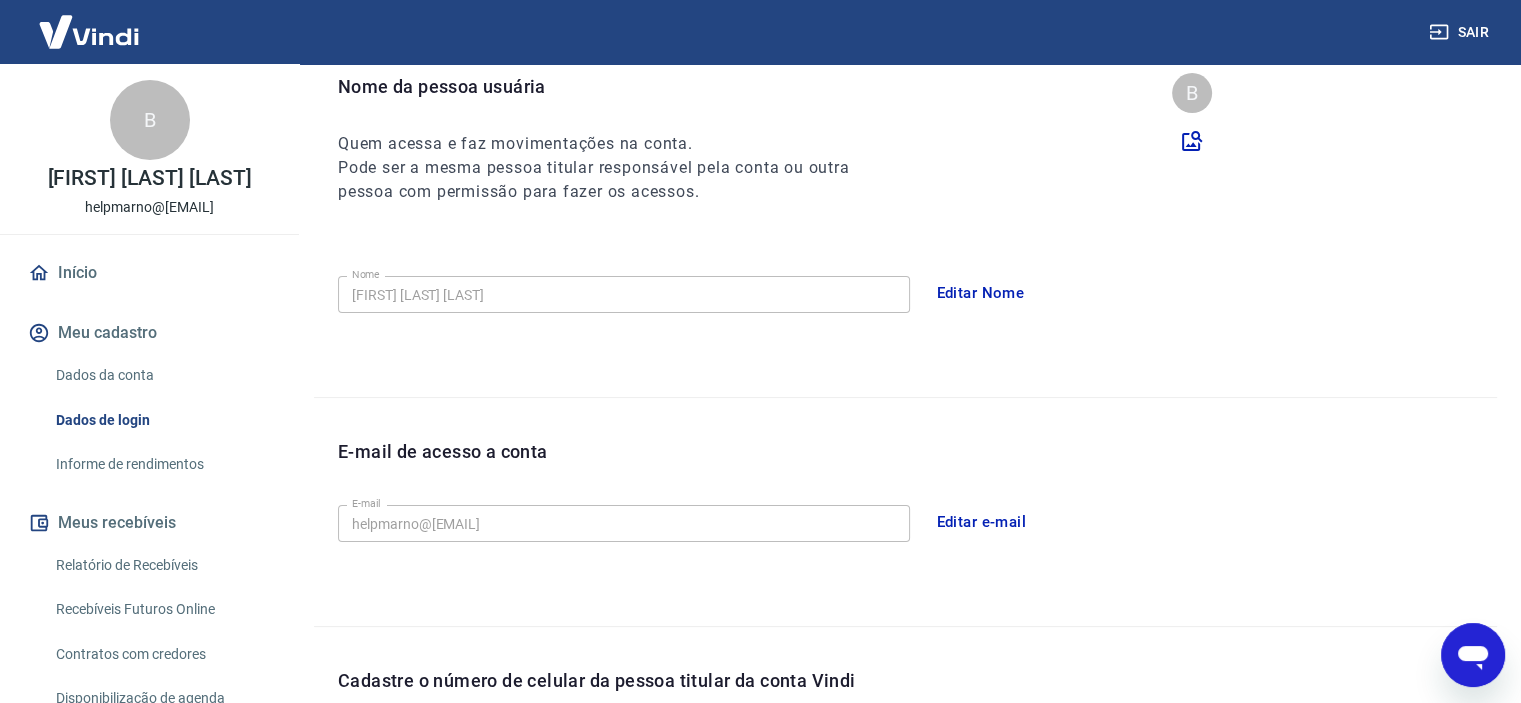 scroll, scrollTop: 576, scrollLeft: 0, axis: vertical 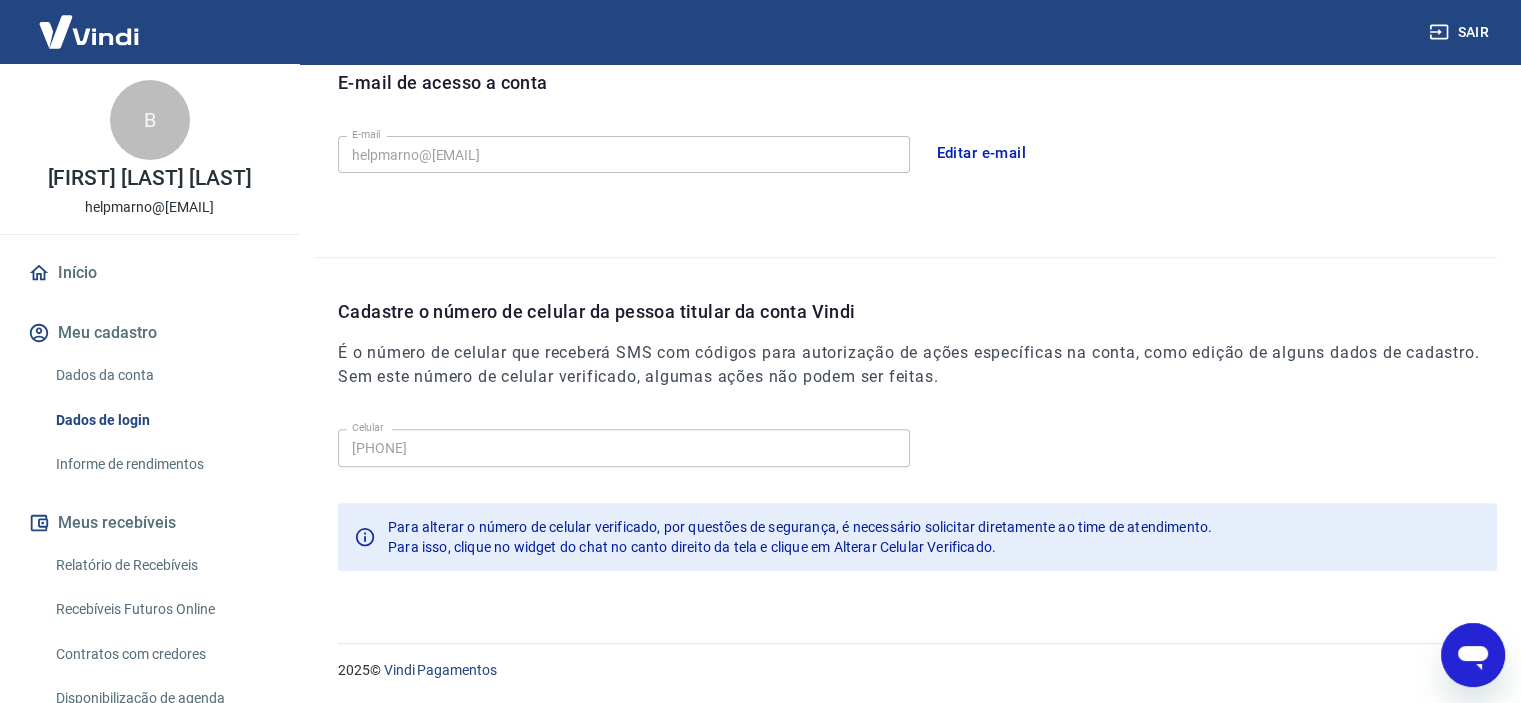 click on "Informe de rendimentos" at bounding box center [161, 464] 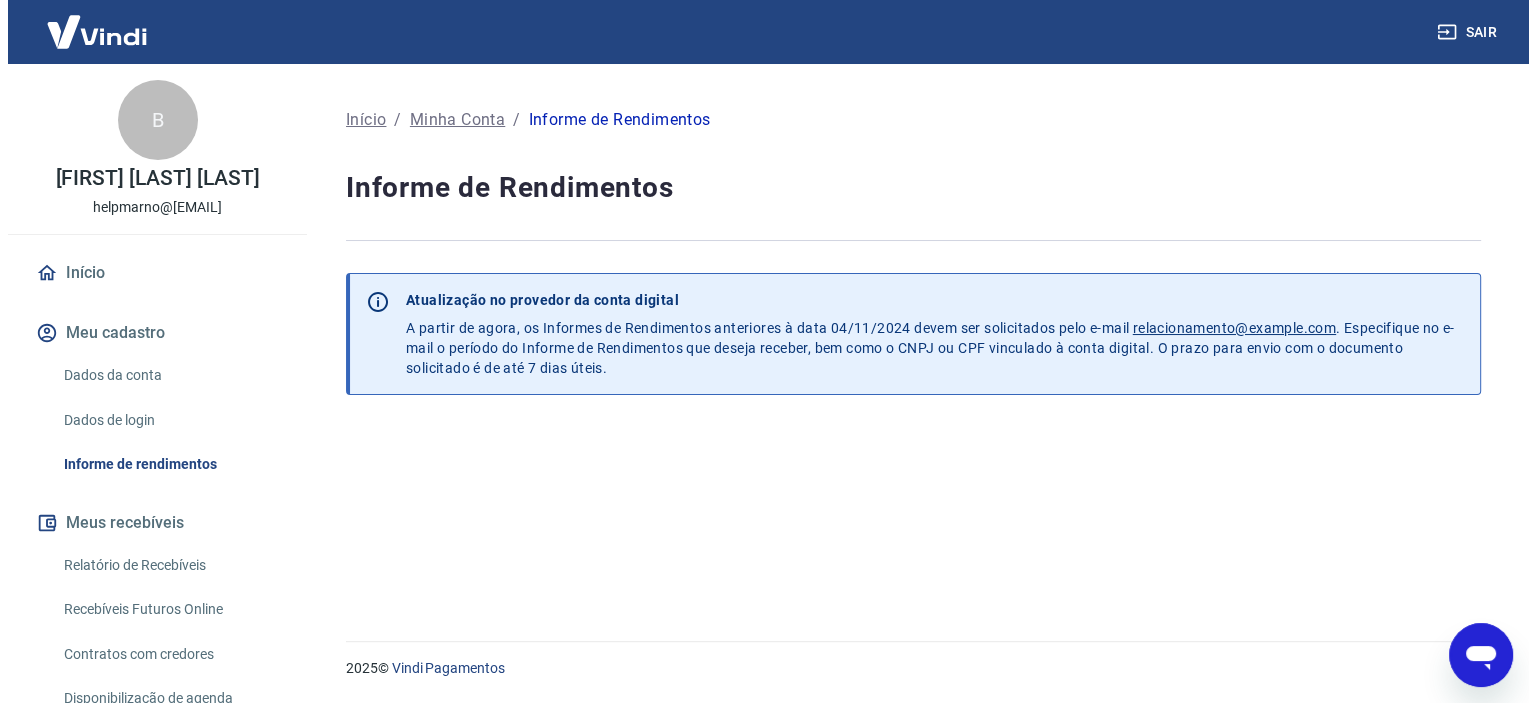 scroll, scrollTop: 0, scrollLeft: 0, axis: both 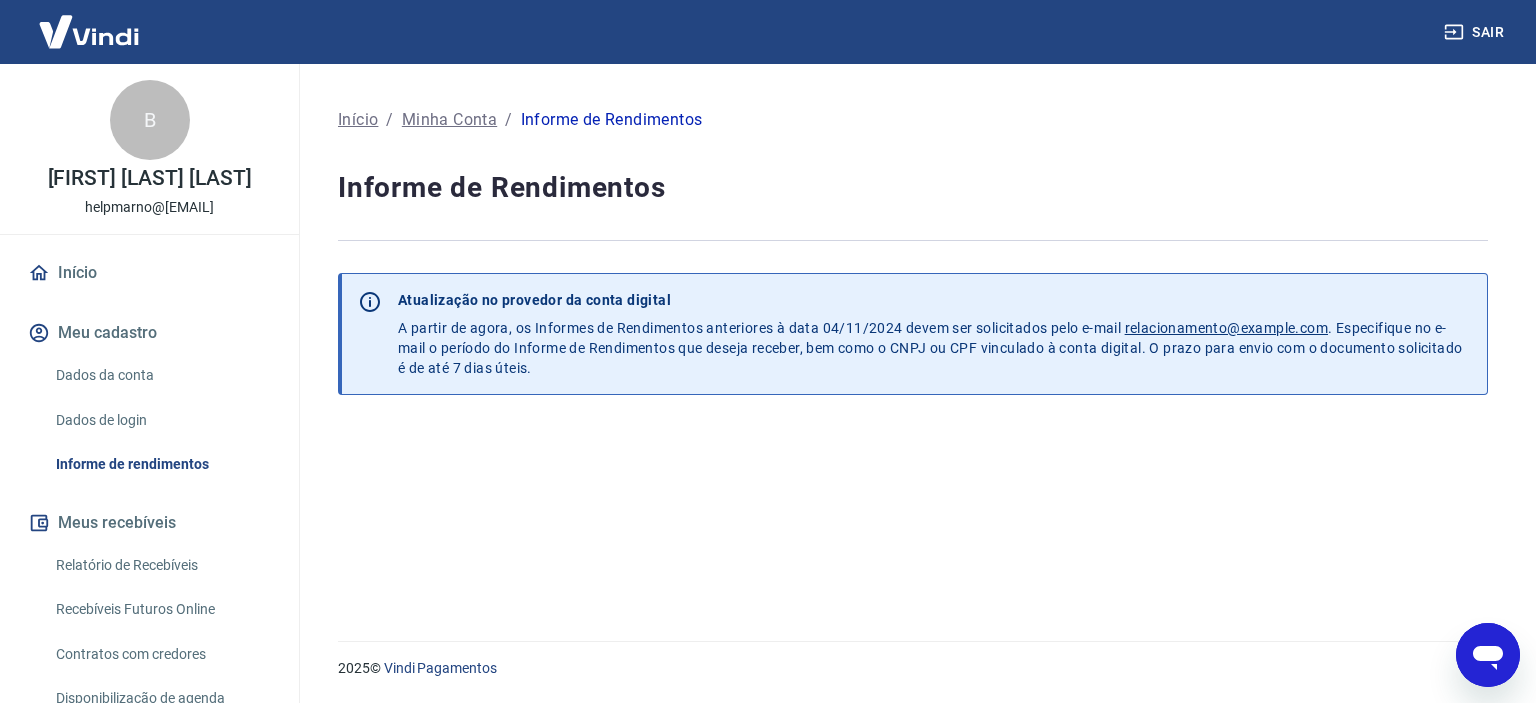 type on "x" 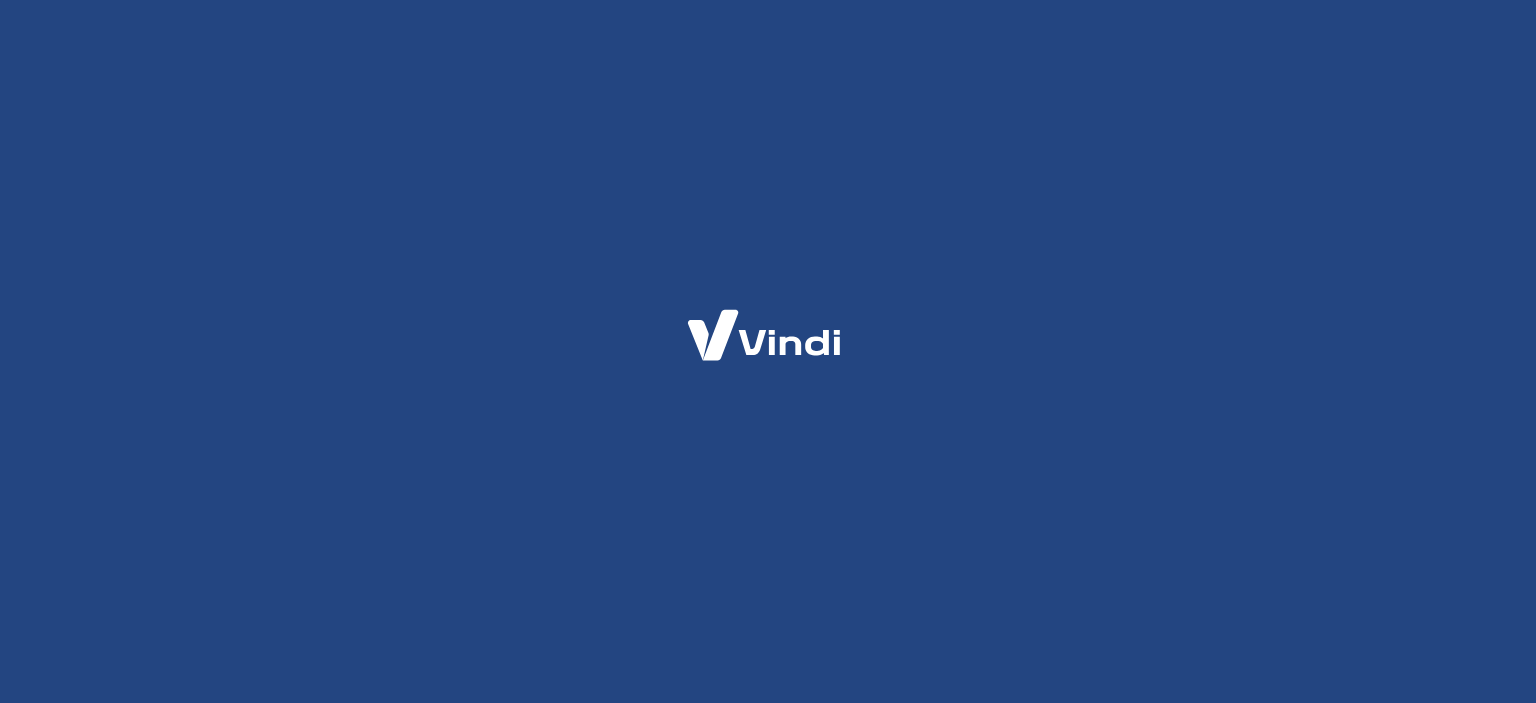 scroll, scrollTop: 0, scrollLeft: 0, axis: both 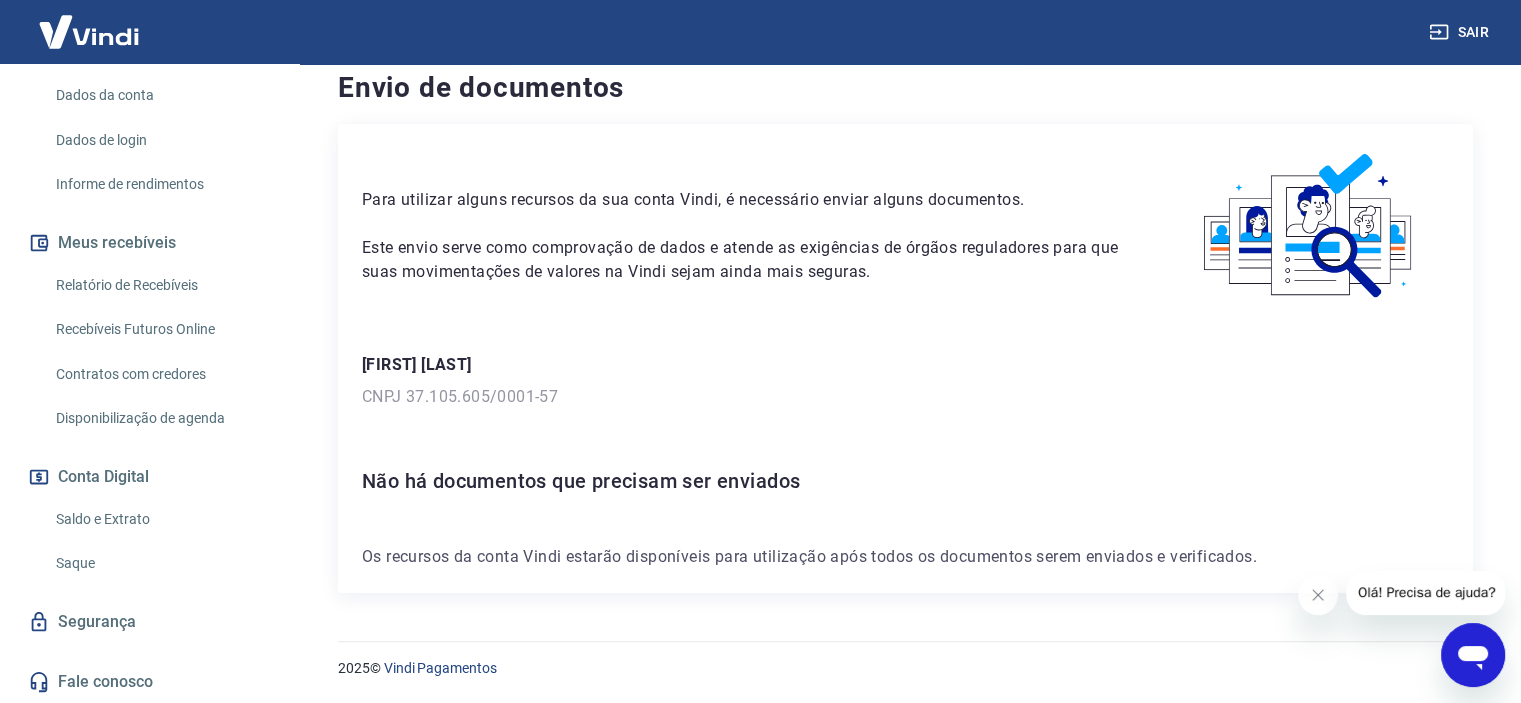 click on "Saldo e Extrato" at bounding box center [161, 519] 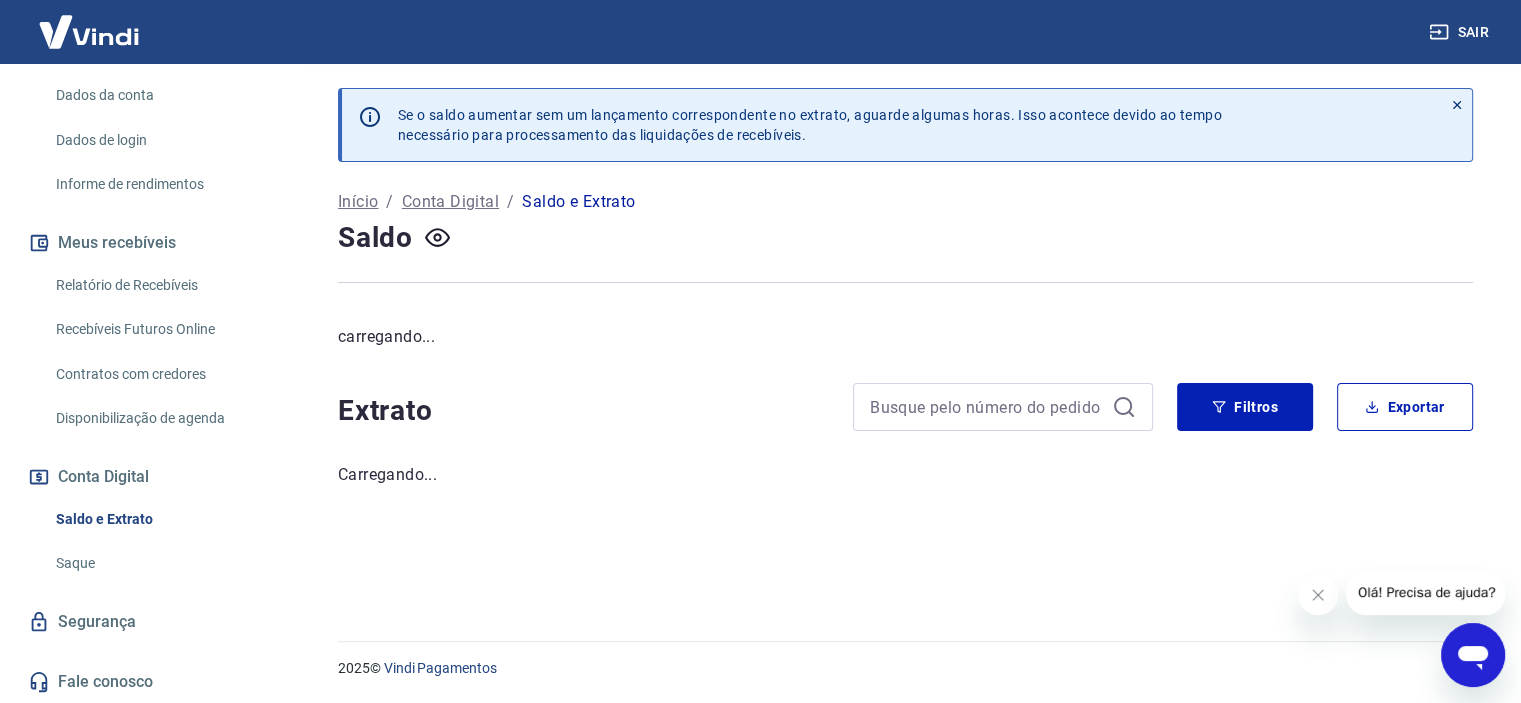 scroll, scrollTop: 0, scrollLeft: 0, axis: both 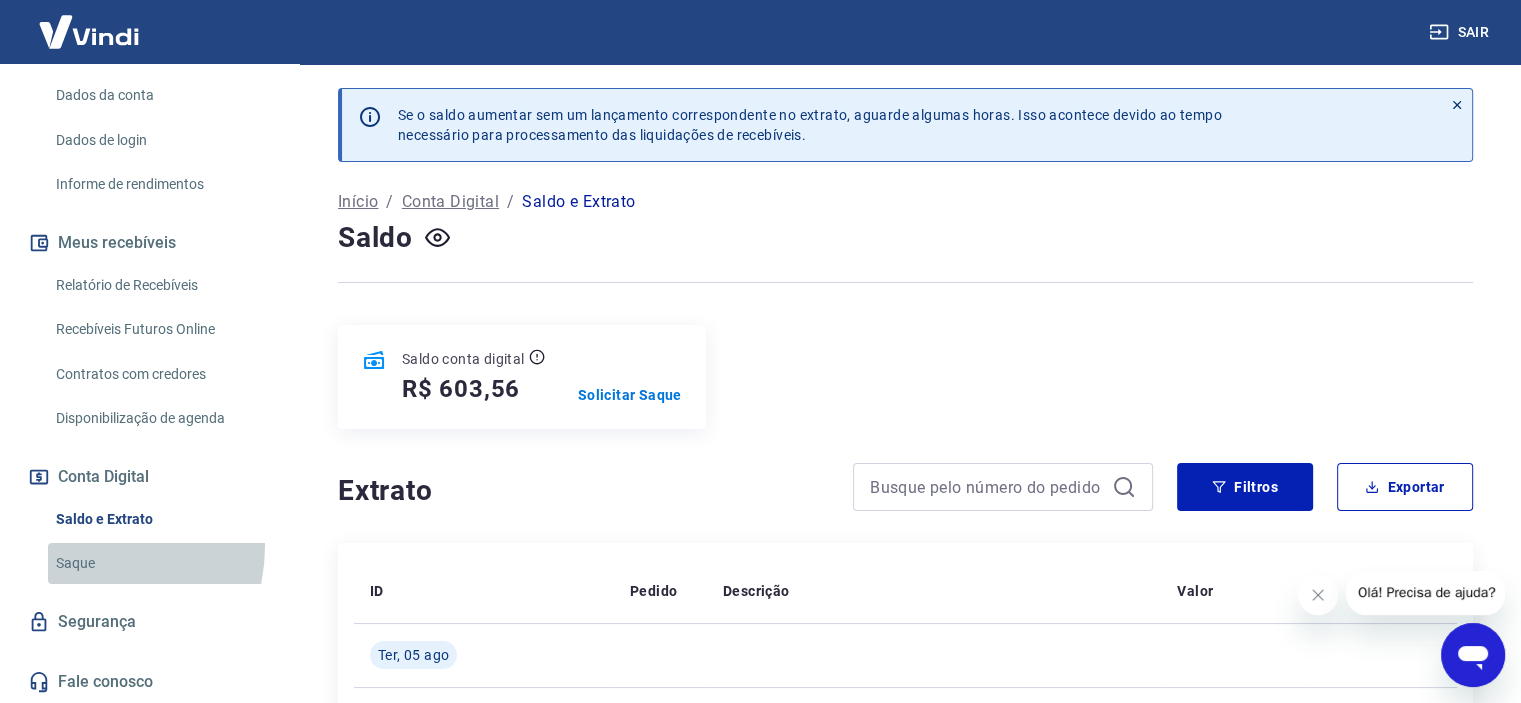 click on "Saque" at bounding box center [161, 563] 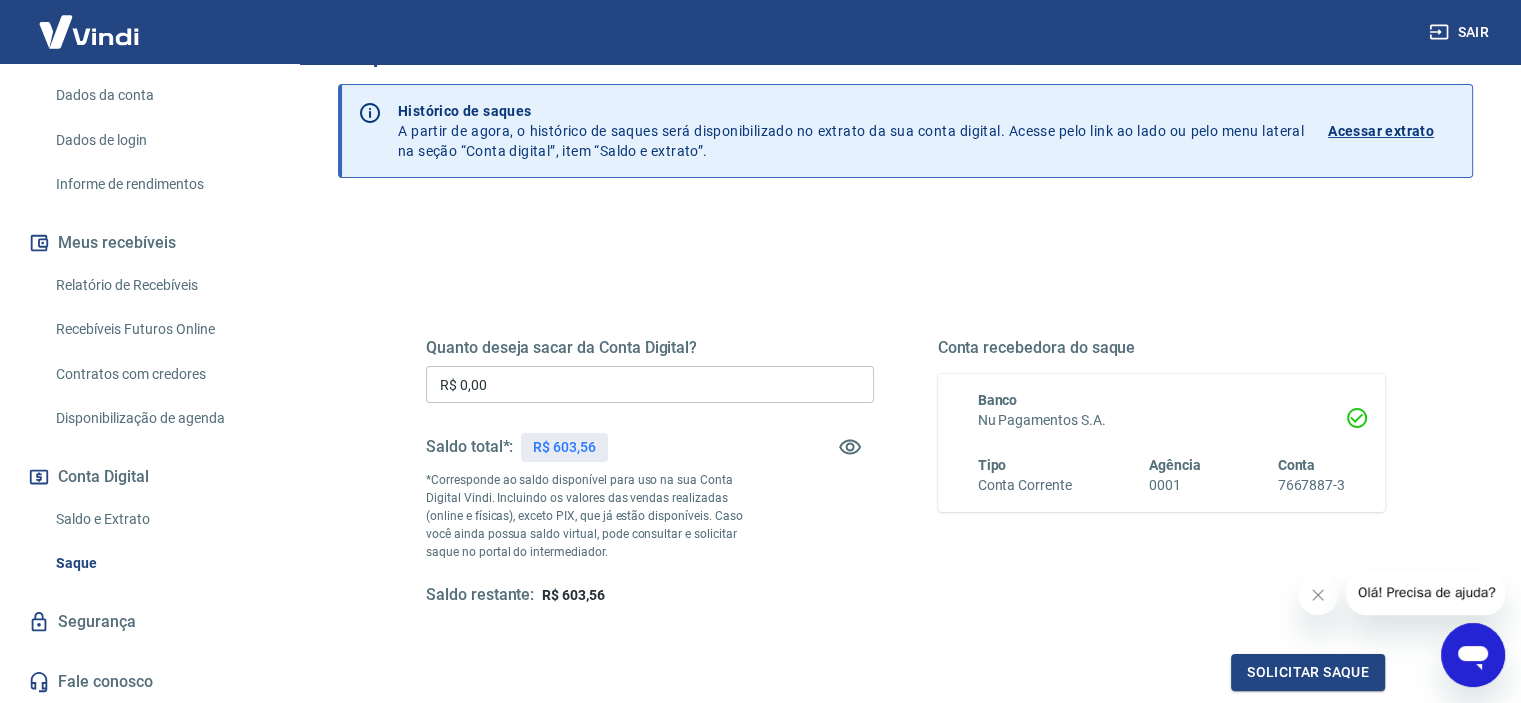 scroll, scrollTop: 100, scrollLeft: 0, axis: vertical 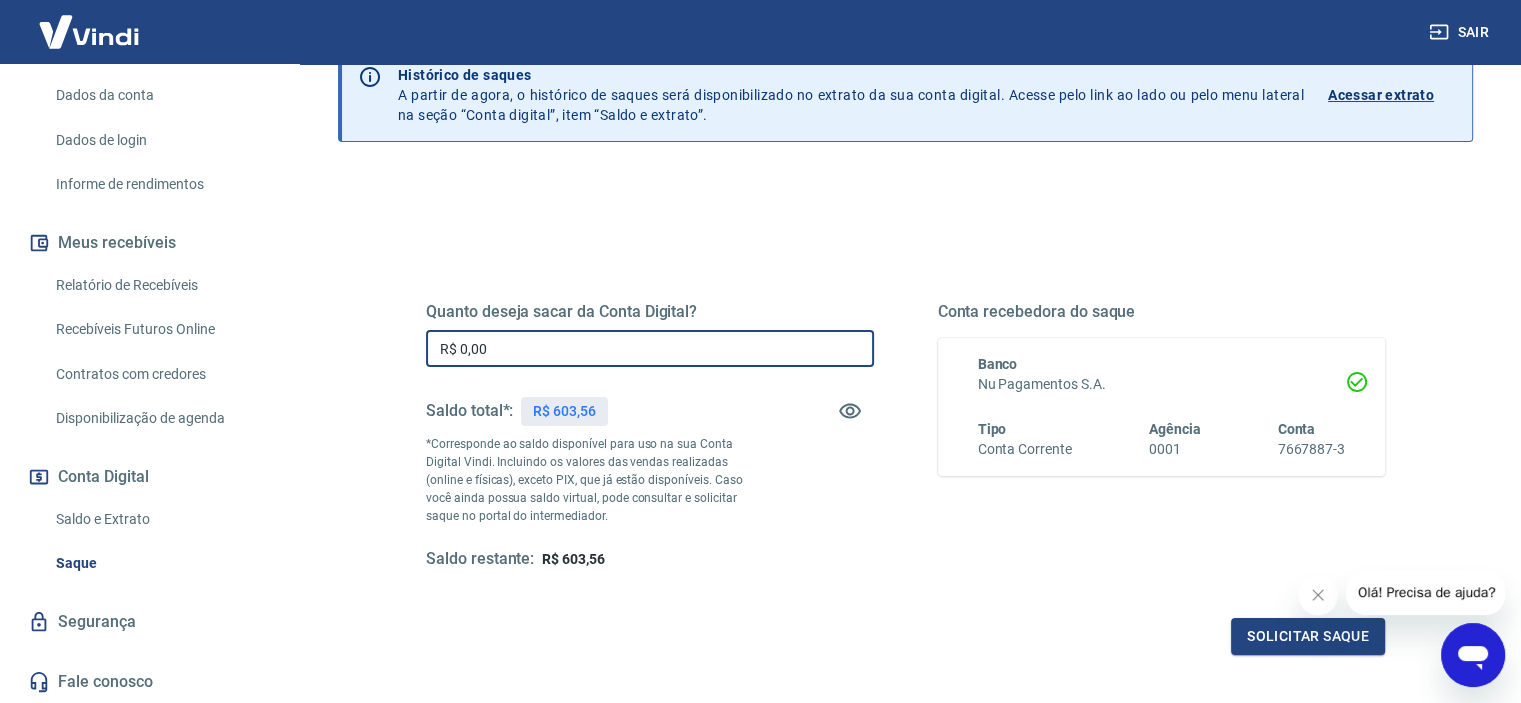 drag, startPoint x: 504, startPoint y: 342, endPoint x: 461, endPoint y: 342, distance: 43 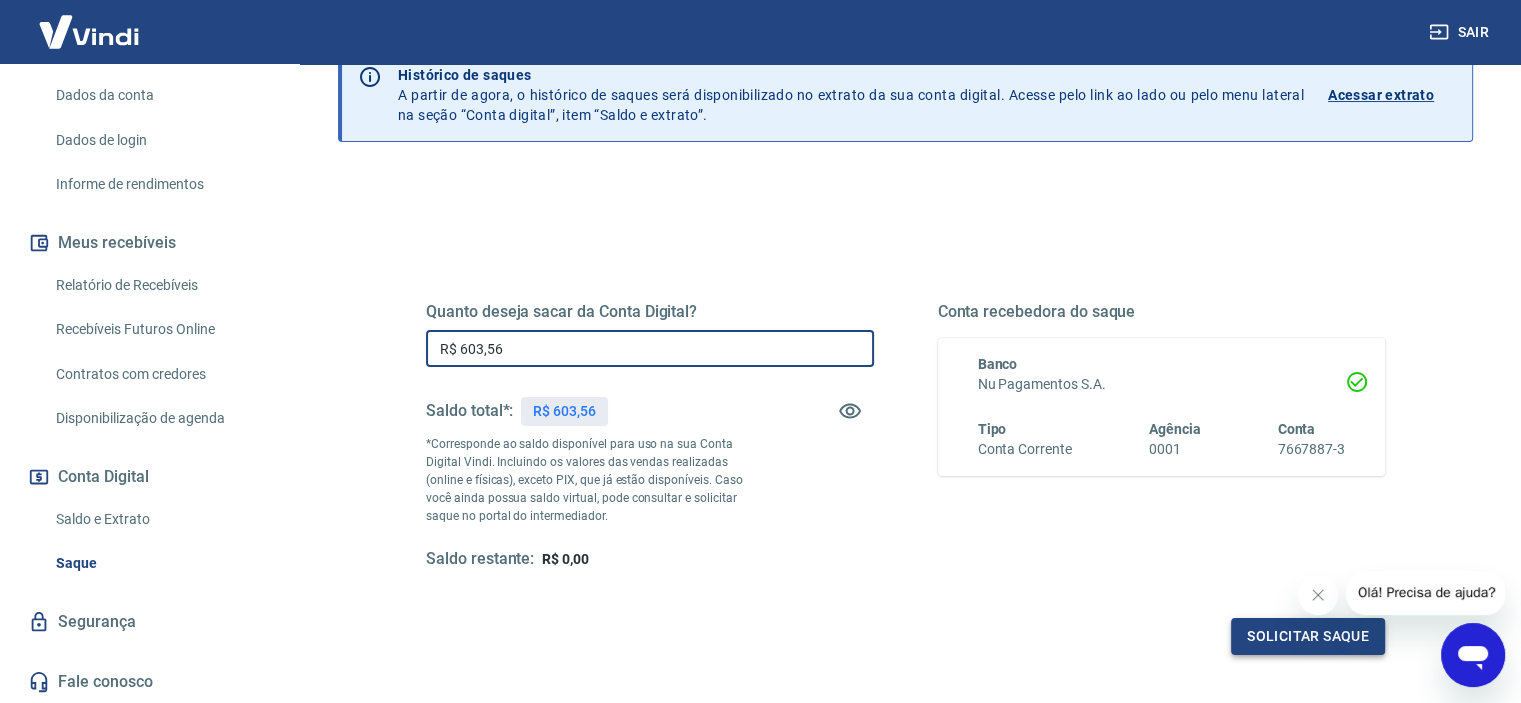 type on "R$ 603,56" 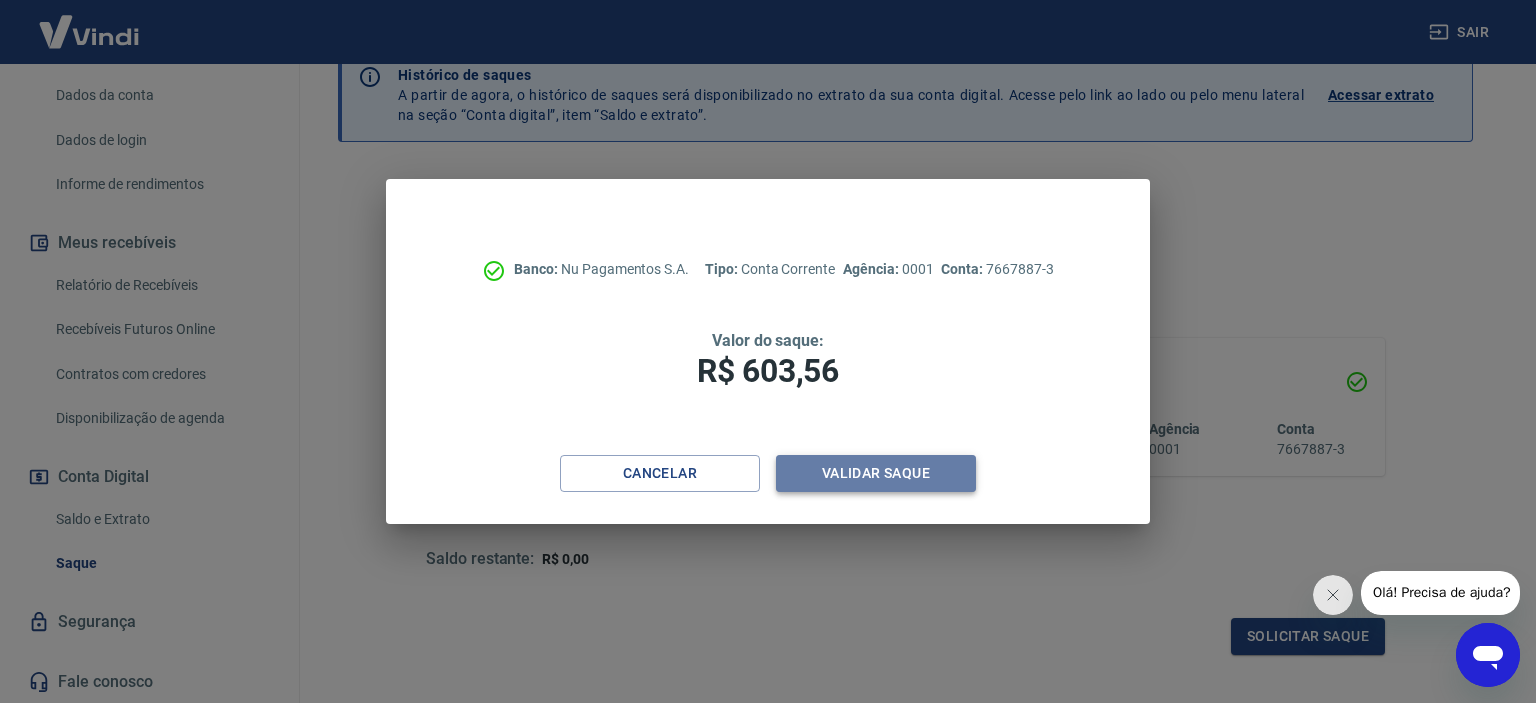 click on "Validar saque" at bounding box center (876, 473) 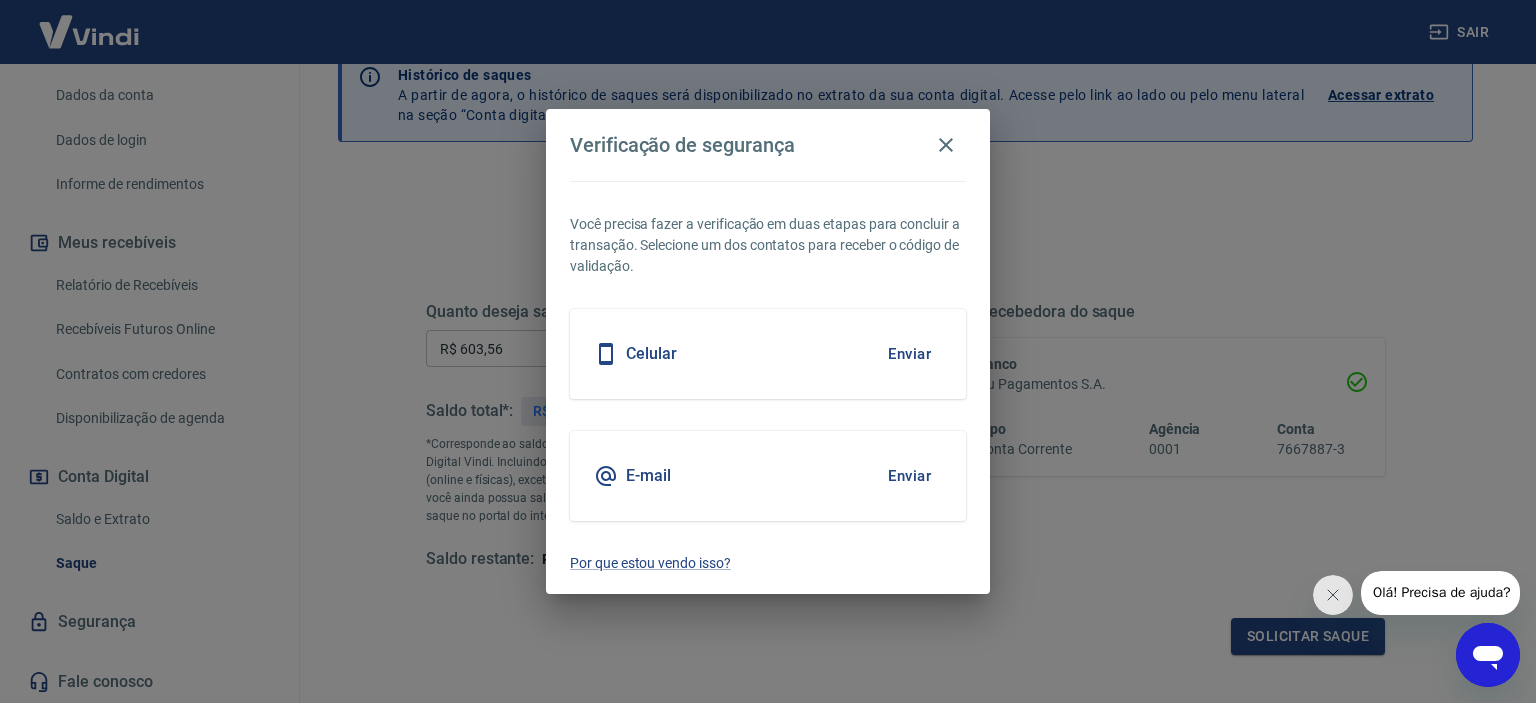 click on "E-mail Enviar" at bounding box center (768, 476) 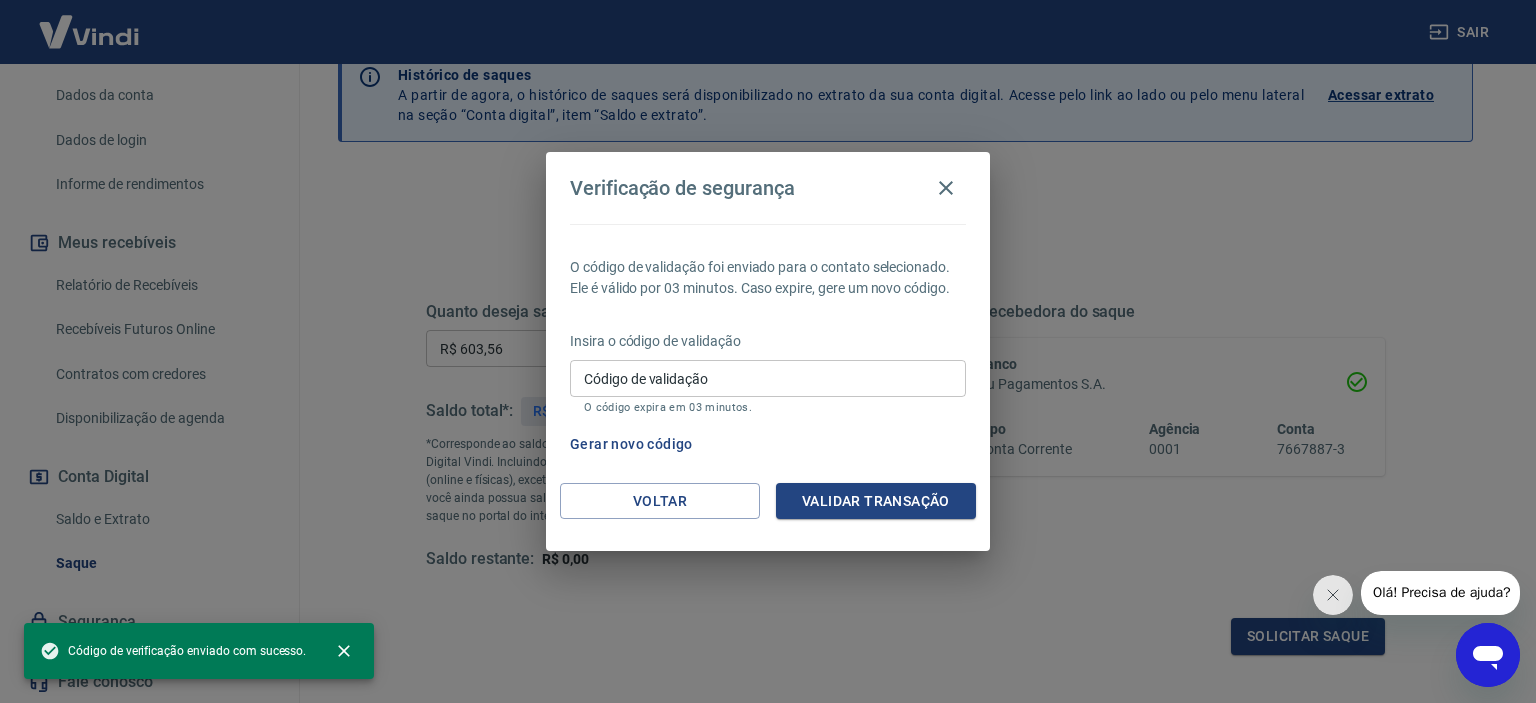click on "Código de validação" at bounding box center (768, 378) 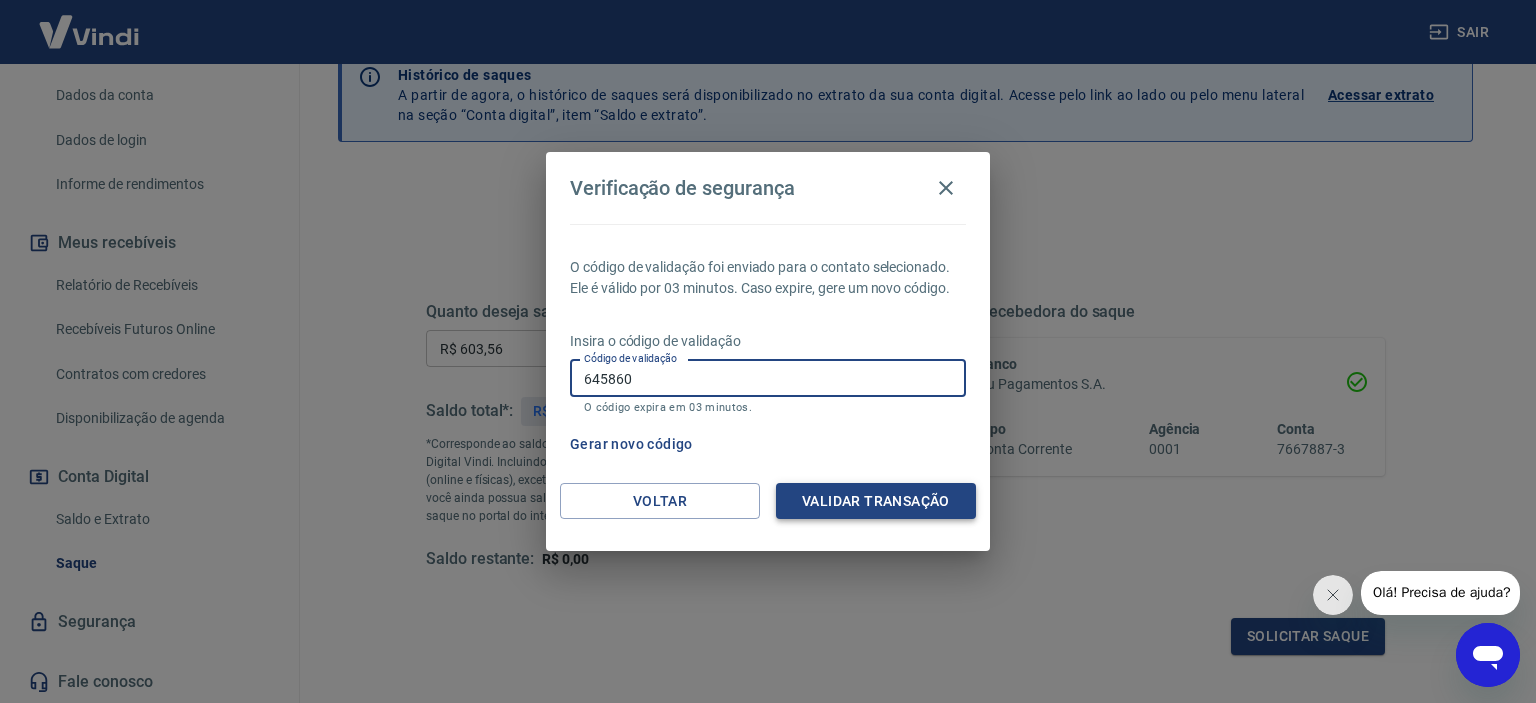 type on "645860" 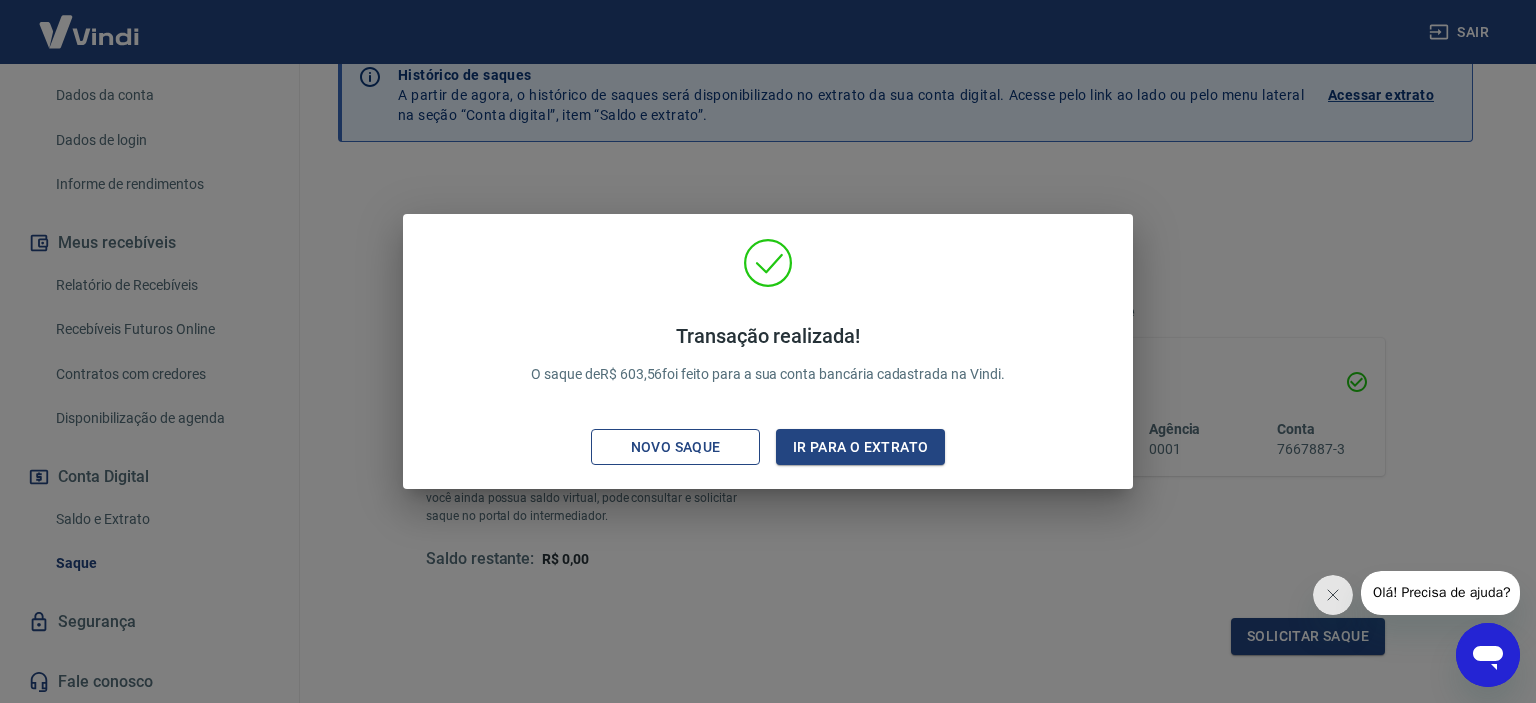 click on "Novo saque" at bounding box center [676, 447] 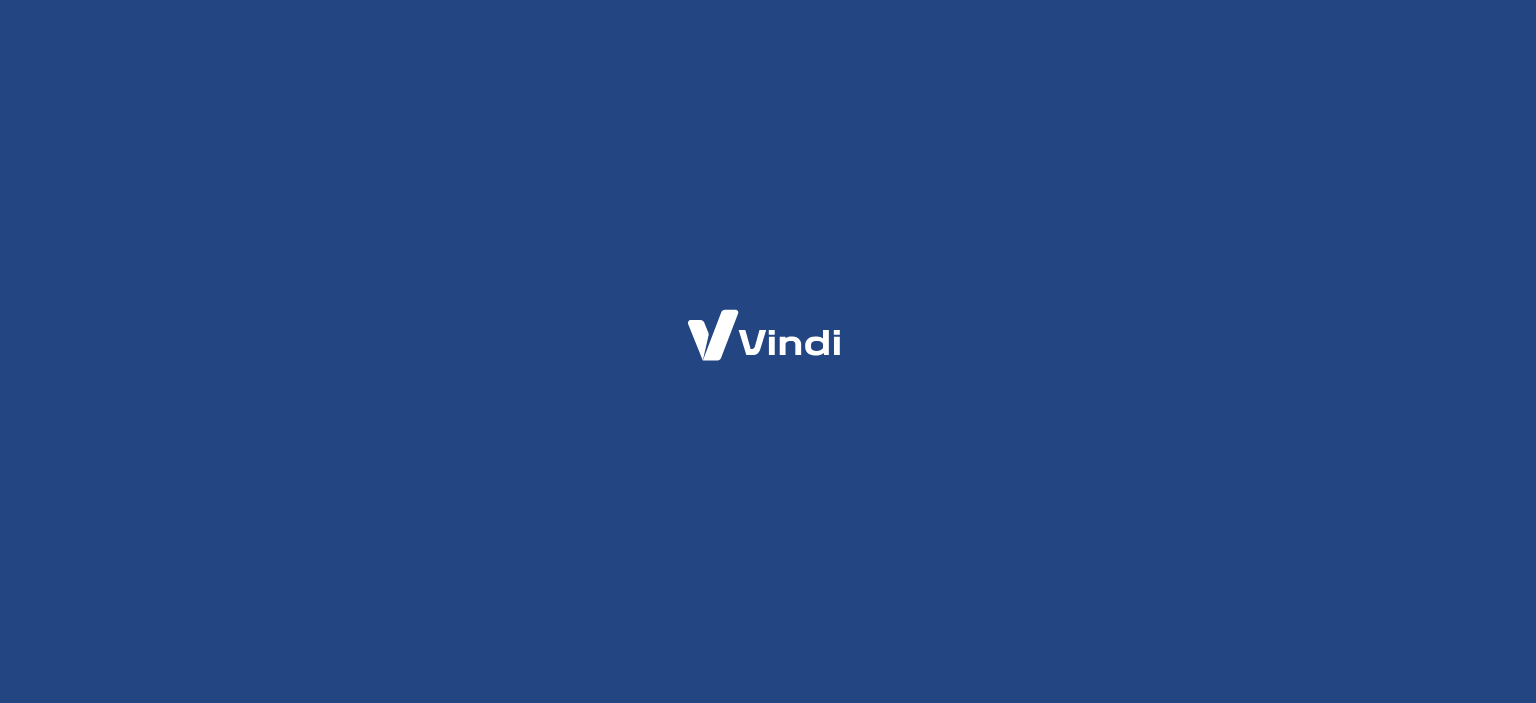 scroll, scrollTop: 0, scrollLeft: 0, axis: both 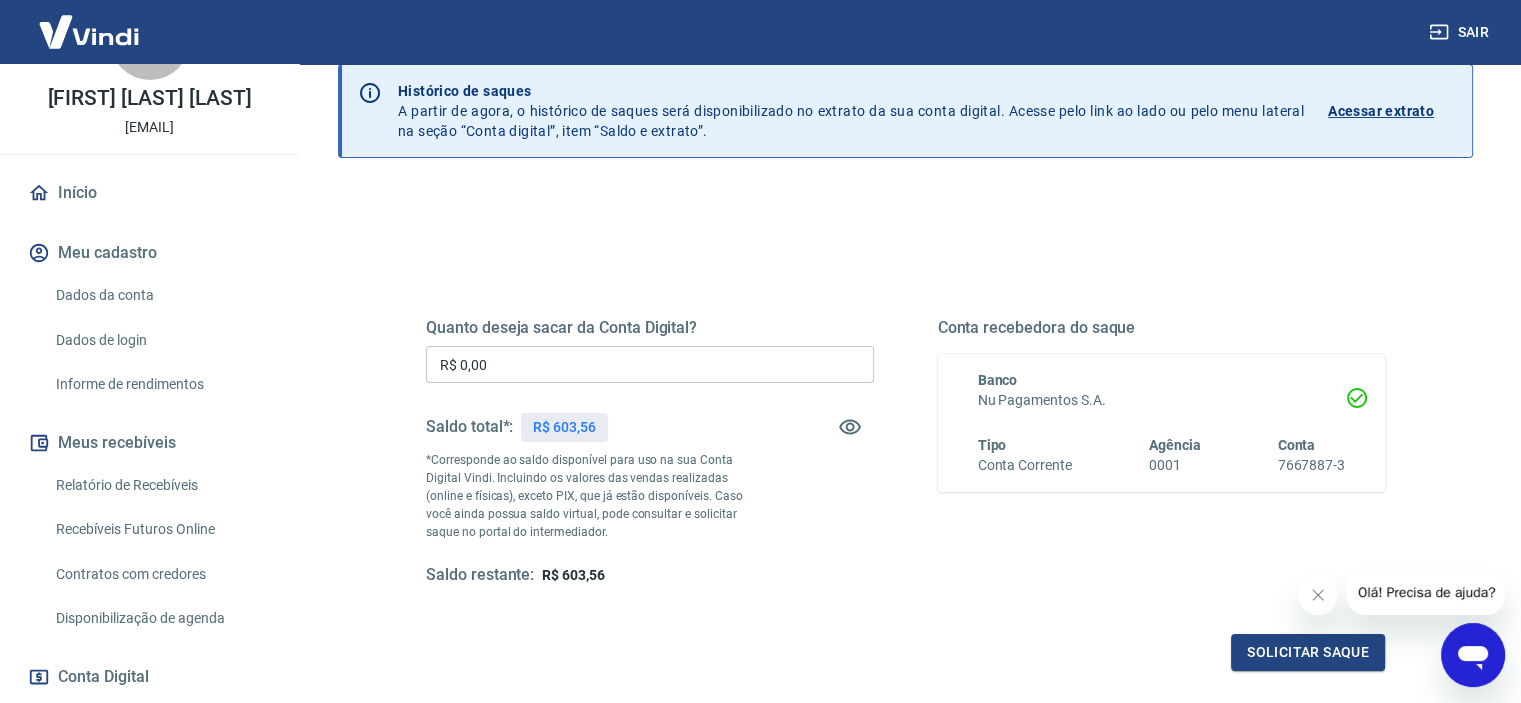 click on "Dados da conta" at bounding box center (161, 295) 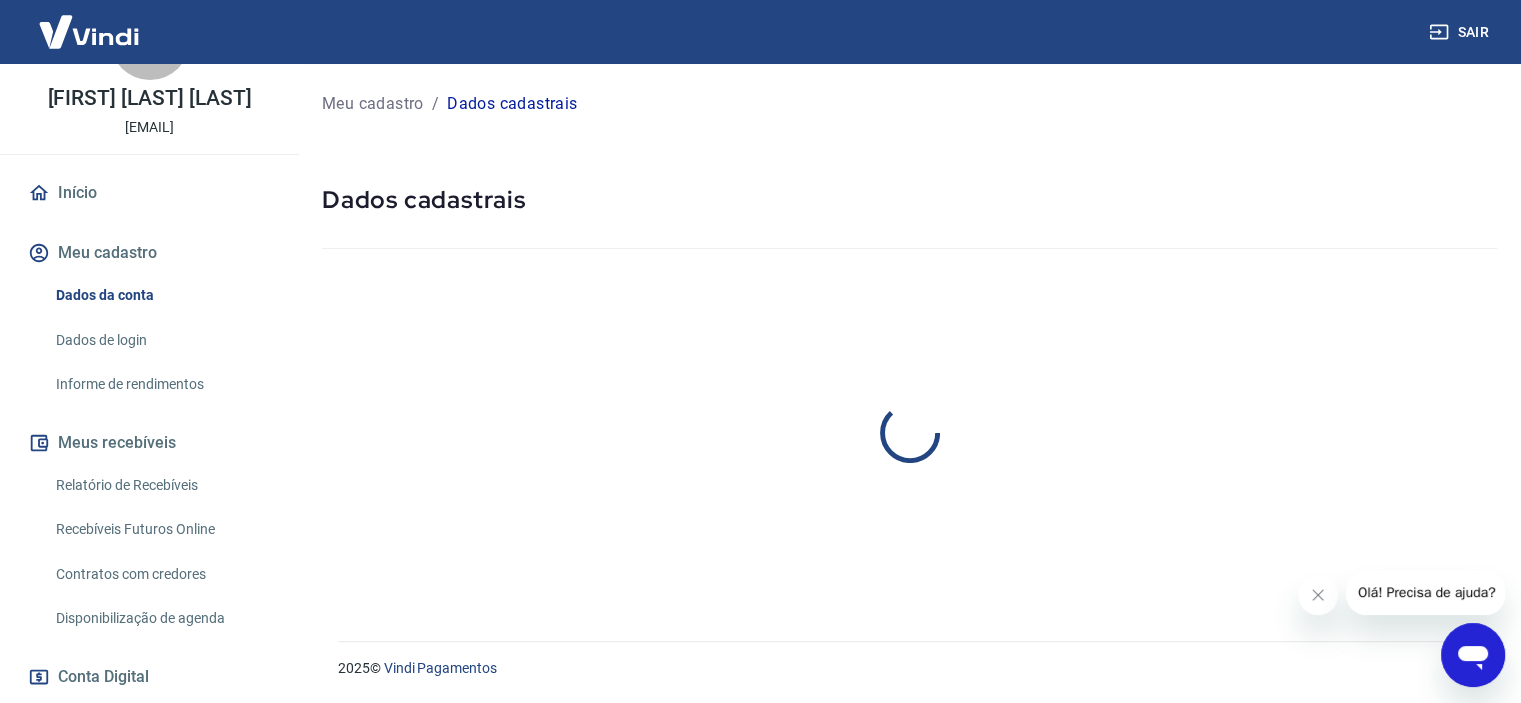 scroll, scrollTop: 0, scrollLeft: 0, axis: both 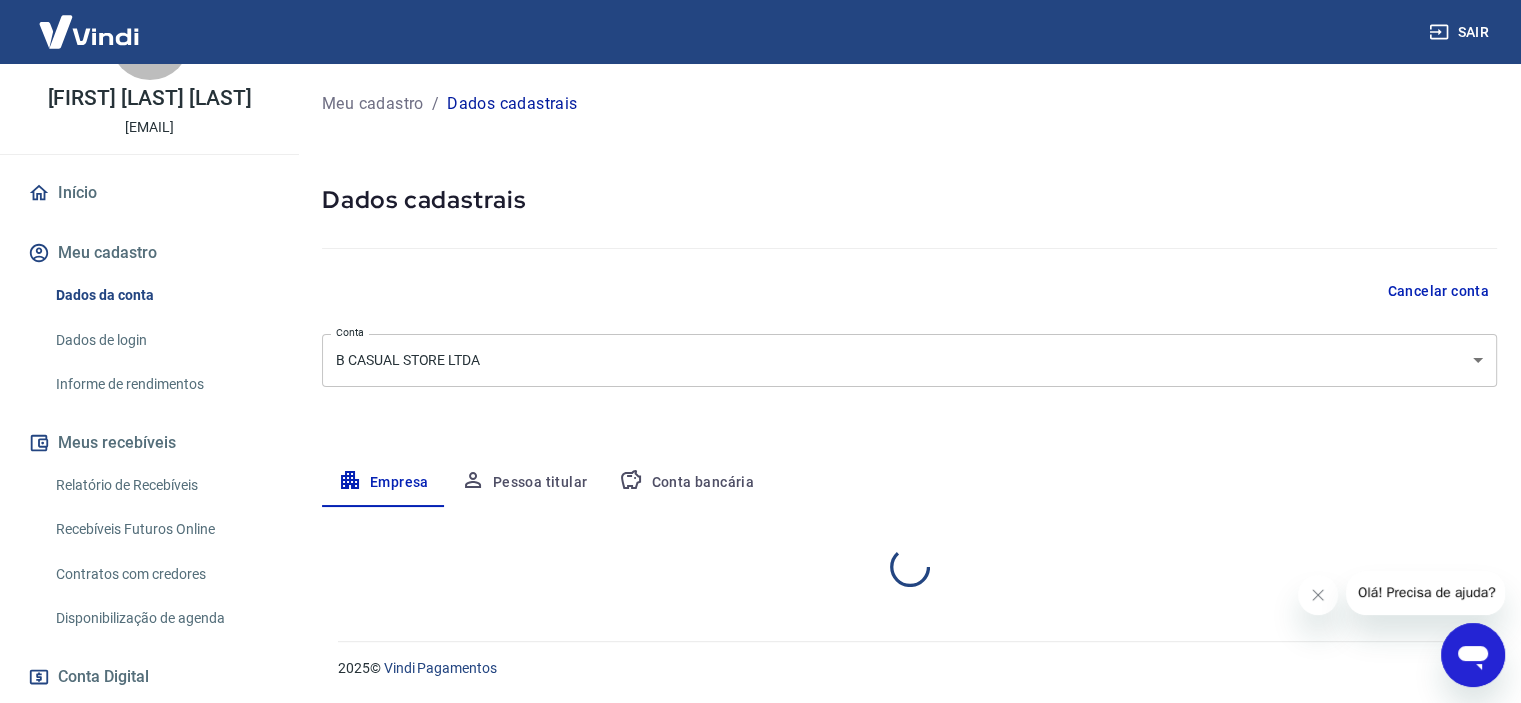 select on "SP" 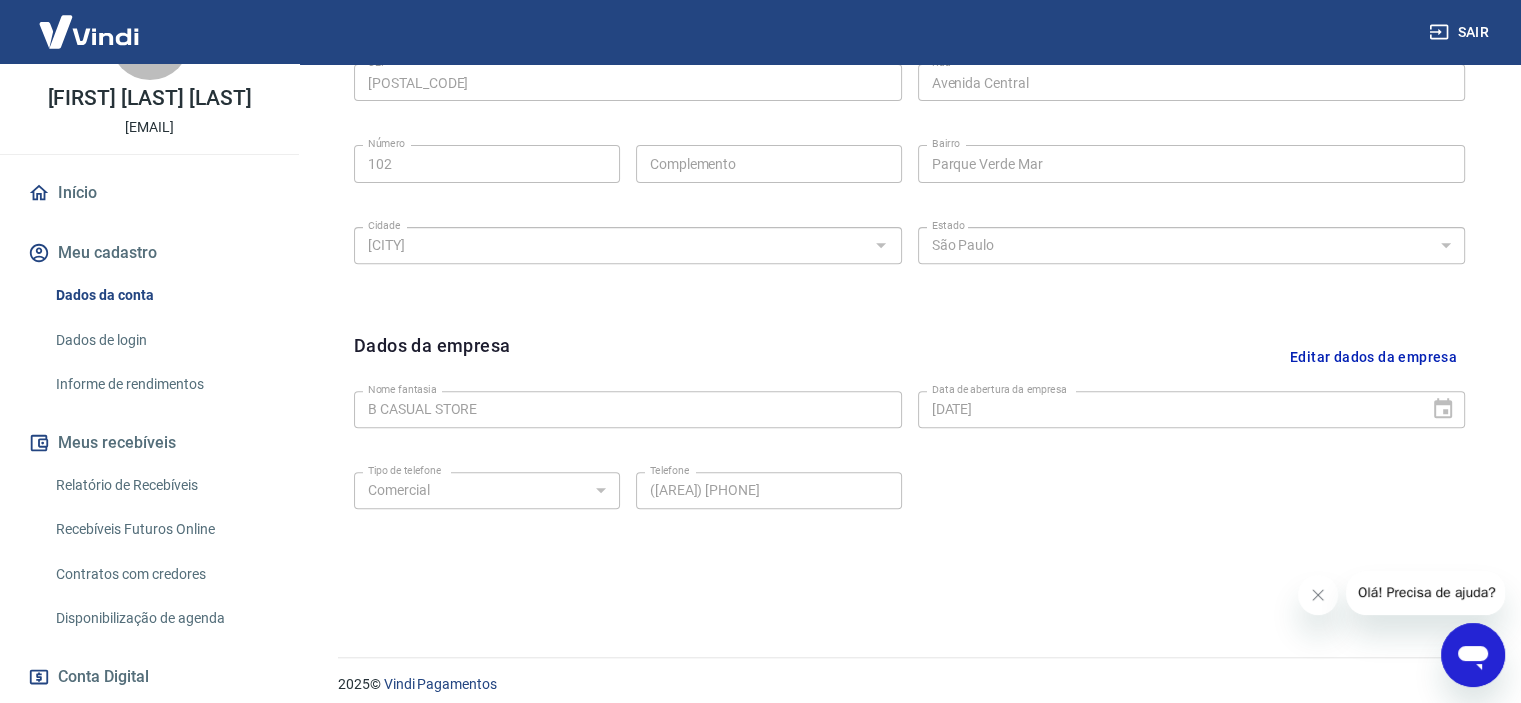 scroll, scrollTop: 738, scrollLeft: 0, axis: vertical 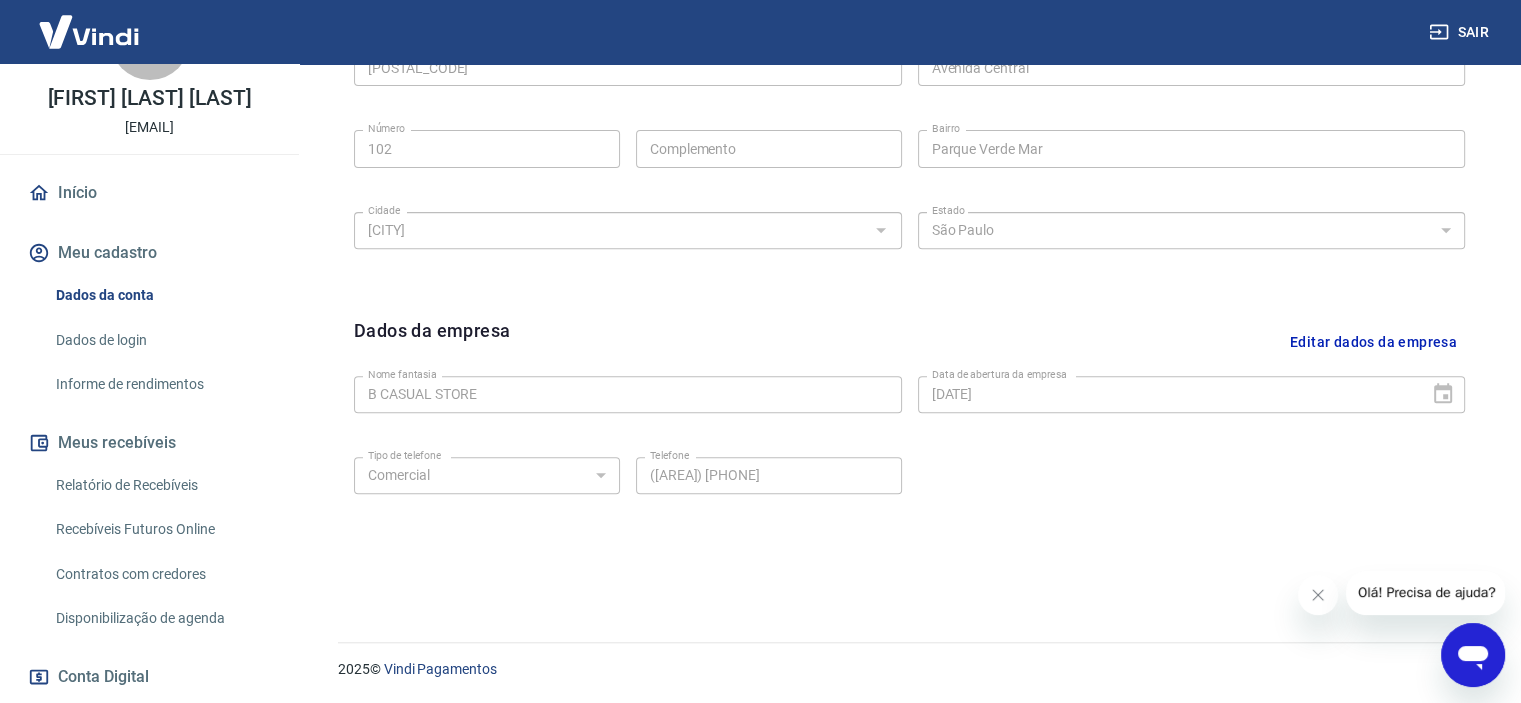 click on "Dados de login" at bounding box center [161, 340] 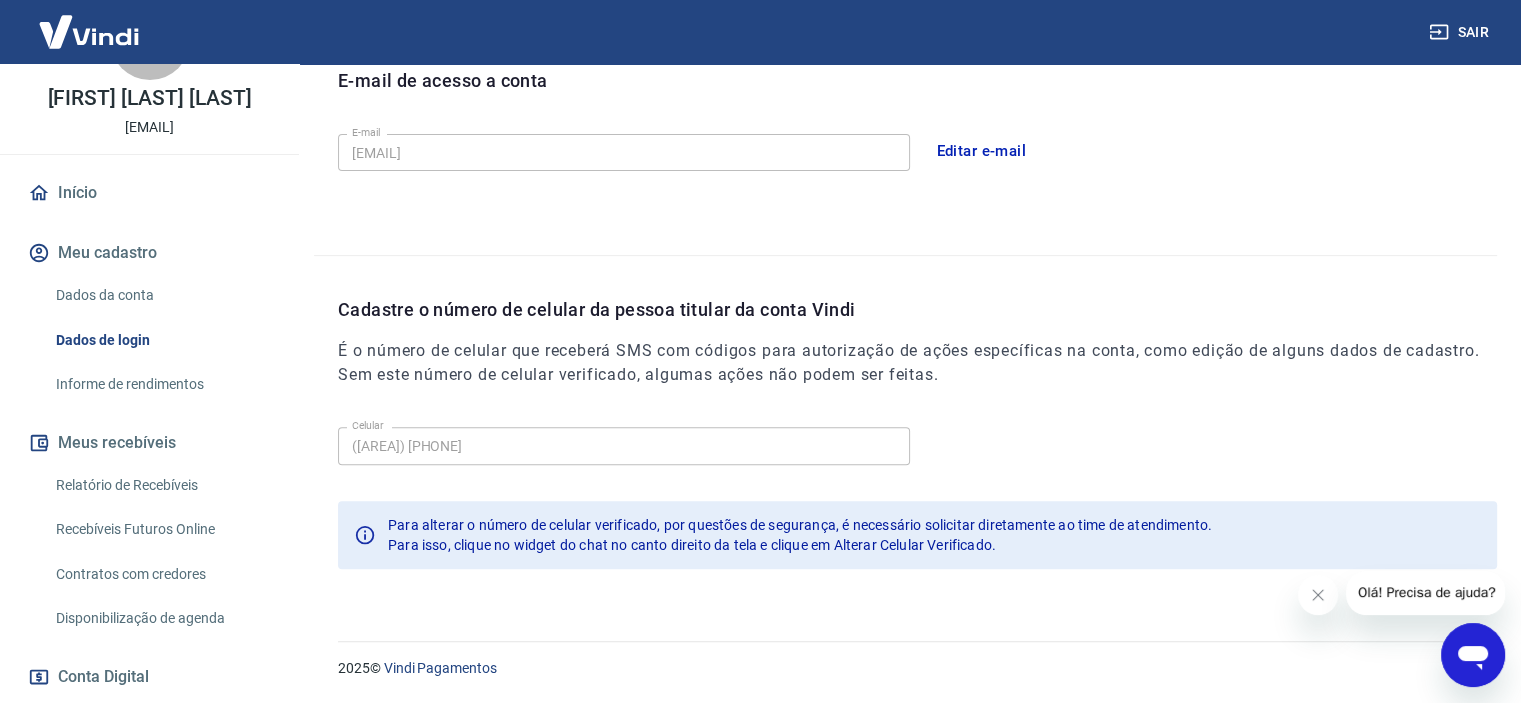 scroll, scrollTop: 576, scrollLeft: 0, axis: vertical 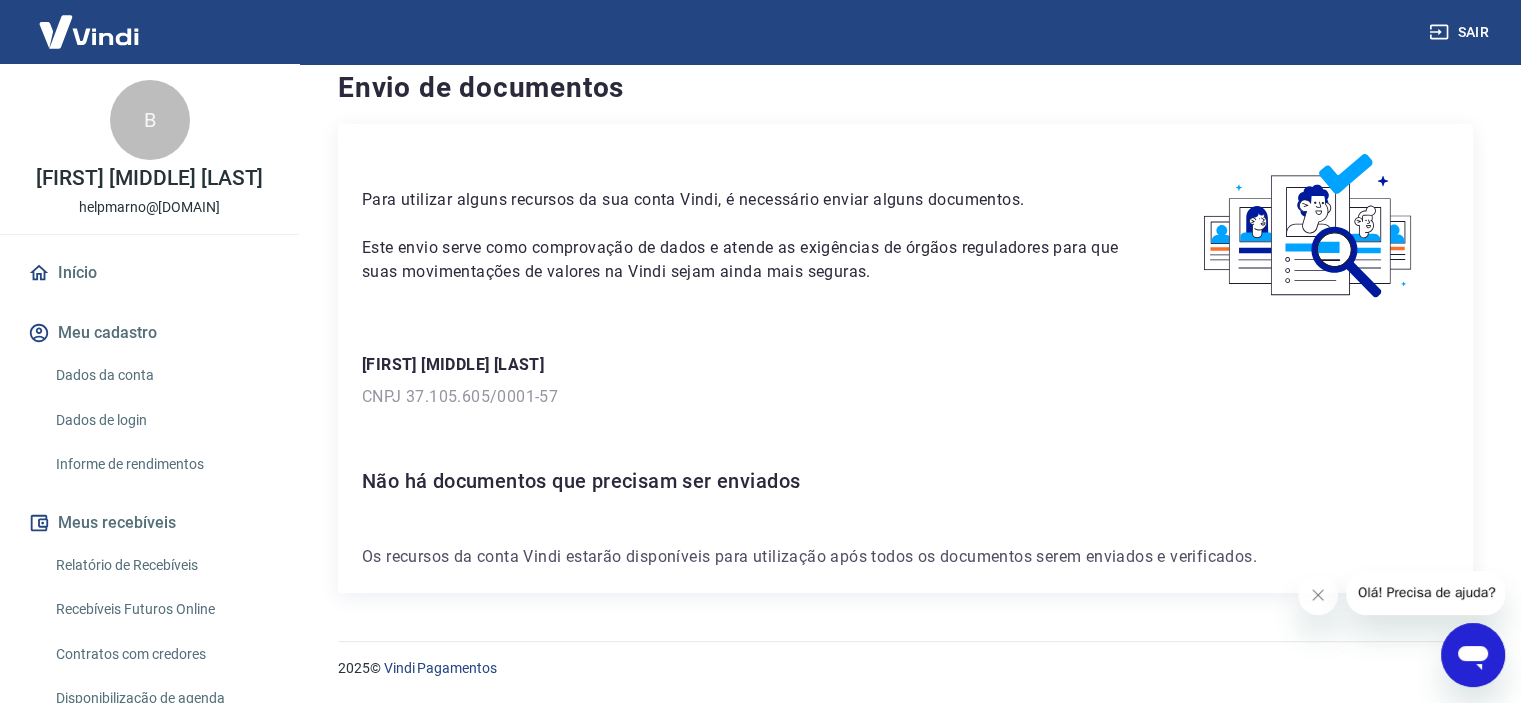 click on "Olá! Precisa de ajuda?" at bounding box center [1427, 592] 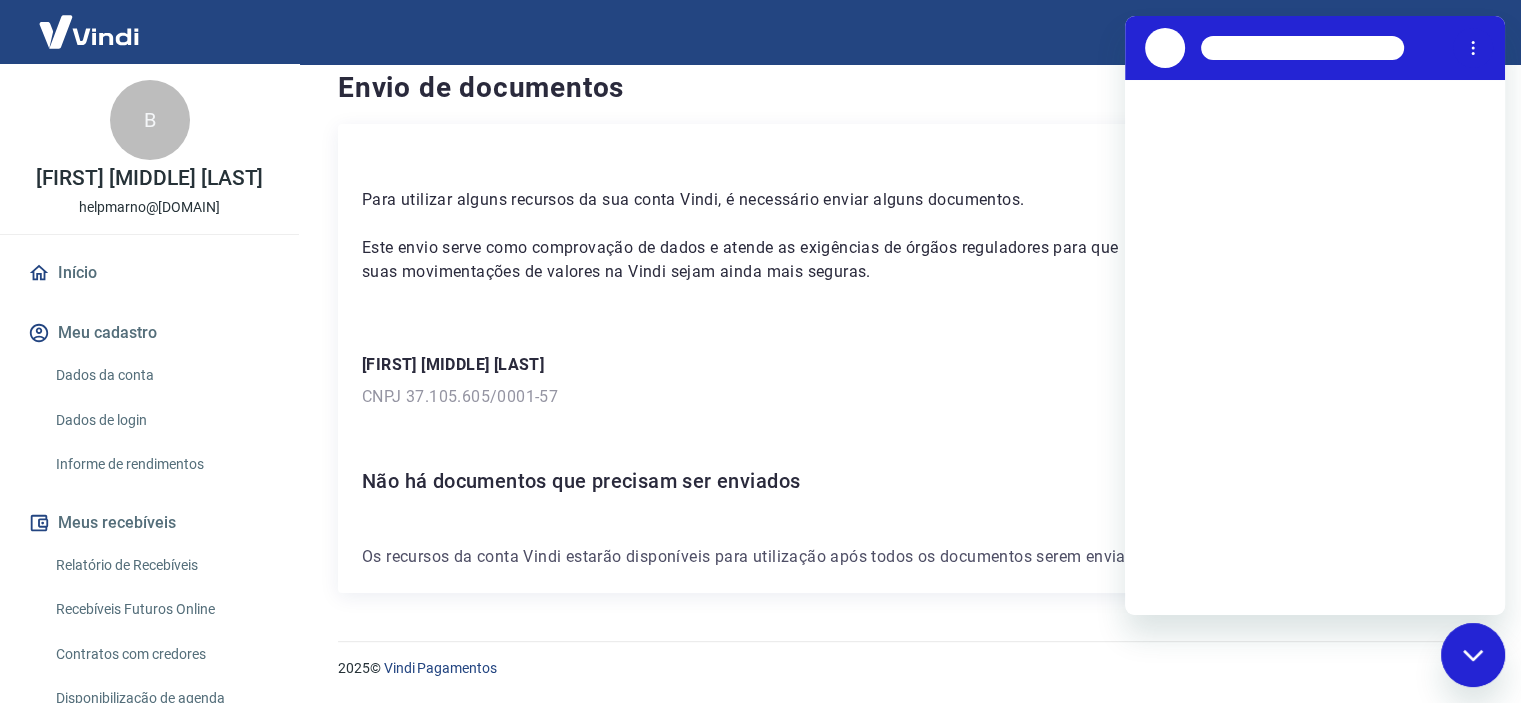 scroll, scrollTop: 0, scrollLeft: 0, axis: both 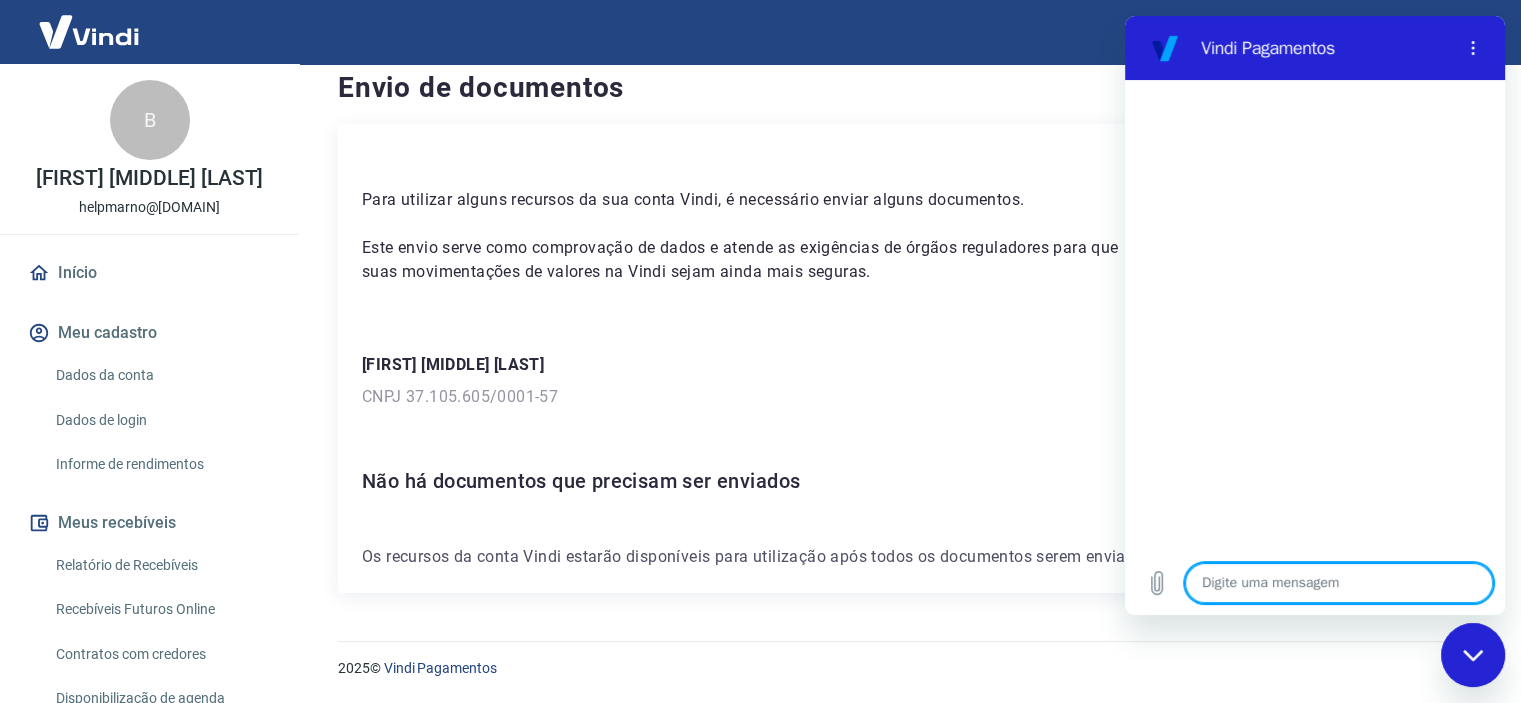 click at bounding box center [1473, 655] 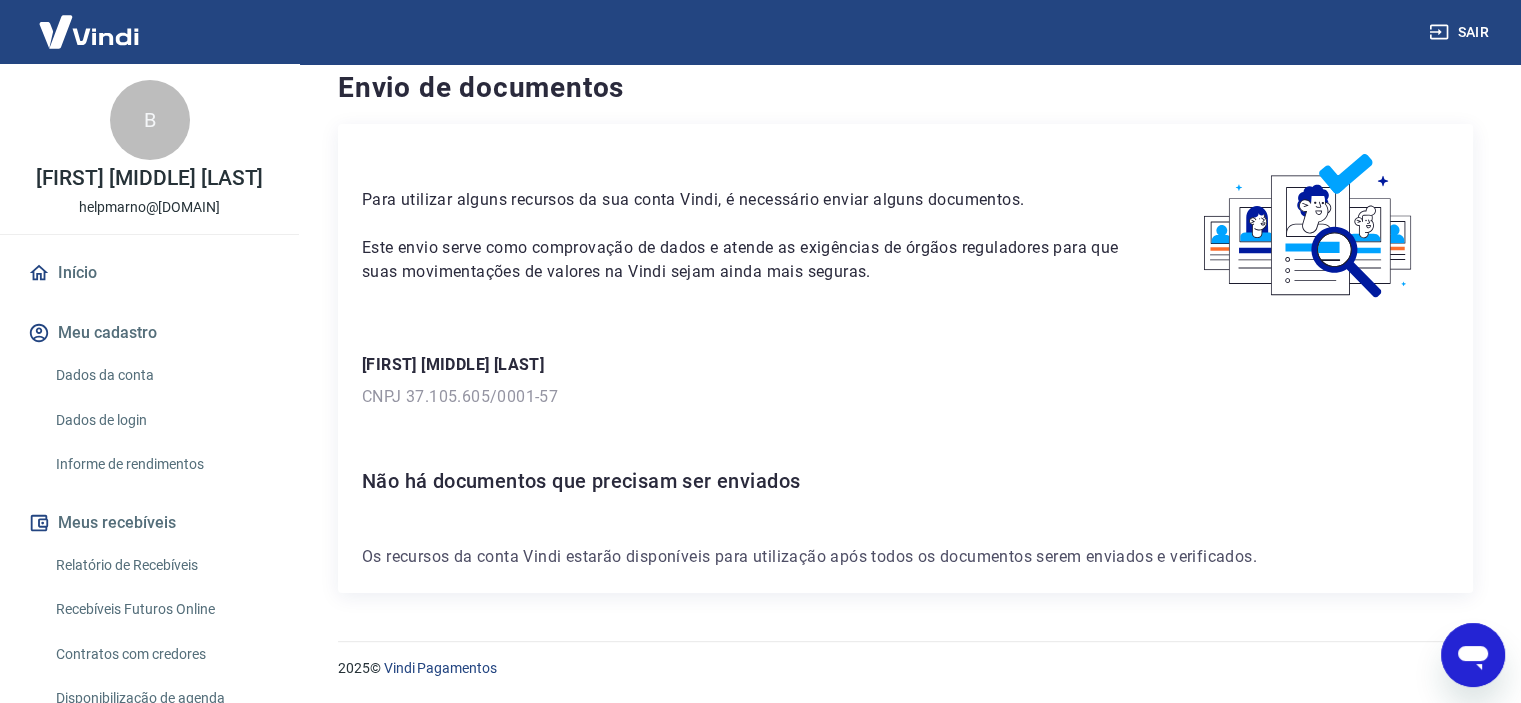 click on "Dados da conta" at bounding box center [161, 375] 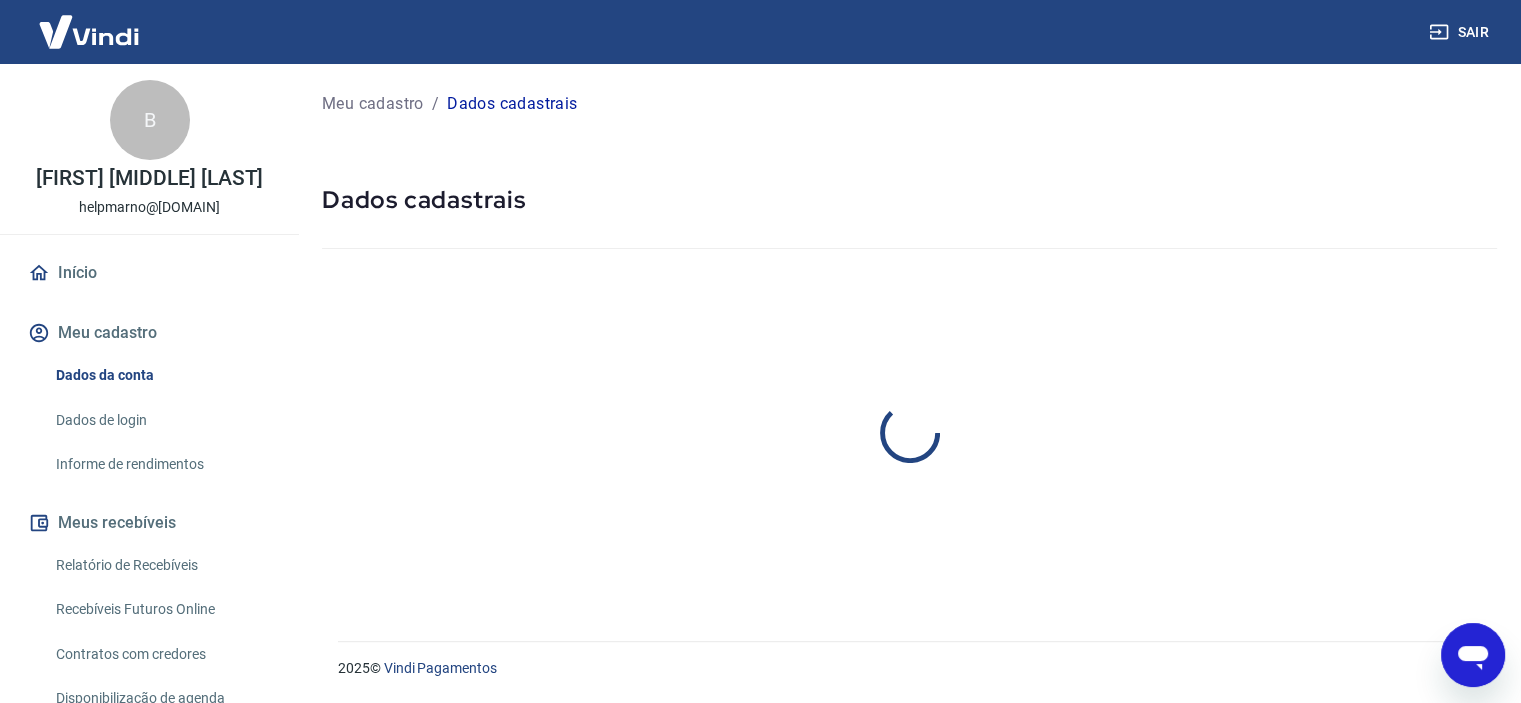 scroll, scrollTop: 0, scrollLeft: 0, axis: both 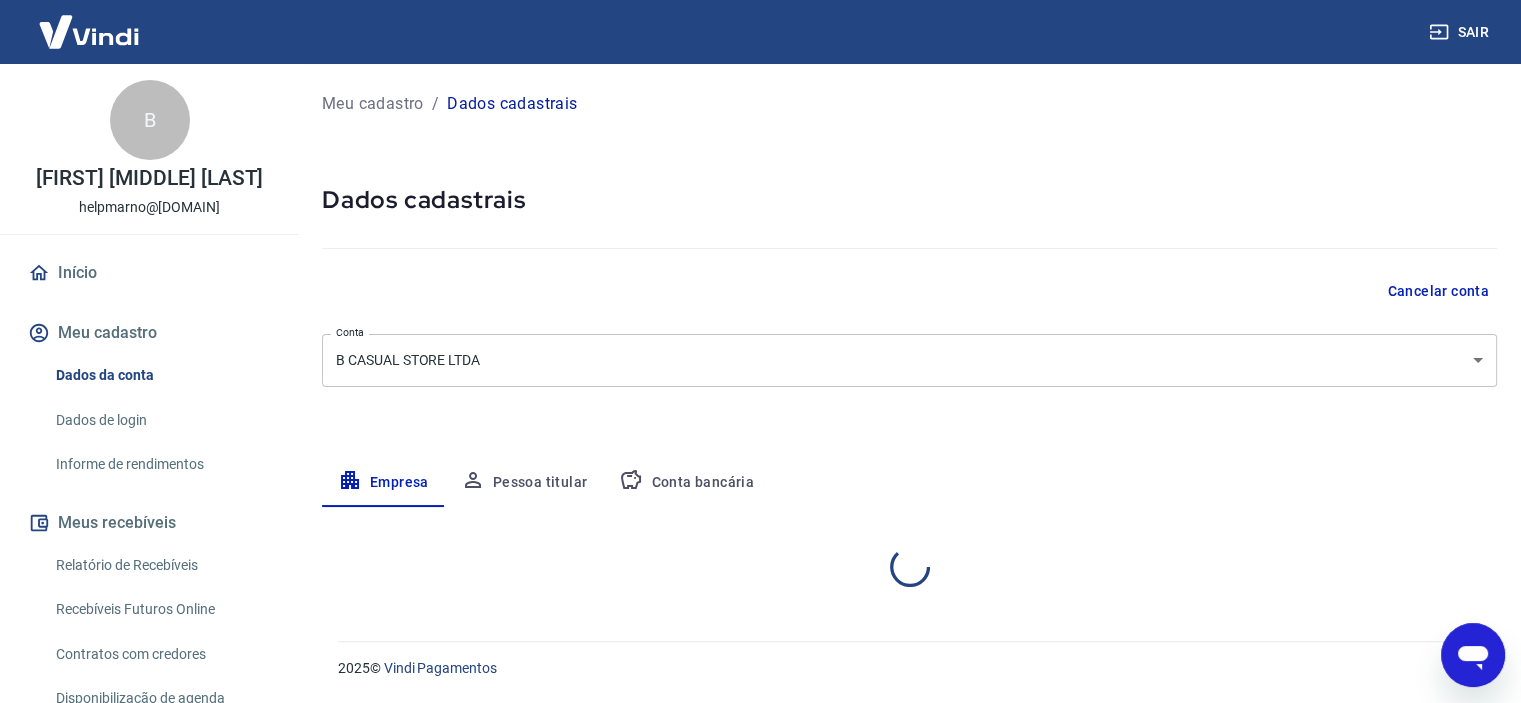 select on "SP" 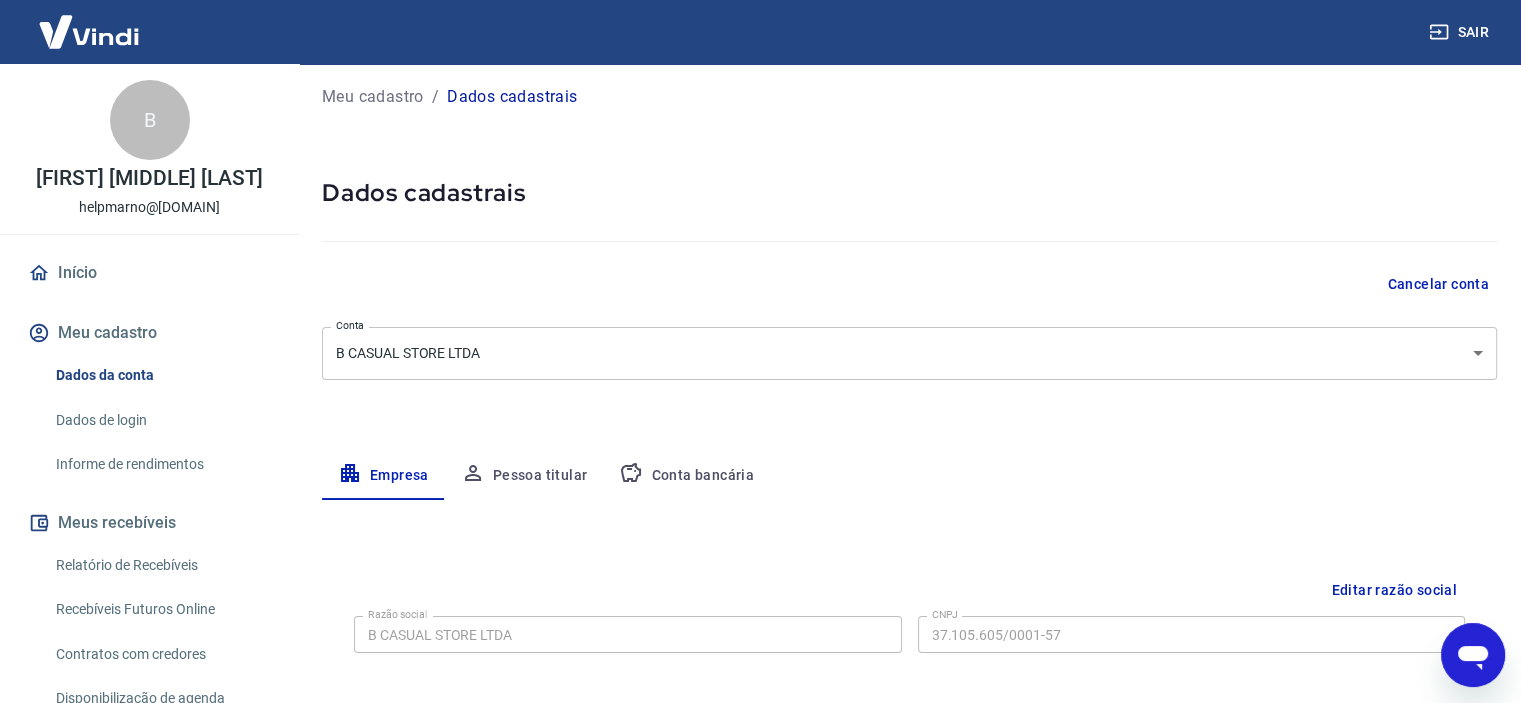scroll, scrollTop: 0, scrollLeft: 0, axis: both 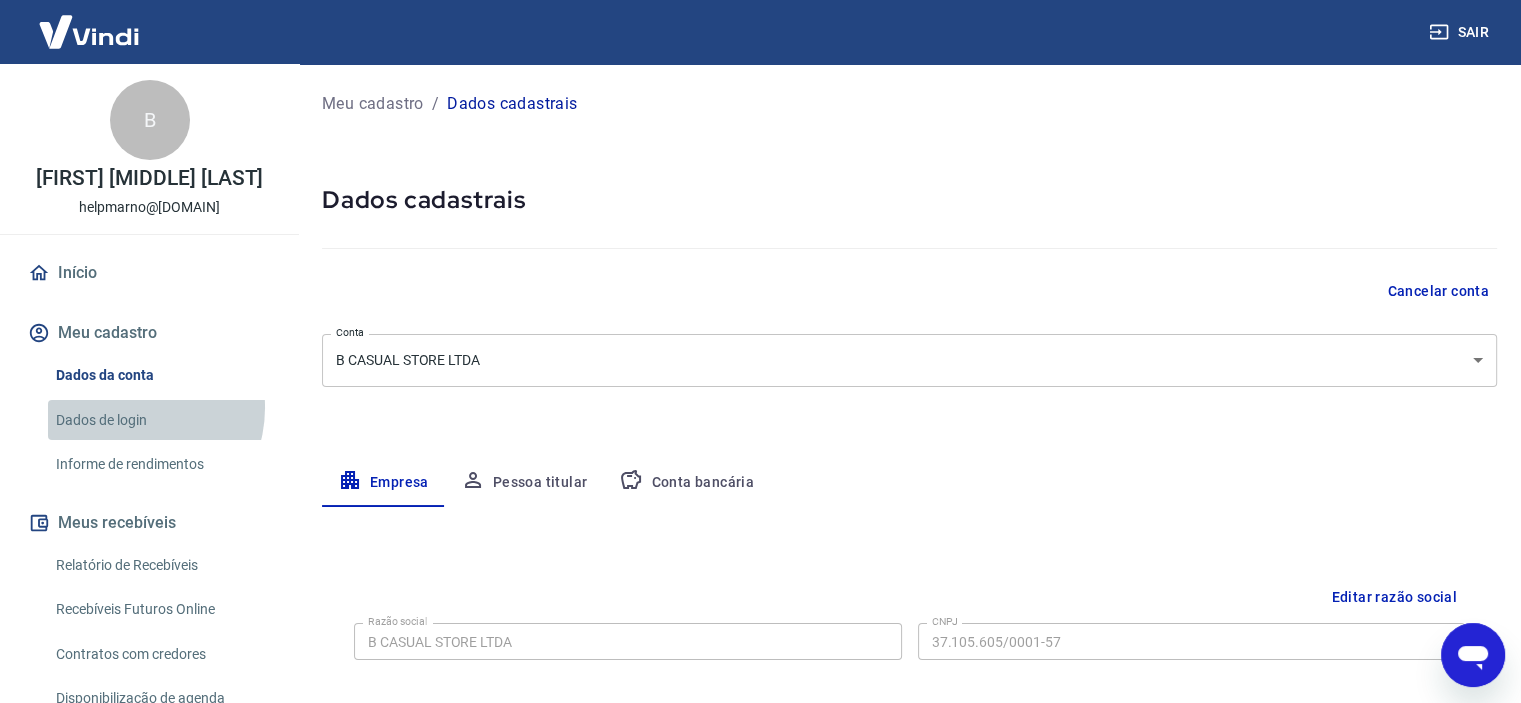 click on "Dados de login" at bounding box center [161, 420] 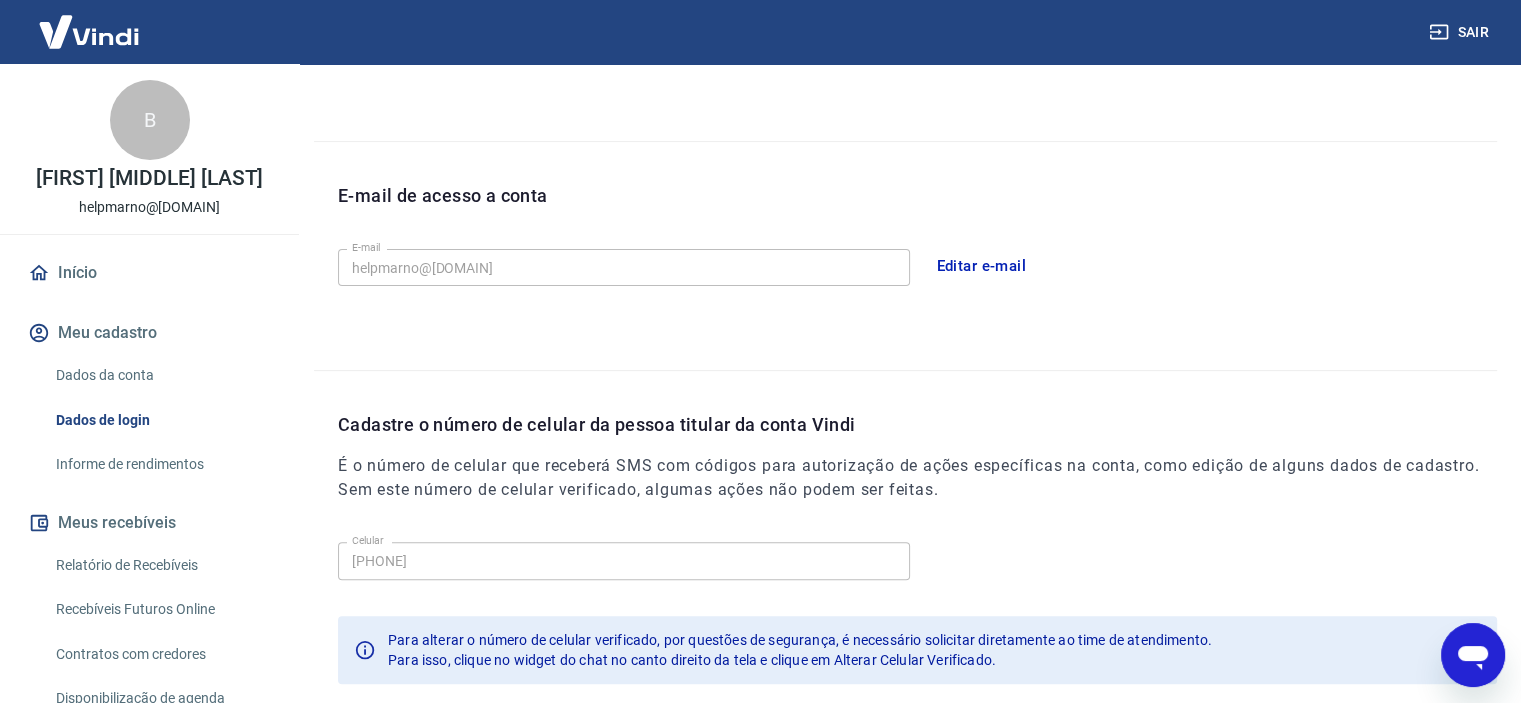 scroll, scrollTop: 576, scrollLeft: 0, axis: vertical 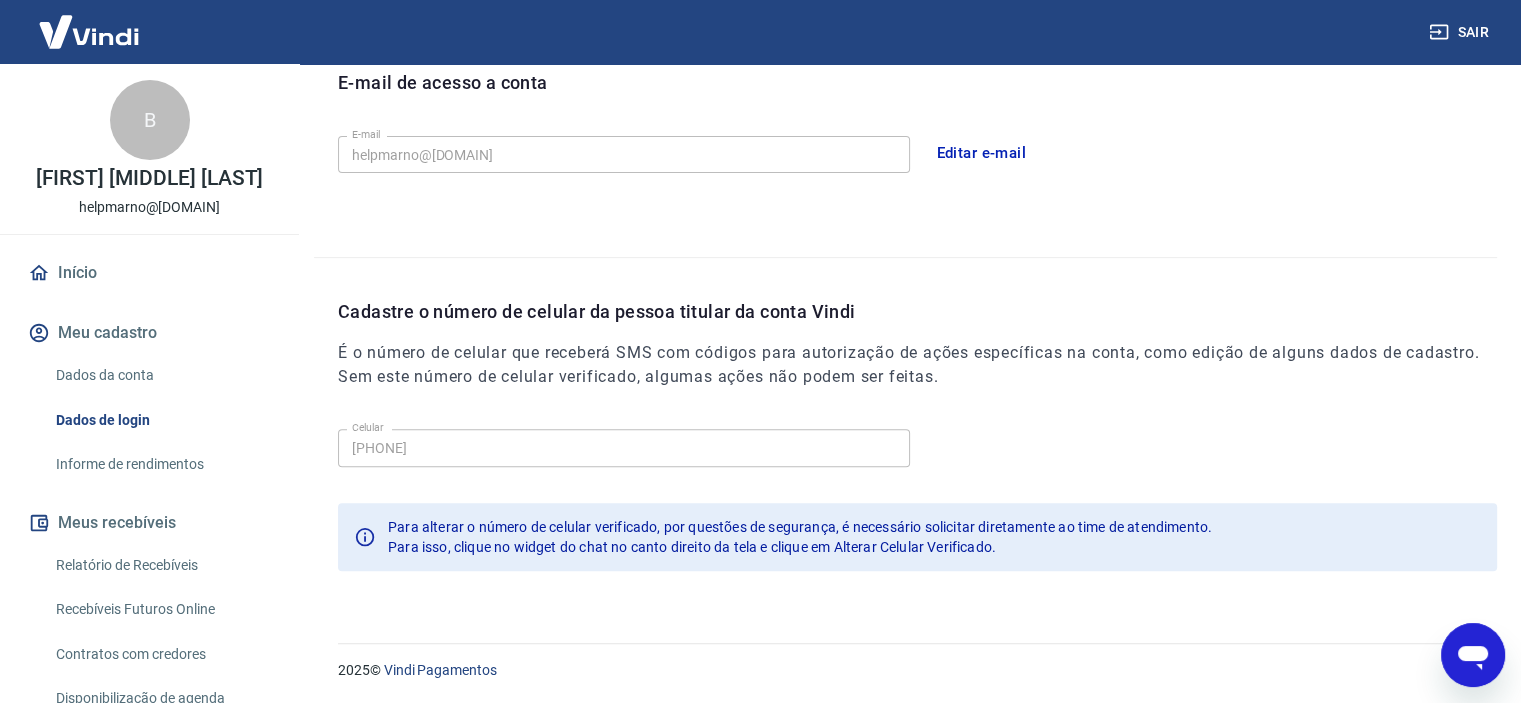 click on "Informe de rendimentos" at bounding box center [161, 464] 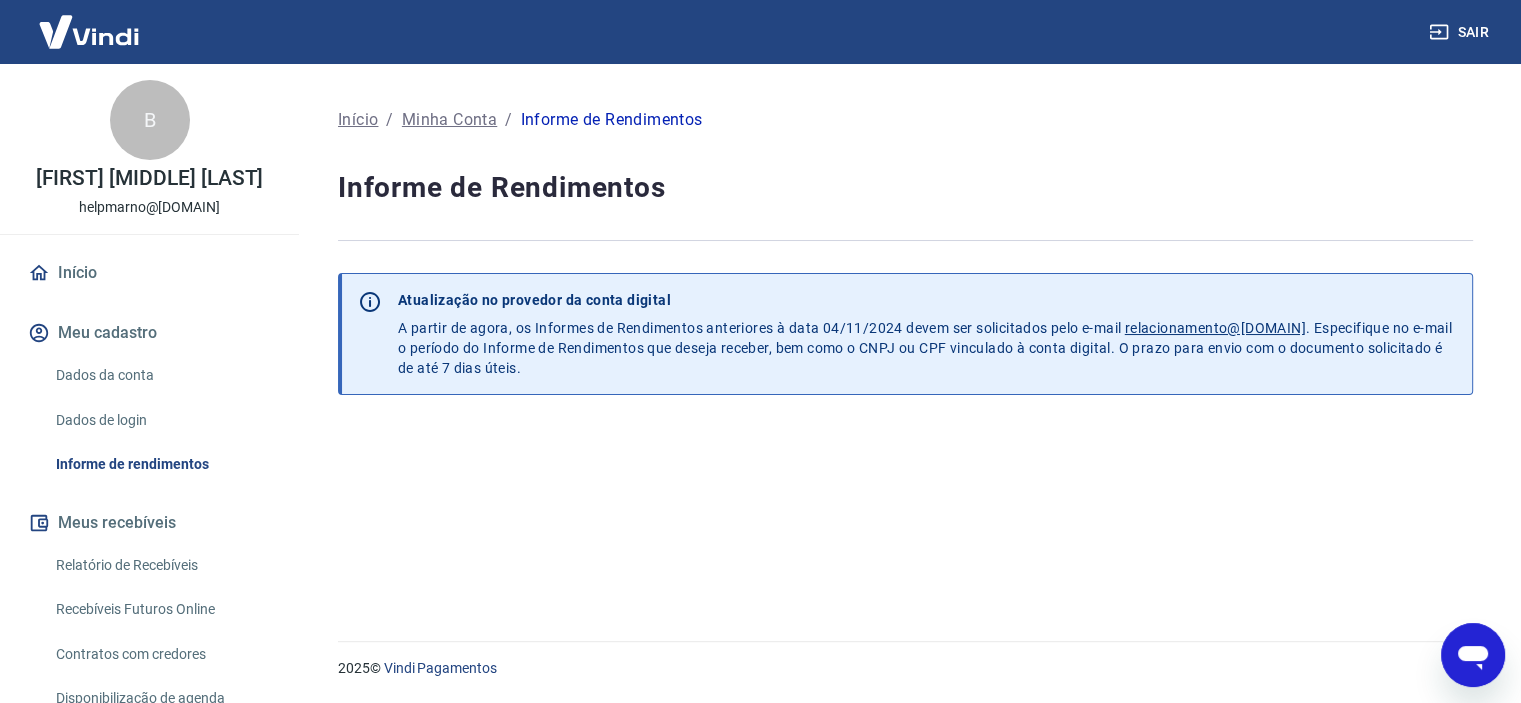 scroll, scrollTop: 0, scrollLeft: 0, axis: both 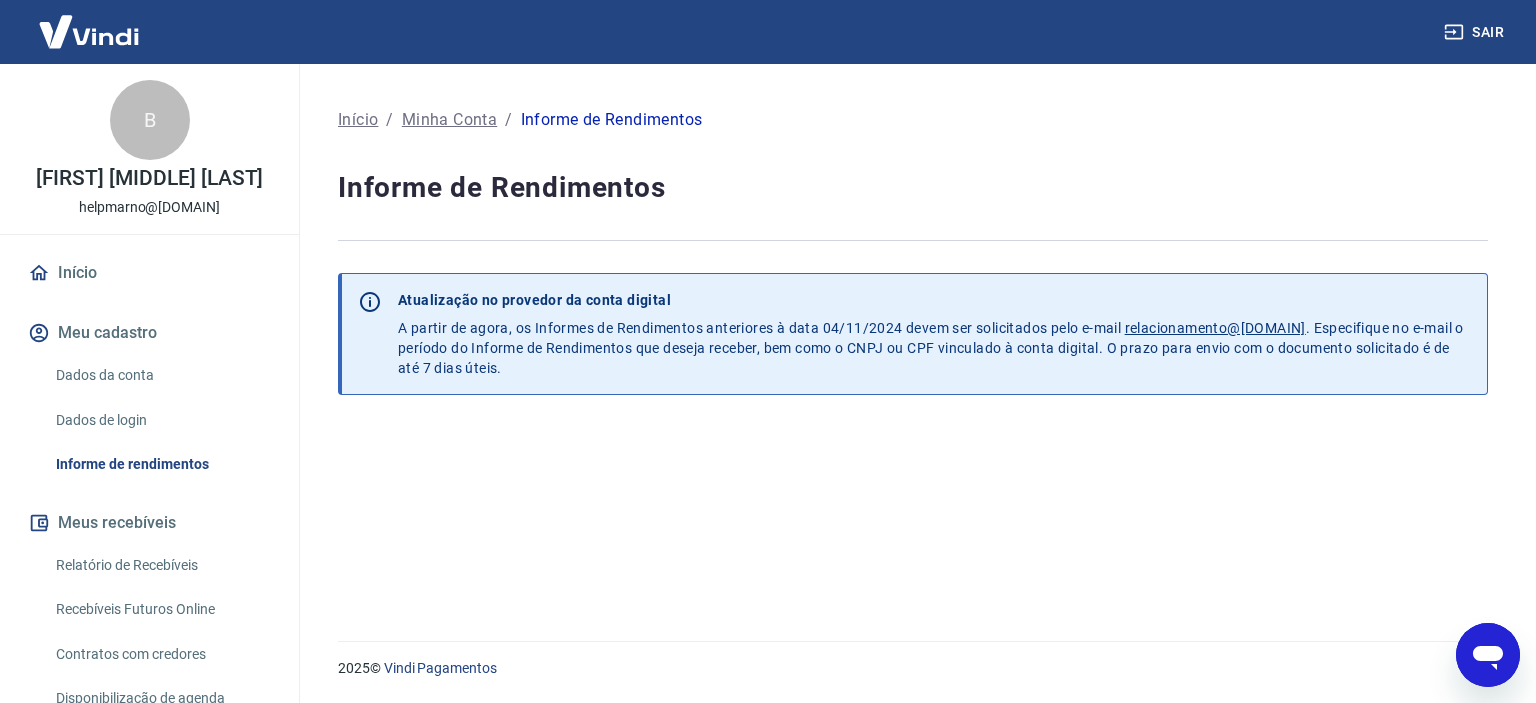 click on "Dados da conta" at bounding box center [161, 375] 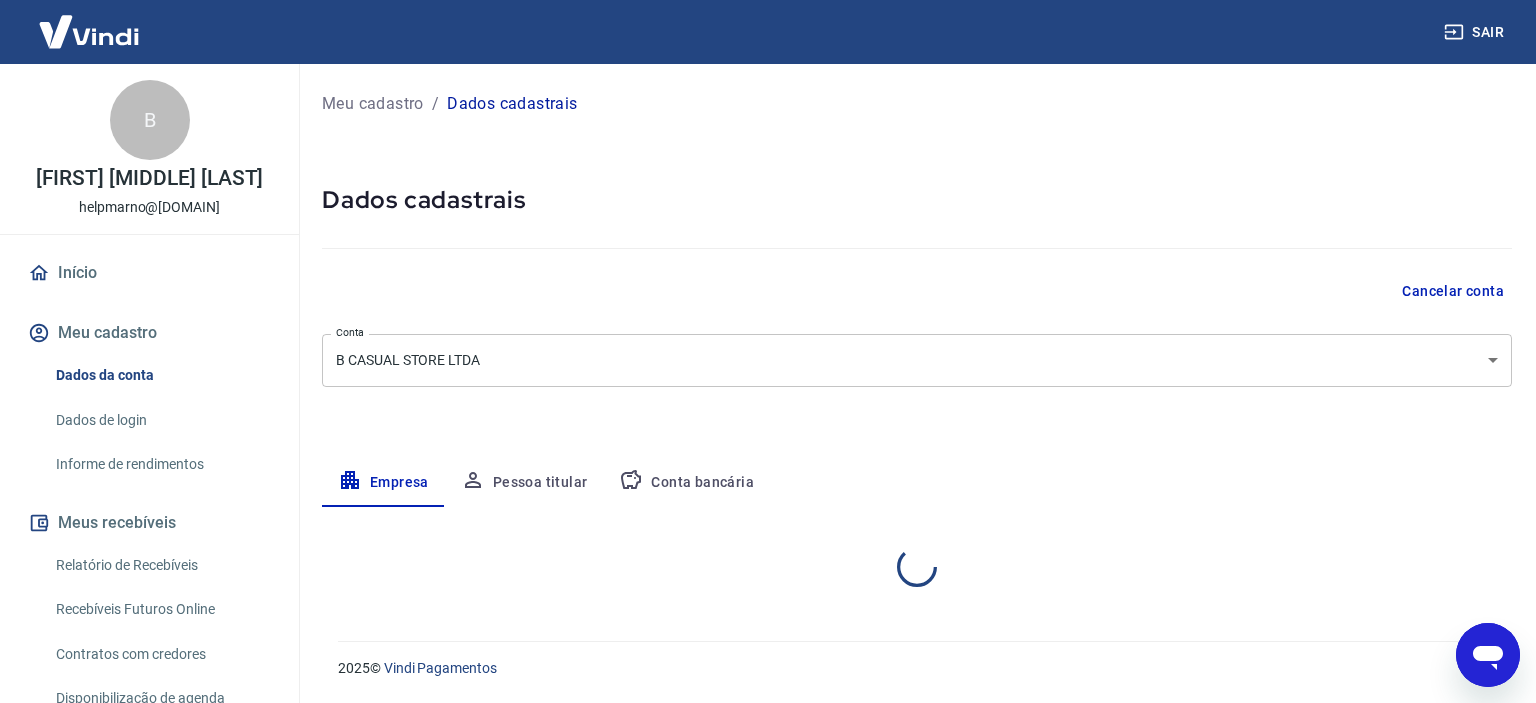 select on "SP" 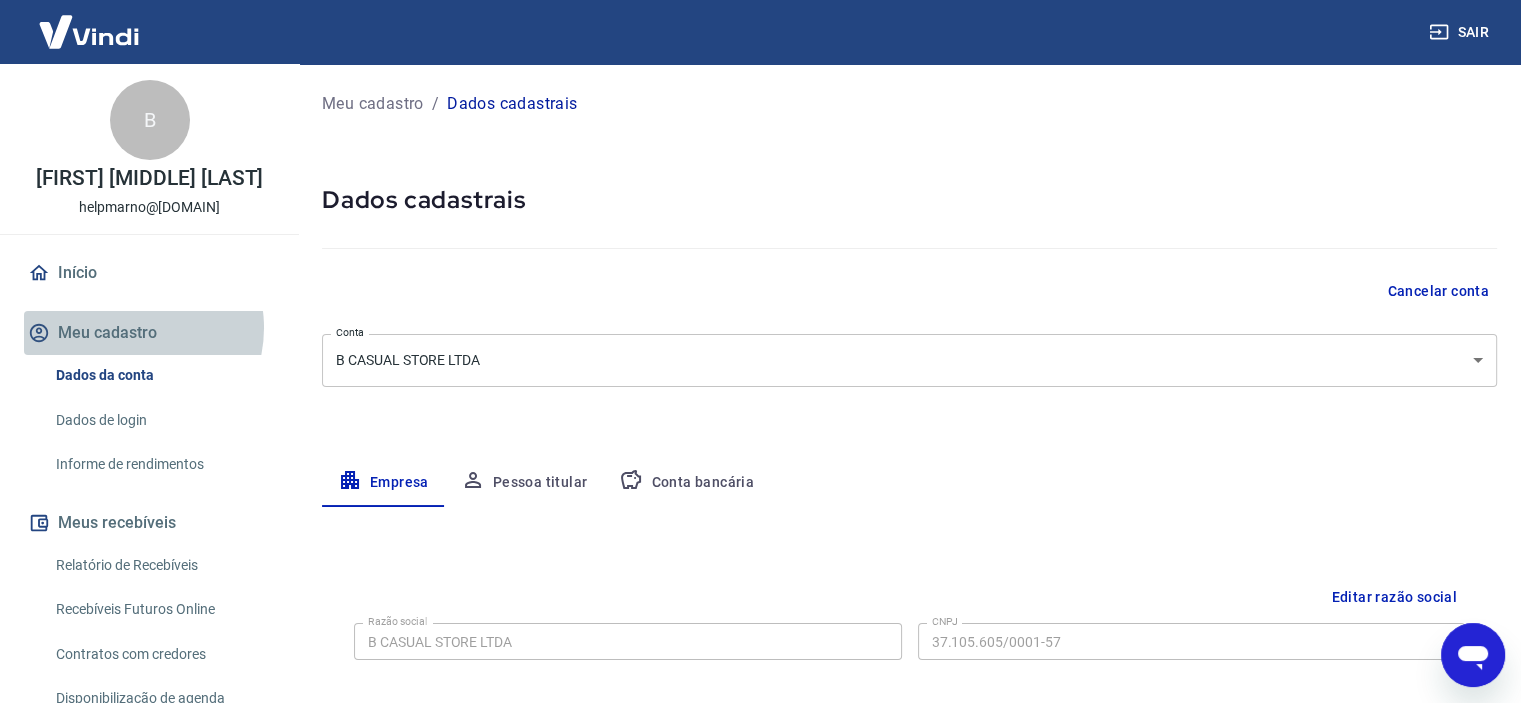 click on "Meu cadastro" at bounding box center [149, 333] 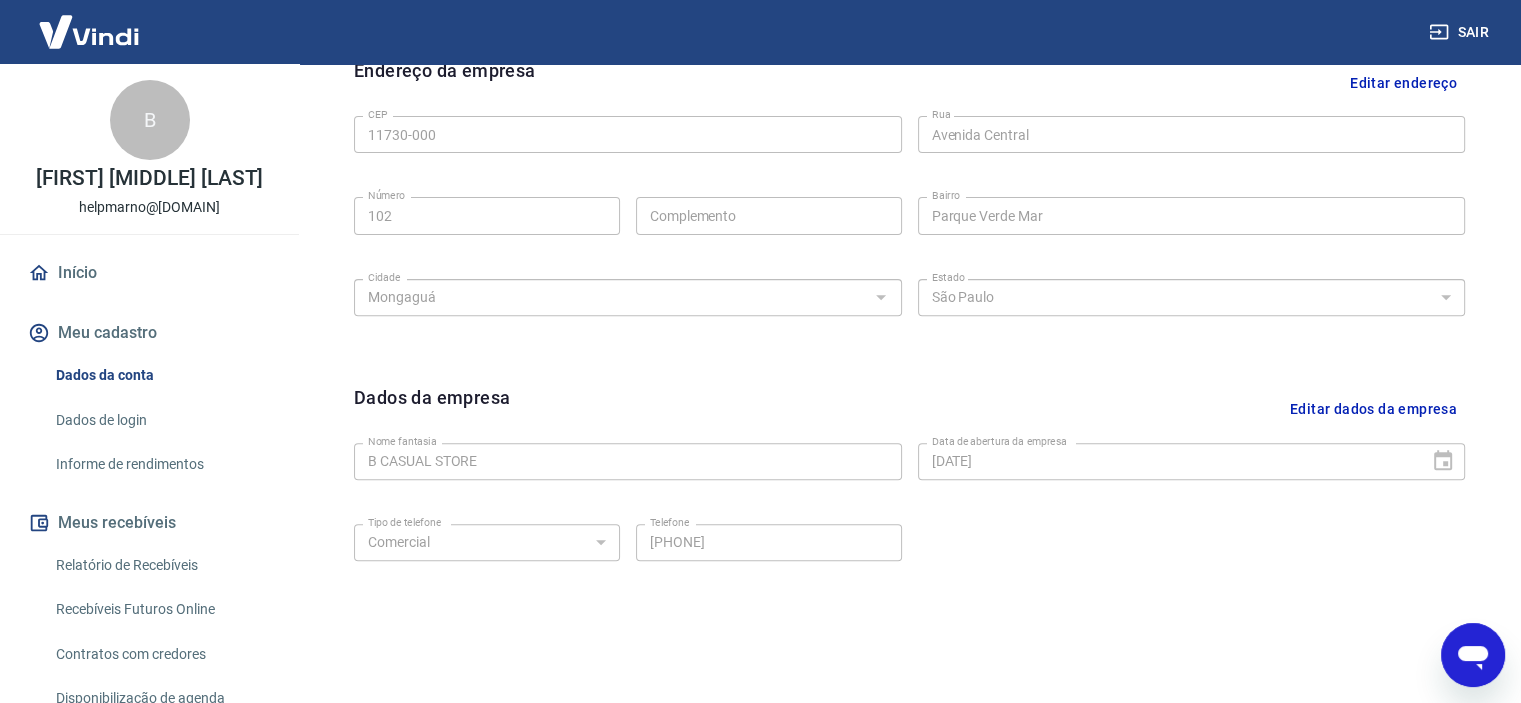 scroll, scrollTop: 738, scrollLeft: 0, axis: vertical 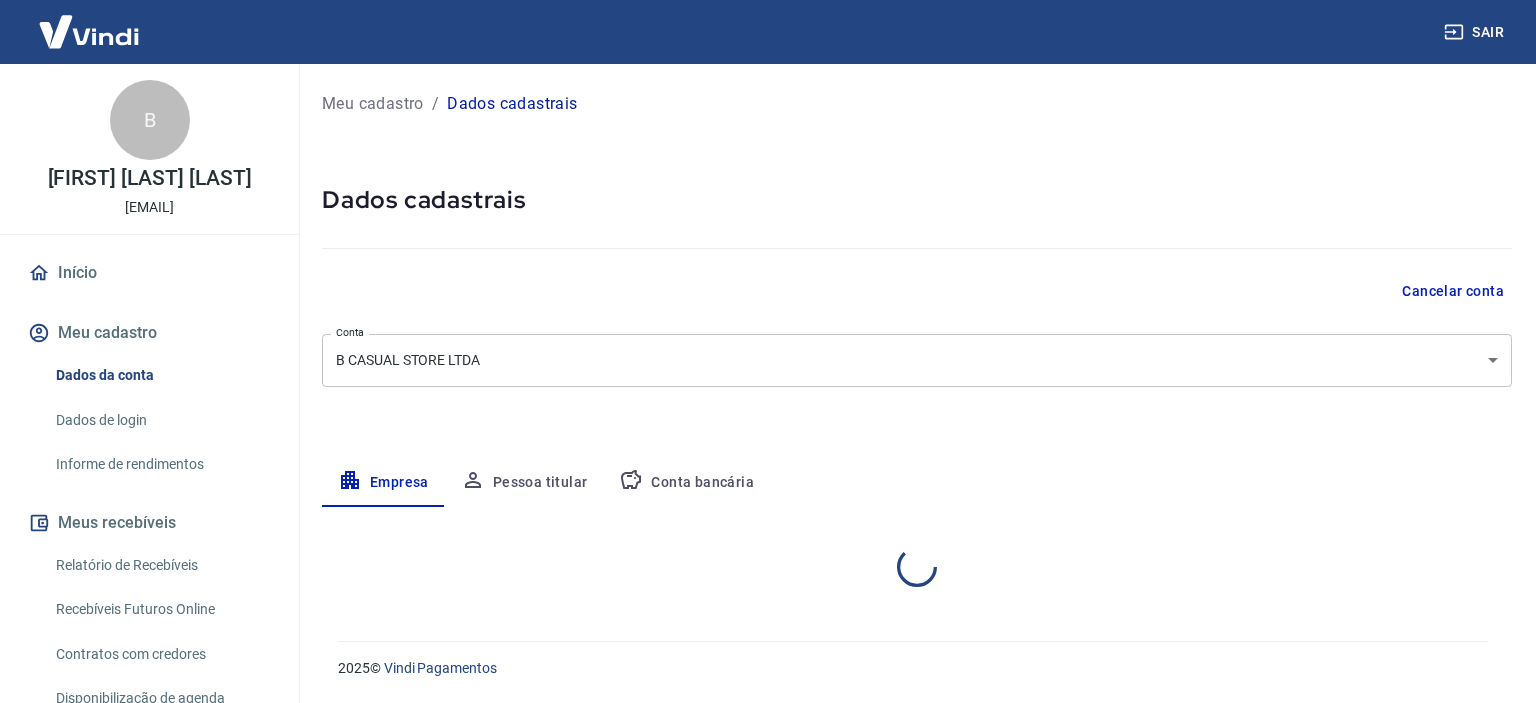 select on "SP" 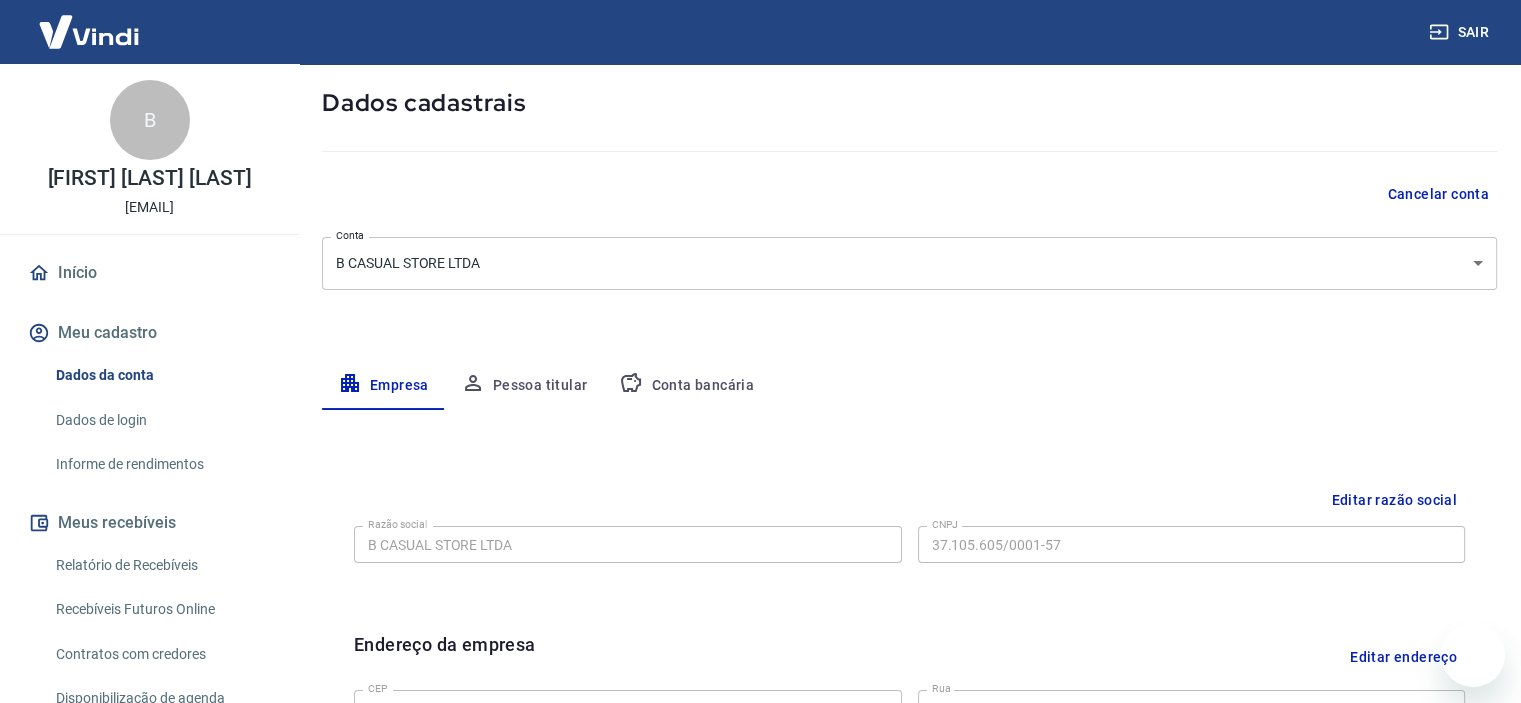 scroll, scrollTop: 300, scrollLeft: 0, axis: vertical 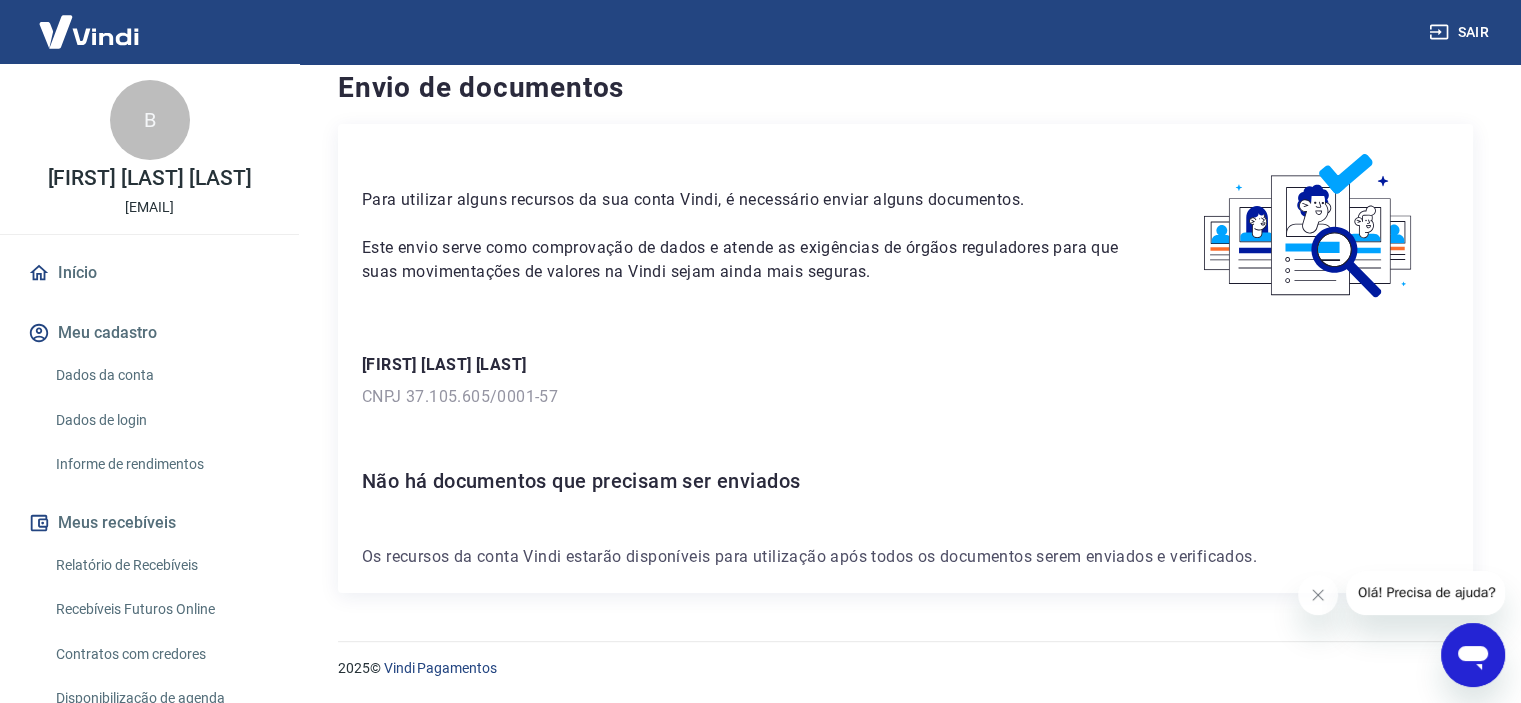 click on "Olá! Precisa de ajuda?" at bounding box center [1427, 592] 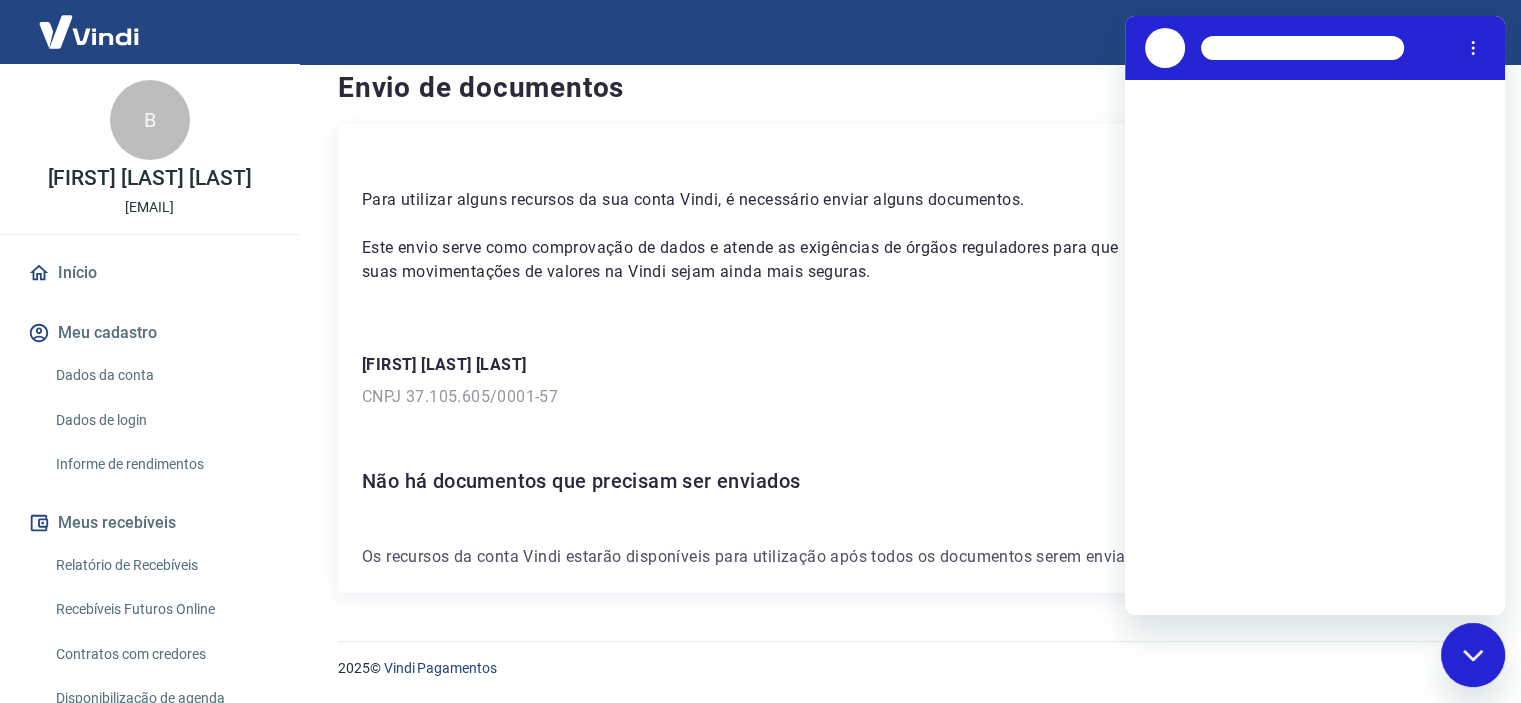 scroll, scrollTop: 0, scrollLeft: 0, axis: both 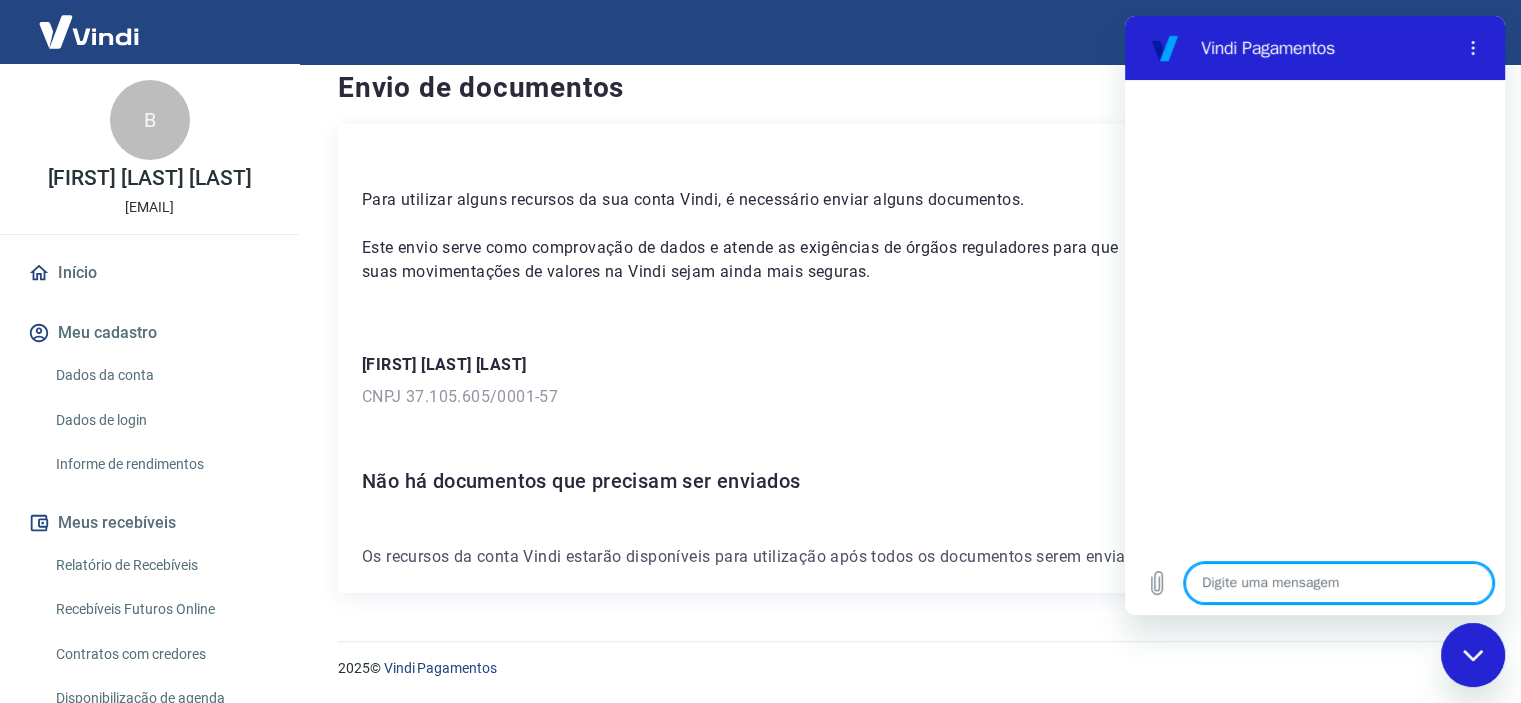 drag, startPoint x: 1167, startPoint y: 39, endPoint x: 1389, endPoint y: 594, distance: 597.7533 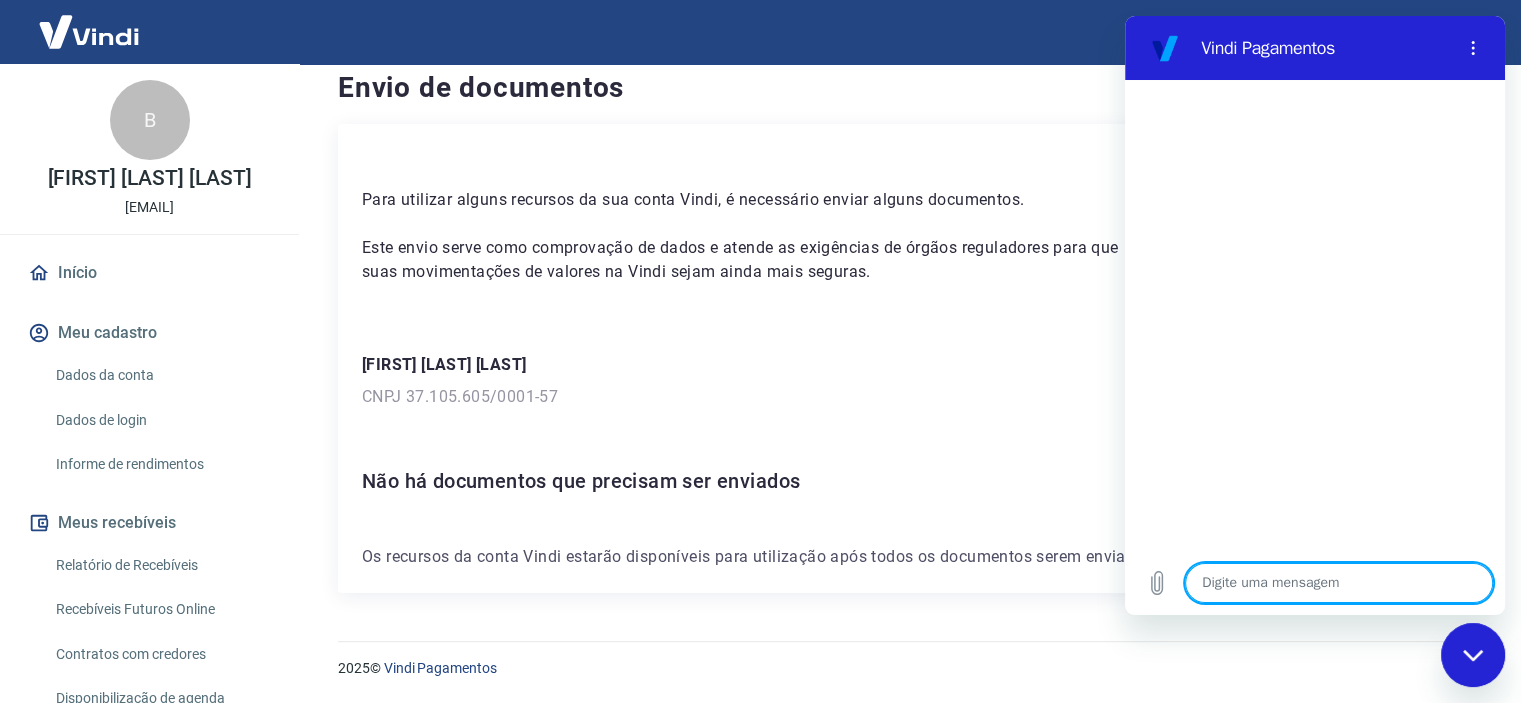 type on "O" 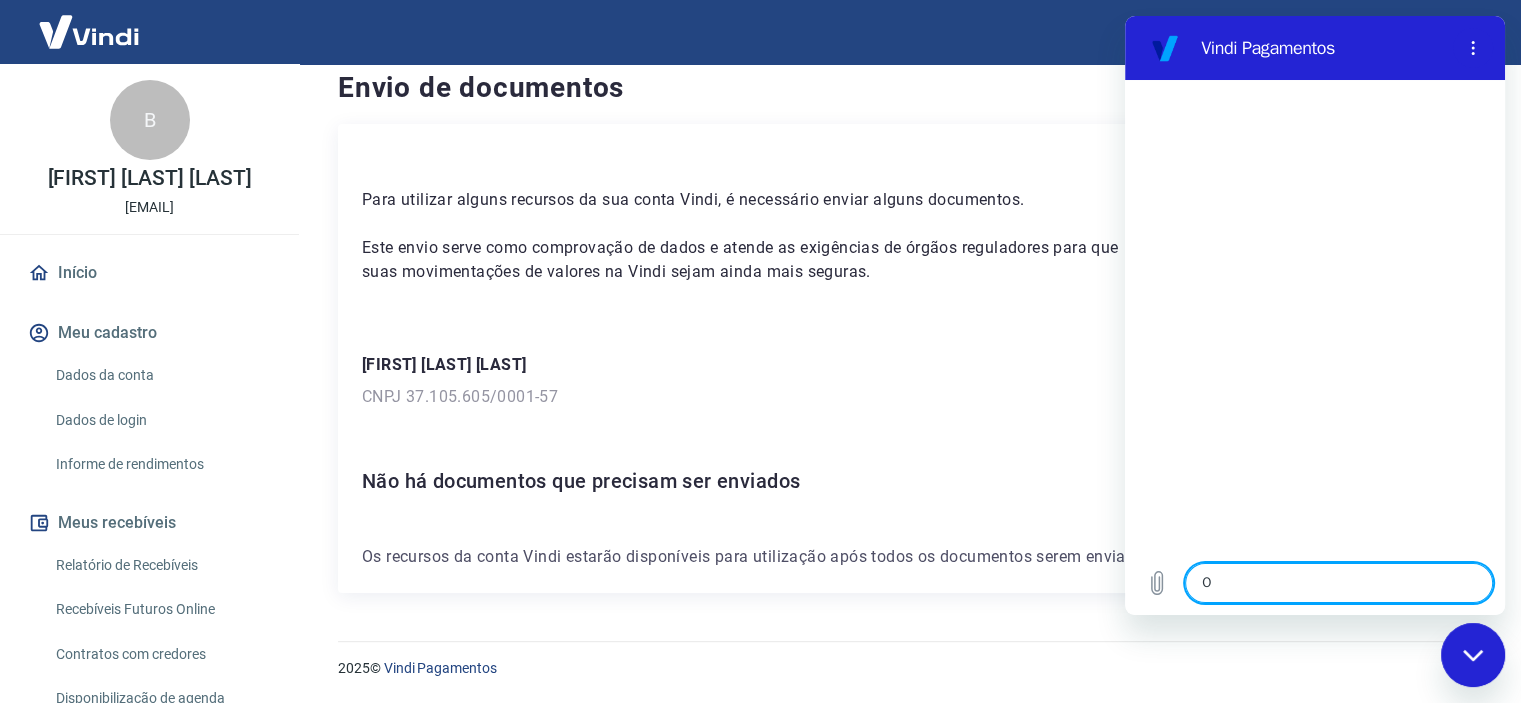 type on "x" 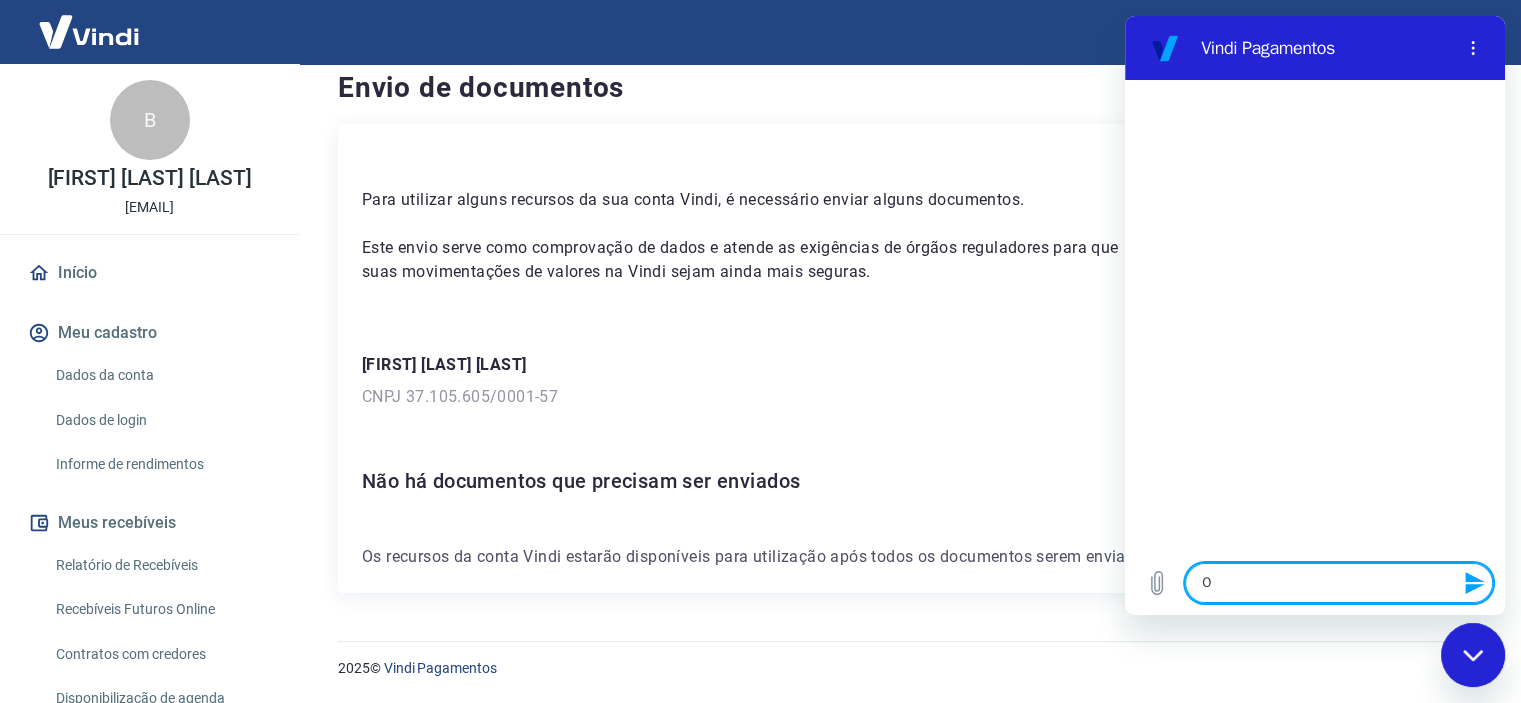 type on "Ol" 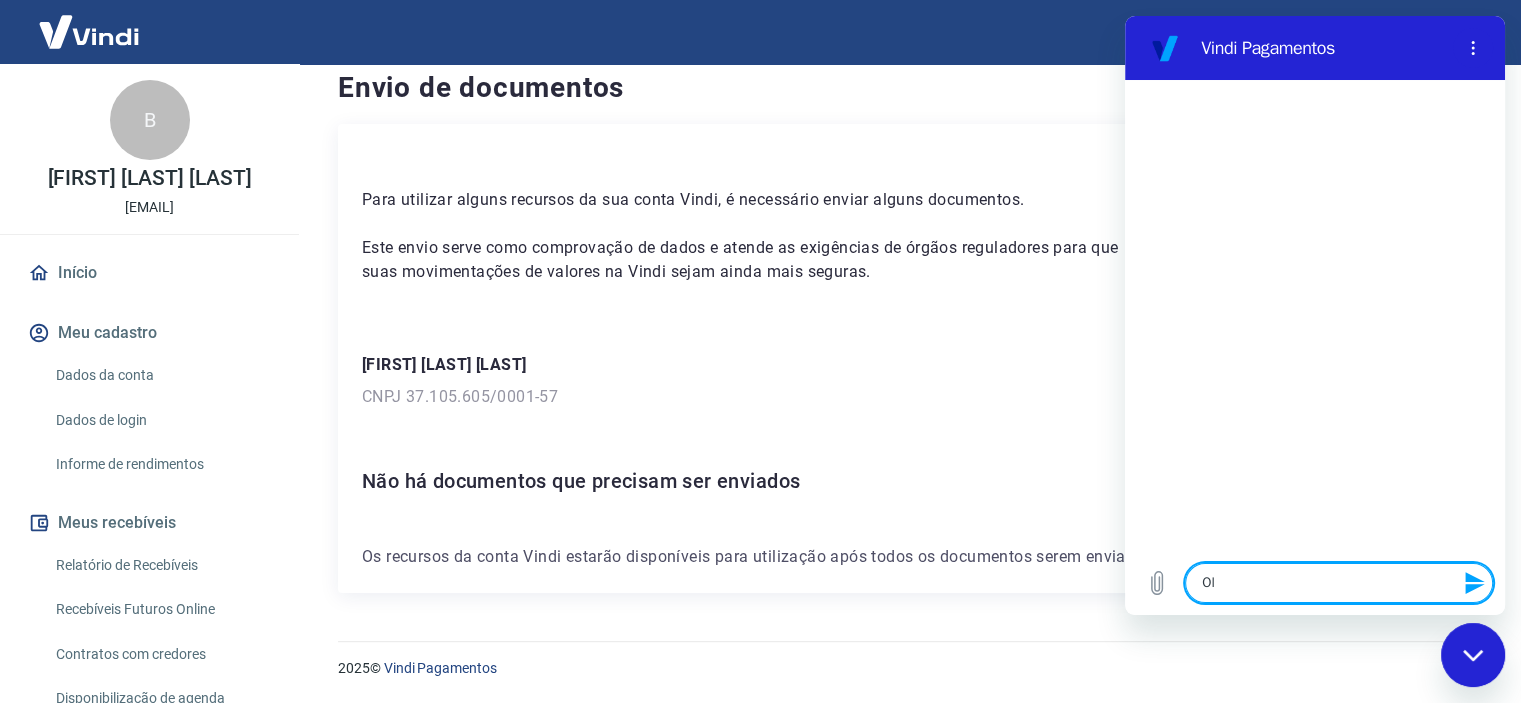 type on "Olá" 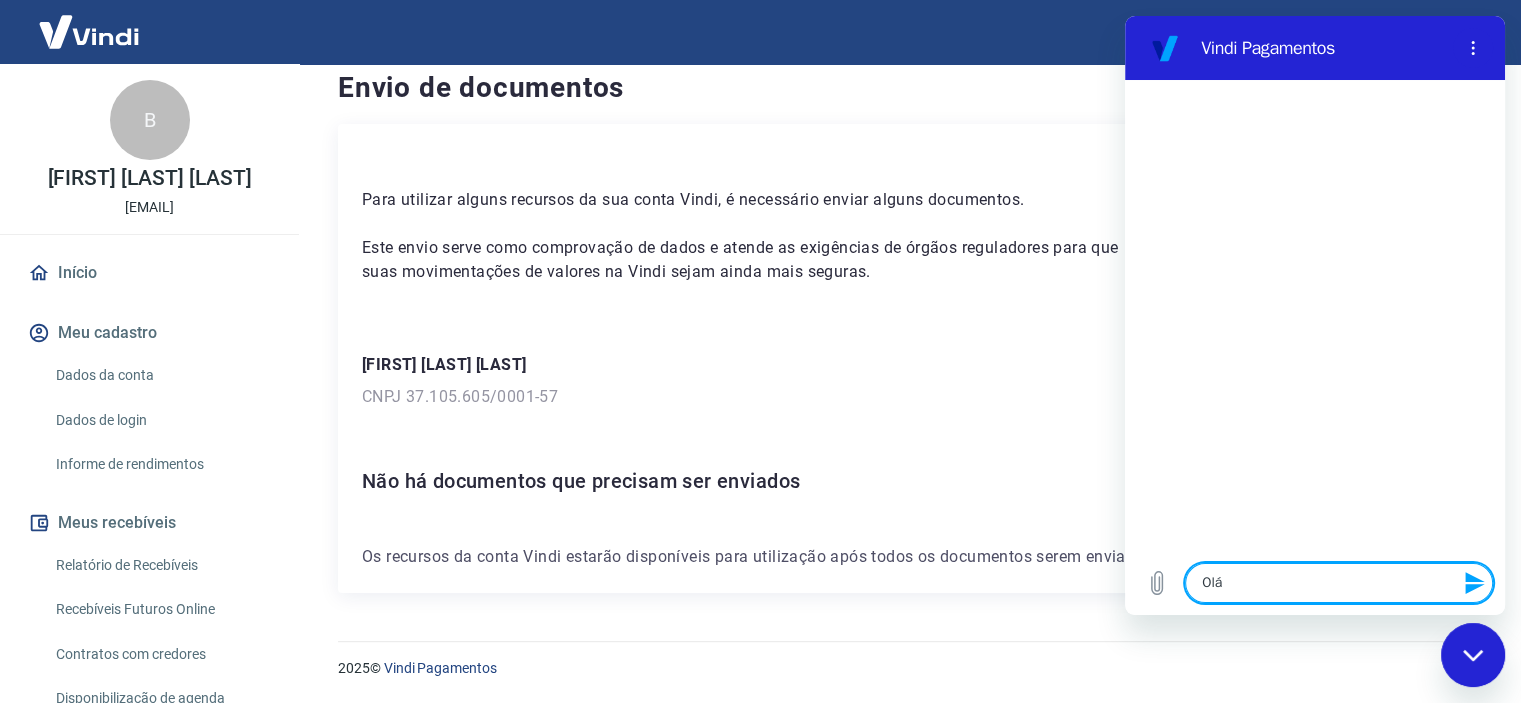 type on "Olá." 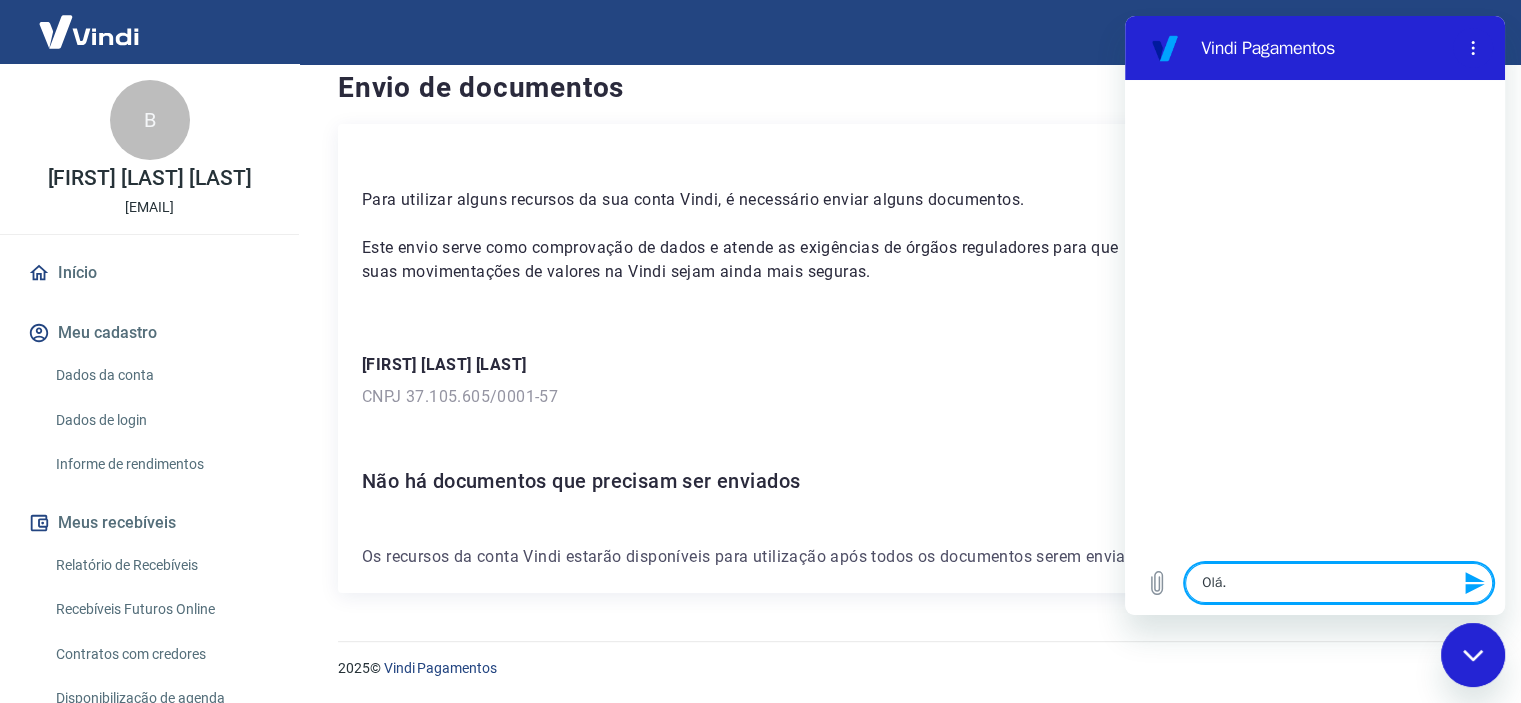 type on "Olá" 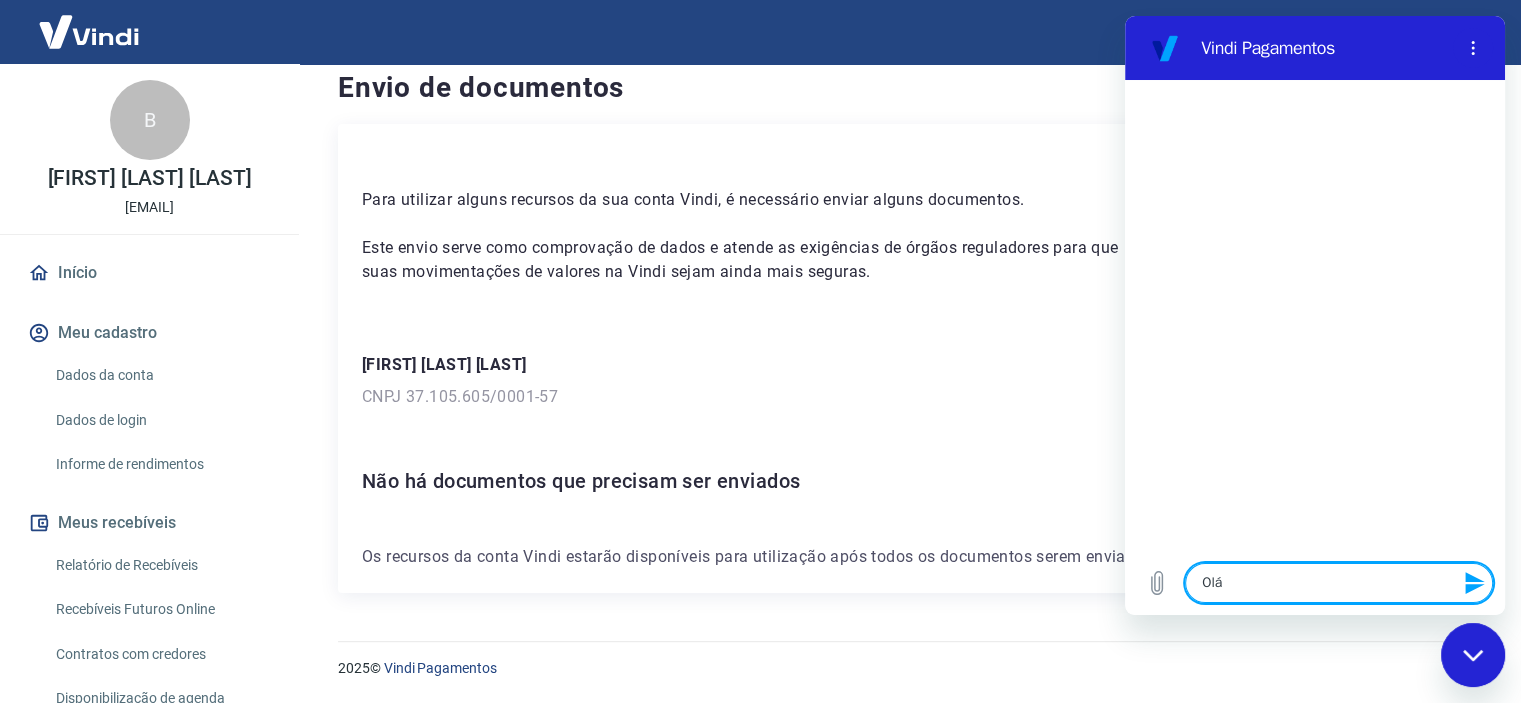 type on "Olá!" 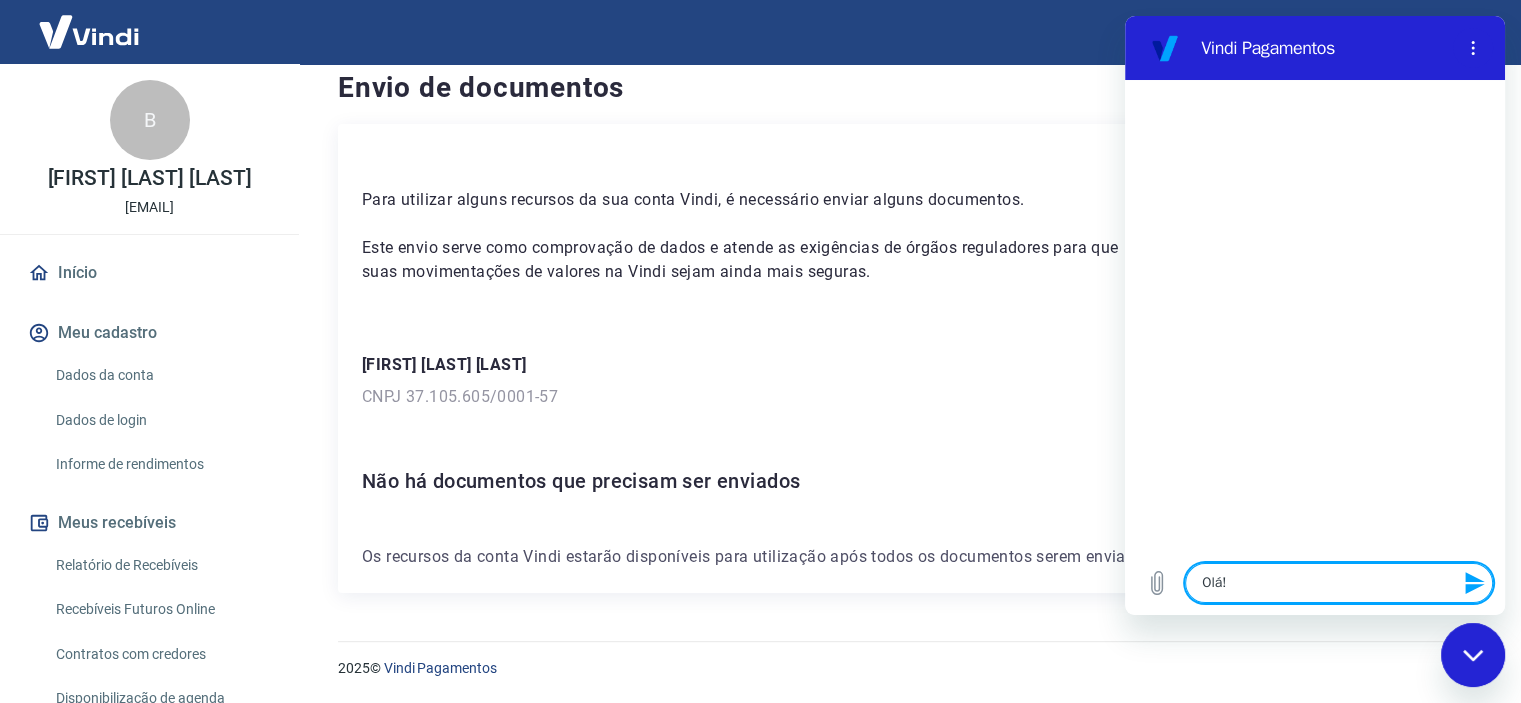 type on "x" 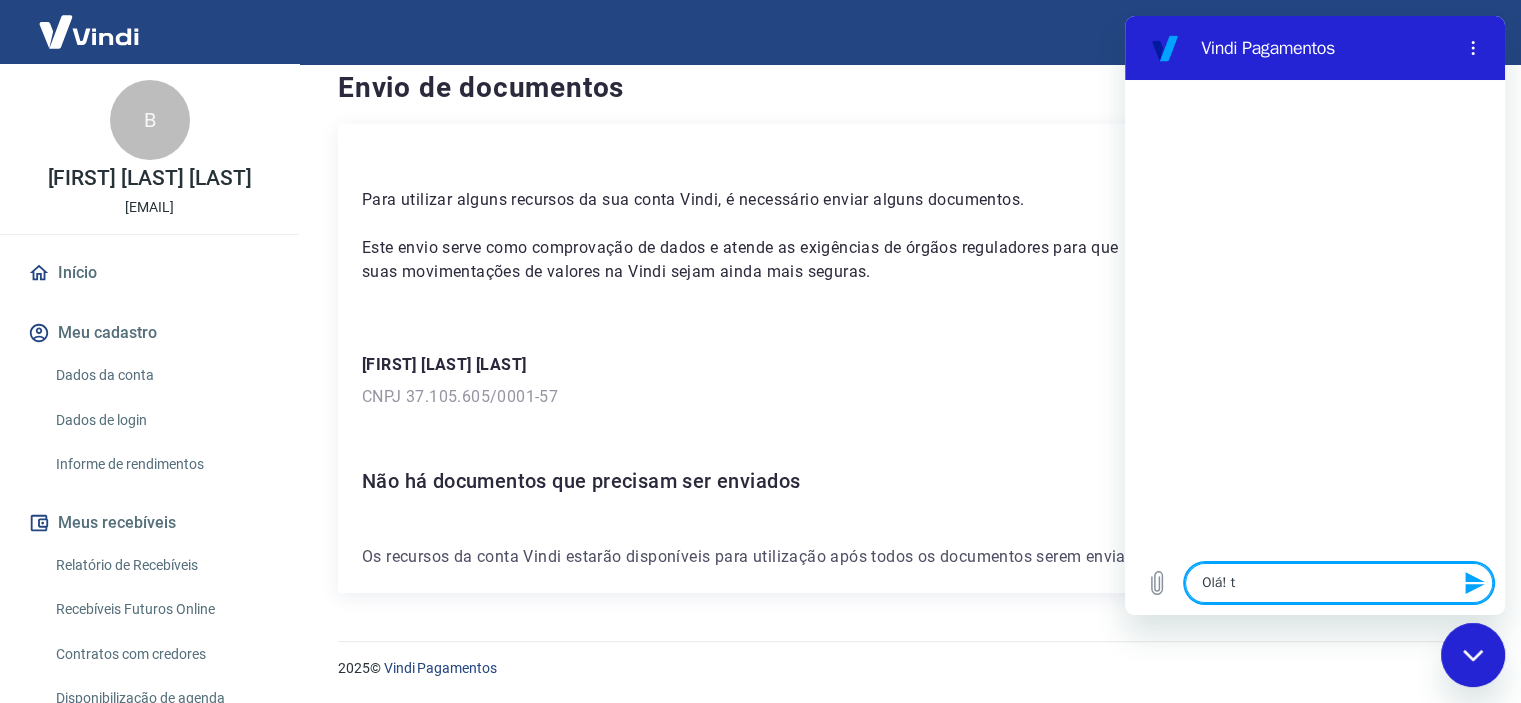 type on "Olá! tu" 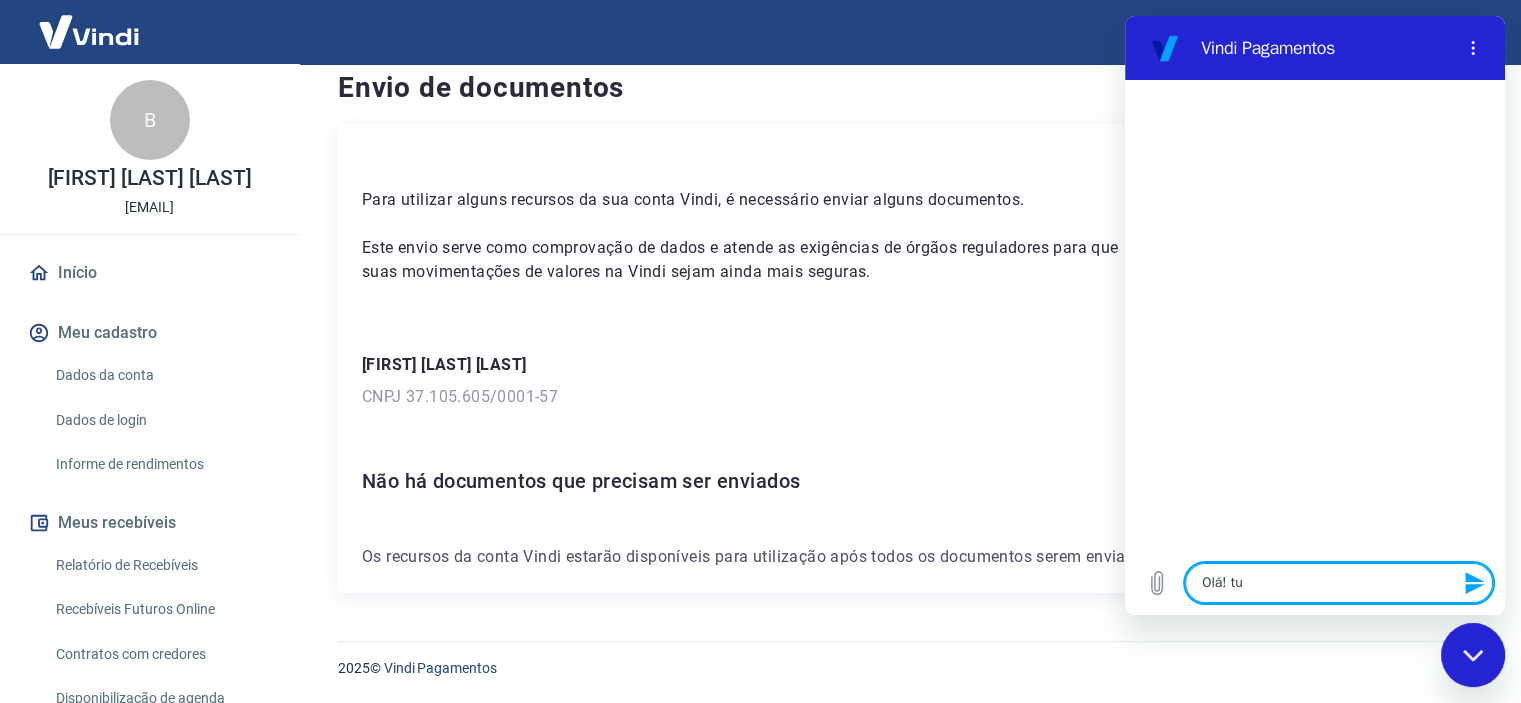 type on "Olá! t" 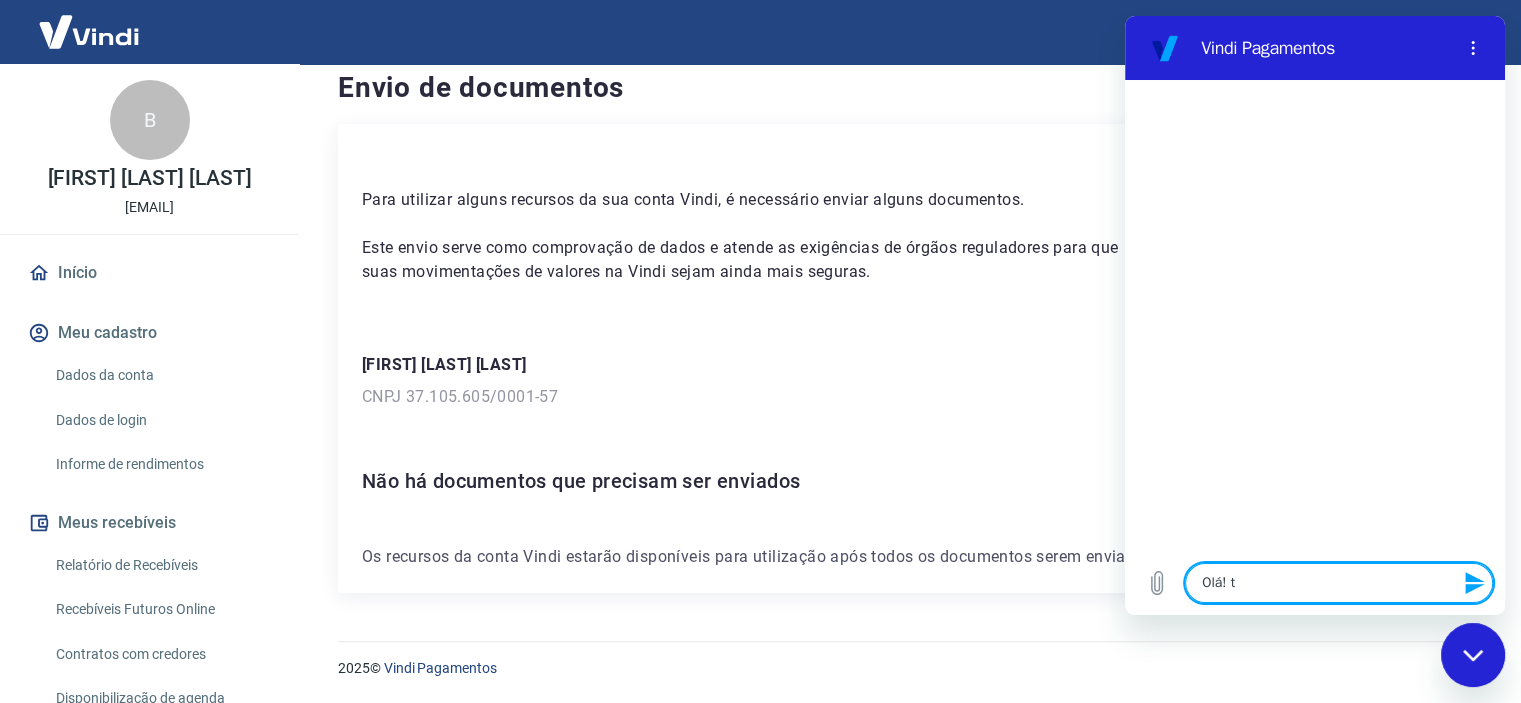 type on "Olá!" 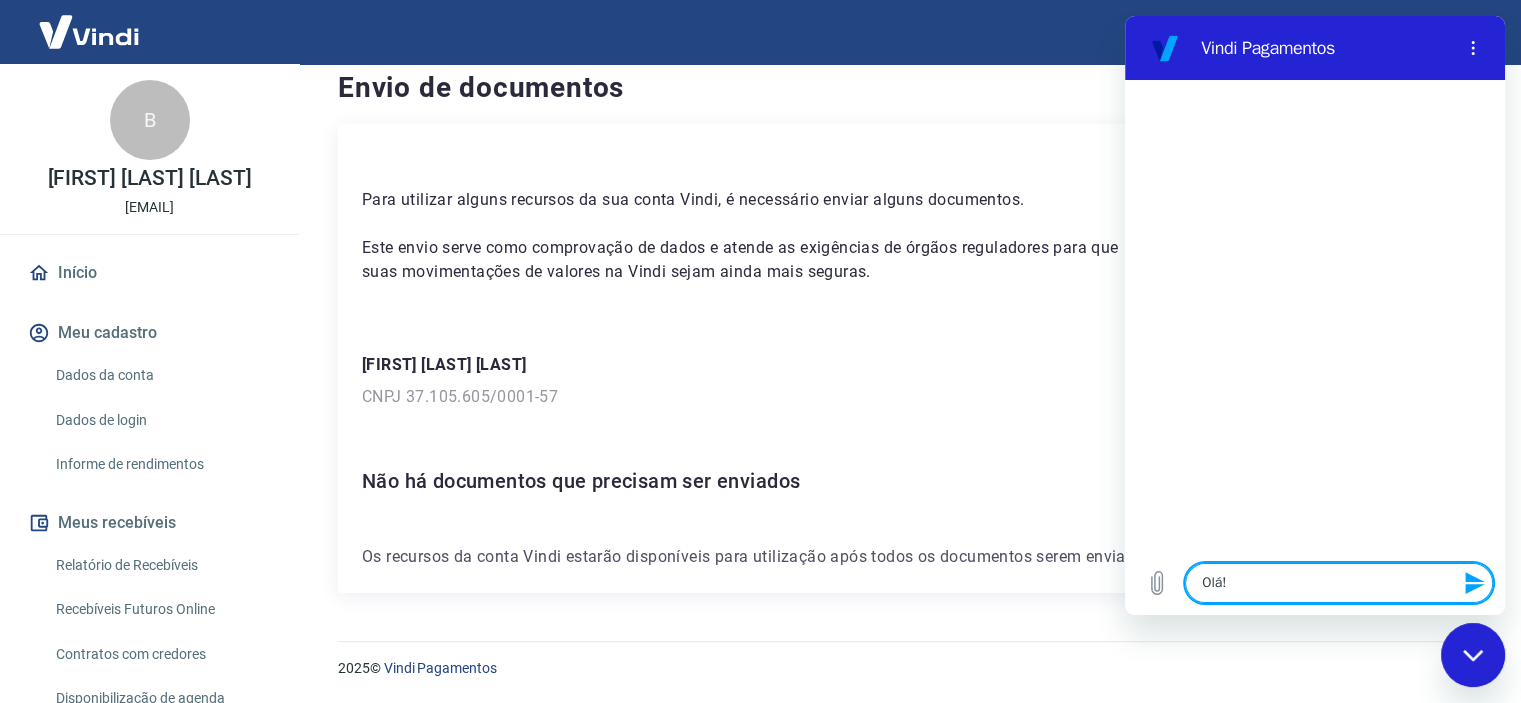type on "Olá! T" 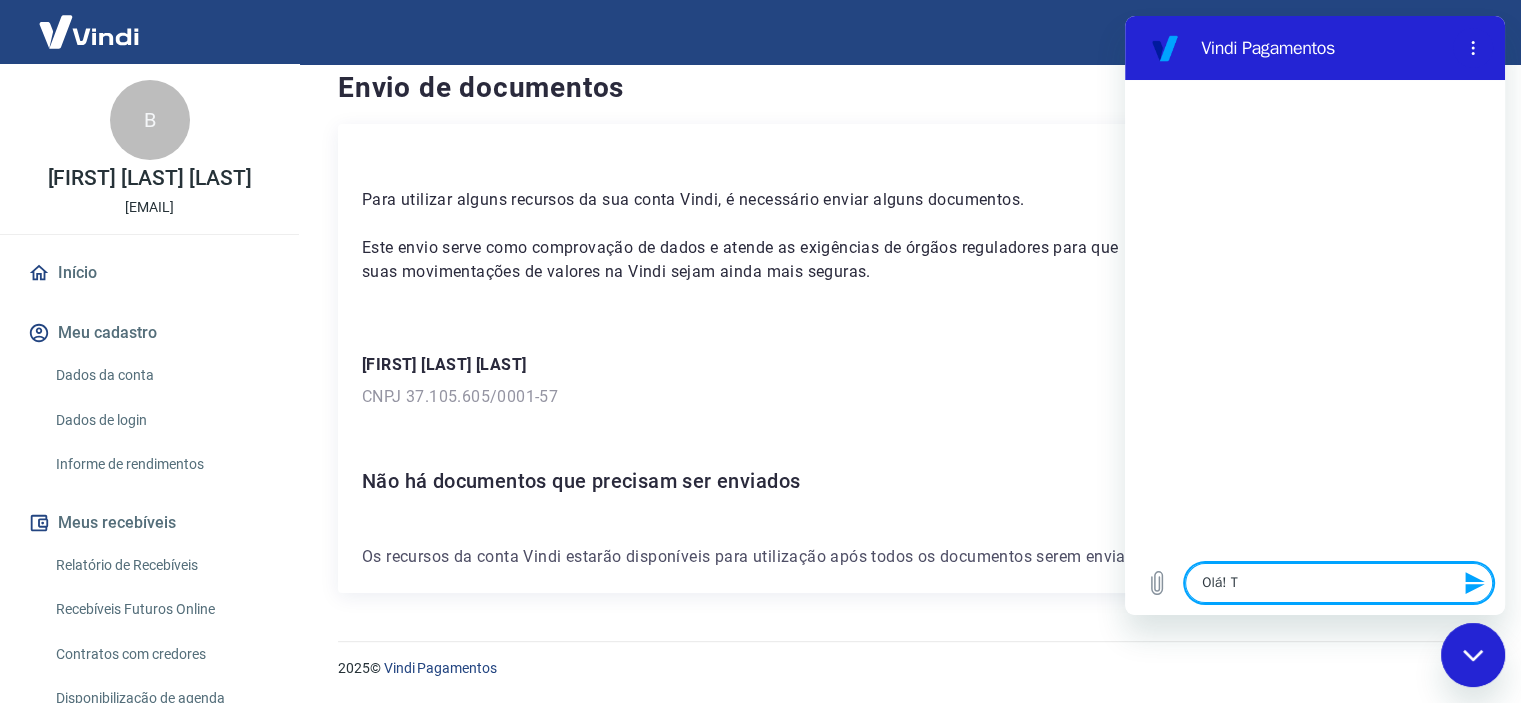 type on "Olá! Ti" 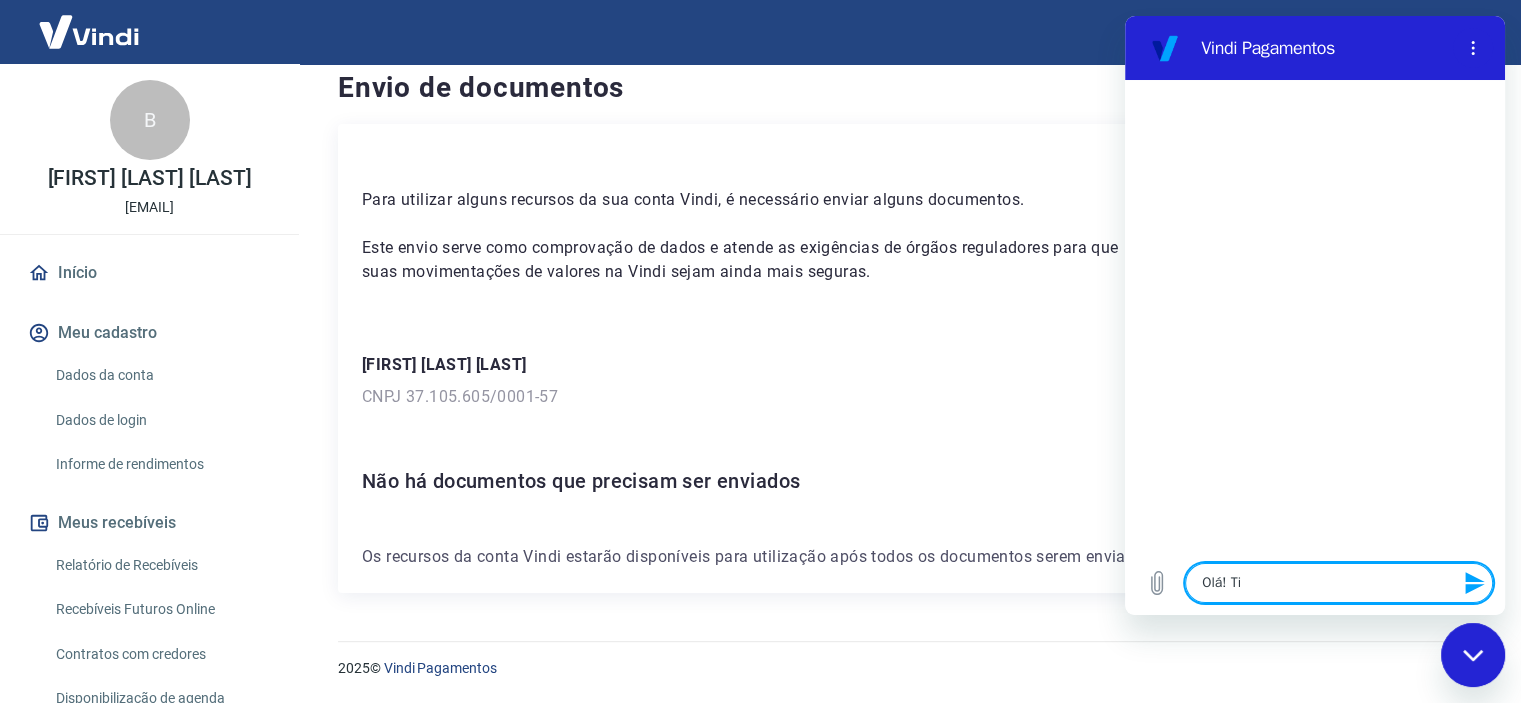 type on "Olá! Tiv" 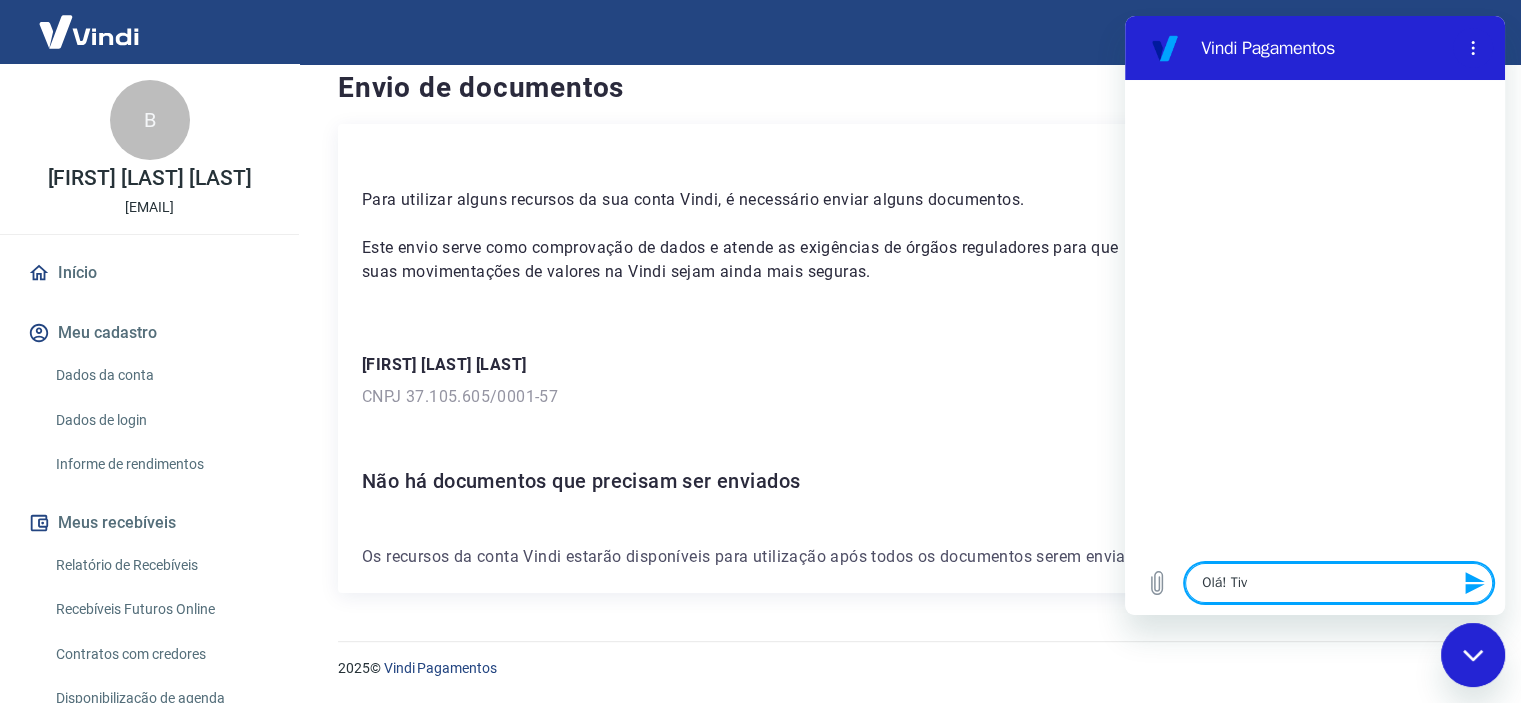 type on "x" 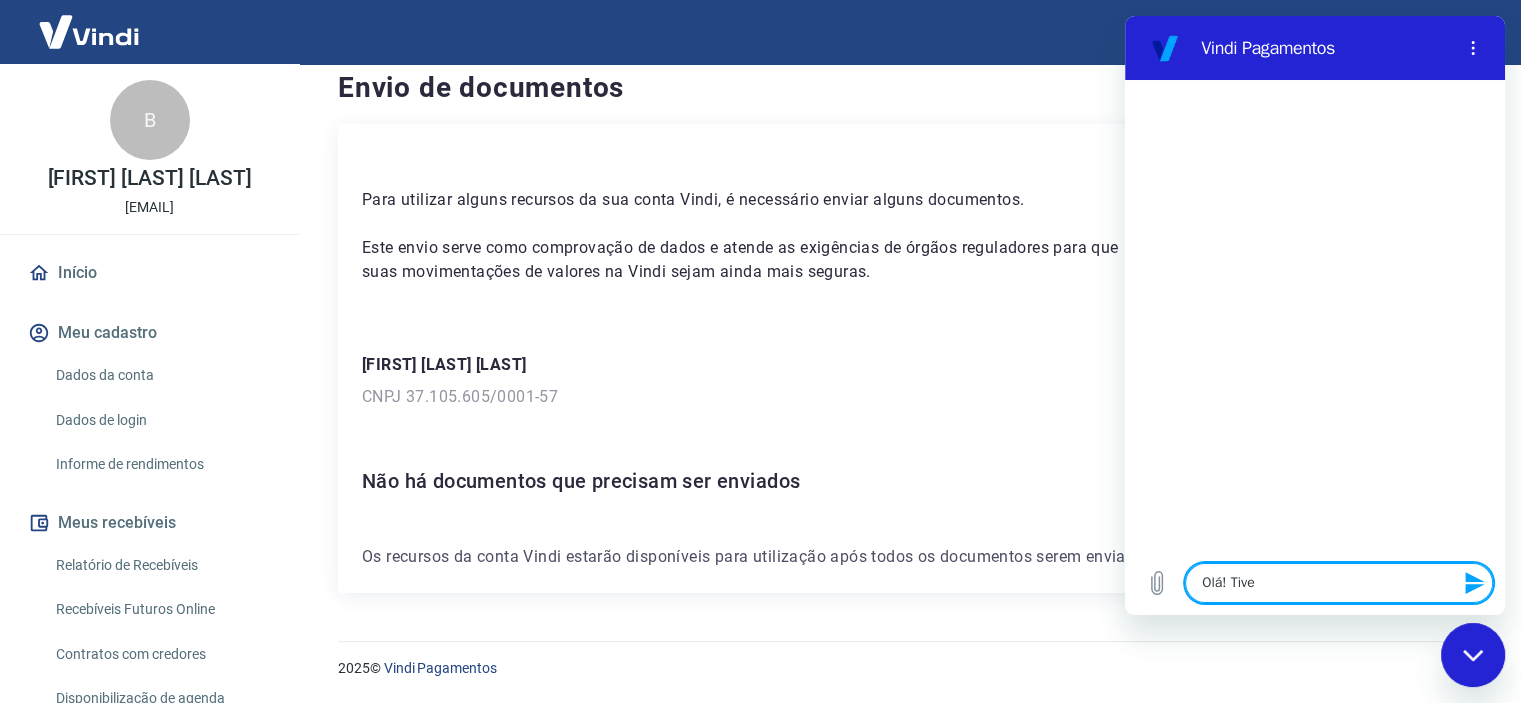 type on "Olá! Tive" 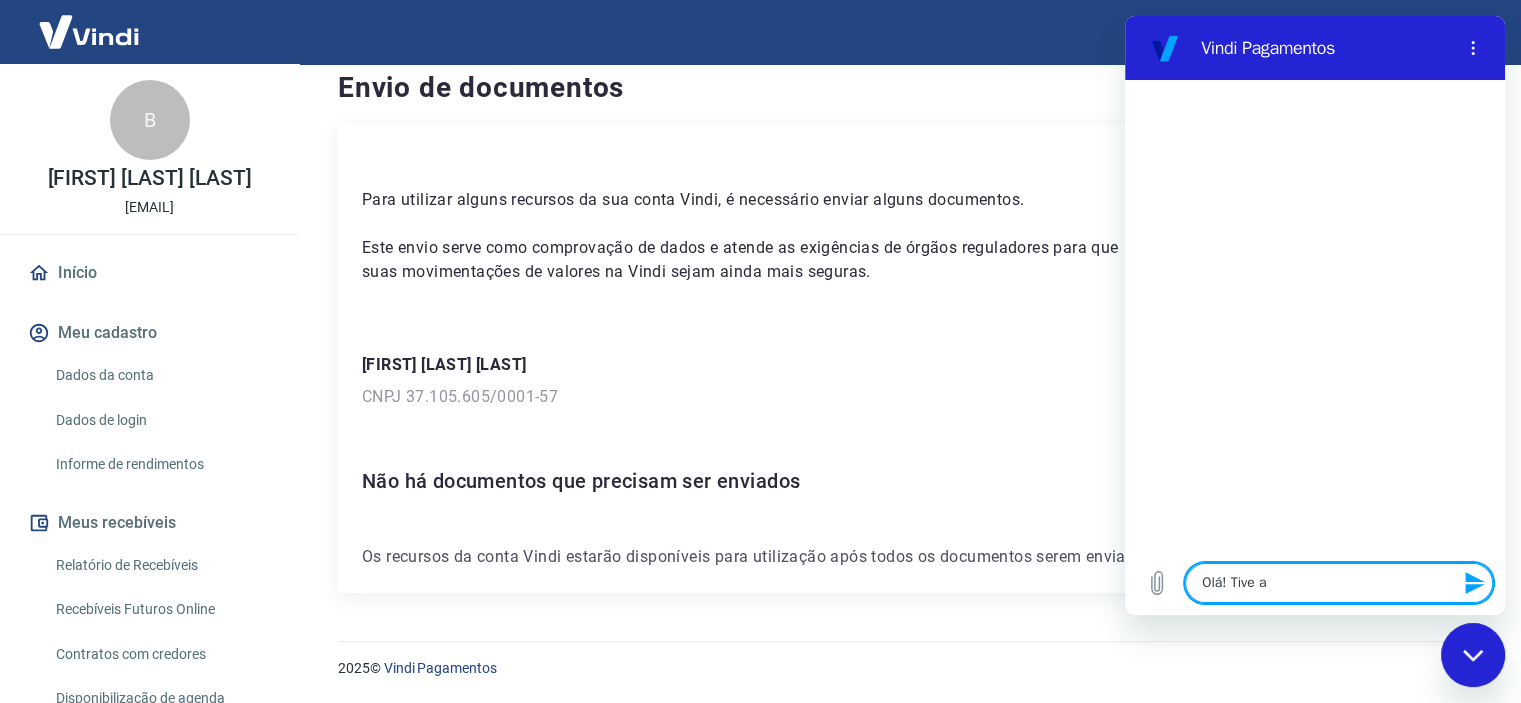 type on "Olá! Tive a" 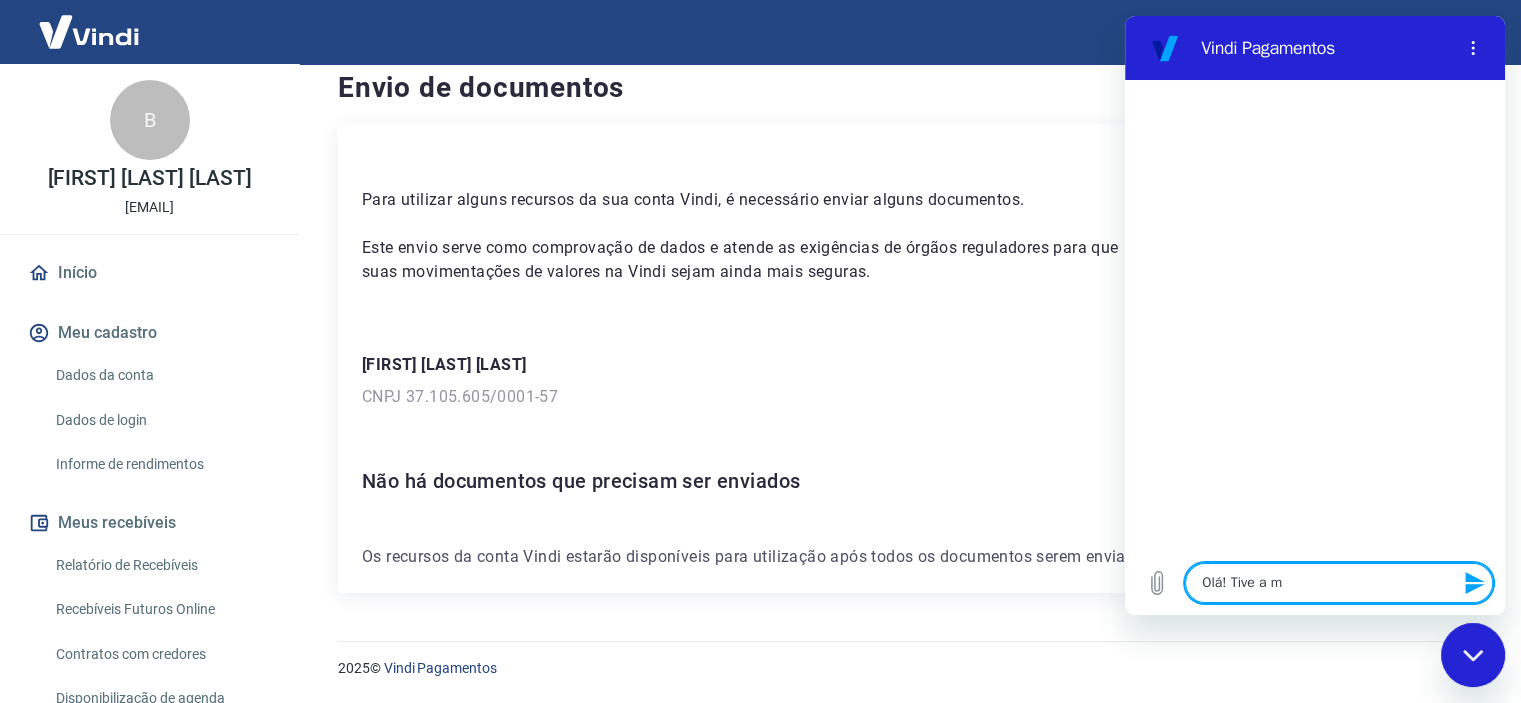 type on "Olá! Tive a mi" 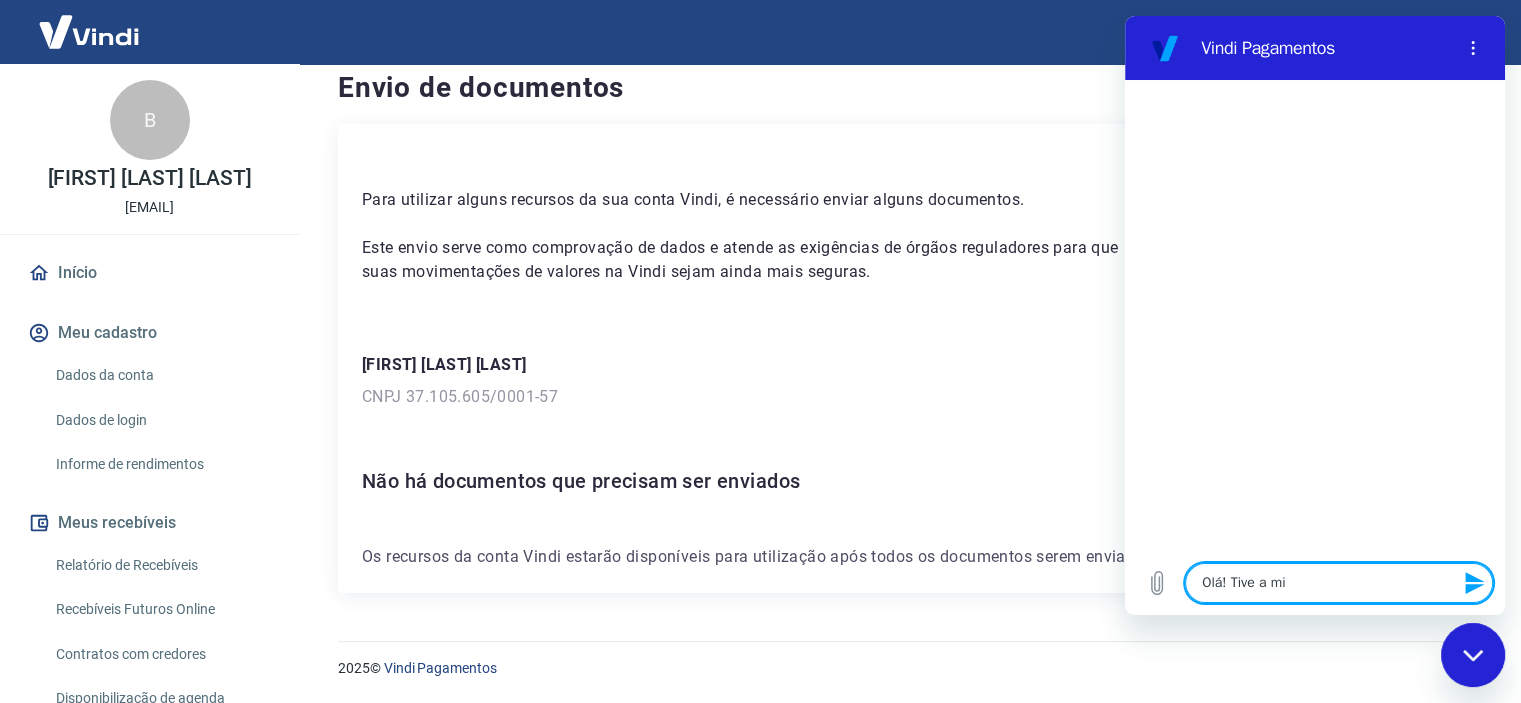 type on "Olá! Tive a min" 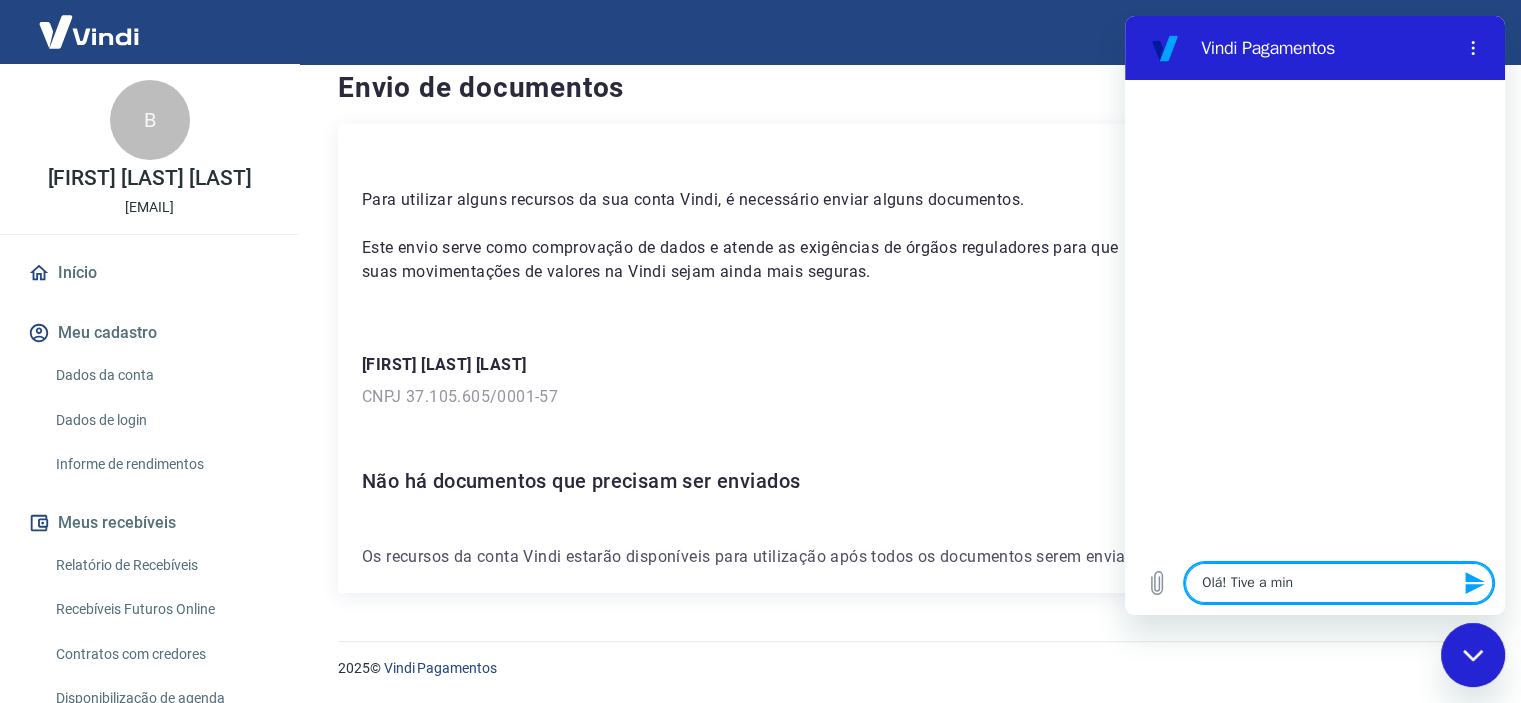type on "x" 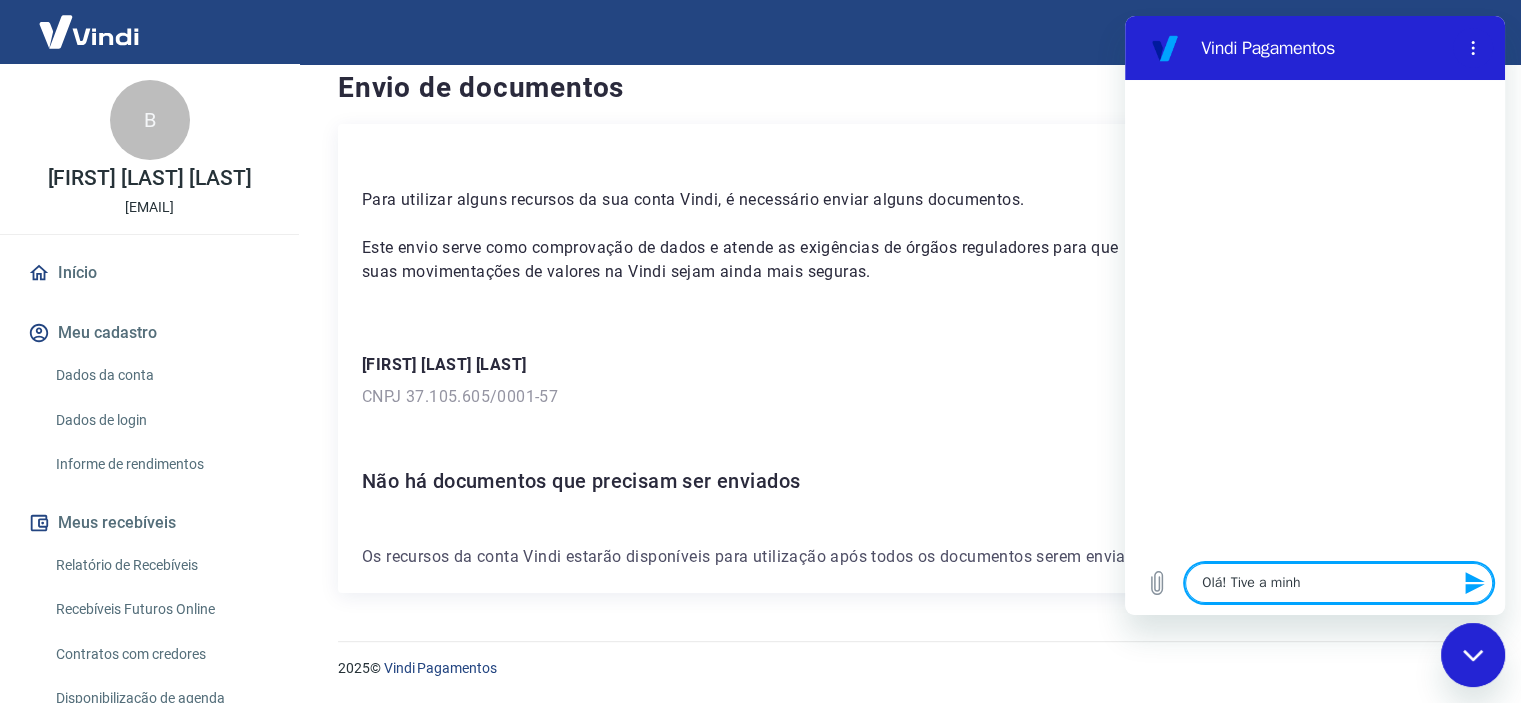 type on "x" 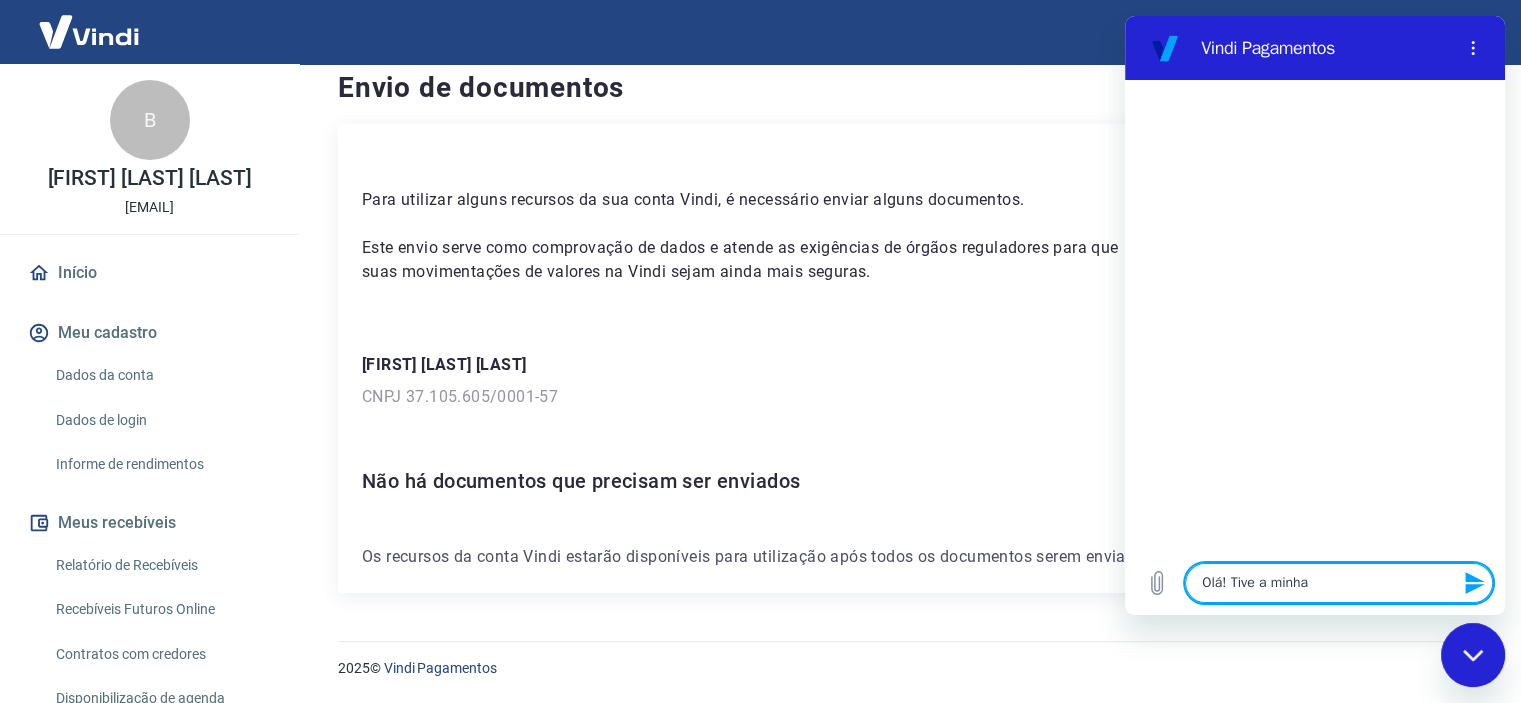 type on "Olá! Tive a minha" 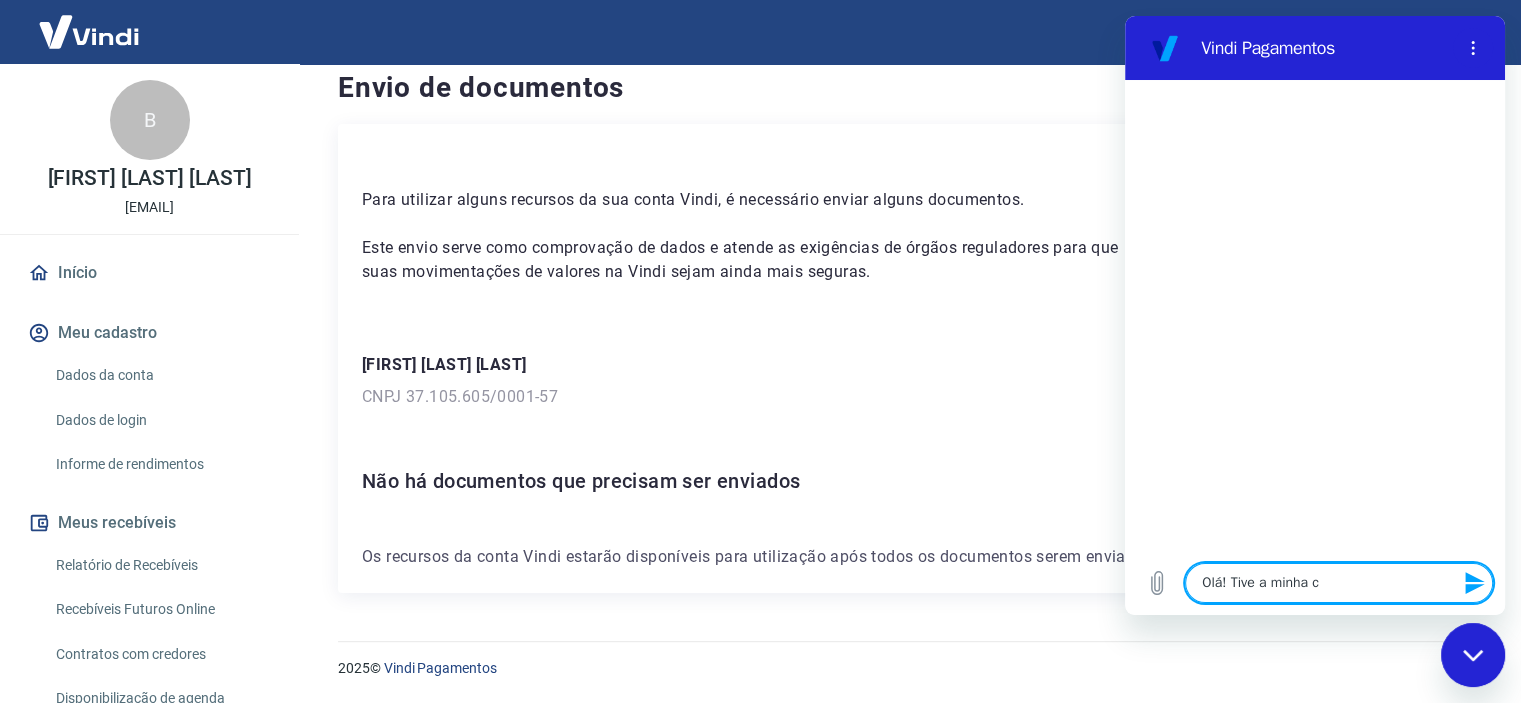type on "x" 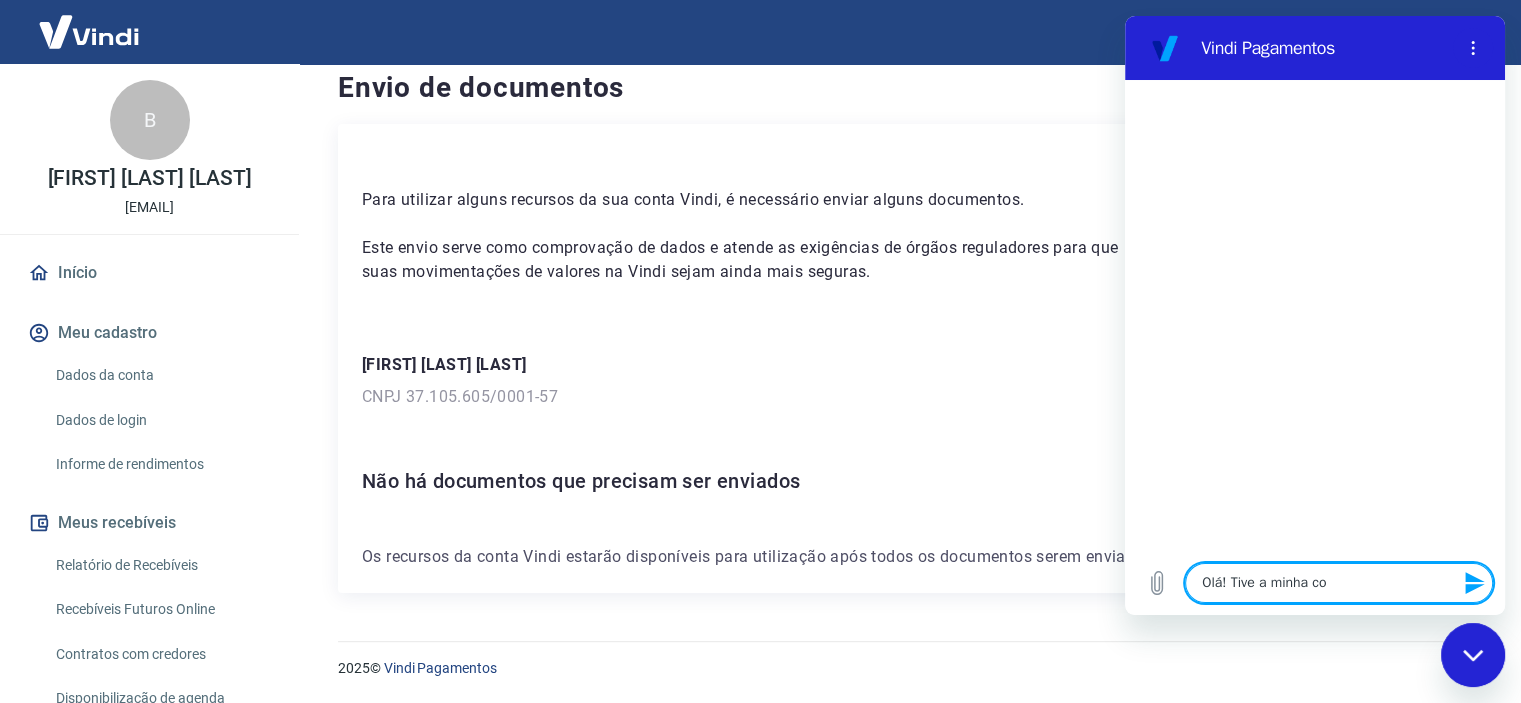 type on "Olá! Tive a minha con" 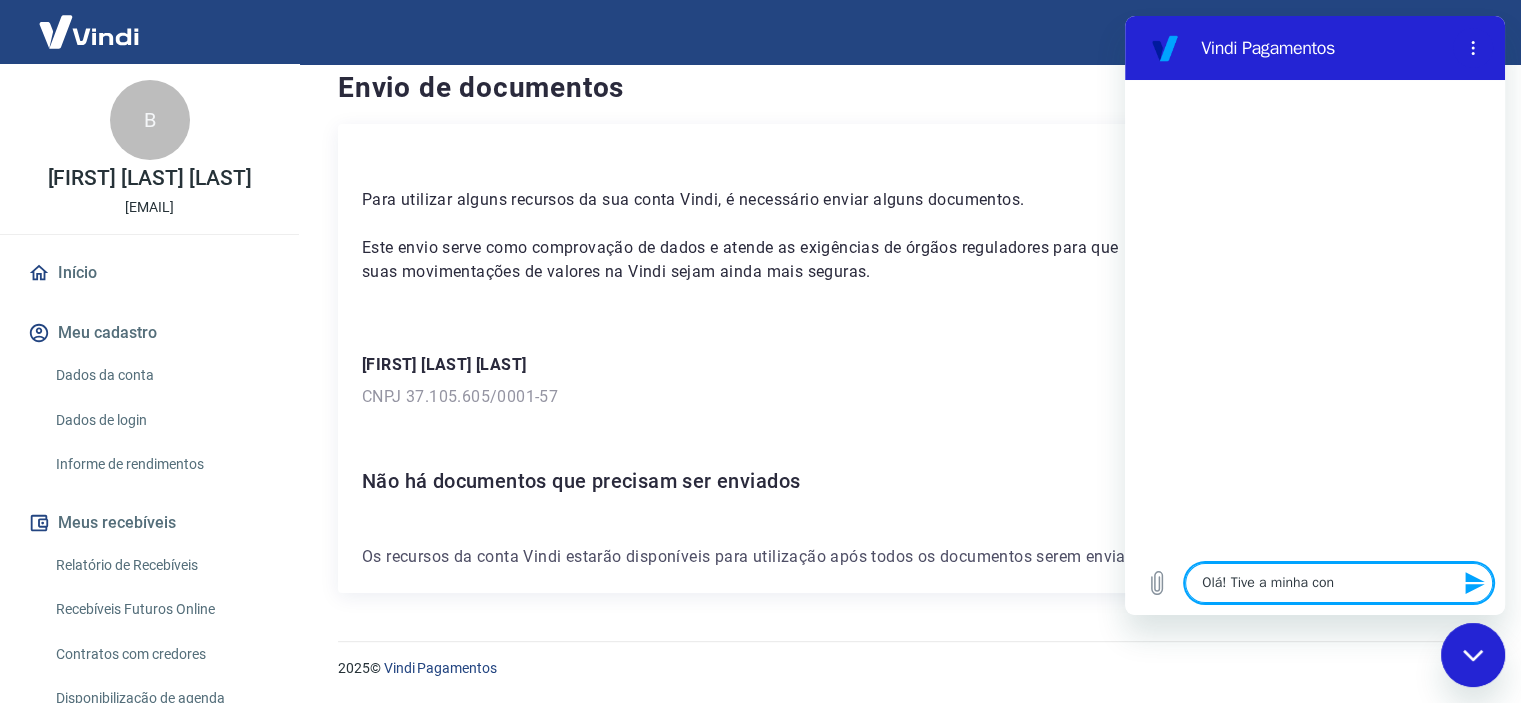 type on "Olá! Tive a minha cont" 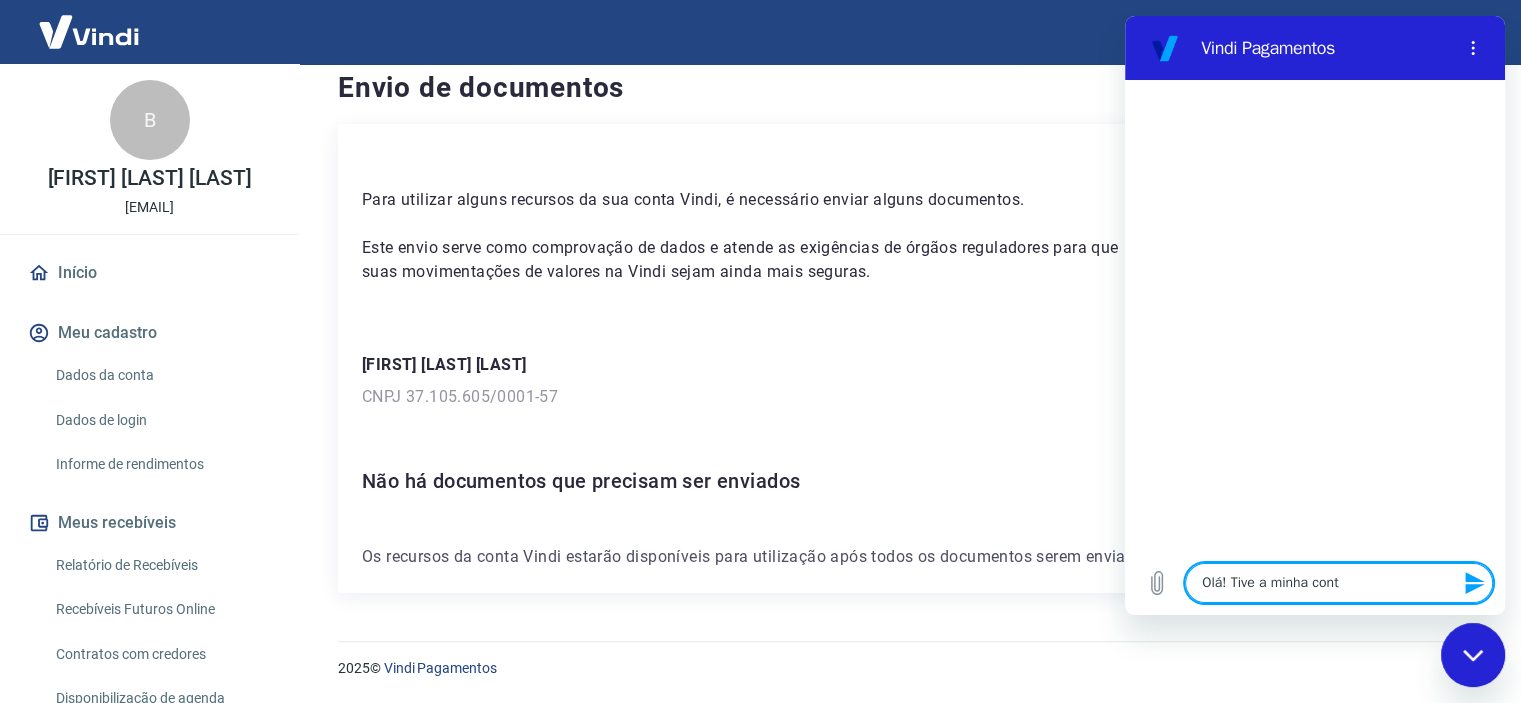 type on "Olá! Tive a minha conta" 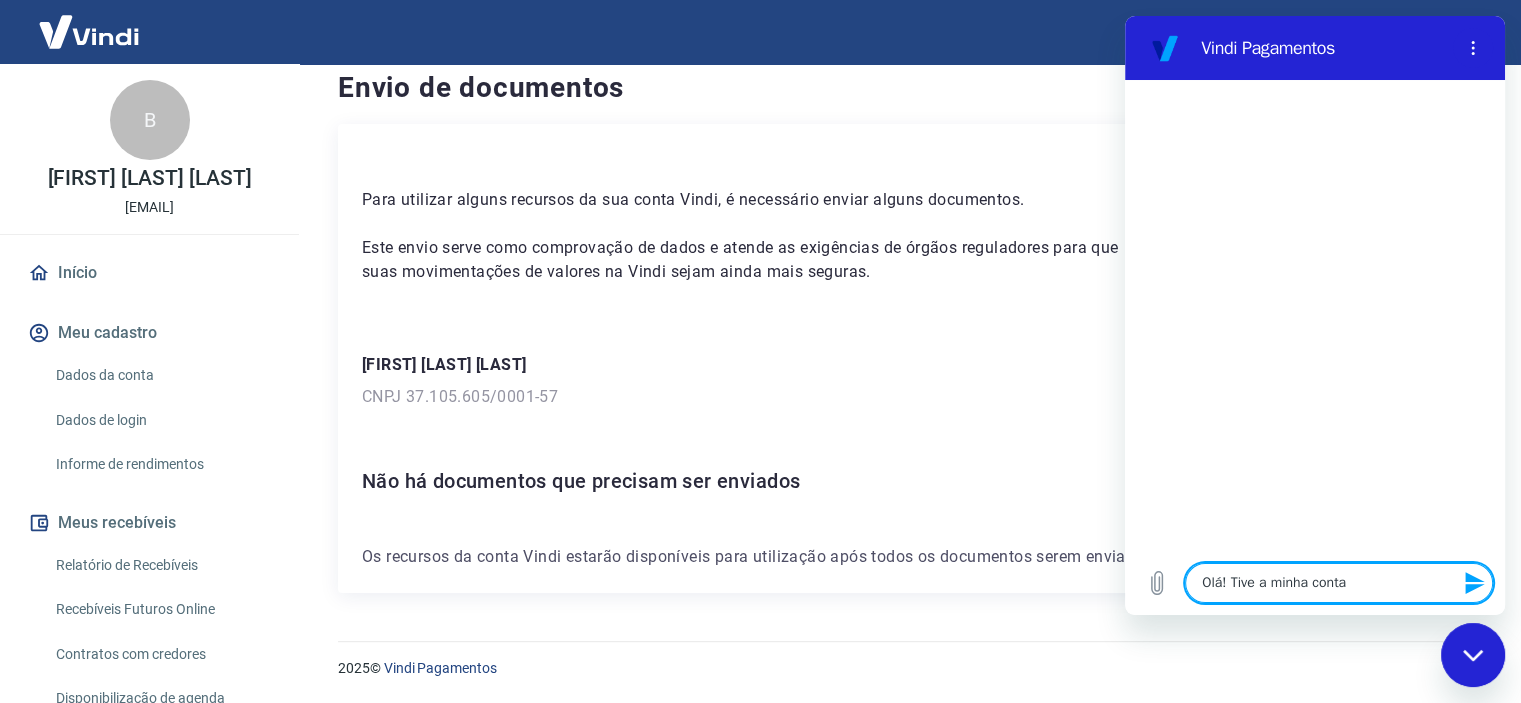 type on "x" 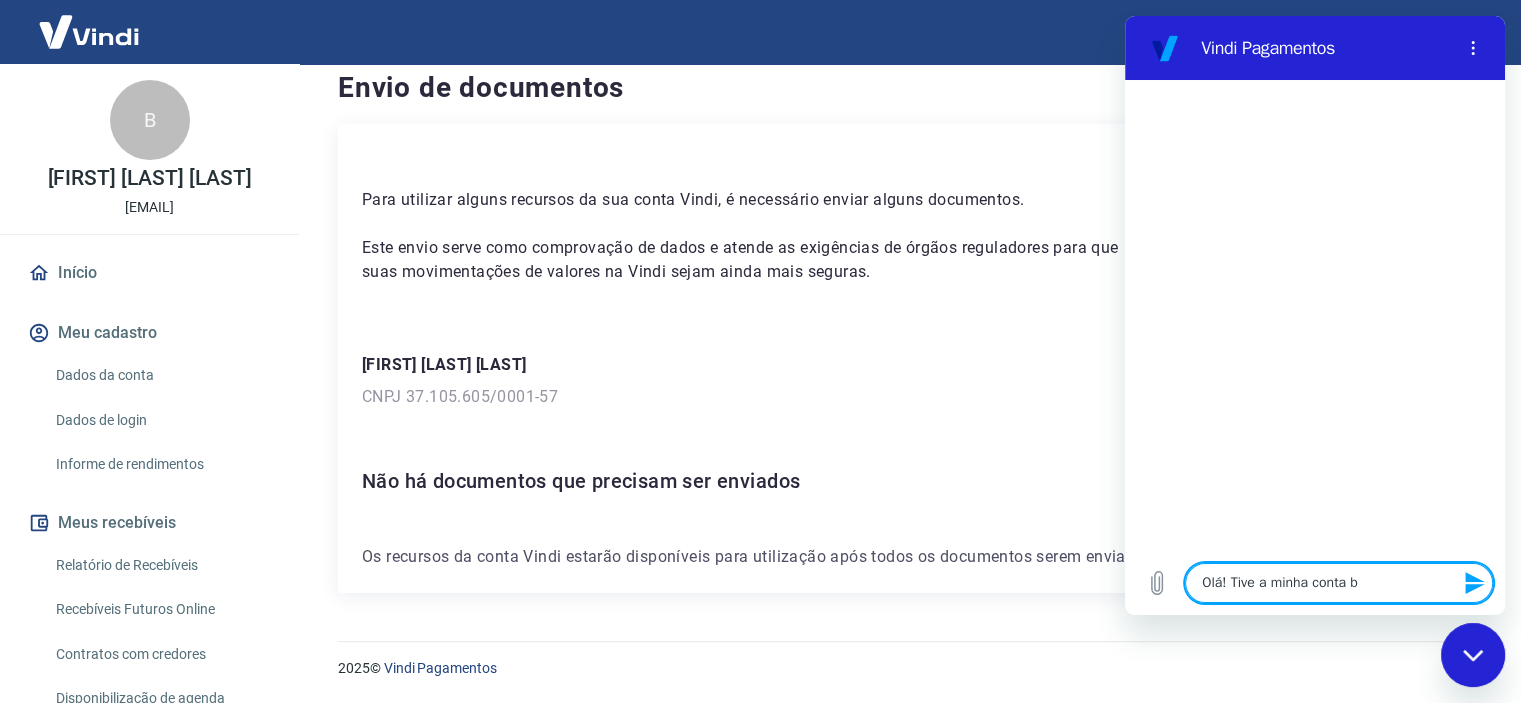 type on "Olá! Tive a minha conta bl" 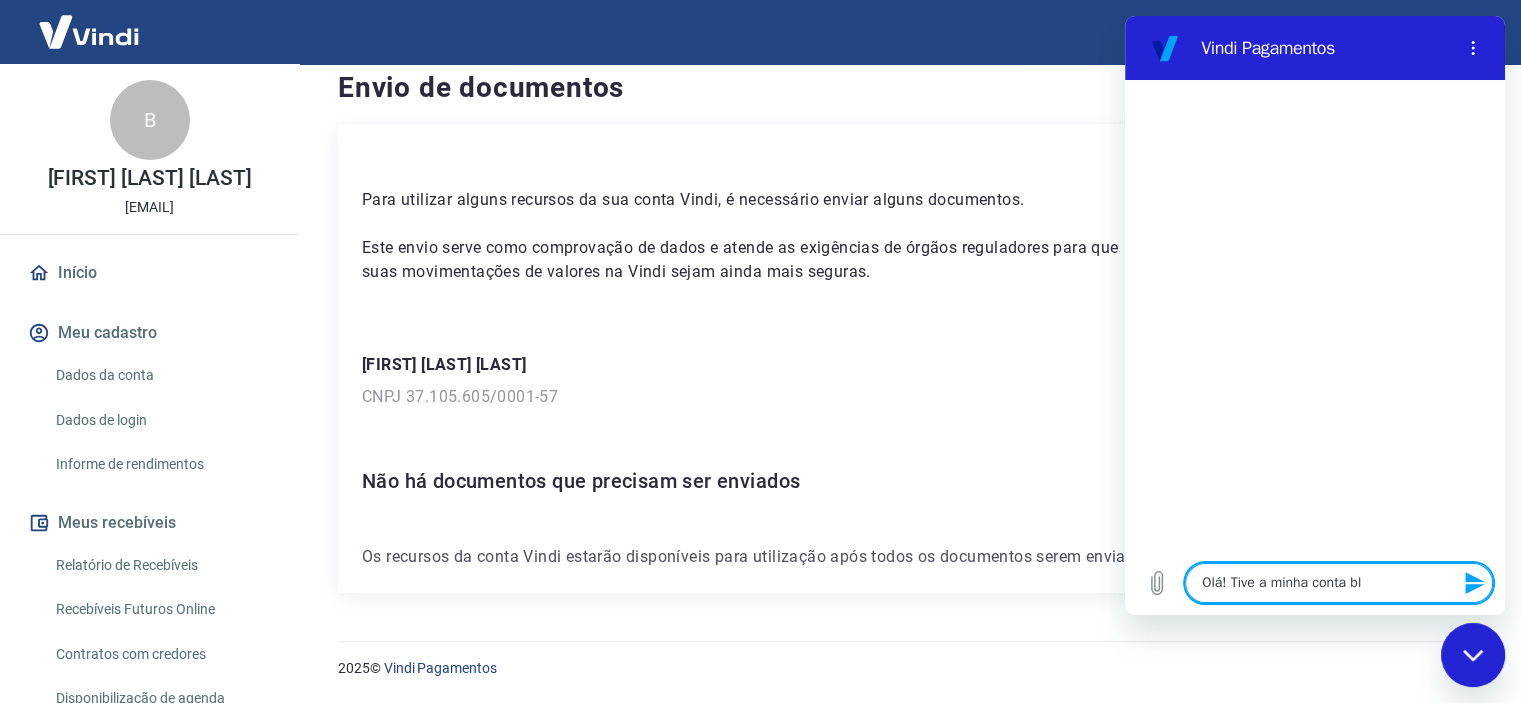 type on "x" 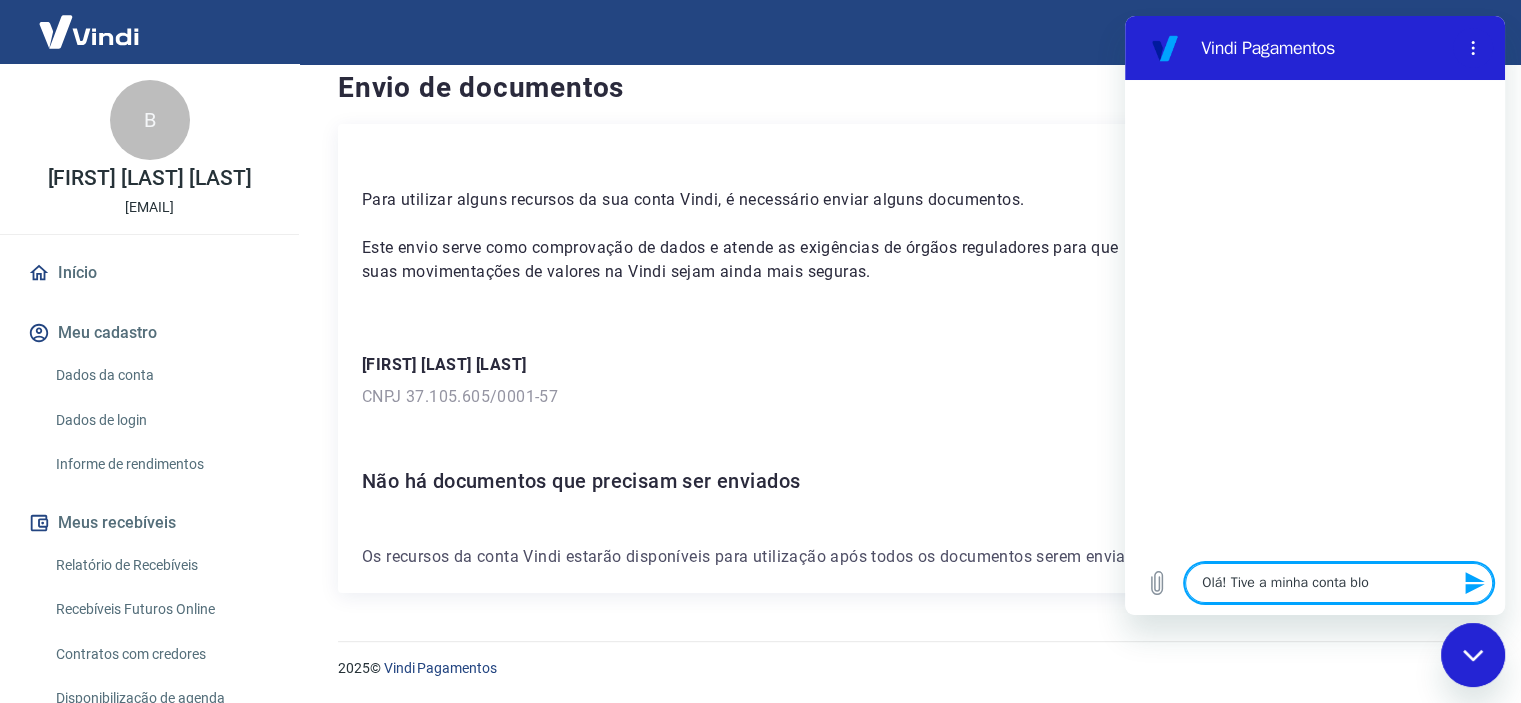 type on "x" 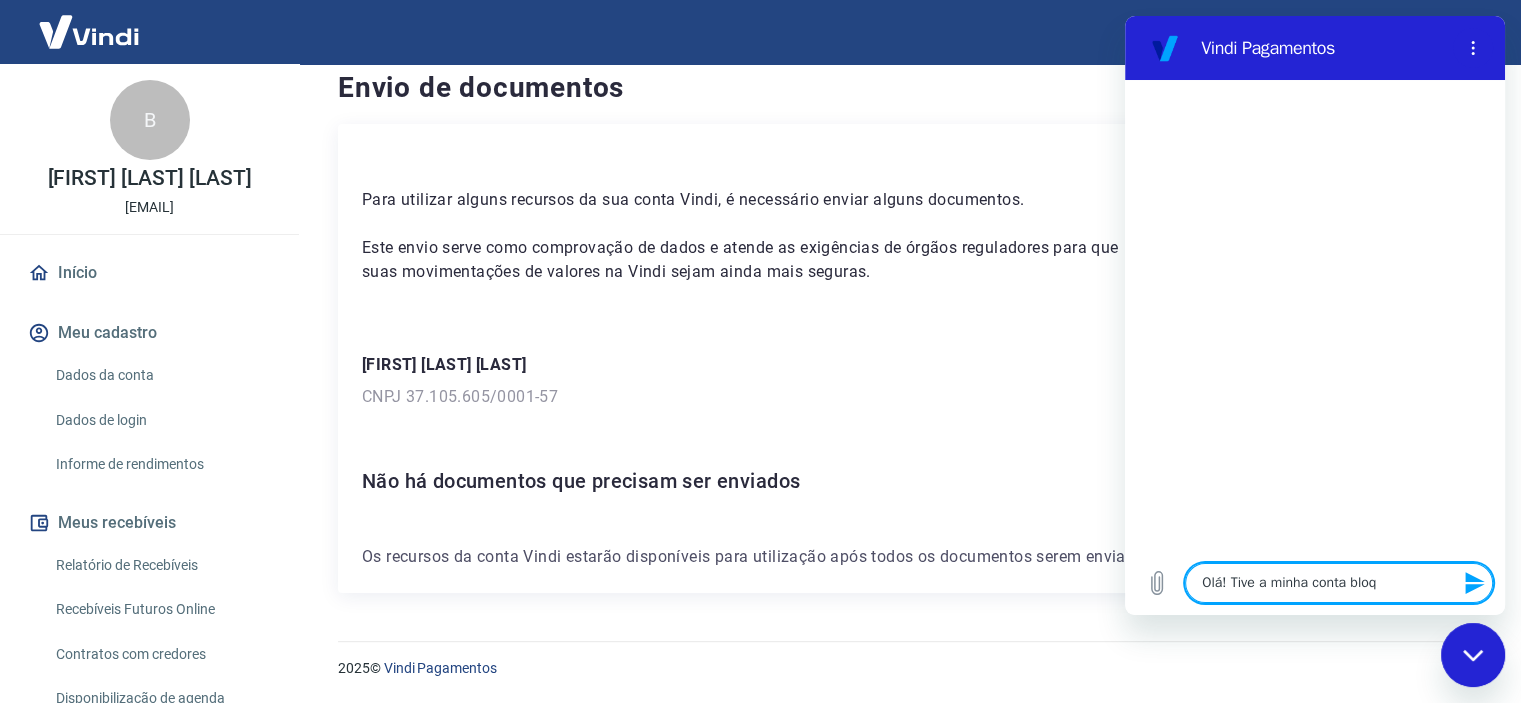 type on "Olá! Tive a minha conta bloqu" 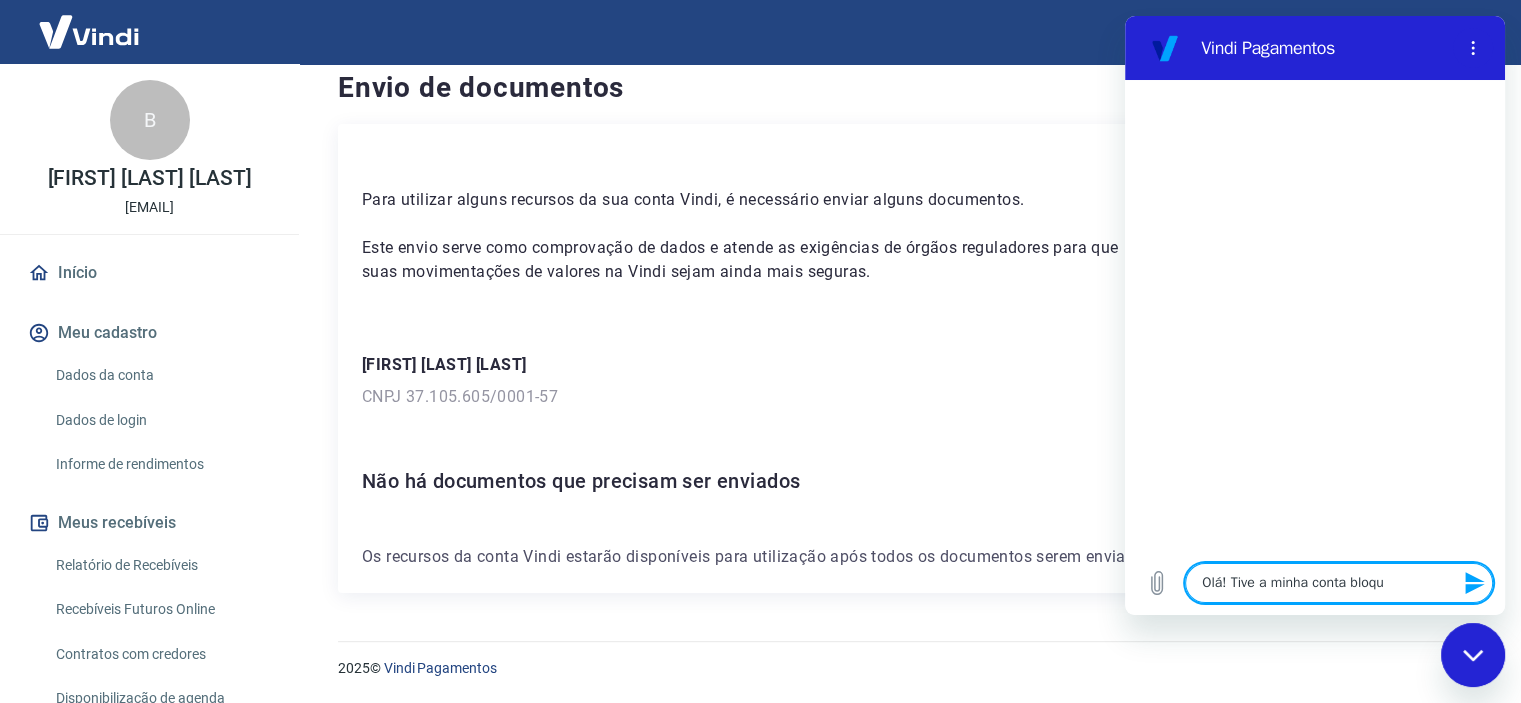 type on "Olá! Tive a minha conta bloque" 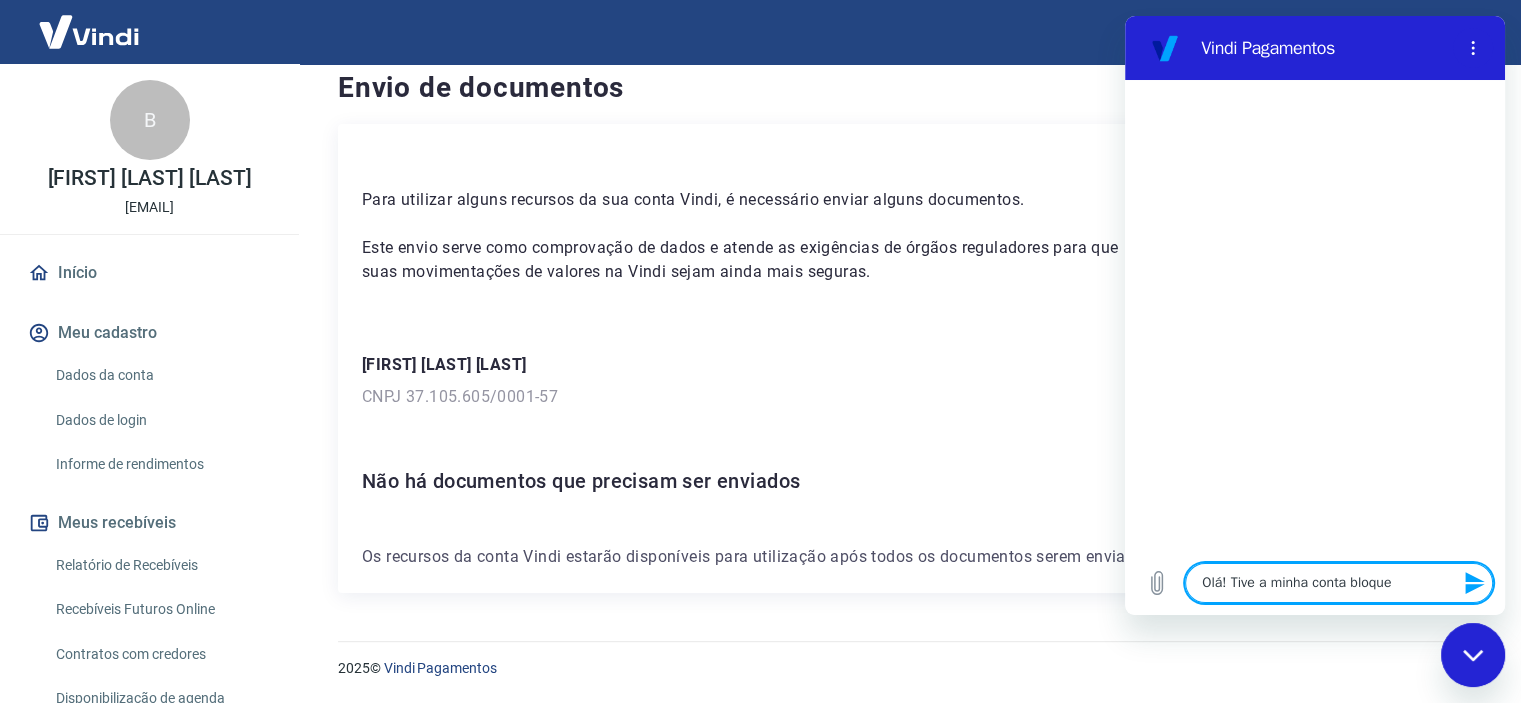 type on "Olá! Tive a minha conta bloquea" 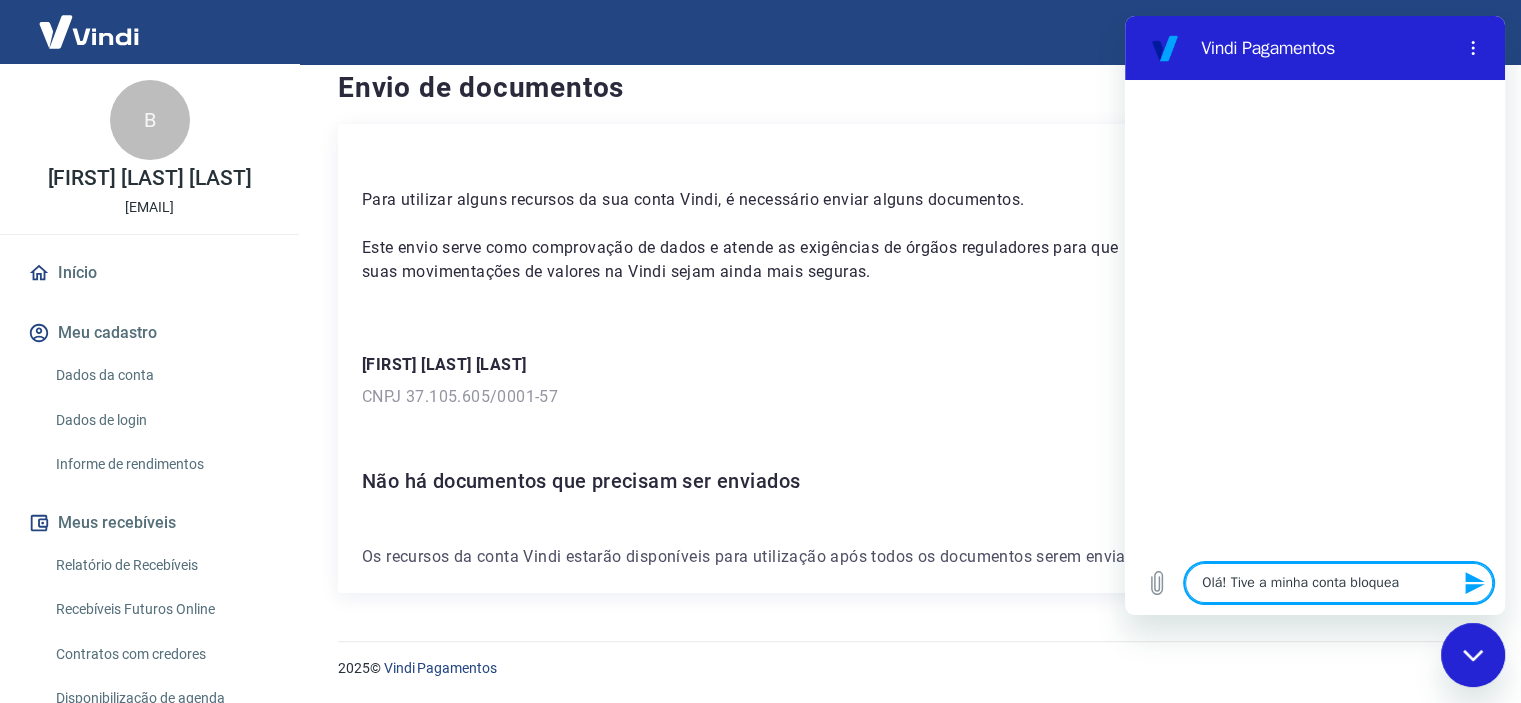 type on "Olá! Tive a minha conta bloquead" 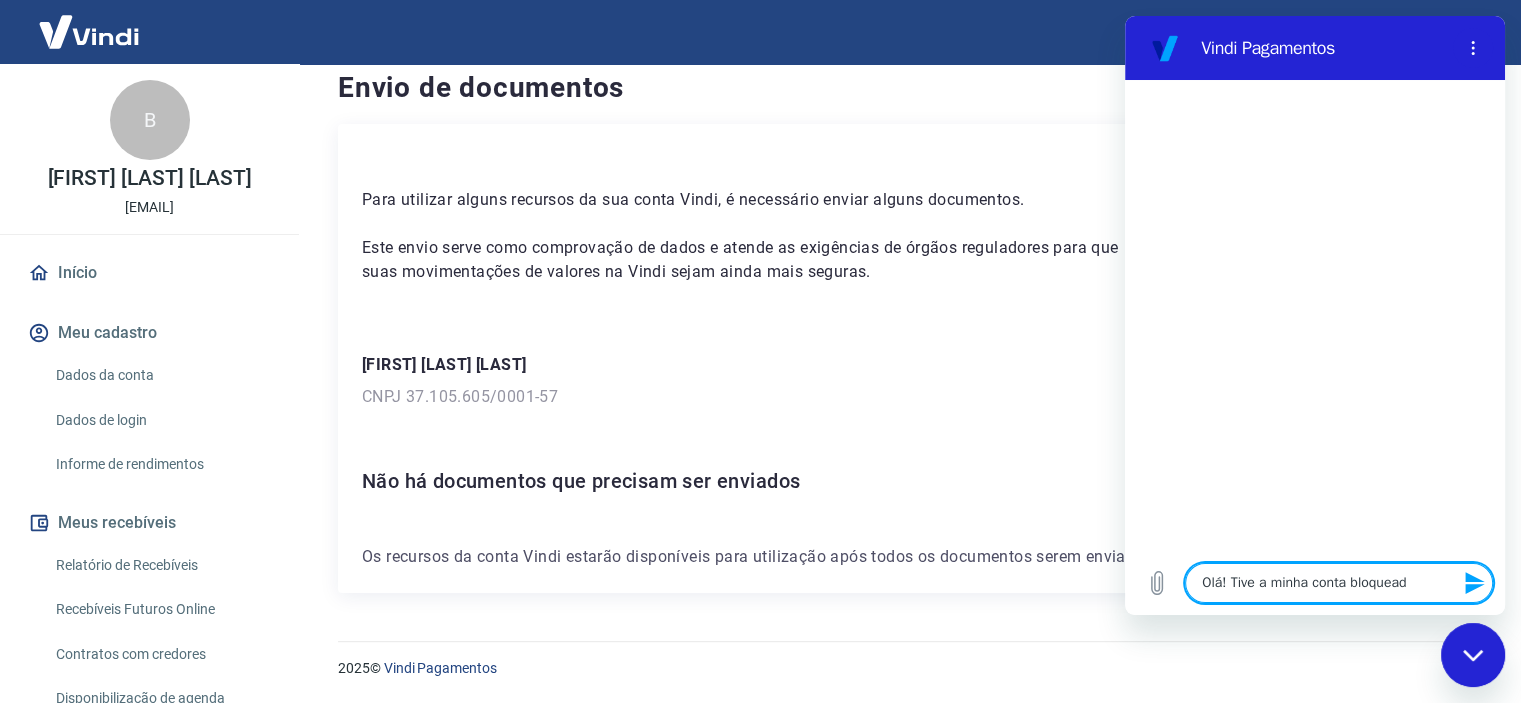 type on "Olá! Tive a minha conta bloqueada" 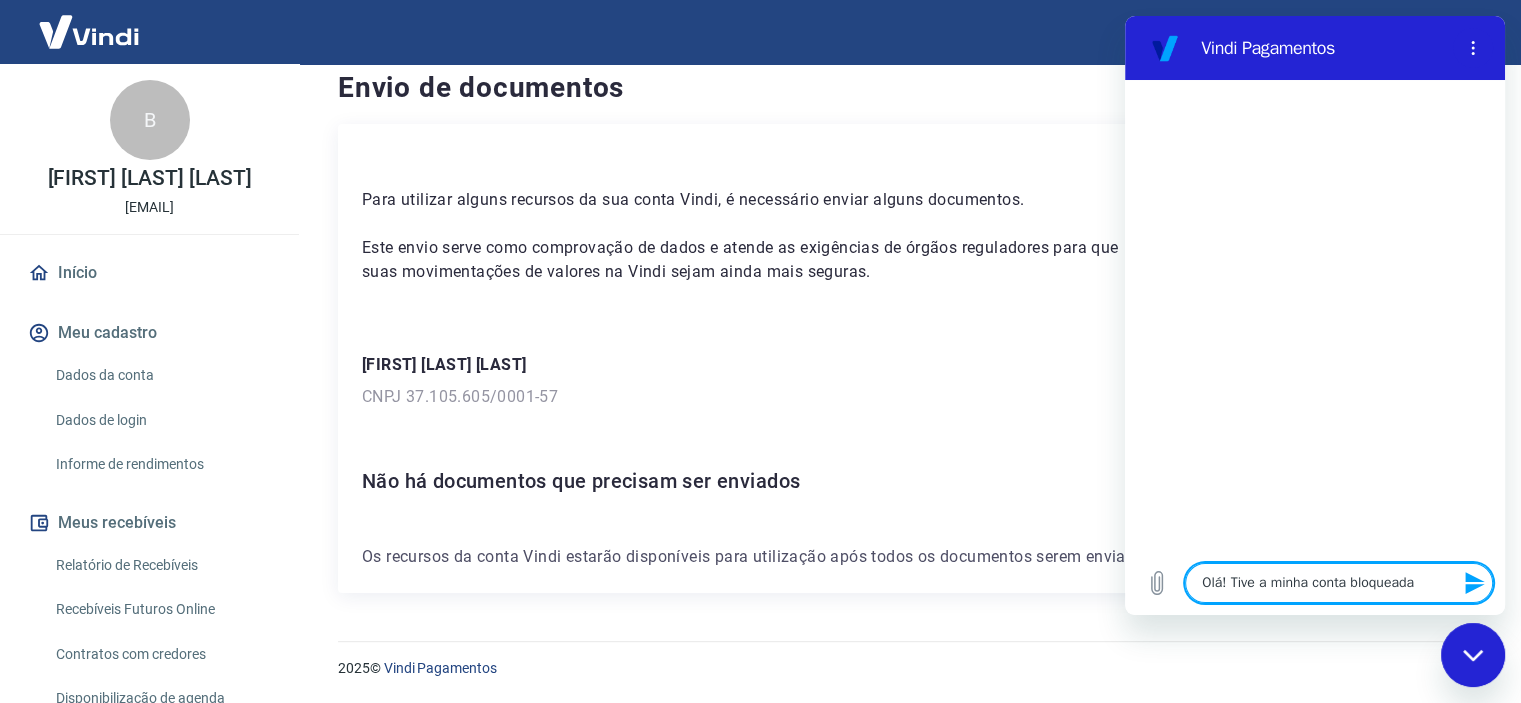 type on "Olá! Tive a minha conta bloqueada" 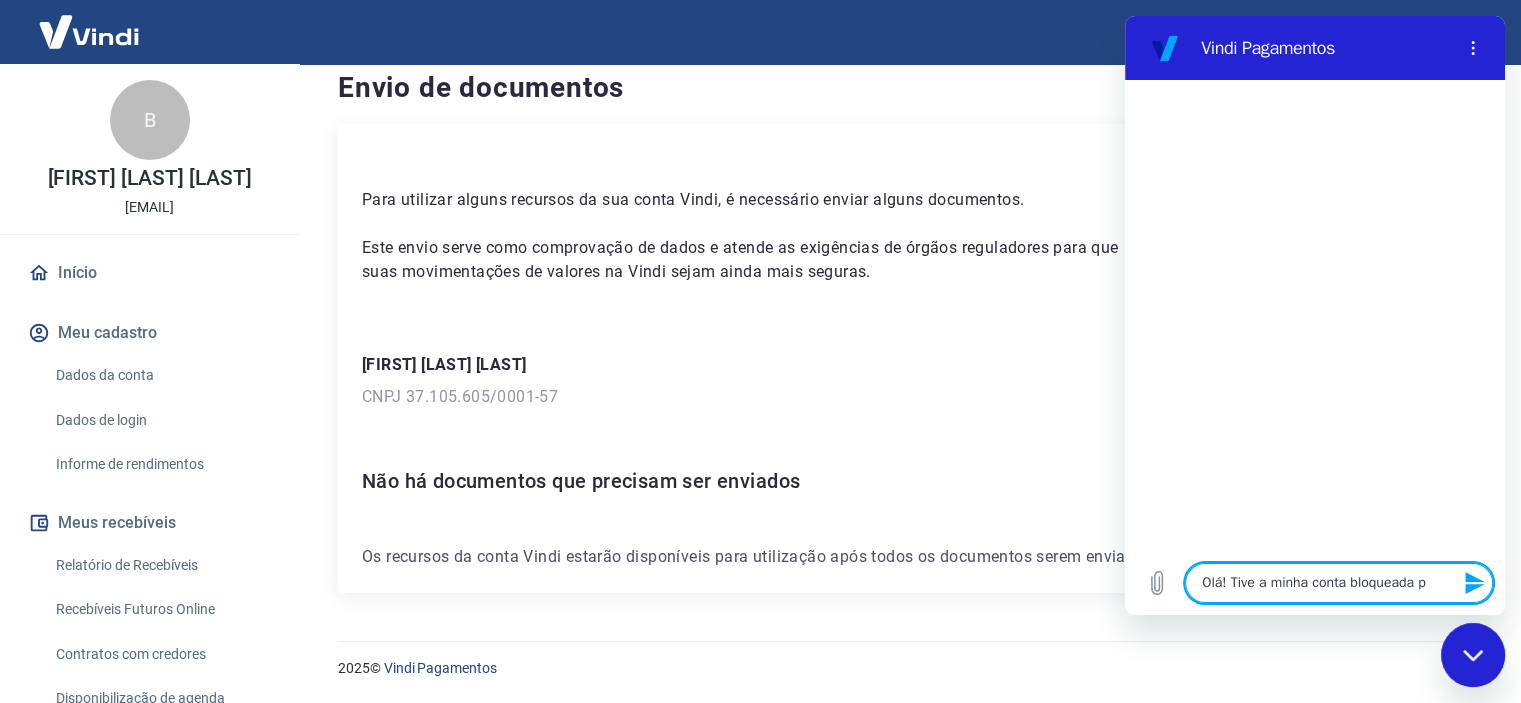 type on "Olá! Tive a minha conta bloqueada po" 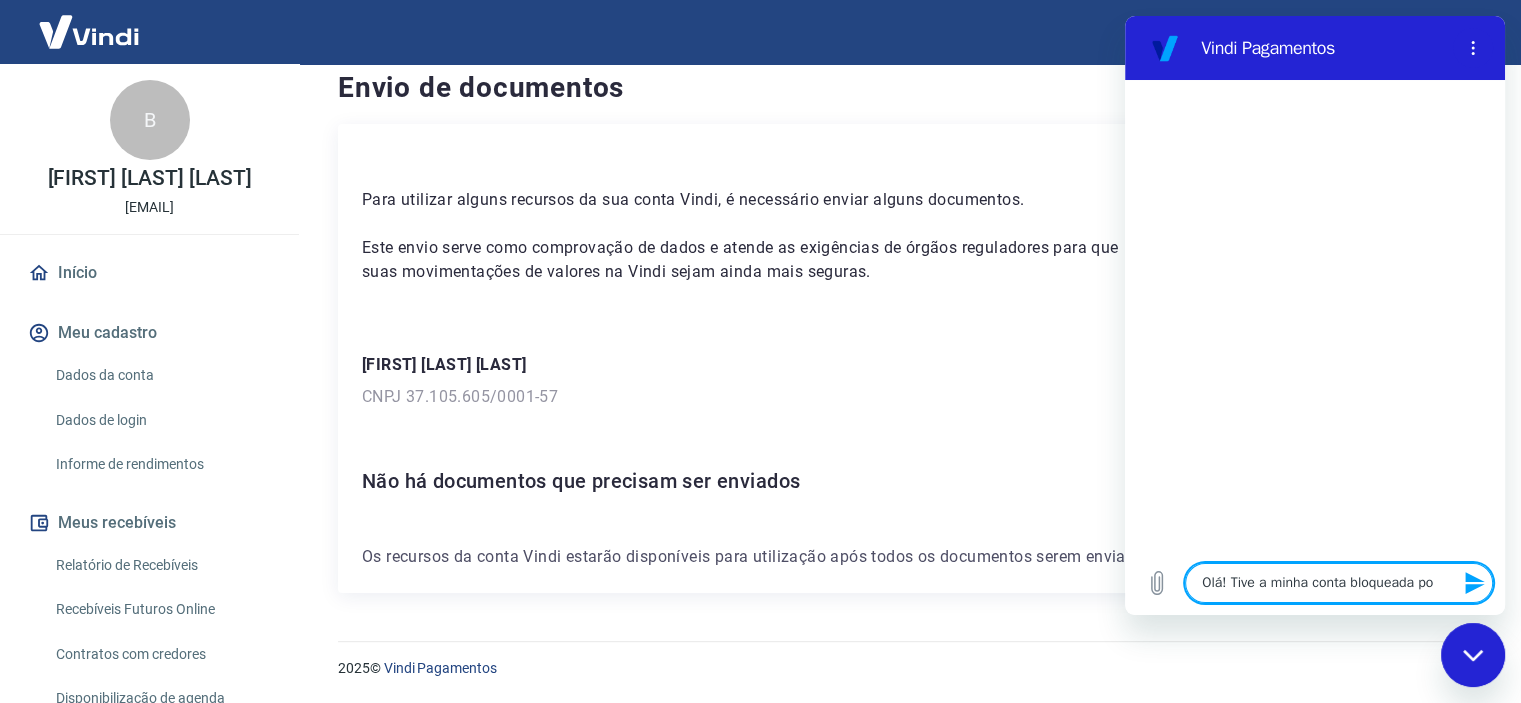 type on "Olá! Tive a minha conta bloqueada por" 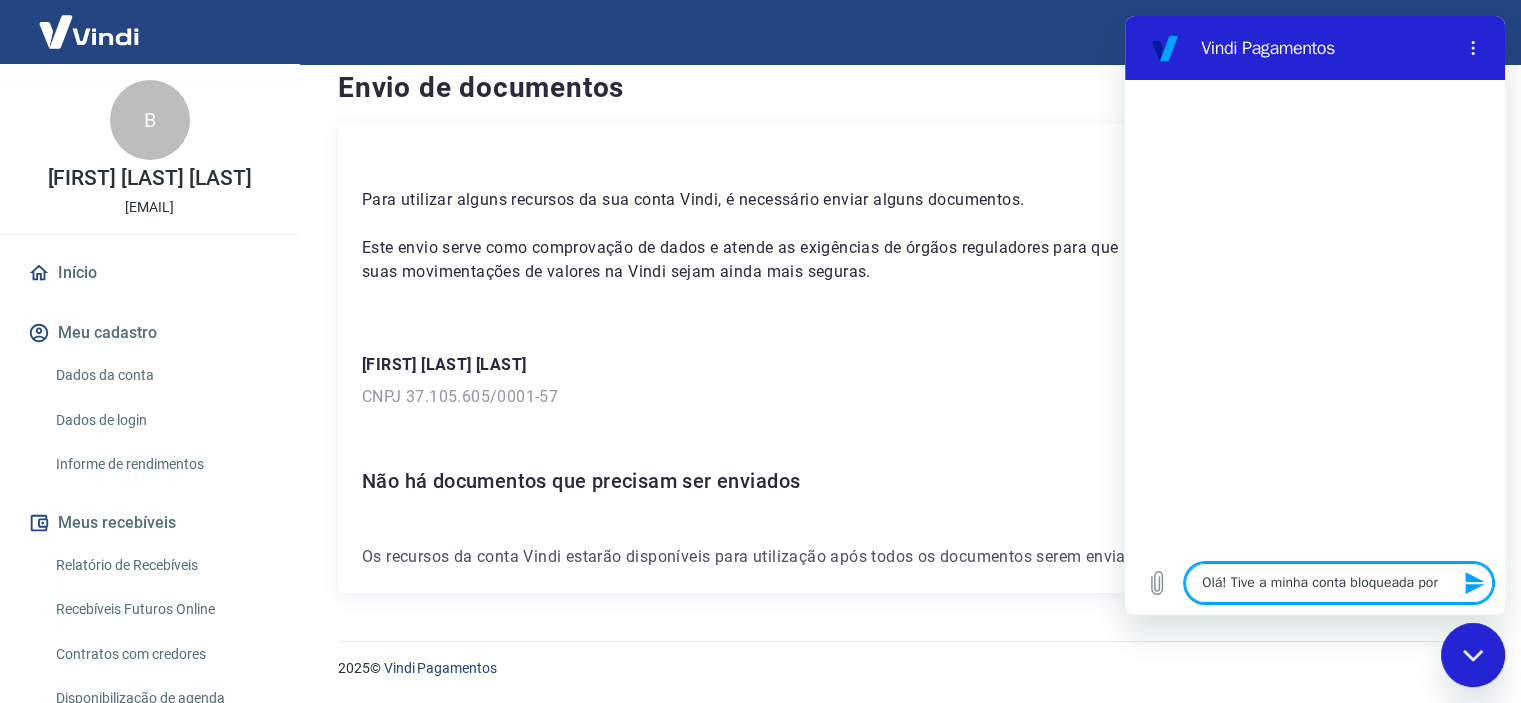 type on "Olá! Tive a minha conta bloqueada por" 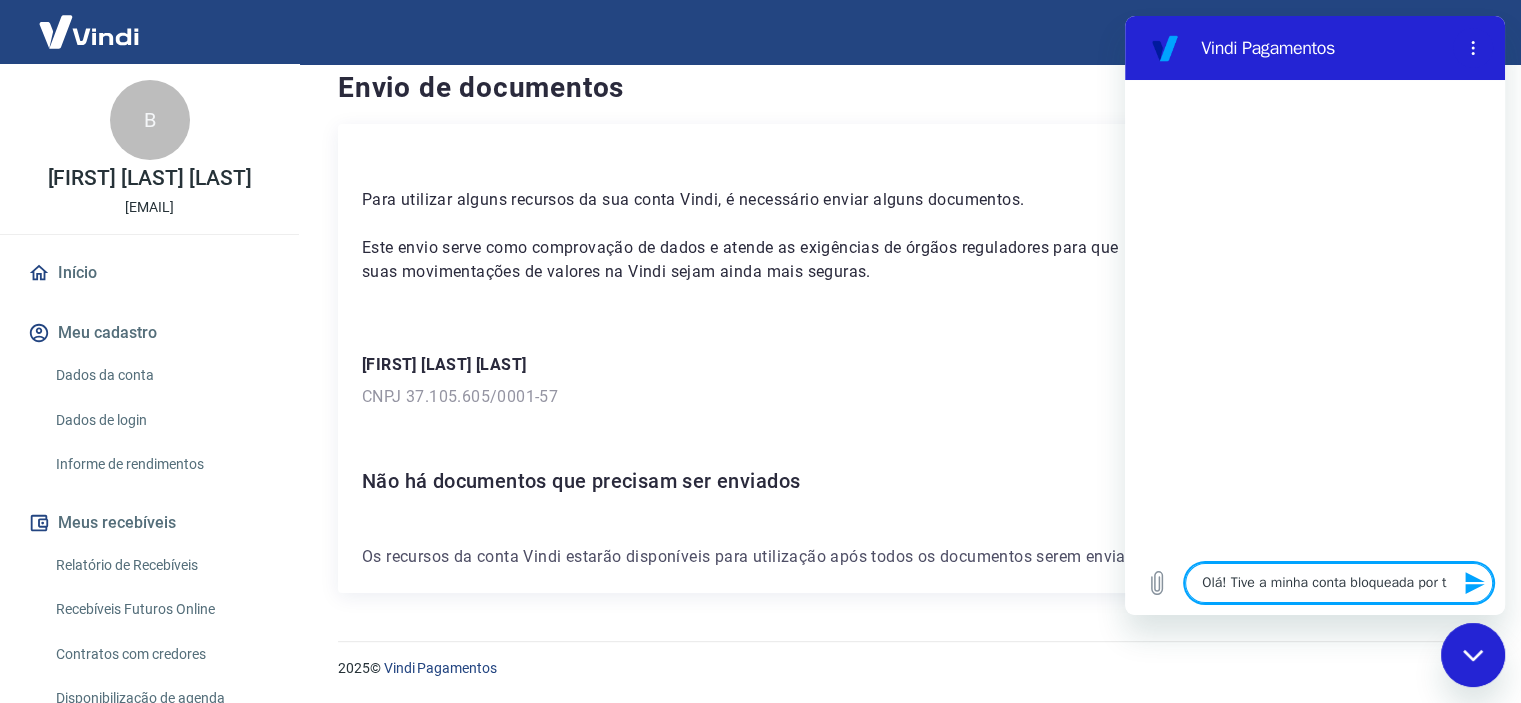 type on "Olá! Tive a minha conta bloqueada por te" 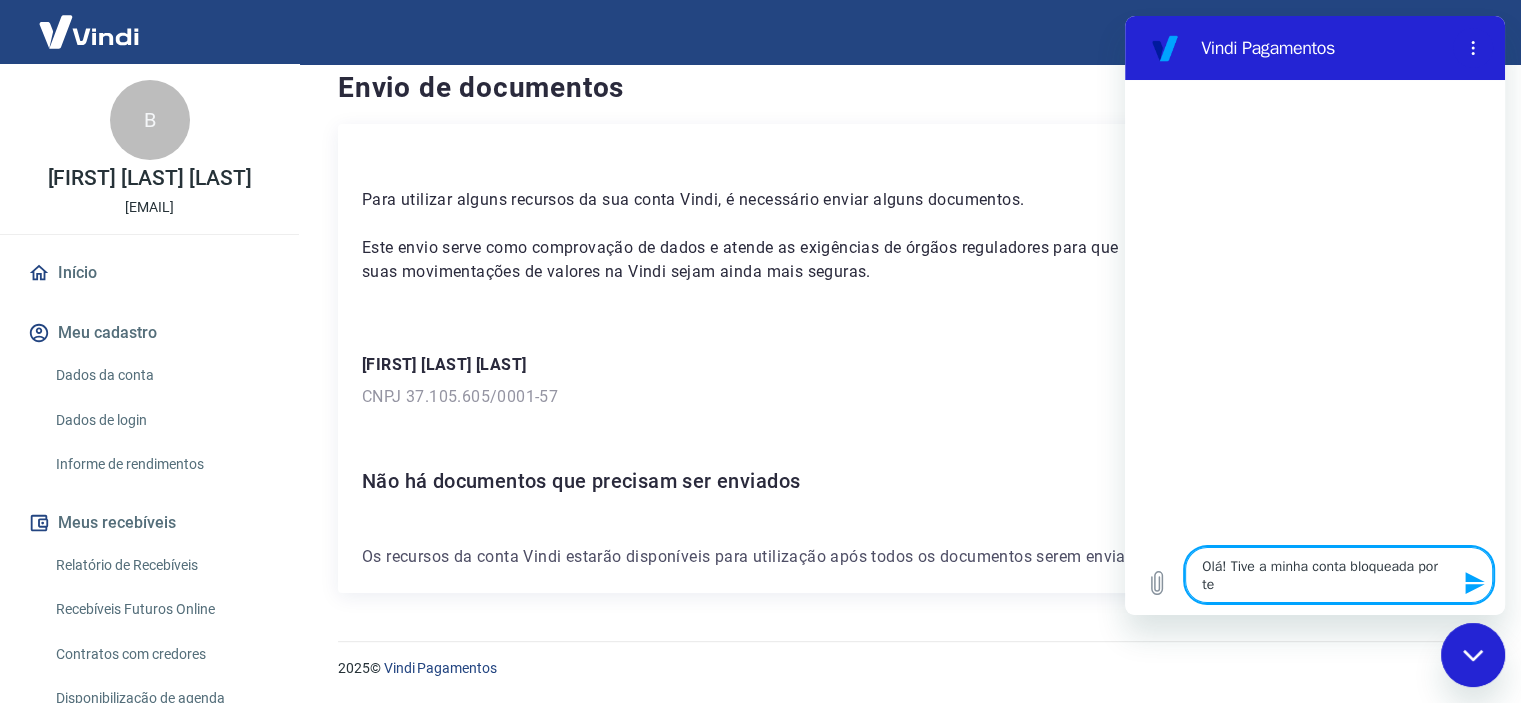 type on "Olá! Tive a minha conta bloqueada por ter" 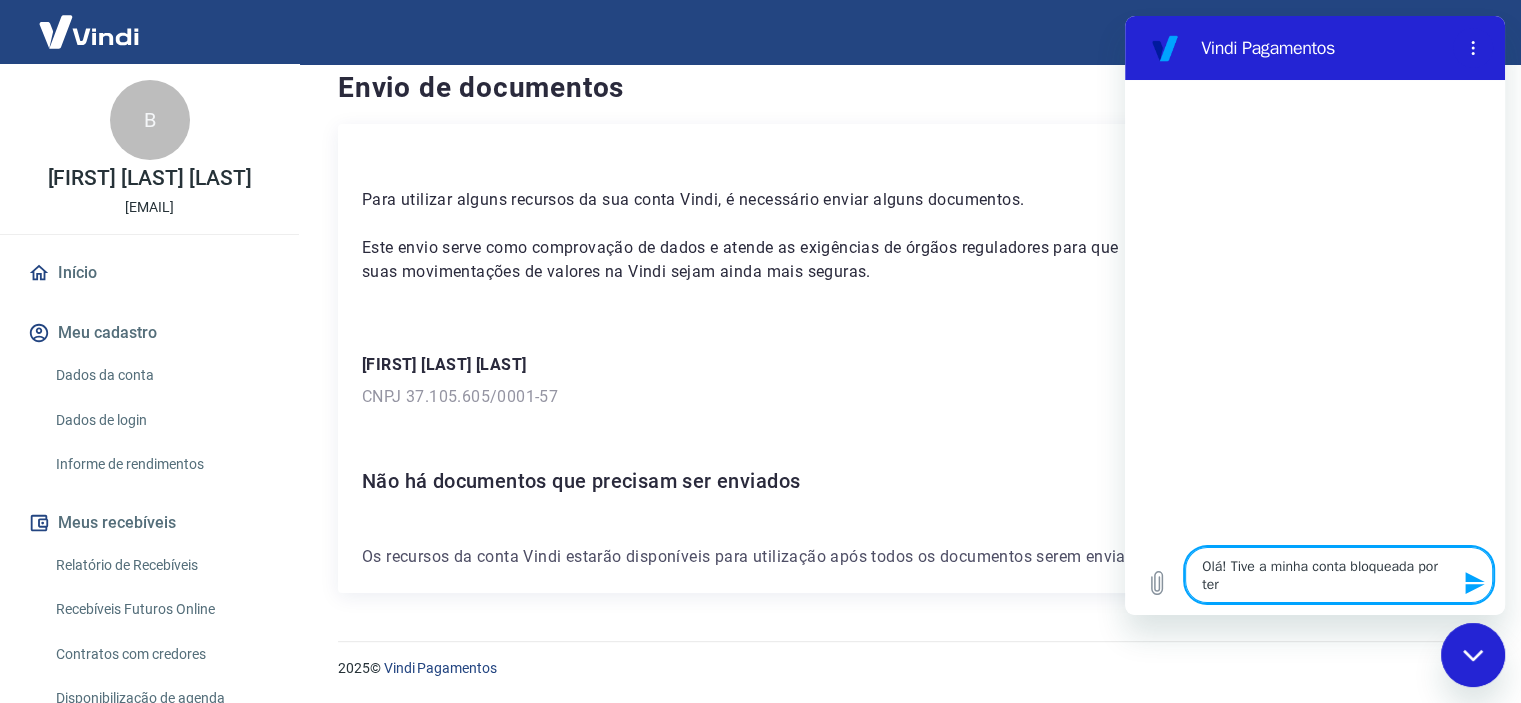 type on "x" 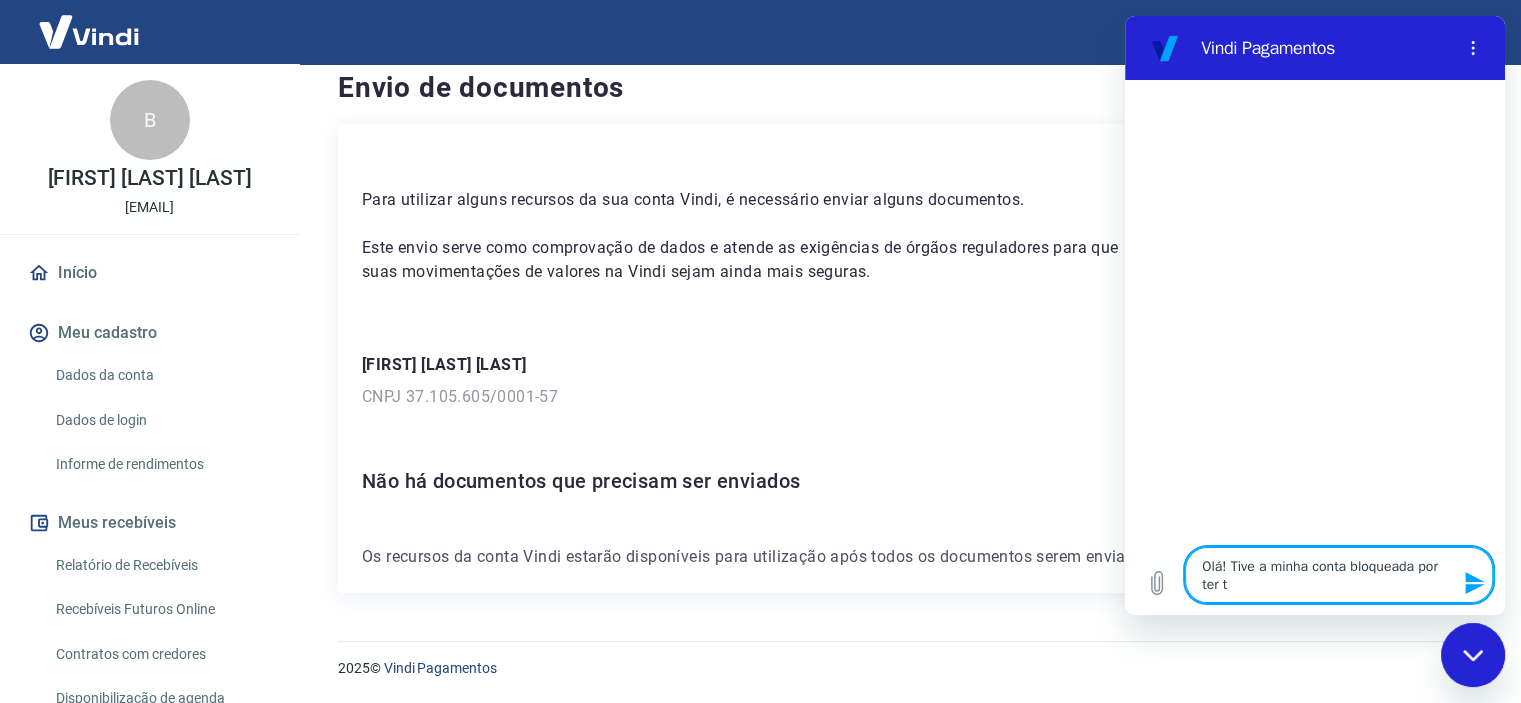 type on "Olá! Tive a minha conta bloqueada por ter tr" 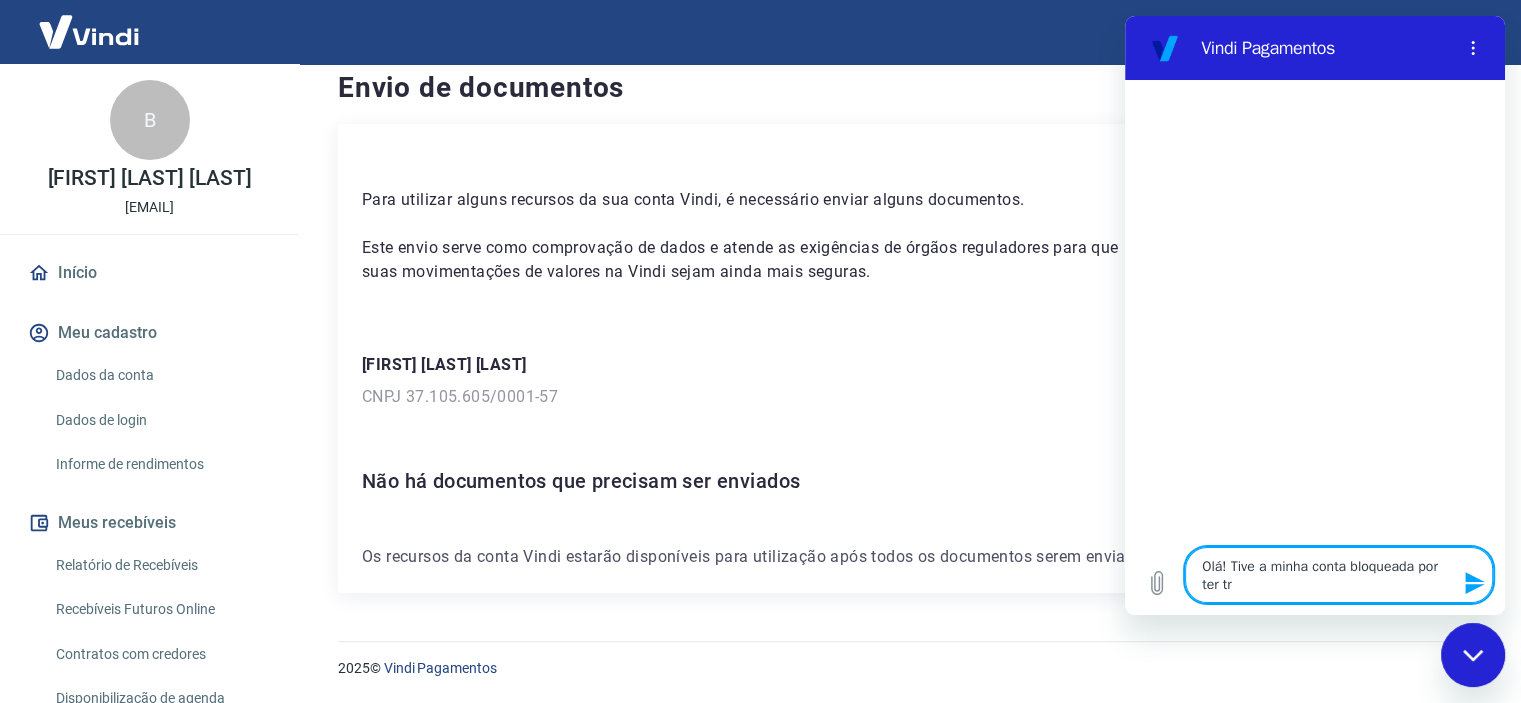 type on "x" 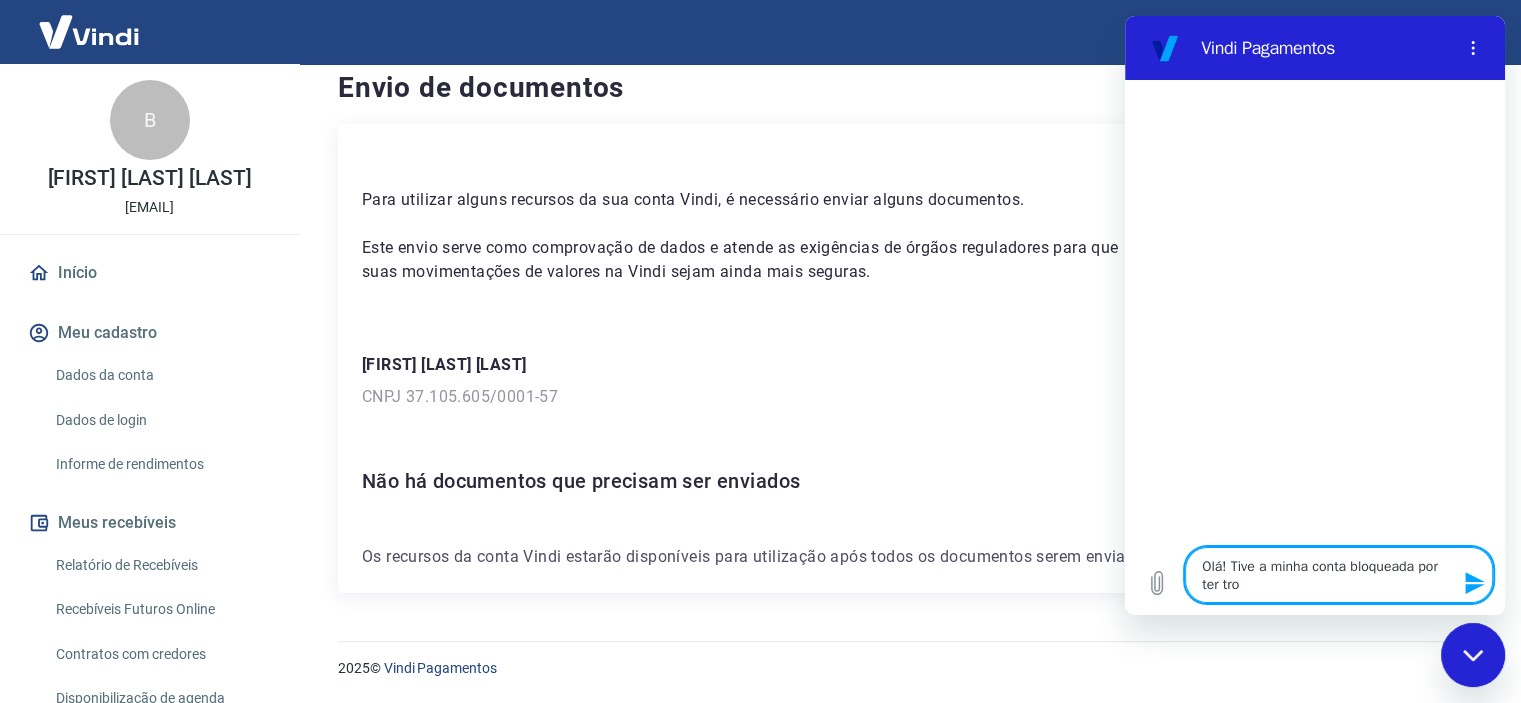type on "Olá! Tive a minha conta bloqueada por ter troc" 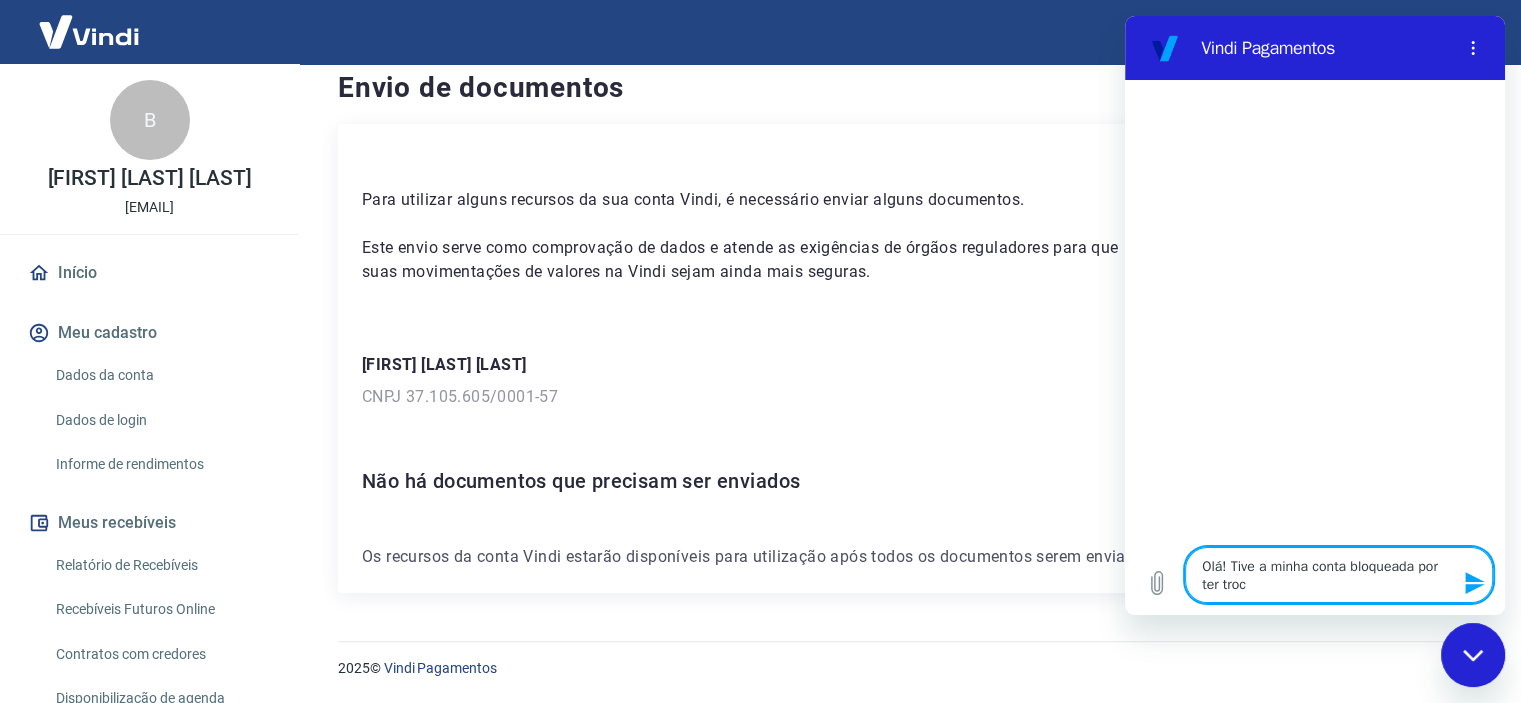 type on "Olá! Tive a minha conta bloqueada por ter troca" 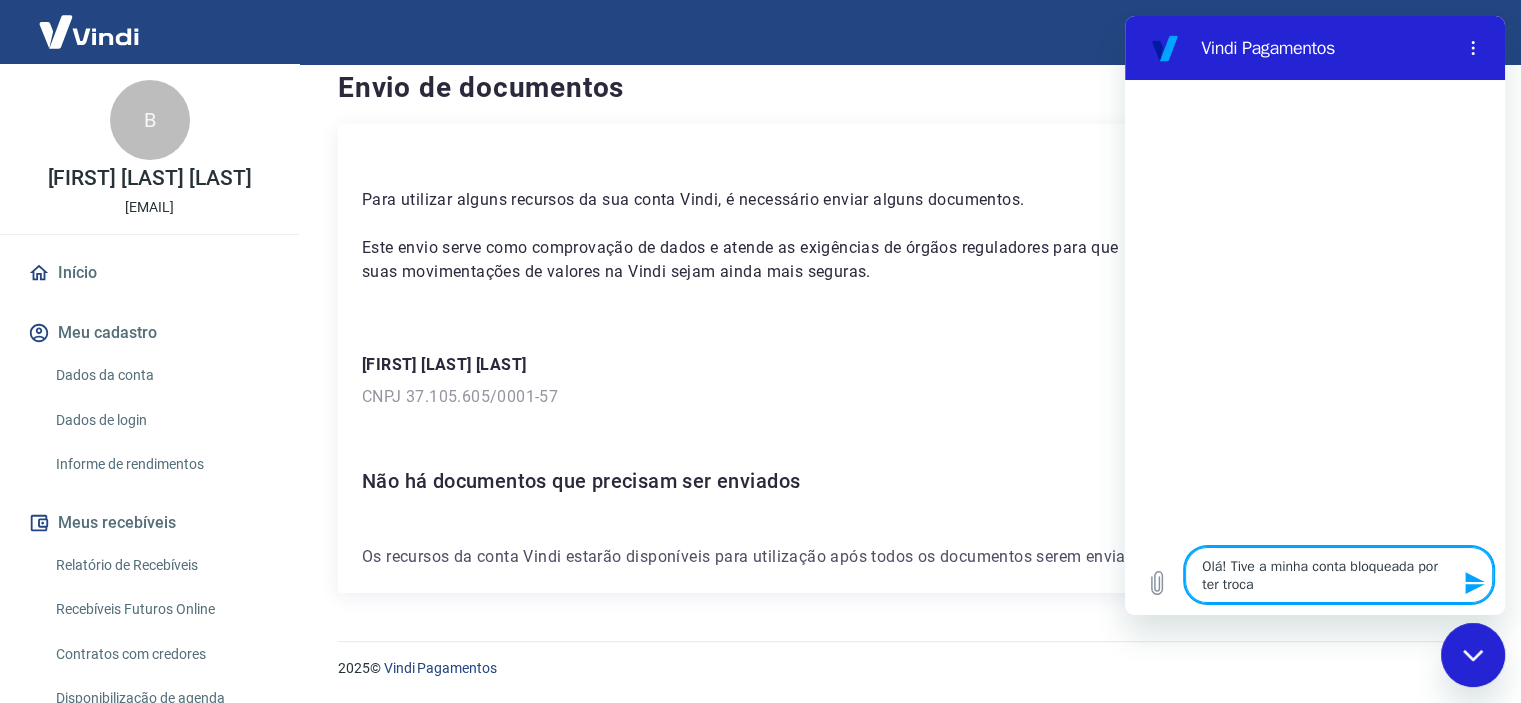 type on "Olá! Tive a minha conta bloqueada por ter trocad" 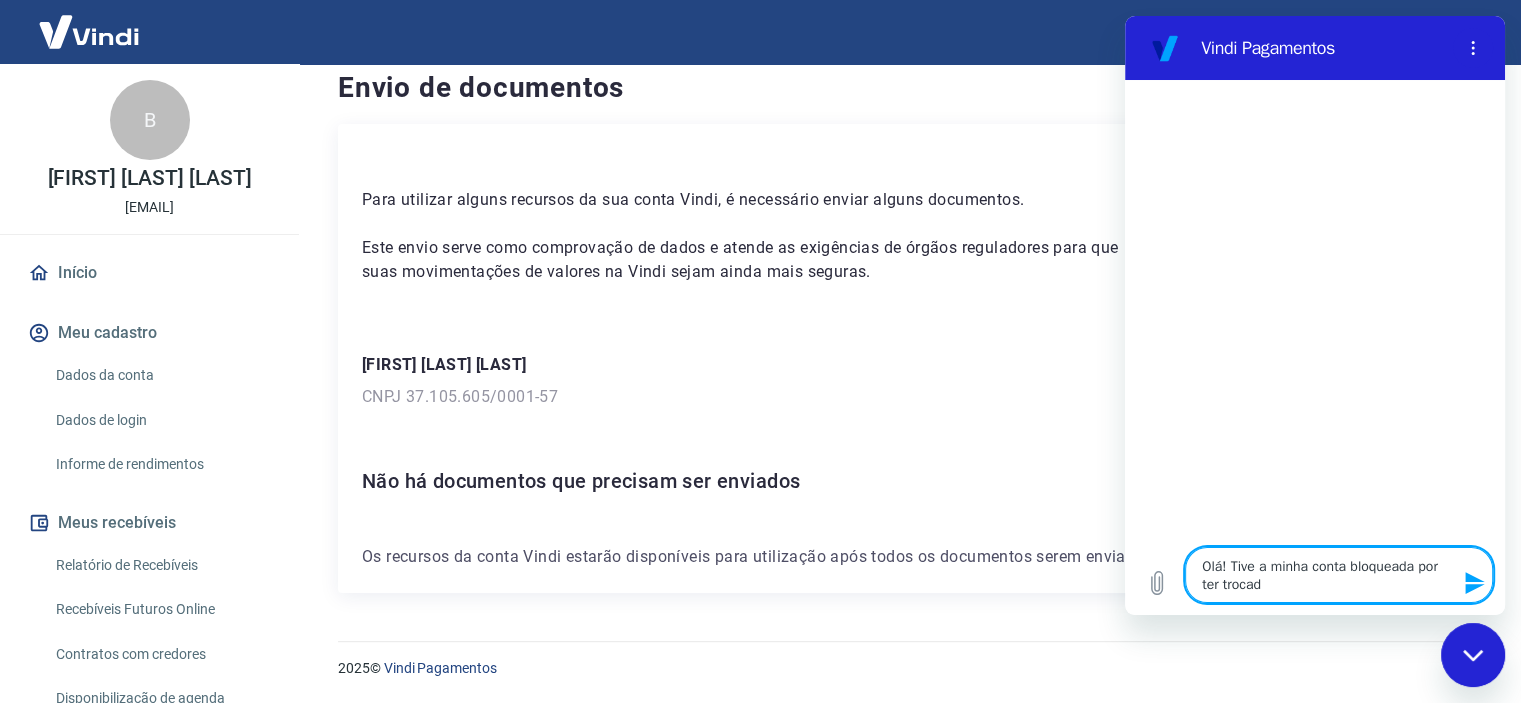 type on "Olá! Tive a minha conta bloqueada por ter trocado" 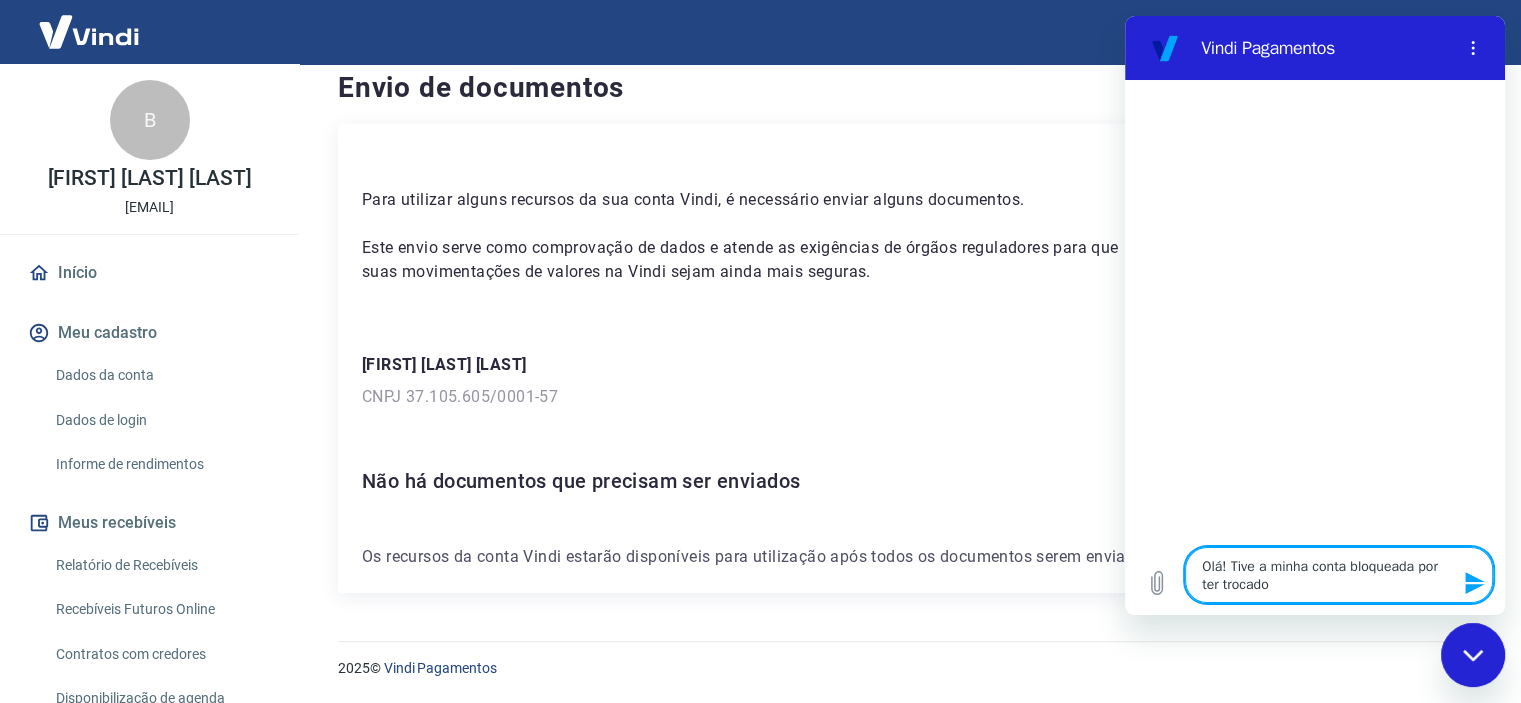 type on "Olá! Tive a minha conta bloqueada por ter trocado" 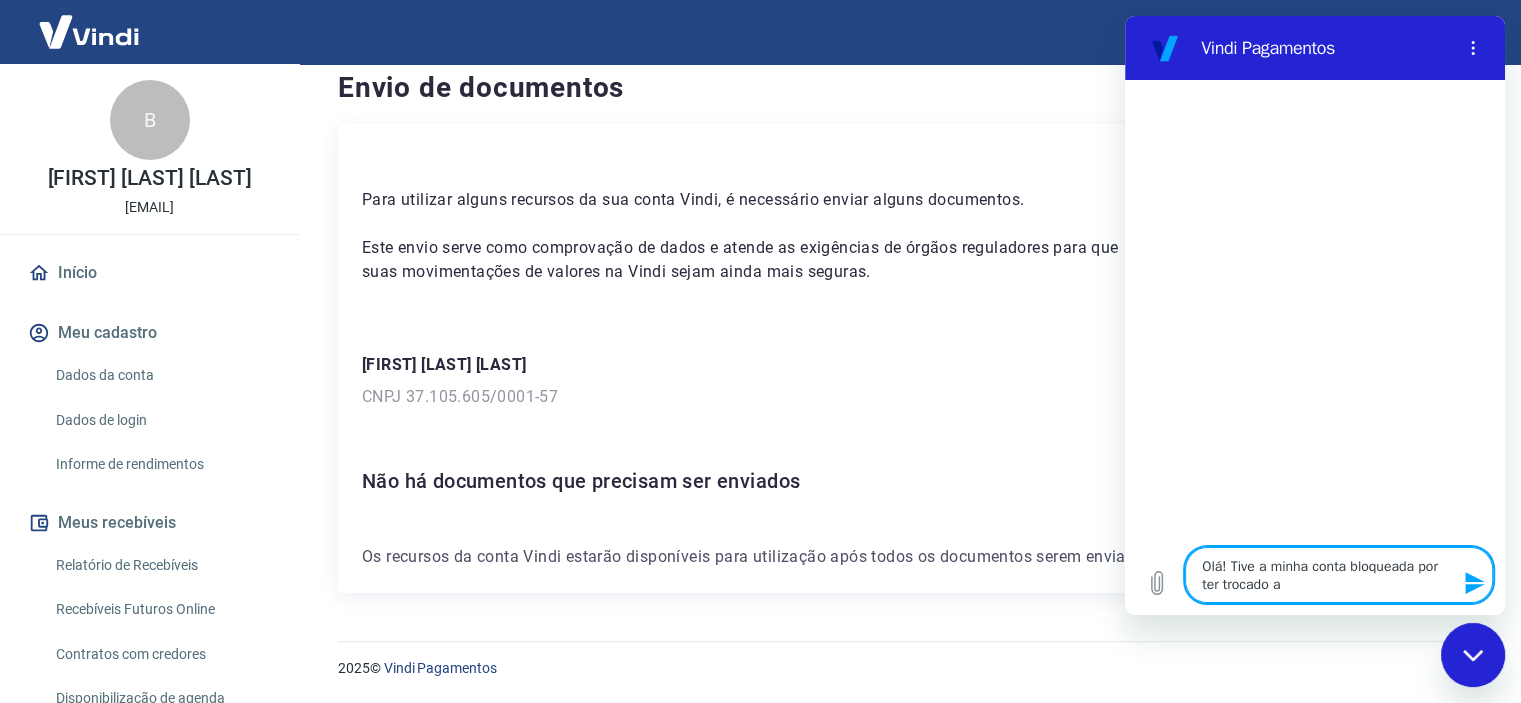 type on "Olá! Tive a minha conta bloqueada por ter trocado a" 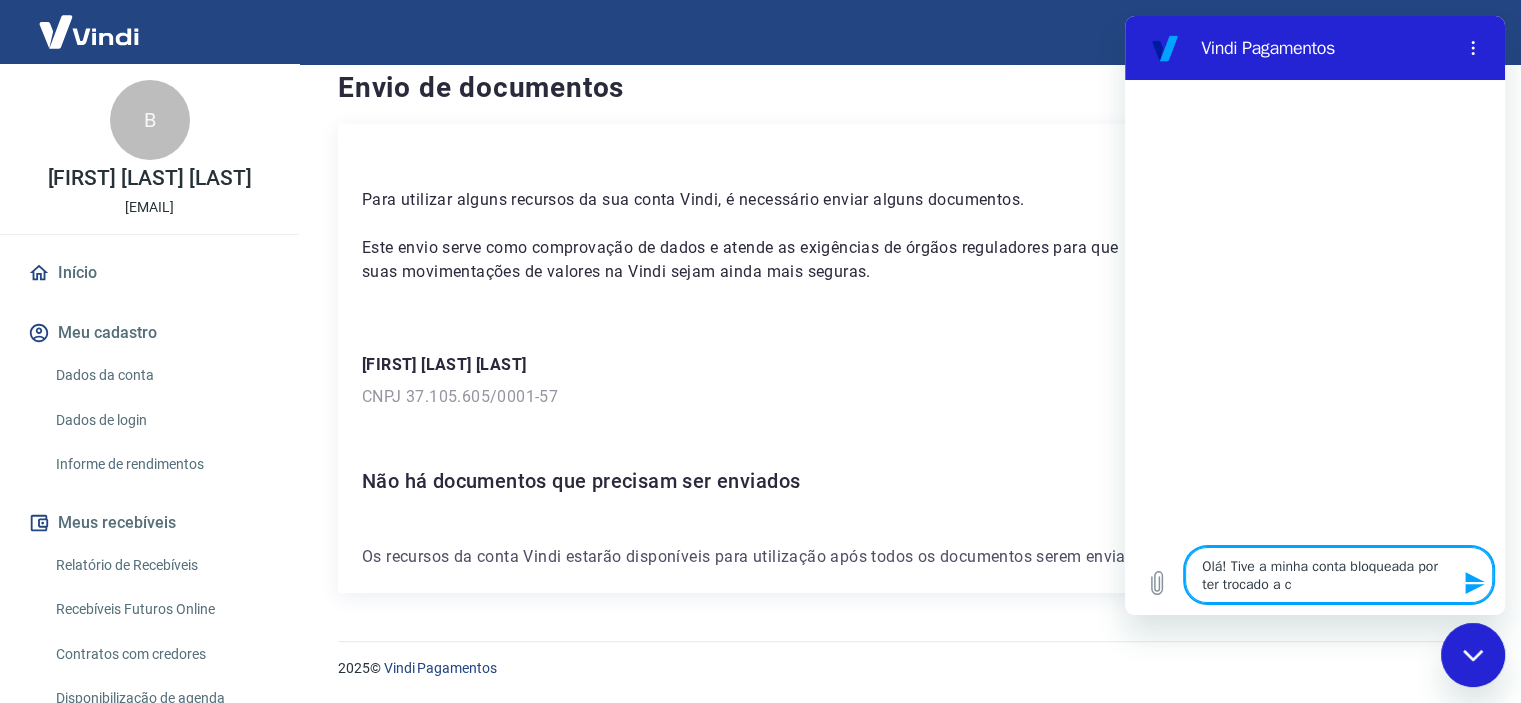 type on "Olá! Tive a minha conta bloqueada por ter trocado a co" 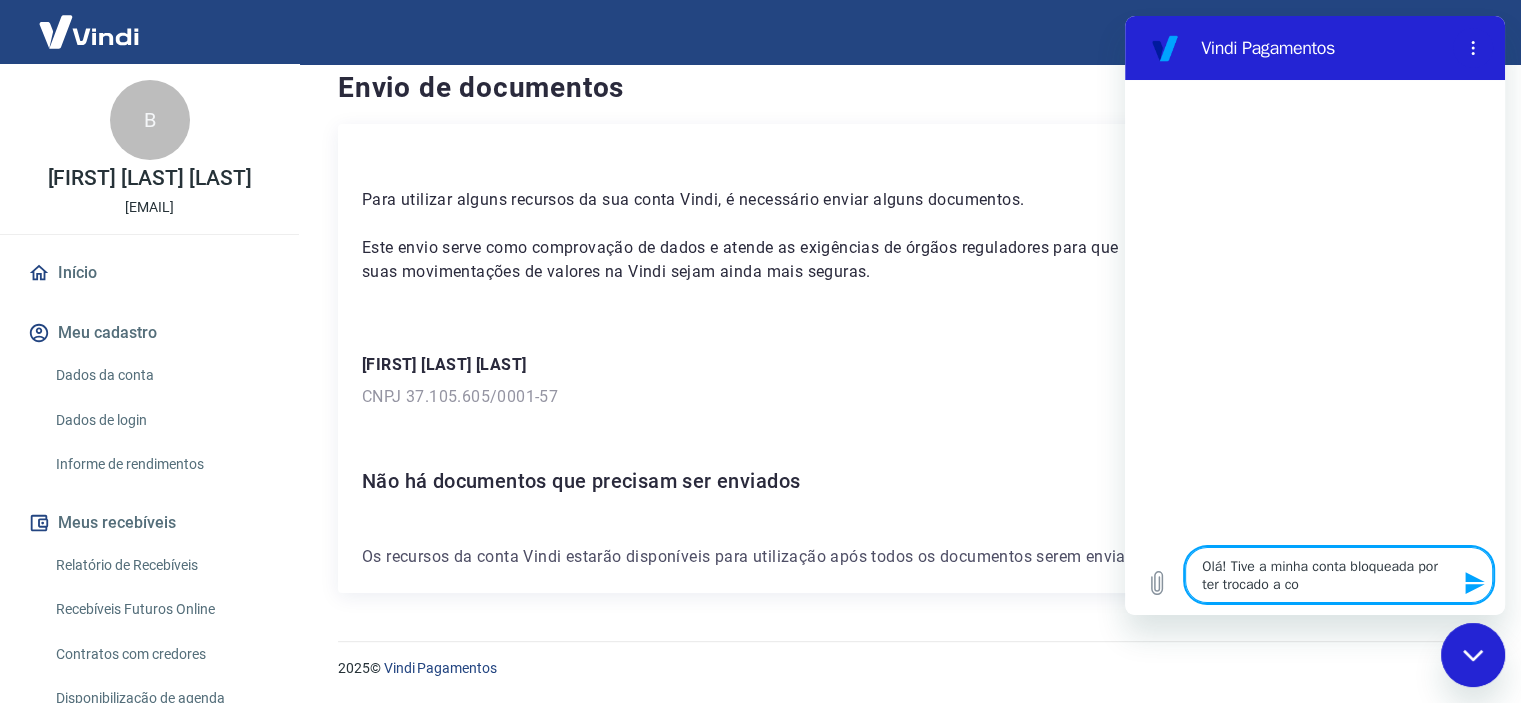 type on "Olá! Tive a minha conta bloqueada por ter trocado a con" 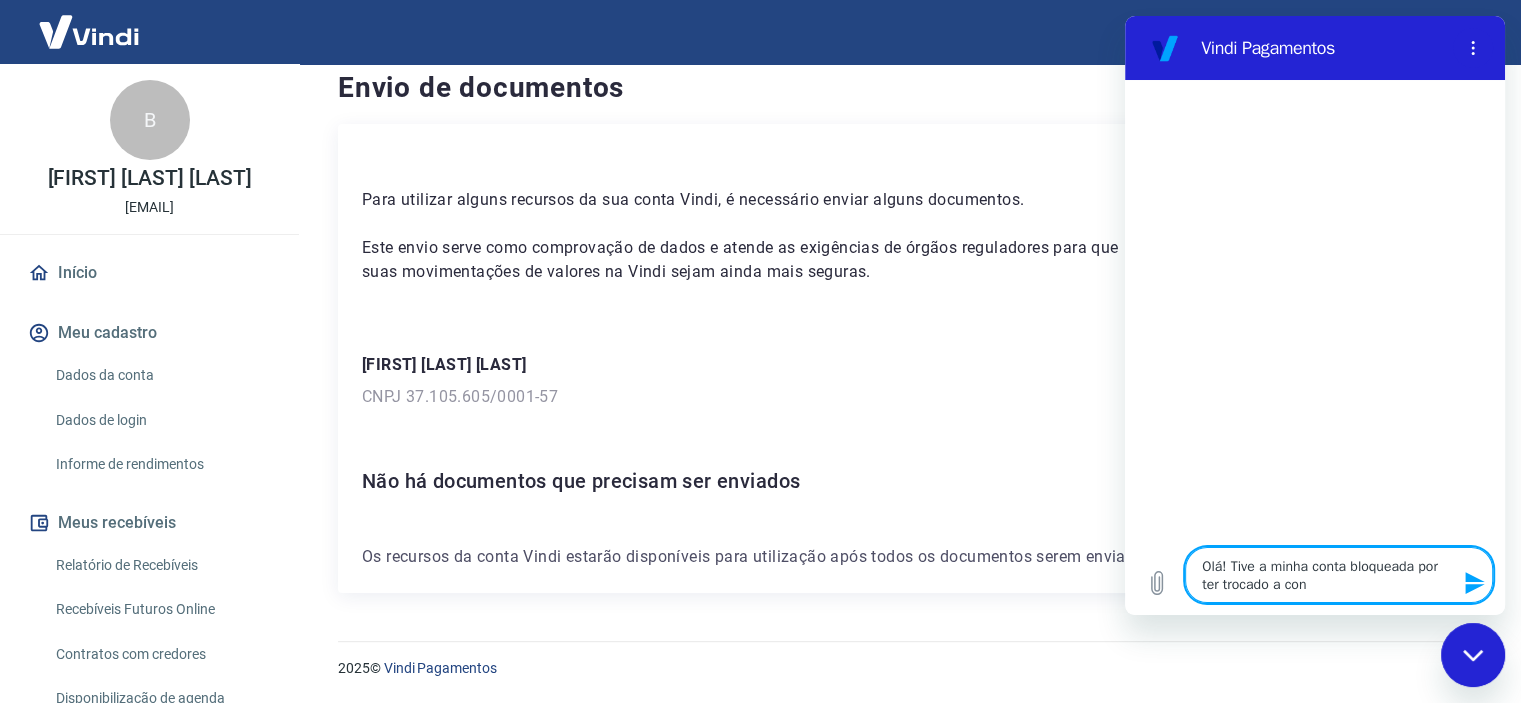 type on "Olá! Tive a minha conta bloqueada por ter trocado a cont" 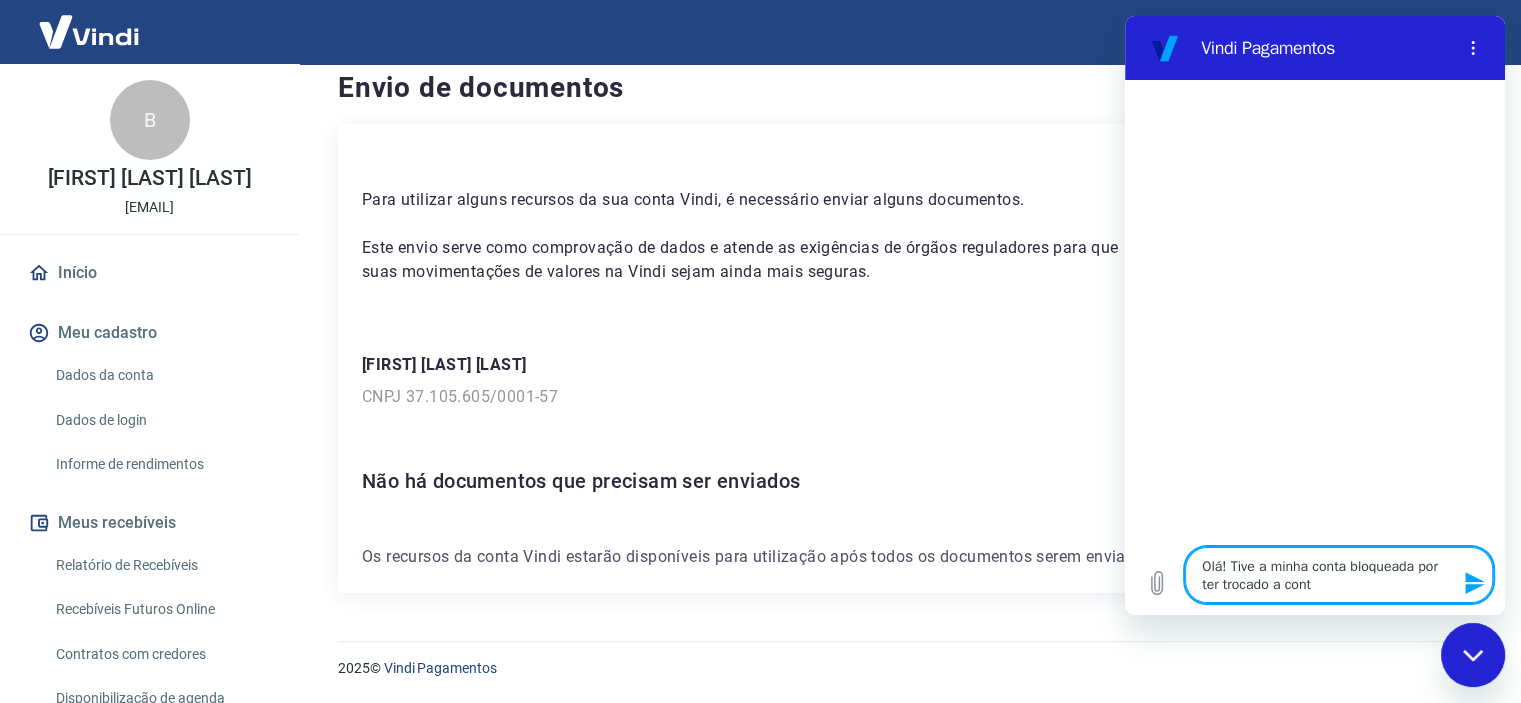 type on "x" 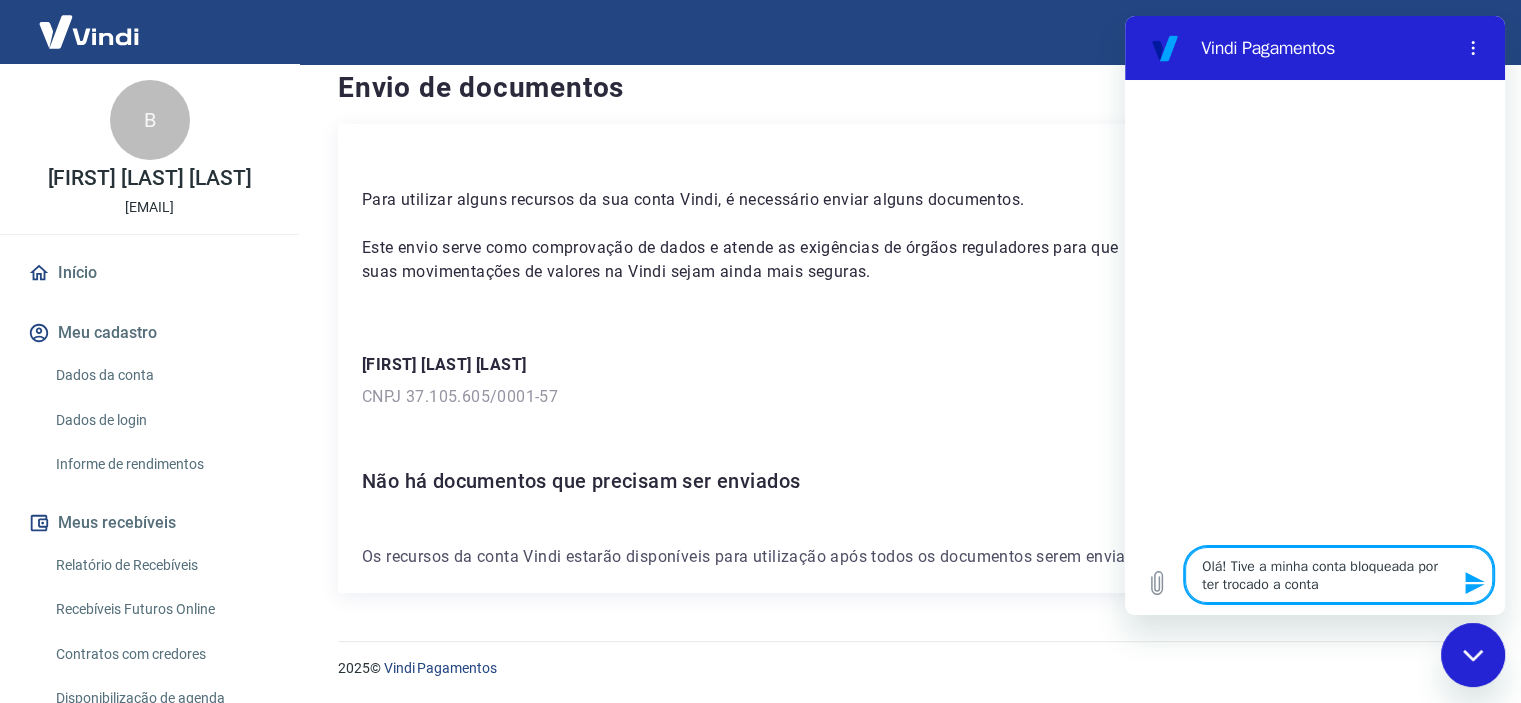 type on "Olá! Tive a minha conta bloqueada por ter trocado a conta" 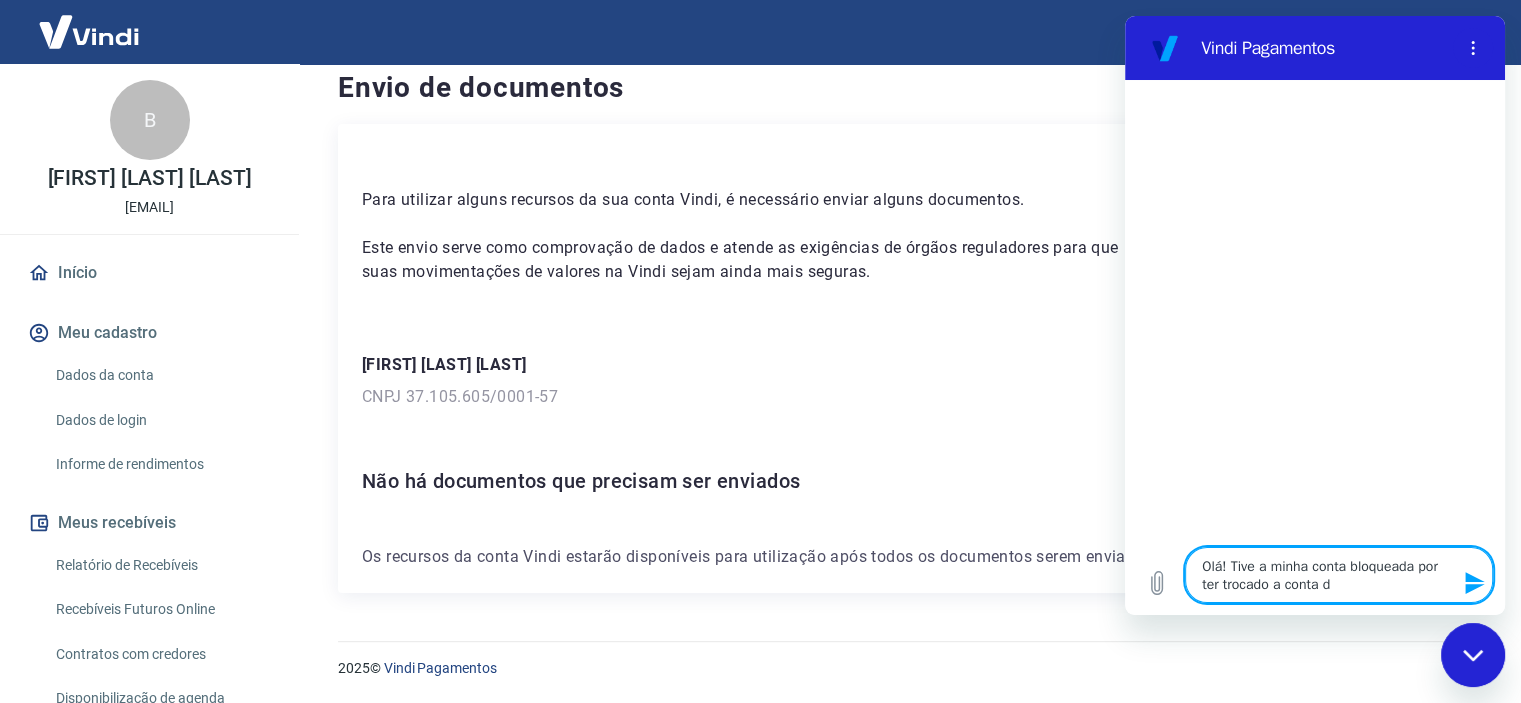type on "Olá! Tive a minha conta bloqueada por ter trocado a conta de" 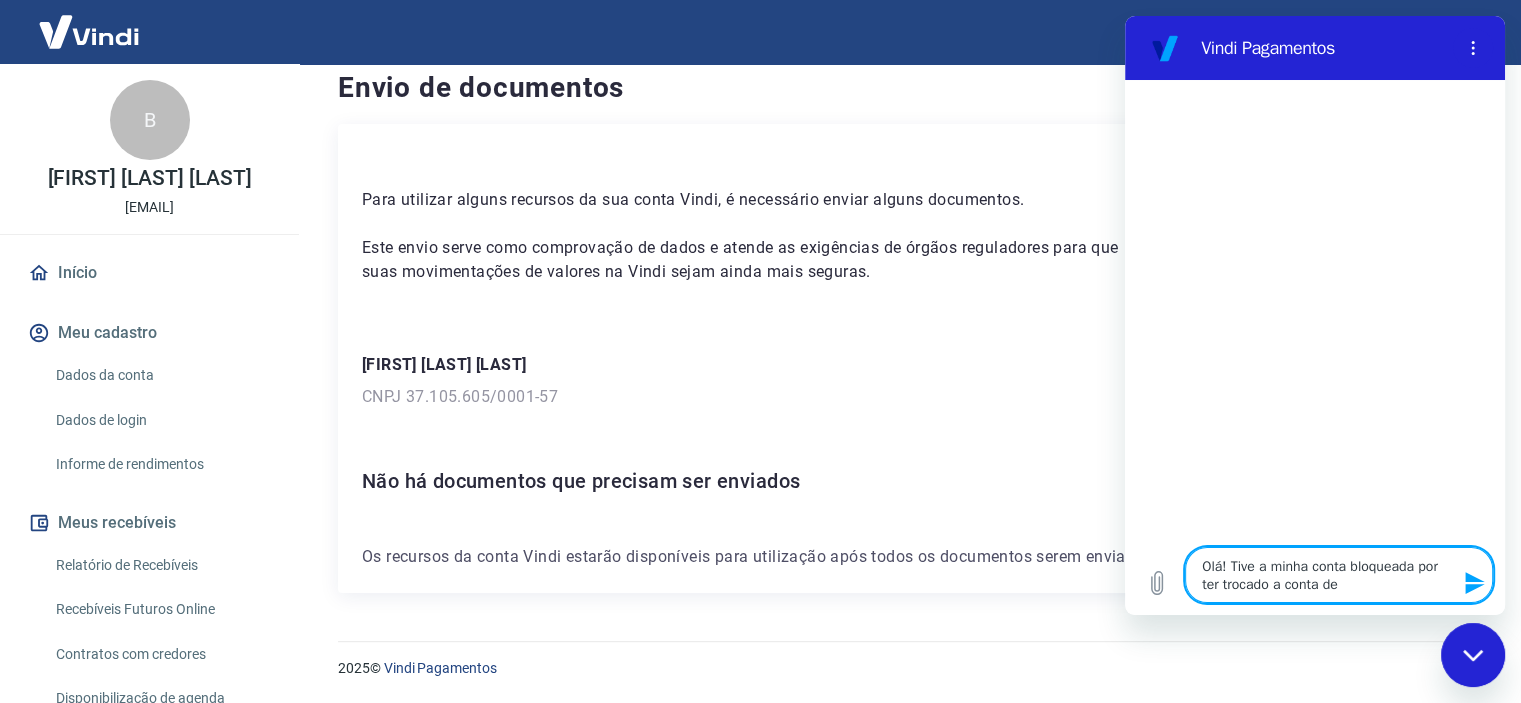 type on "Olá! Tive a minha conta bloqueada por ter trocado a conta de" 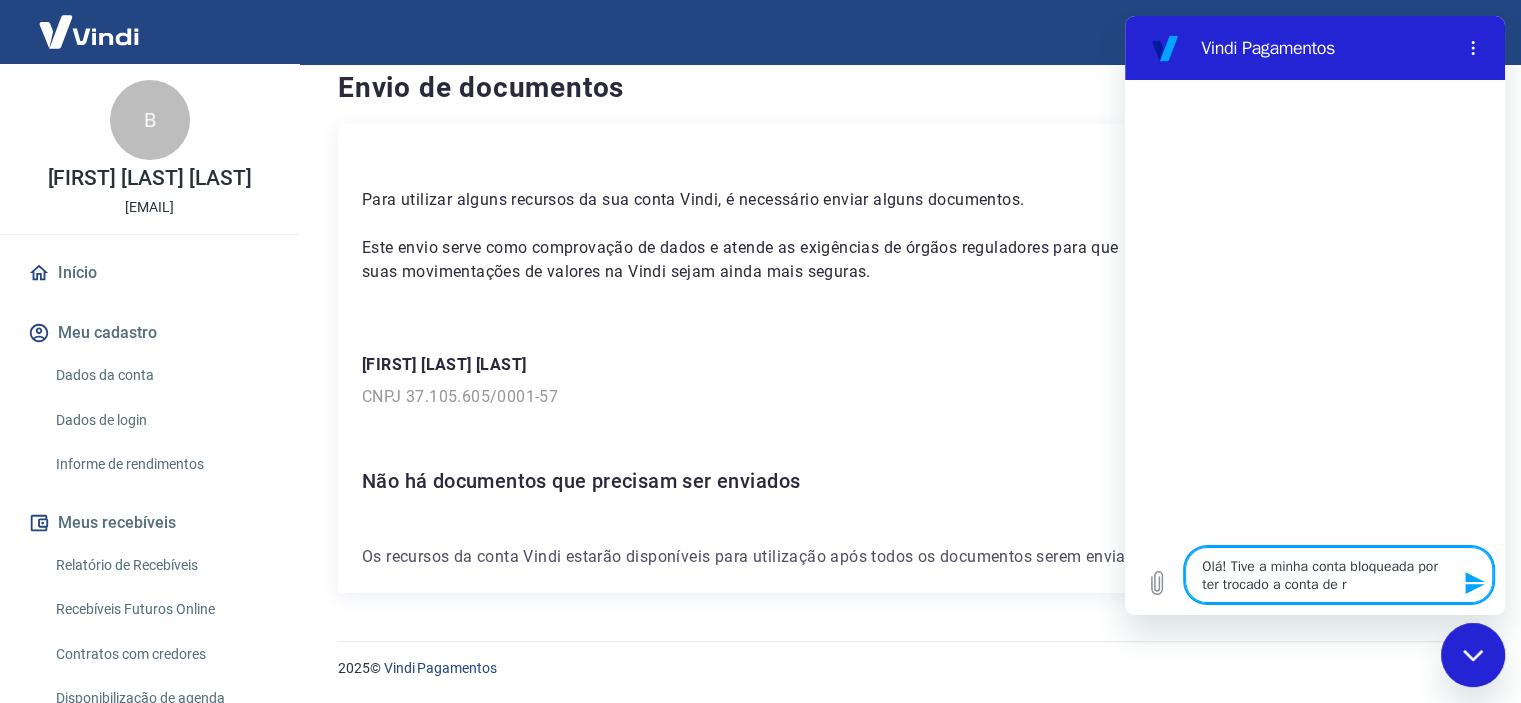 type on "Olá! Tive a minha conta bloqueada por ter trocado a conta de re" 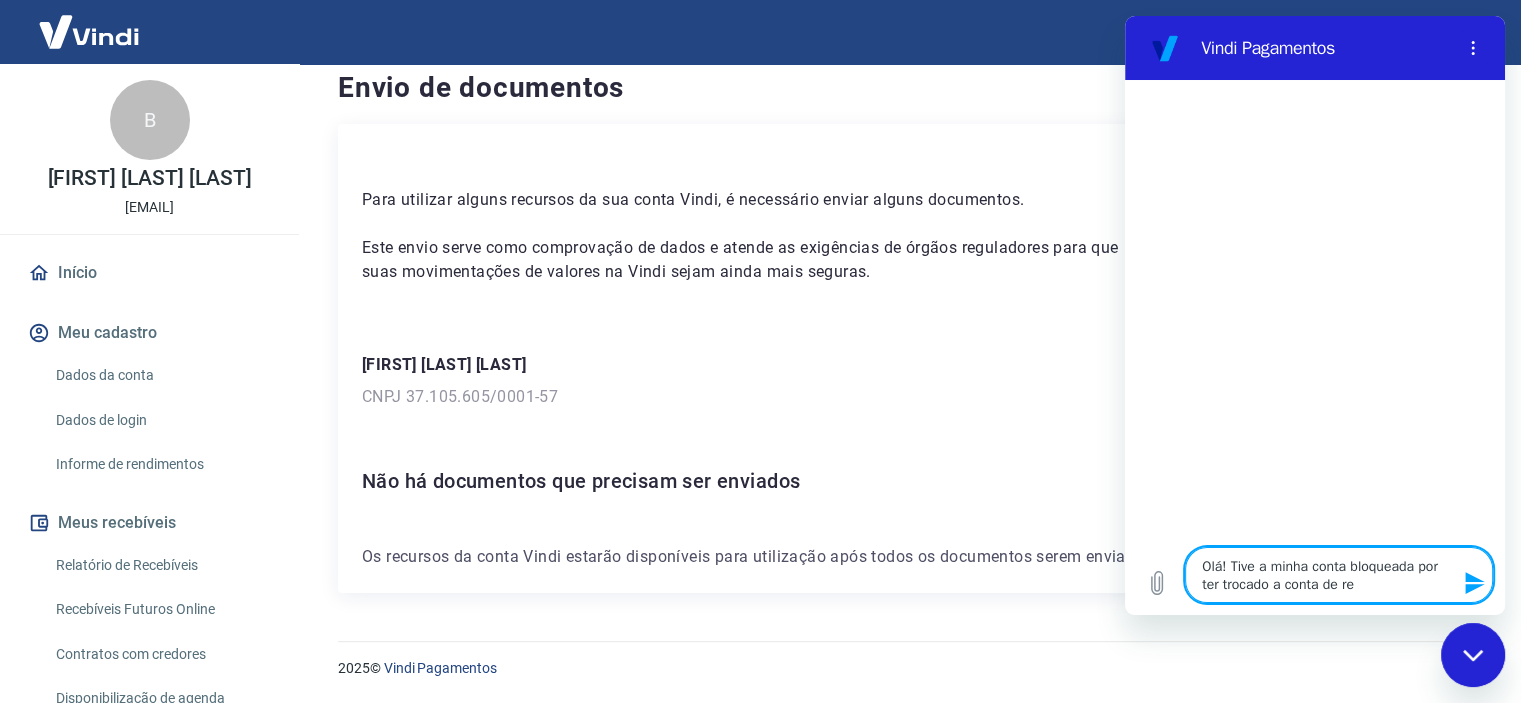 type on "Olá! Tive a minha conta bloqueada por ter trocado a conta de res" 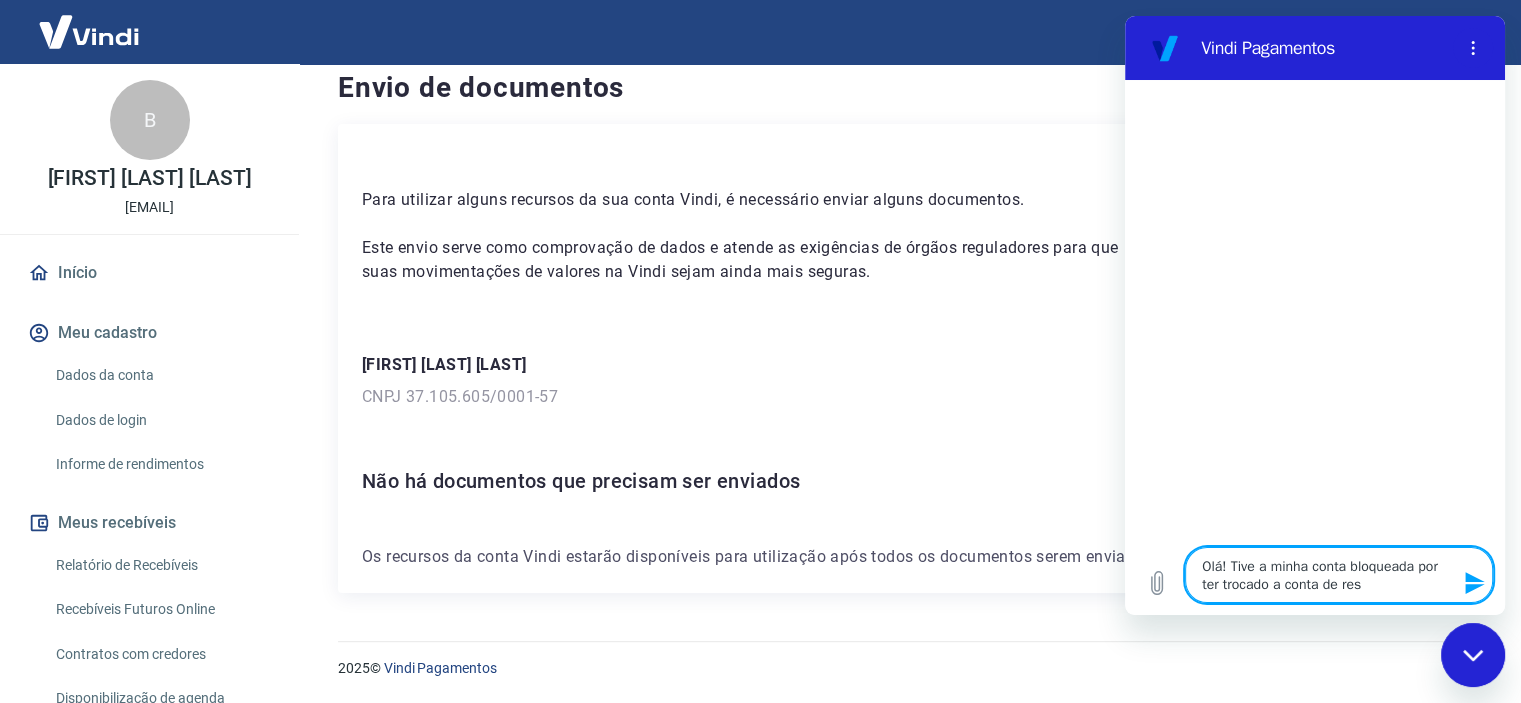 type on "Olá! Tive a minha conta bloqueada por ter trocado a conta de resg" 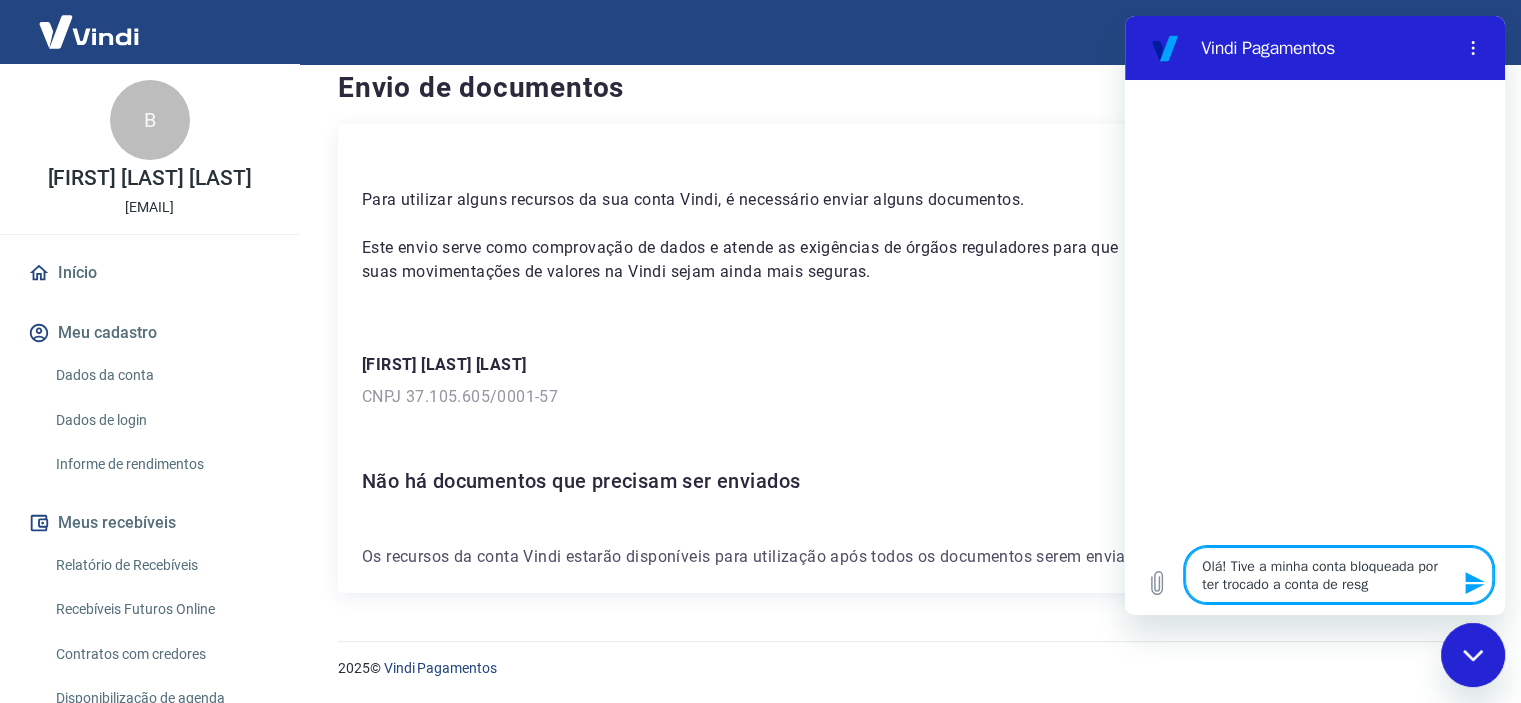 type on "Olá! Tive a minha conta bloqueada por ter trocado a conta de resga" 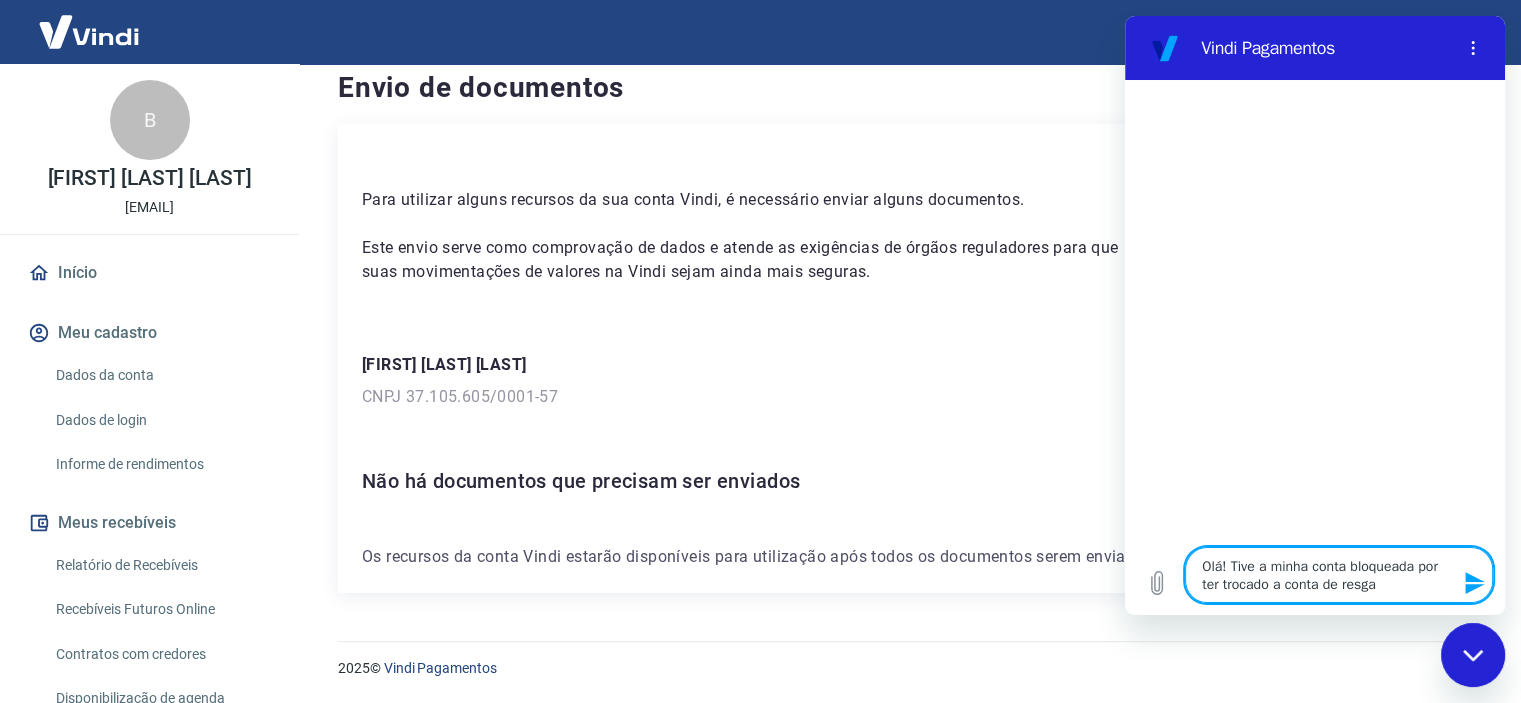 type on "Olá! Tive a minha conta bloqueada por ter trocado a conta de resgat" 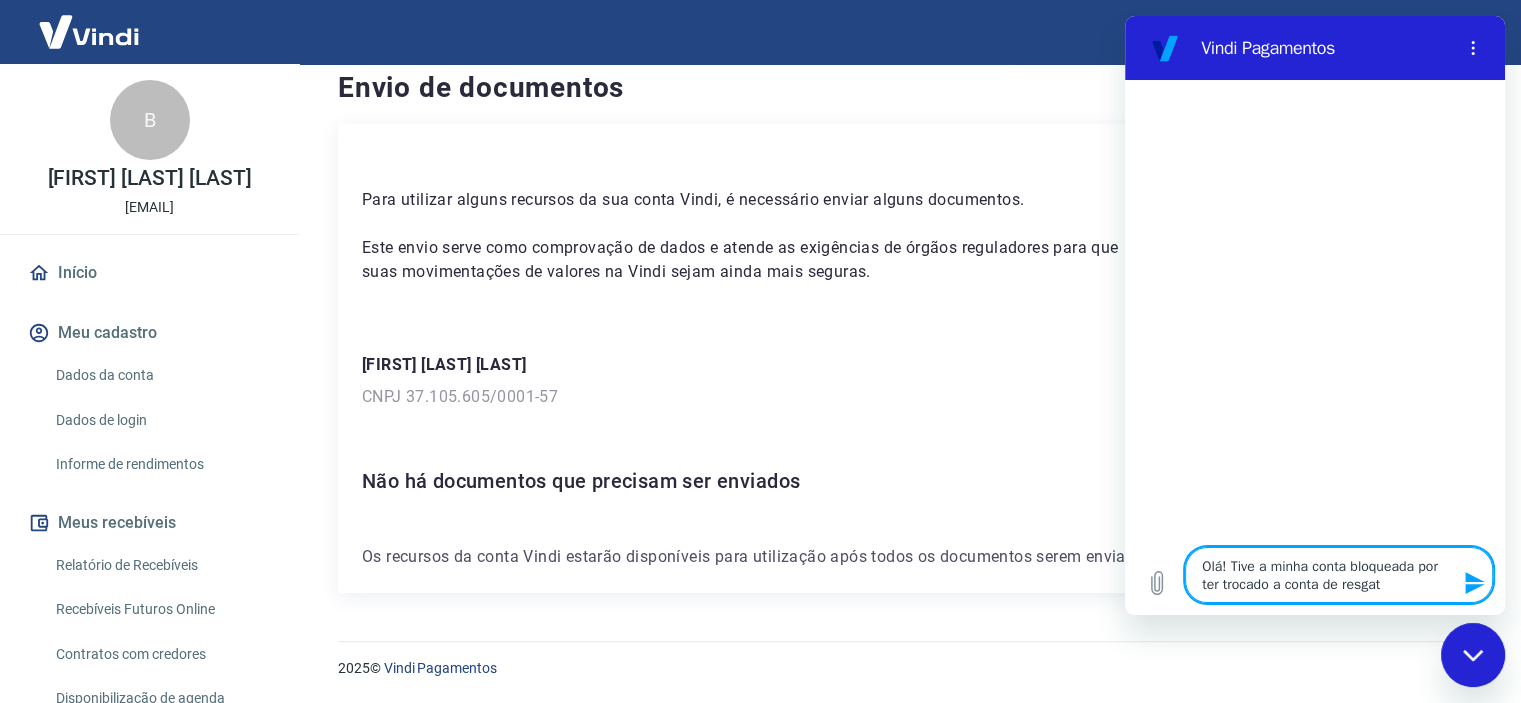 type on "Olá! Tive a minha conta bloqueada por ter trocado a conta de resgate" 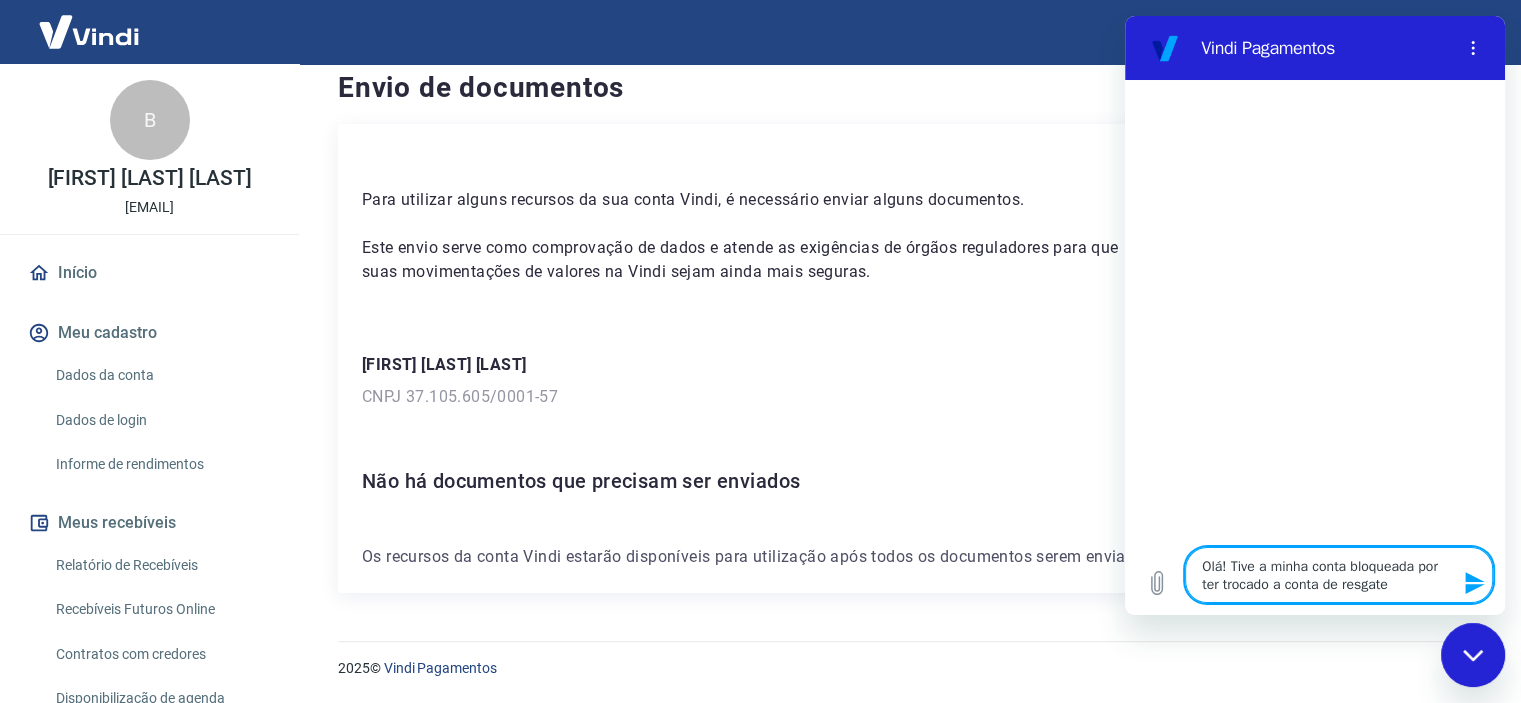 type on "Olá! Tive a minha conta bloqueada por ter trocado a conta de resgate" 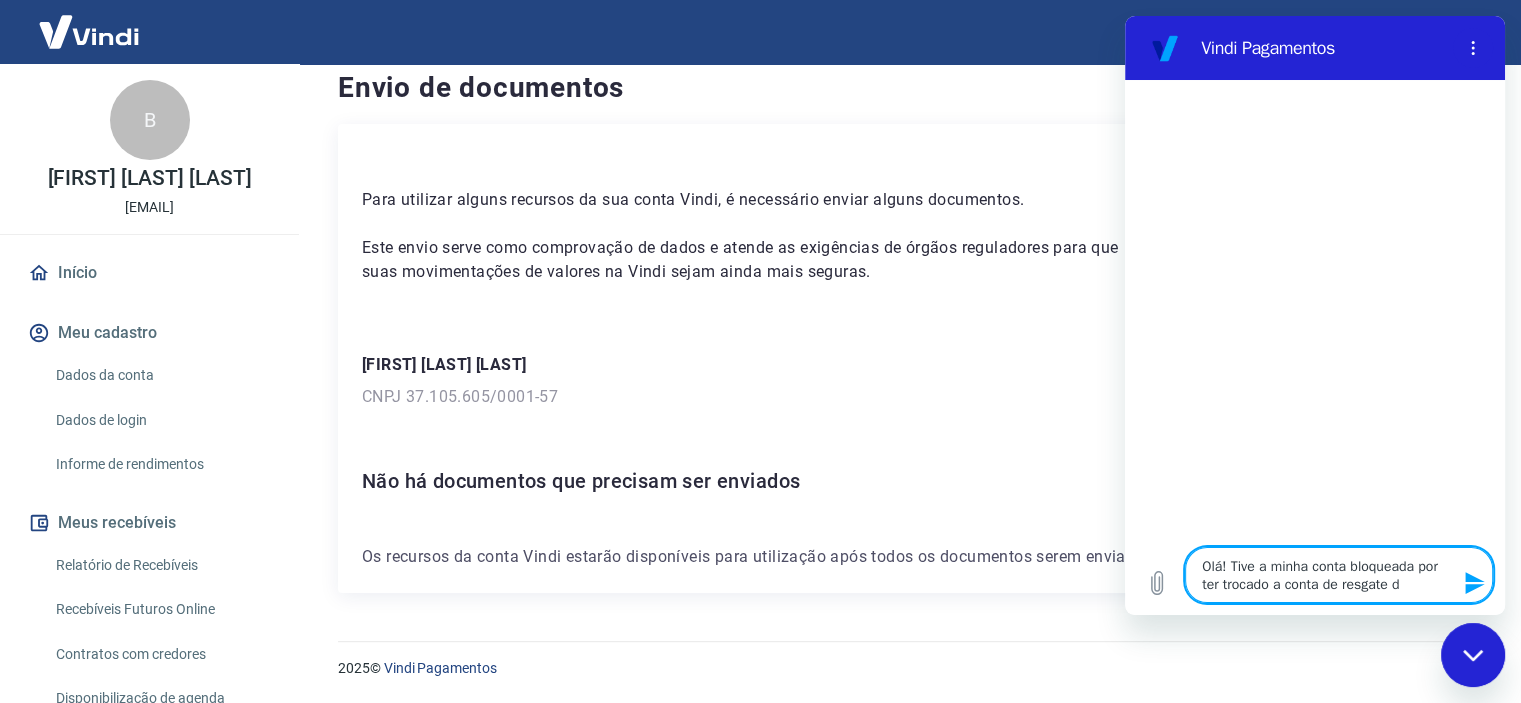 type on "Olá! Tive a minha conta bloqueada por ter trocado a conta de resgate de" 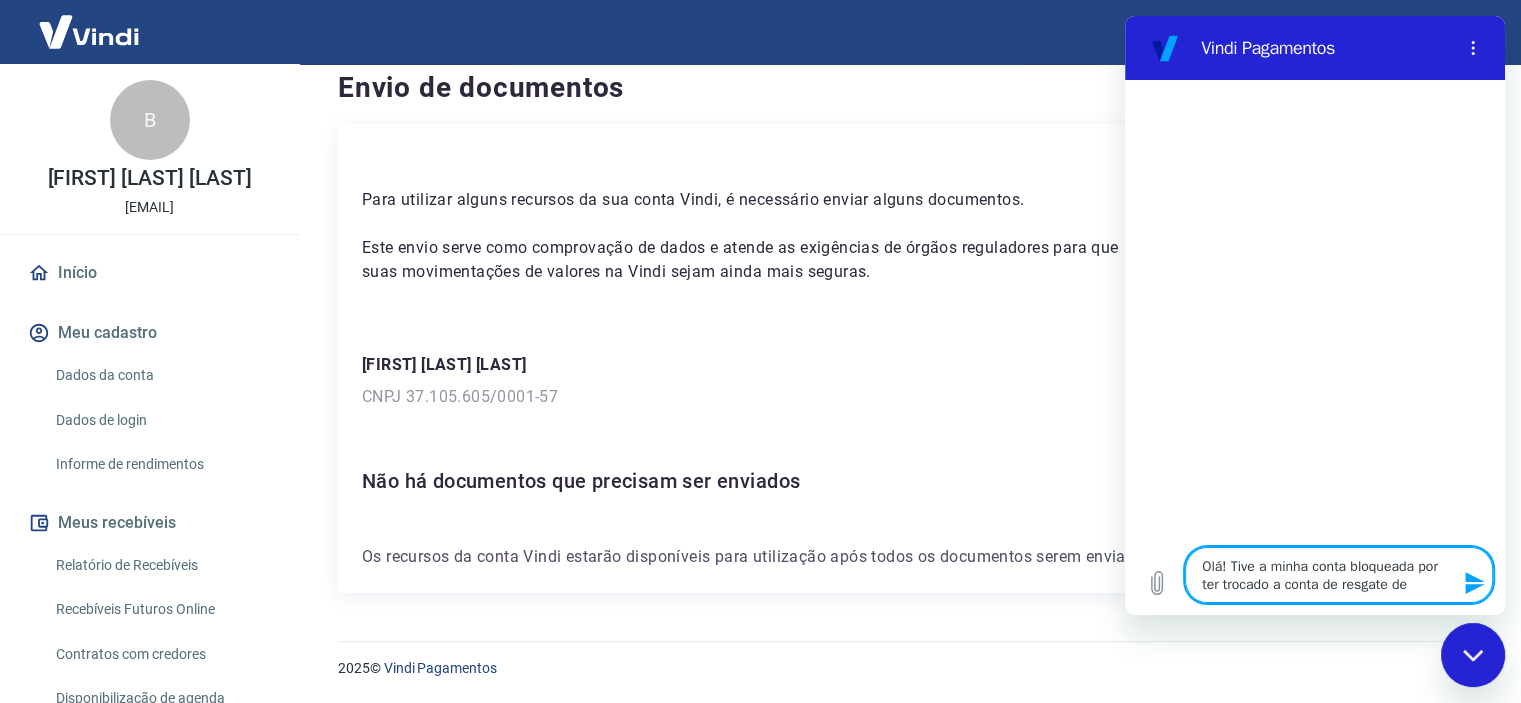 type on "Olá! Tive a minha conta bloqueada por ter trocado a conta de resgate de" 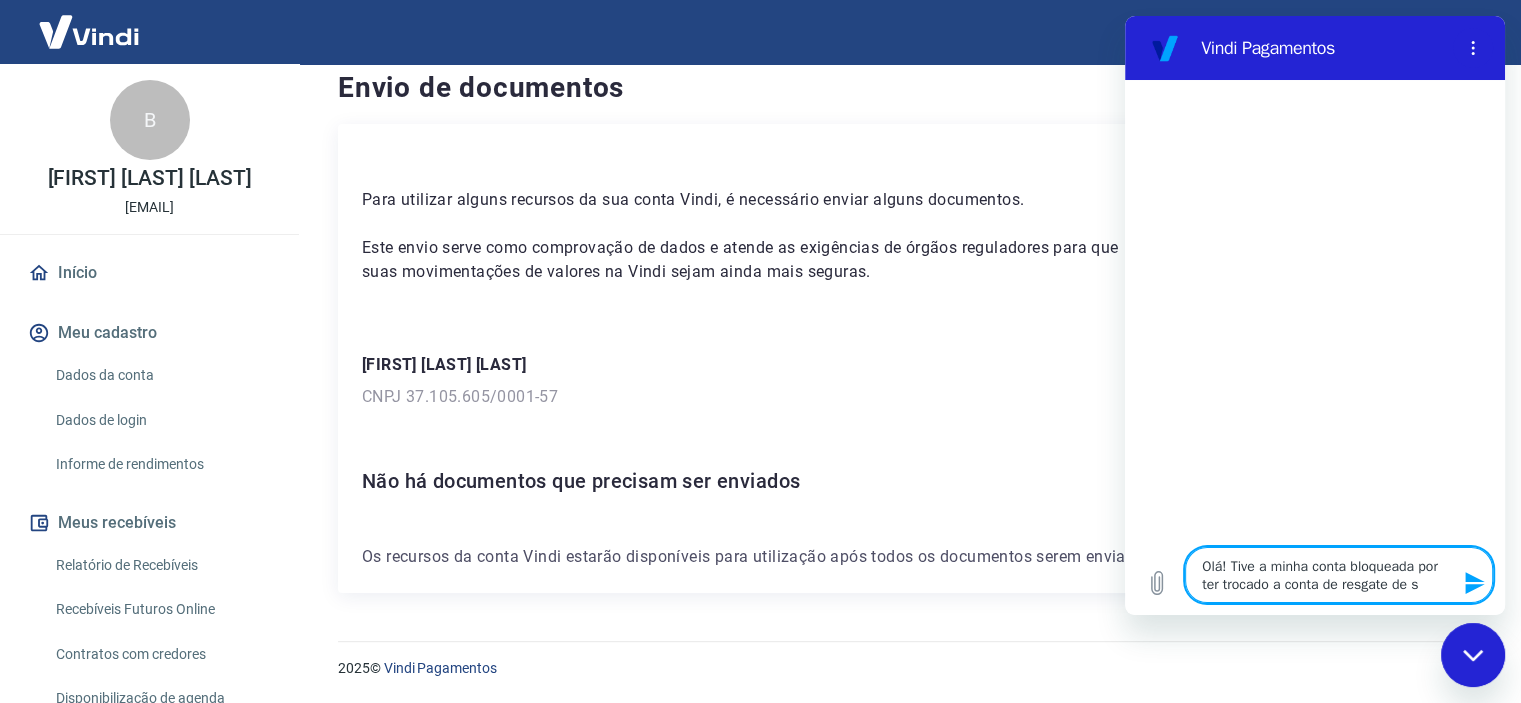 type on "Olá! Tive a minha conta bloqueada por ter trocado a conta de resgate de sa" 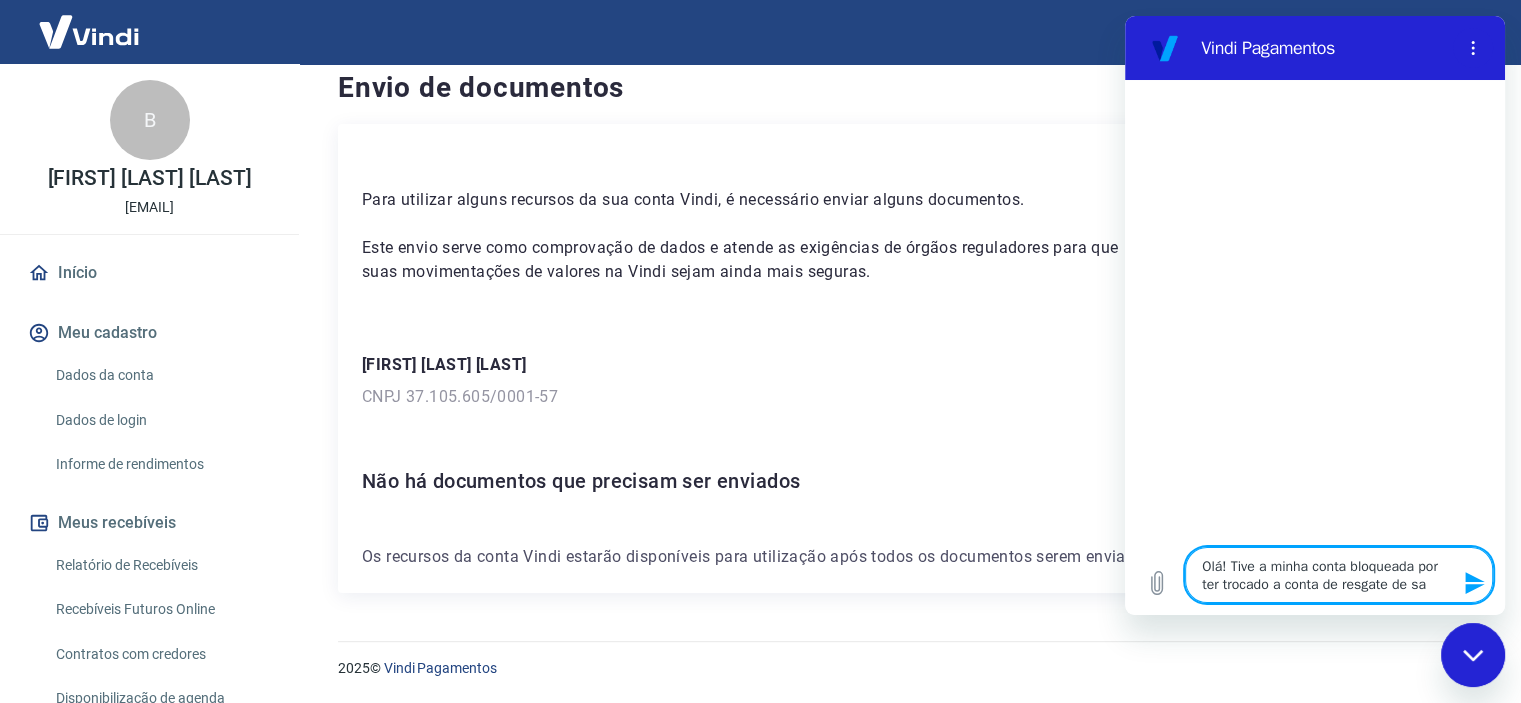 type on "Olá! Tive a minha conta bloqueada por ter trocado a conta de resgate de sal" 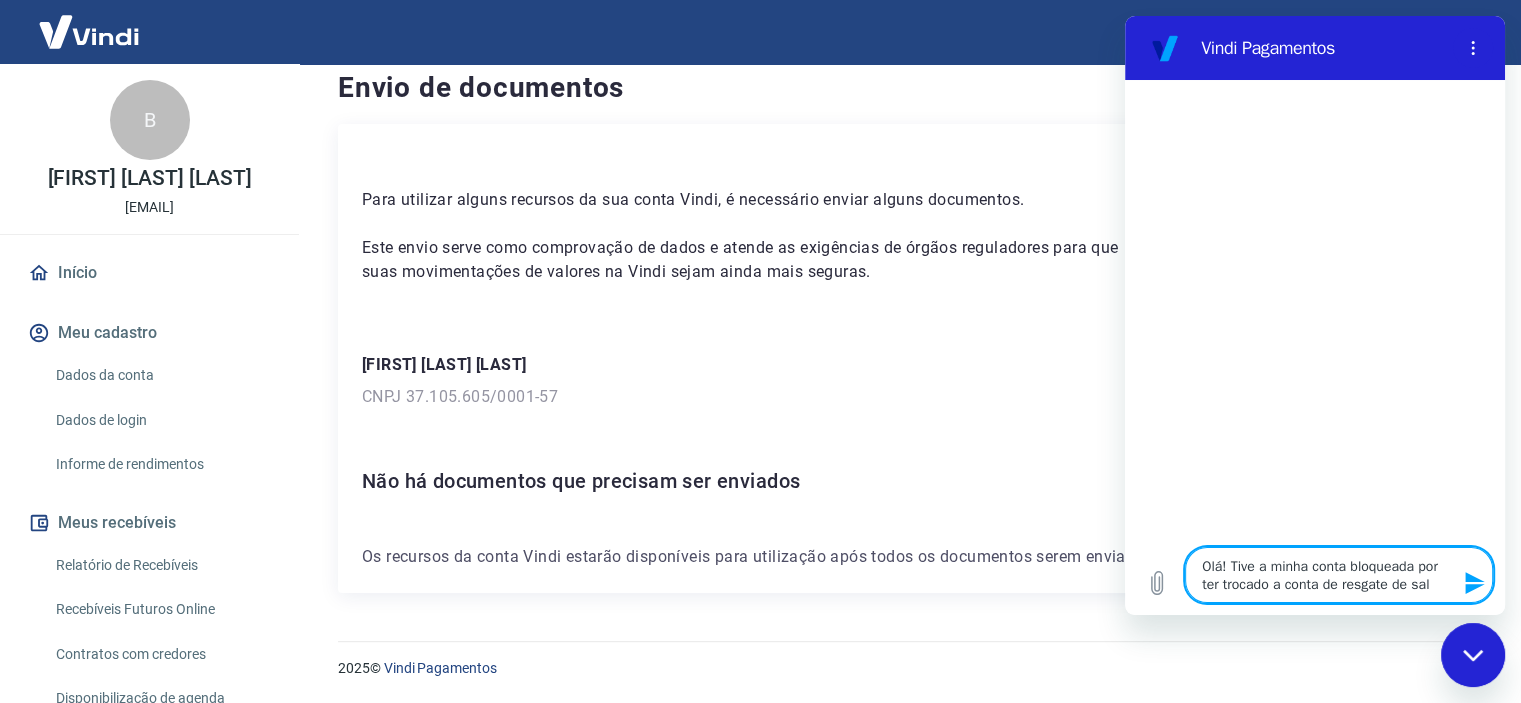 type on "Olá! Tive a minha conta bloqueada por ter trocado a conta de resgate de sald" 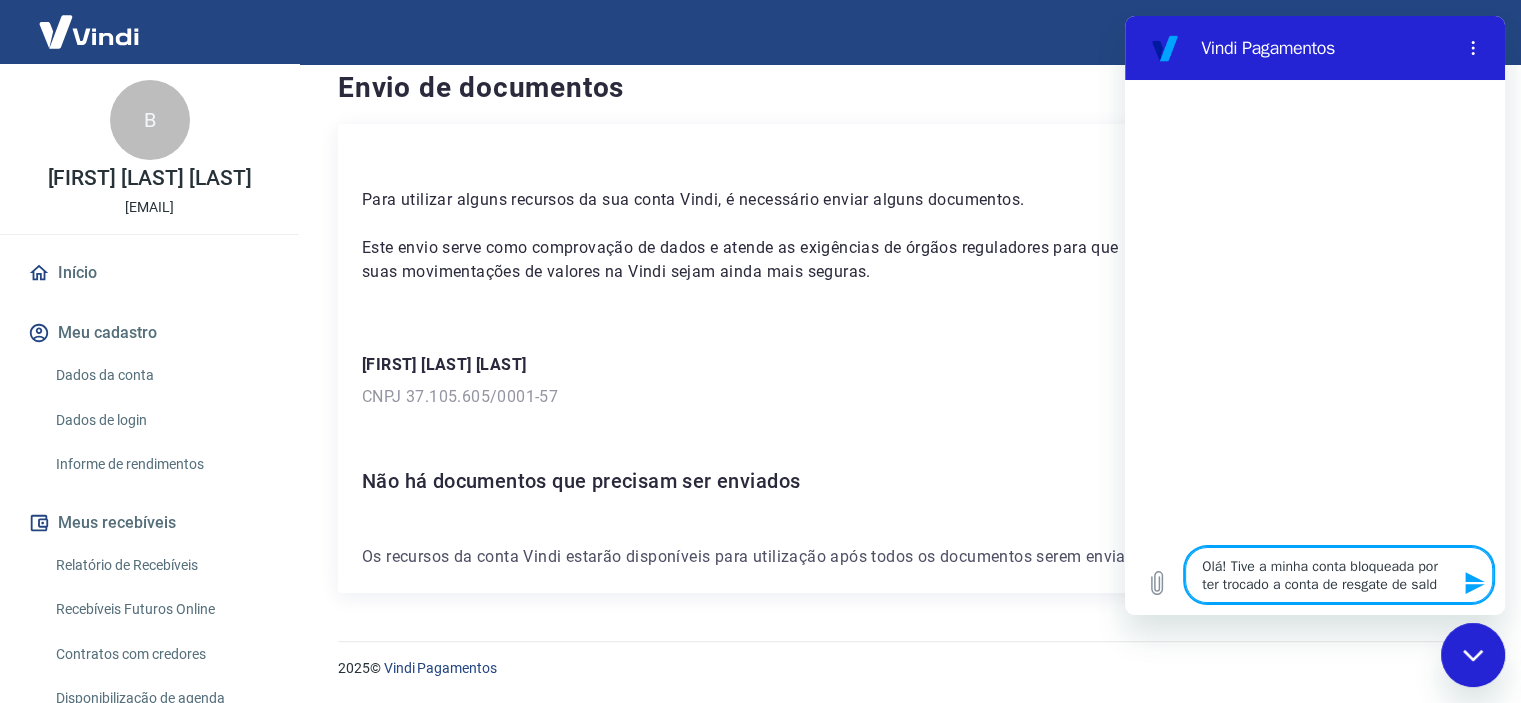 type on "Olá! Tive a minha conta bloqueada por ter trocado a conta de resgate de saldo" 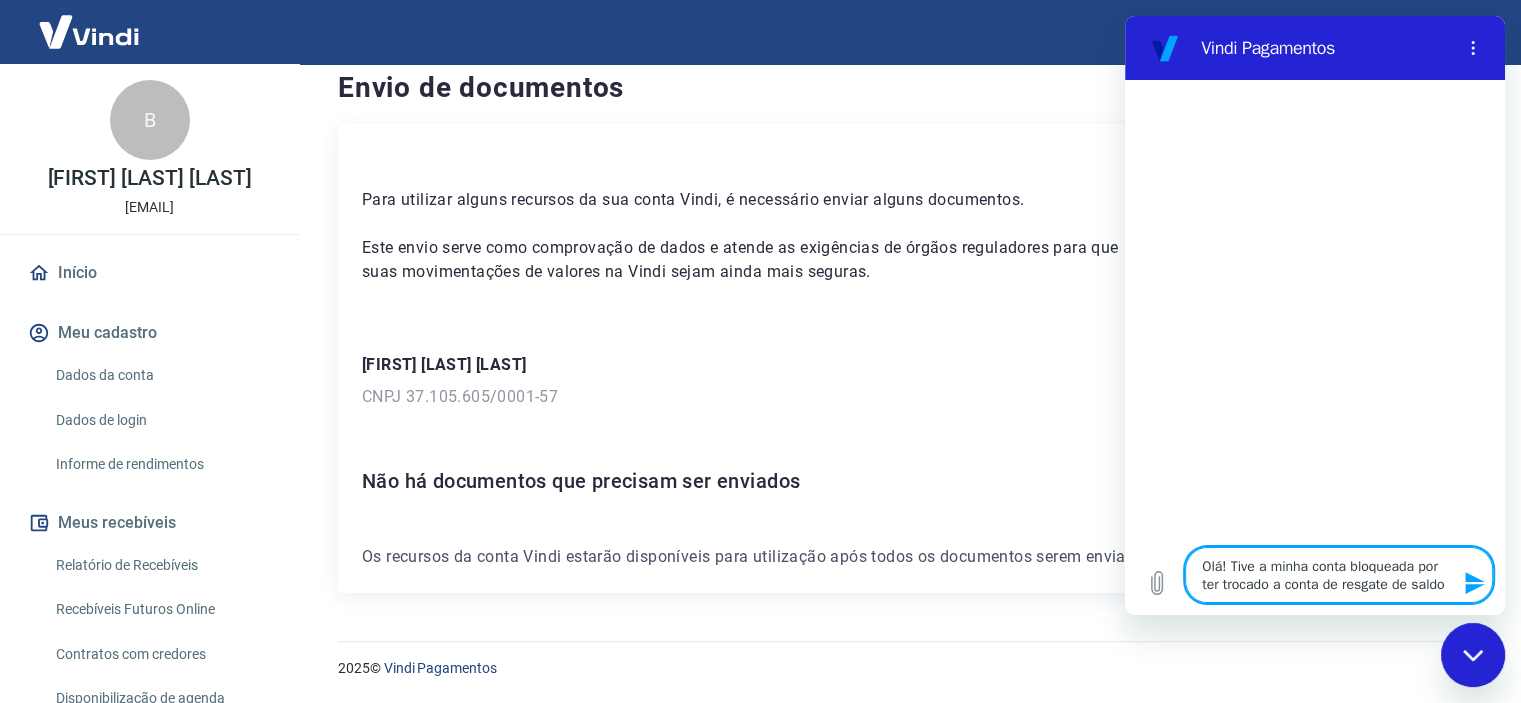 type on "Olá! Tive a minha conta bloqueada por ter trocado a conta de resgate de saldo" 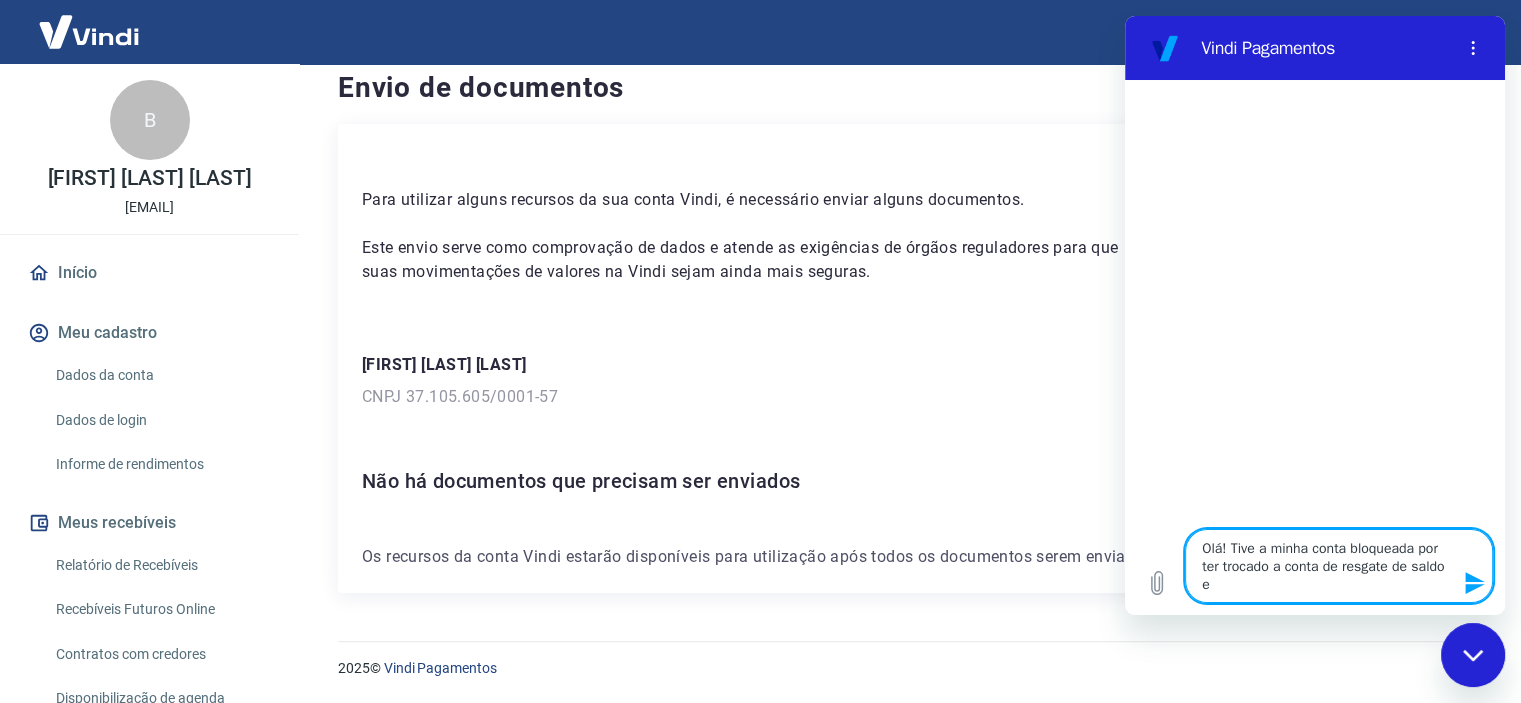 type on "Olá! Tive a minha conta bloqueada por ter trocado a conta de resgate de saldo e" 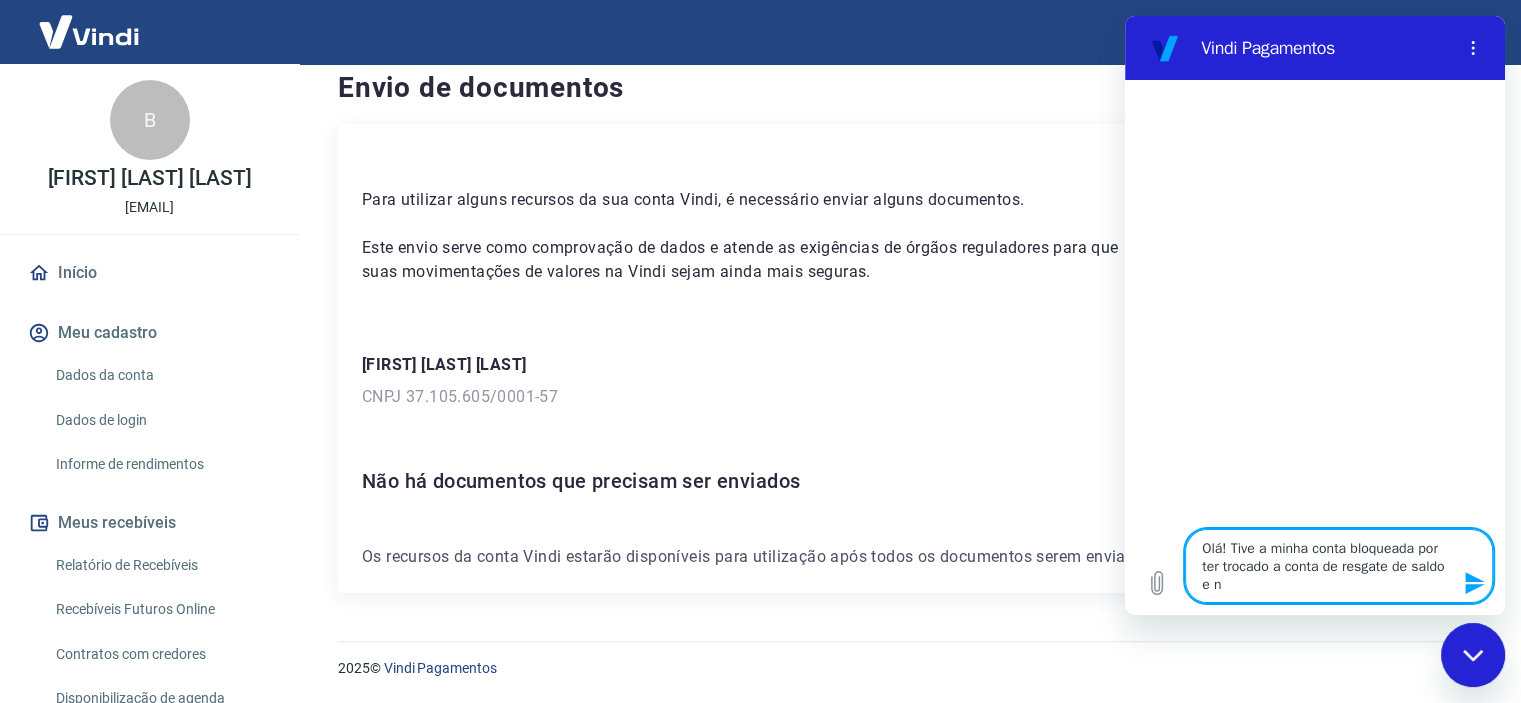 type on "Olá! Tive a minha conta bloqueada por ter trocado a conta de resgate de saldo e no" 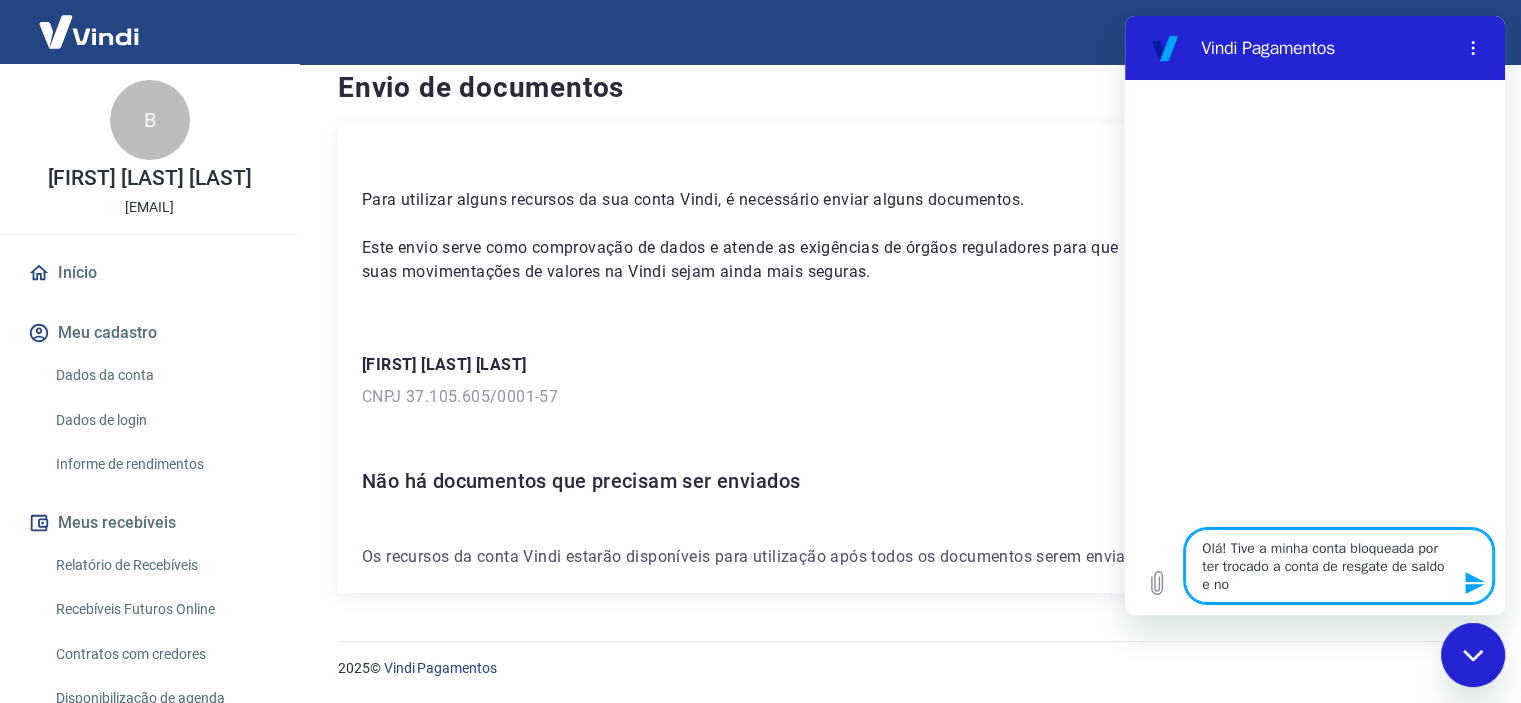 type on "Olá! Tive a minha conta bloqueada por ter trocado a conta de resgate de saldo e n" 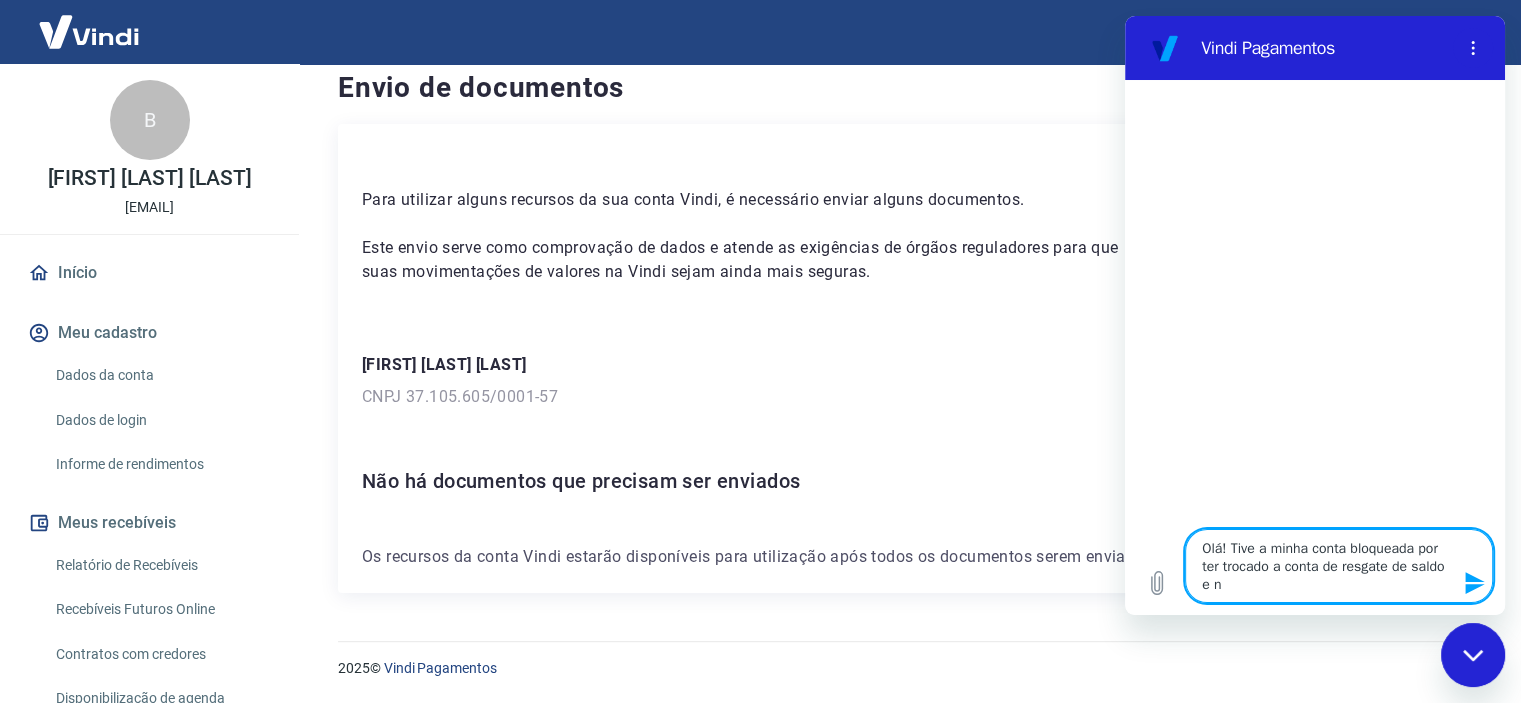type on "Olá! Tive a minha conta bloqueada por ter trocado a conta de resgate de saldo e nã" 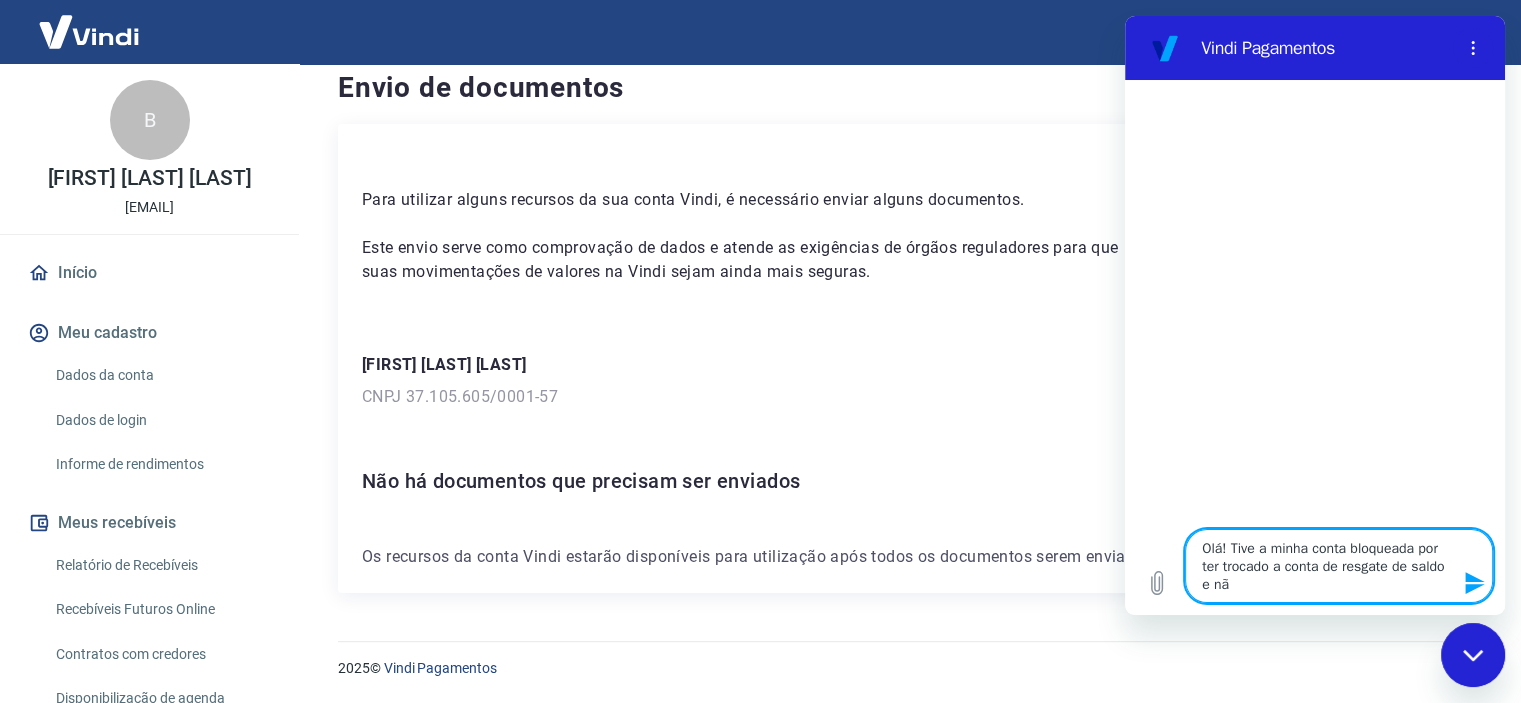 type on "Olá! Tive a minha conta bloqueada por ter trocado a conta de resgate de saldo e não" 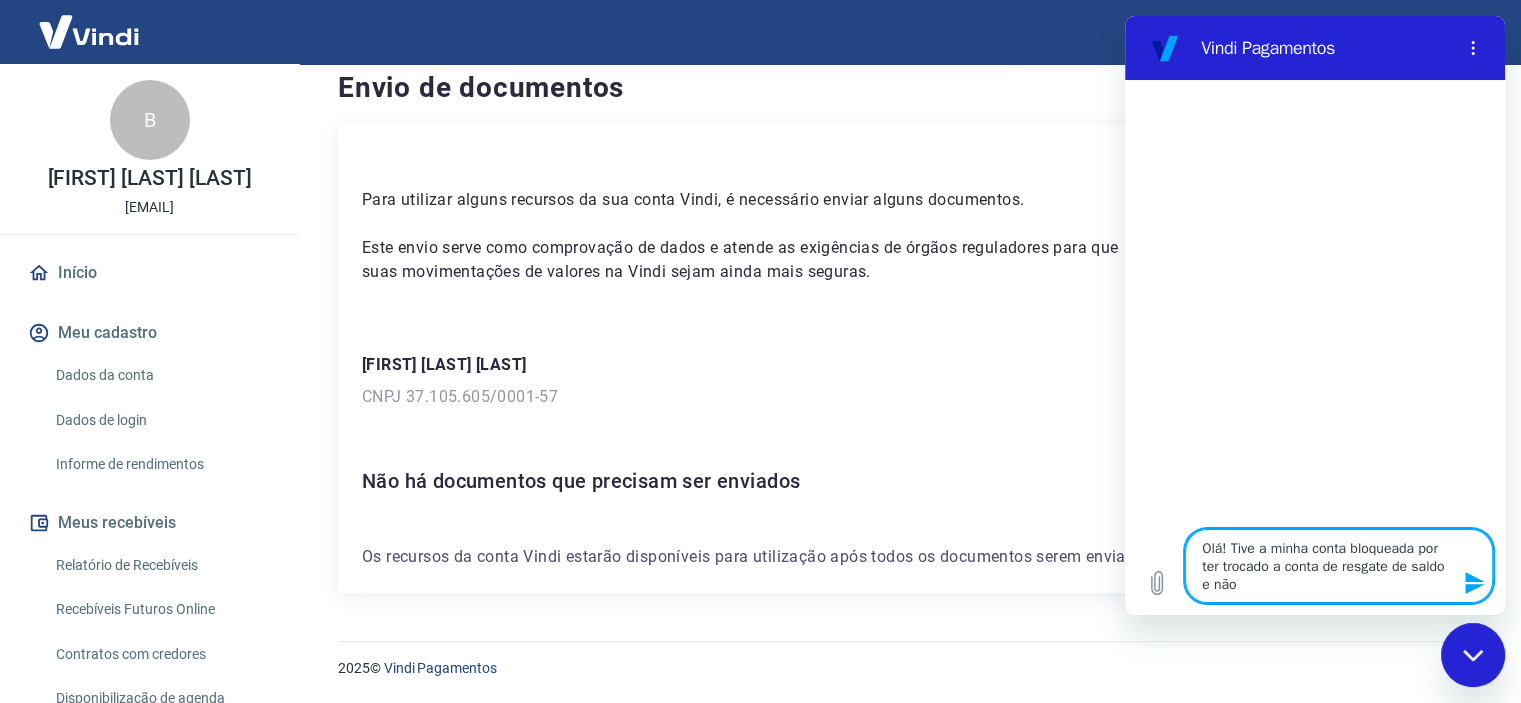 type on "Olá! Tive a minha conta bloqueada por ter trocado a conta de resgate de saldo e não" 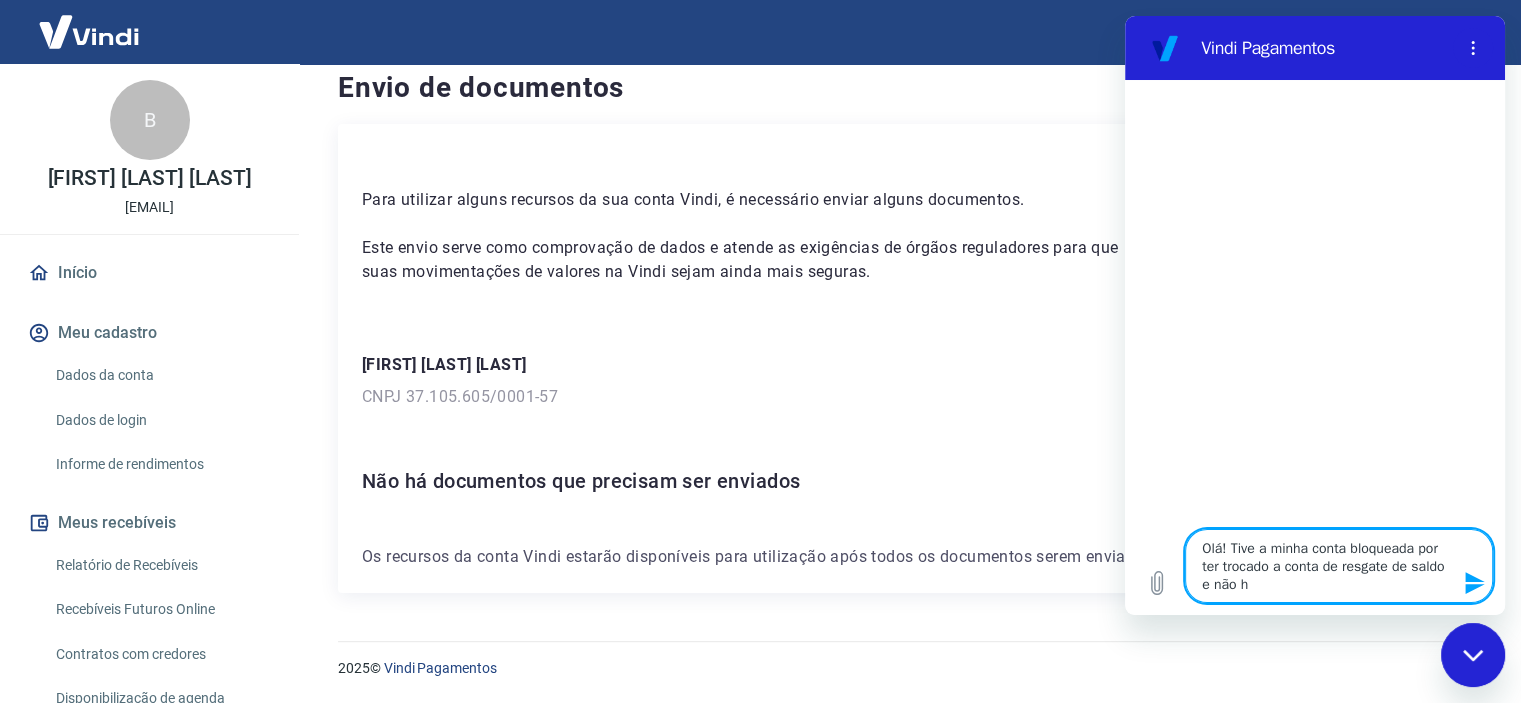 type on "Olá! Tive a minha conta bloqueada por ter trocado a conta de resgate de saldo e não há" 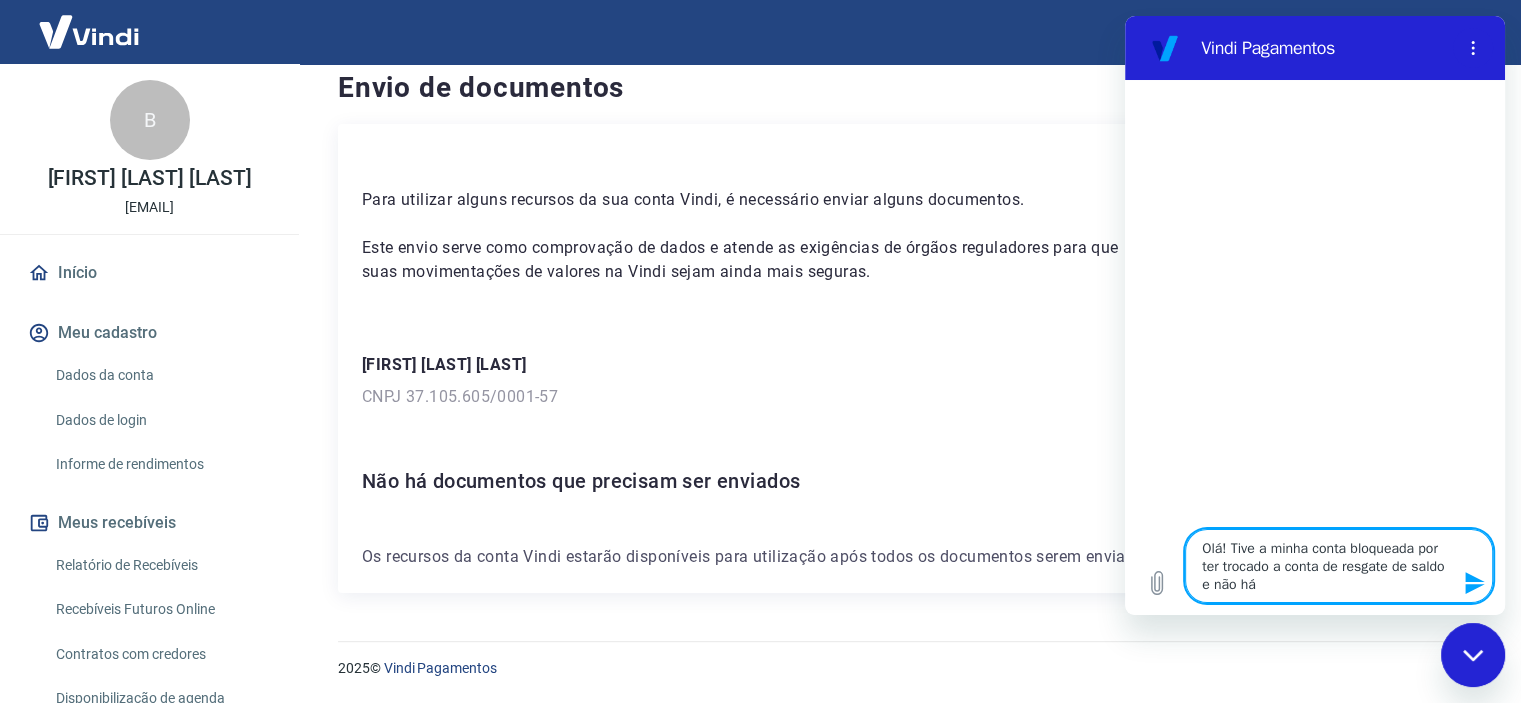 type on "Olá! Tive a minha conta bloqueada por ter trocado a conta de resgate de saldo e não há" 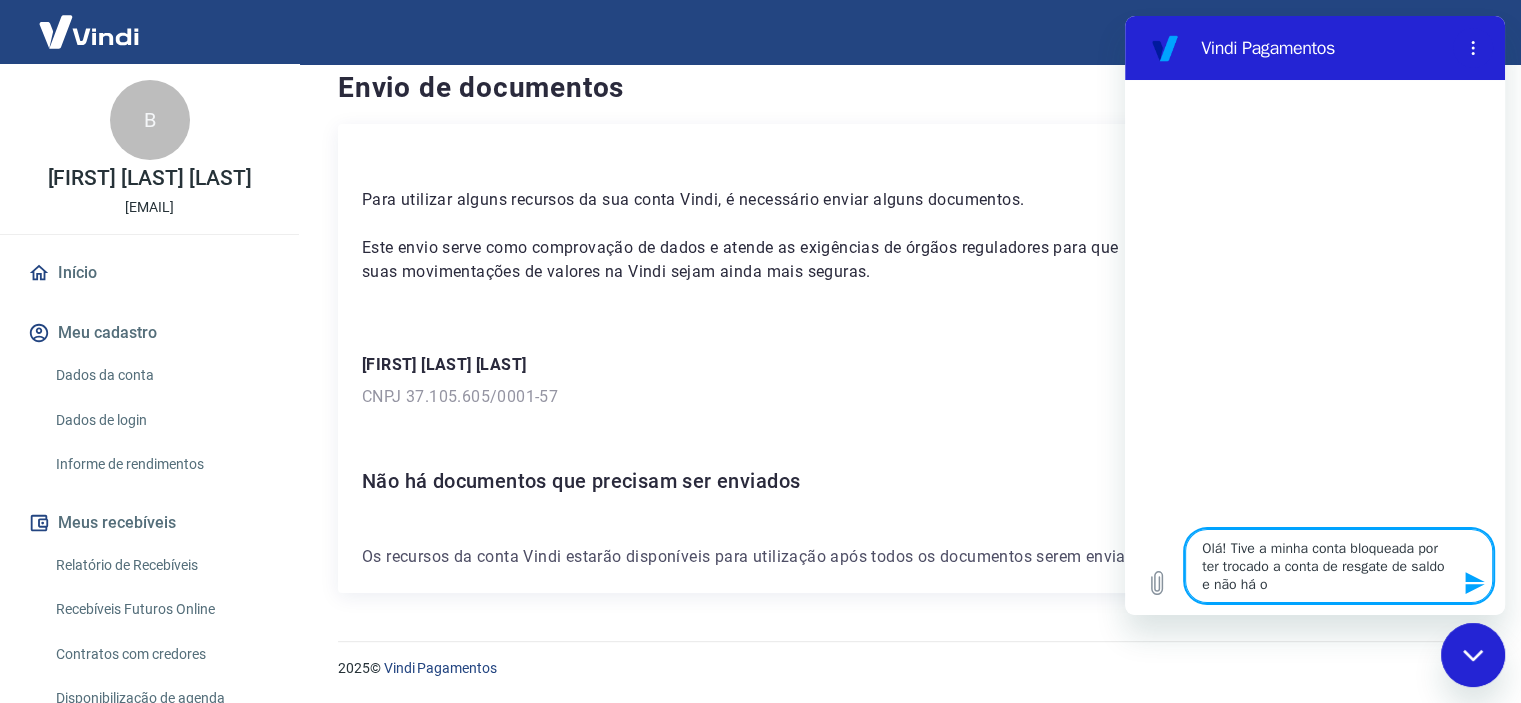 type on "Olá! Tive a minha conta bloqueada por ter trocado a conta de resgate de saldo e não há o" 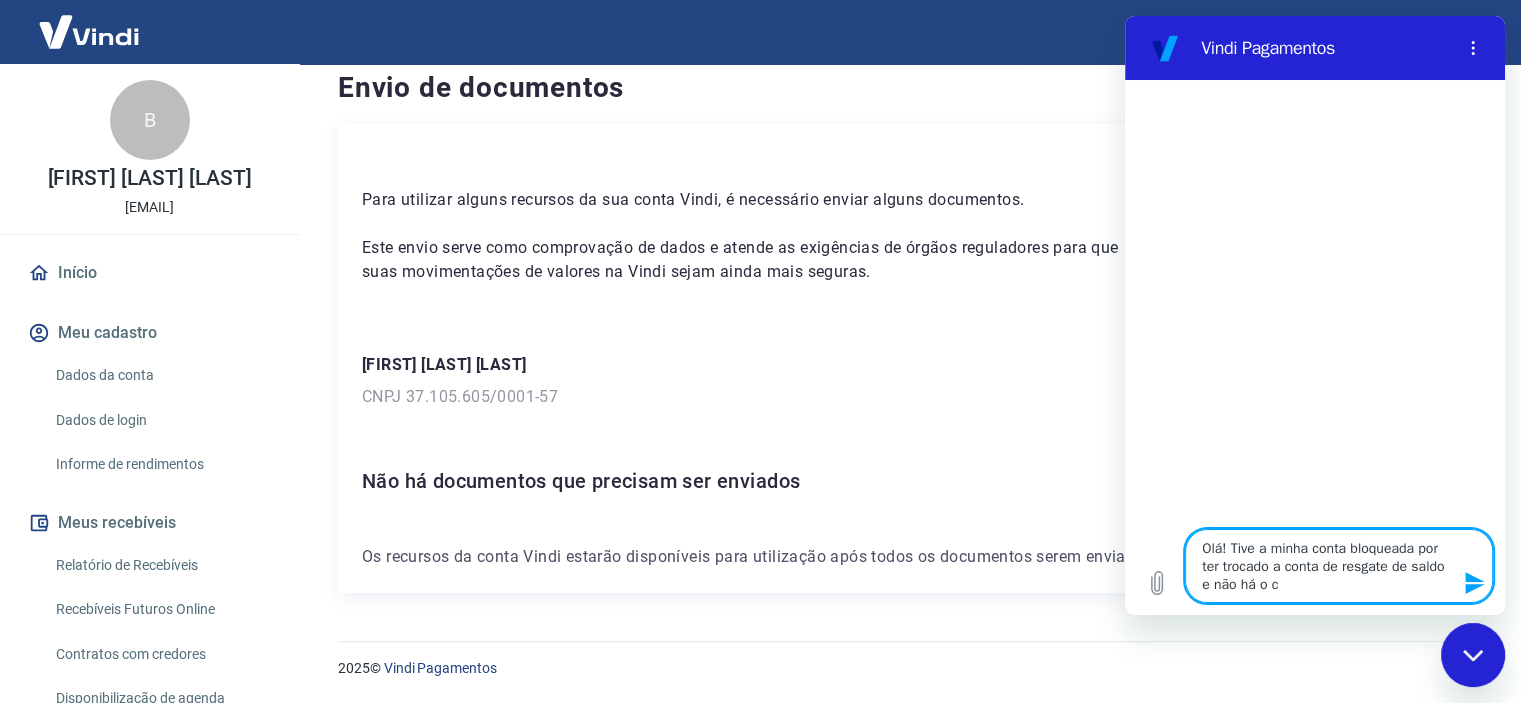 type on "Olá! Tive a minha conta bloqueada por ter trocado a conta de resgate de saldo e não há o ca" 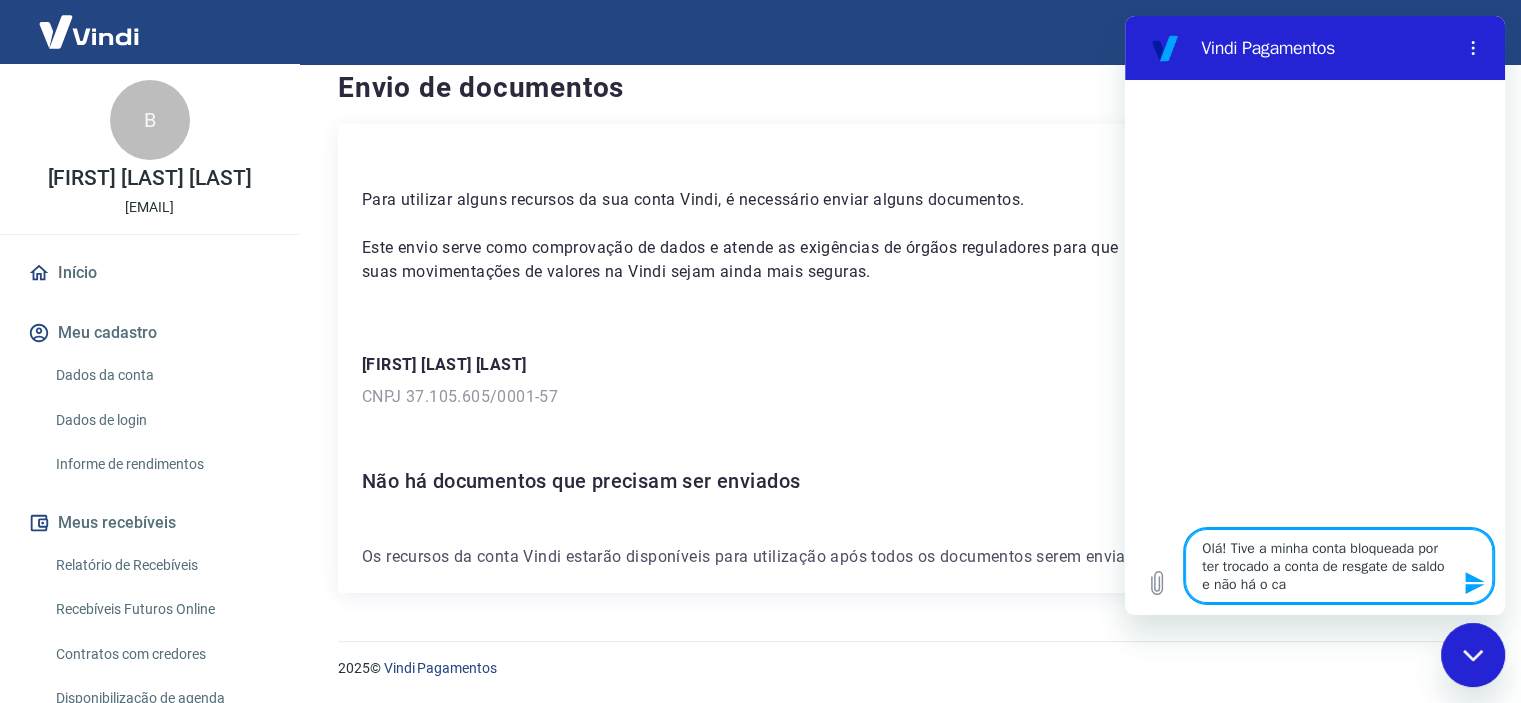 type on "Olá! Tive a minha conta bloqueada por ter trocado a conta de resgate de saldo e não há o cam" 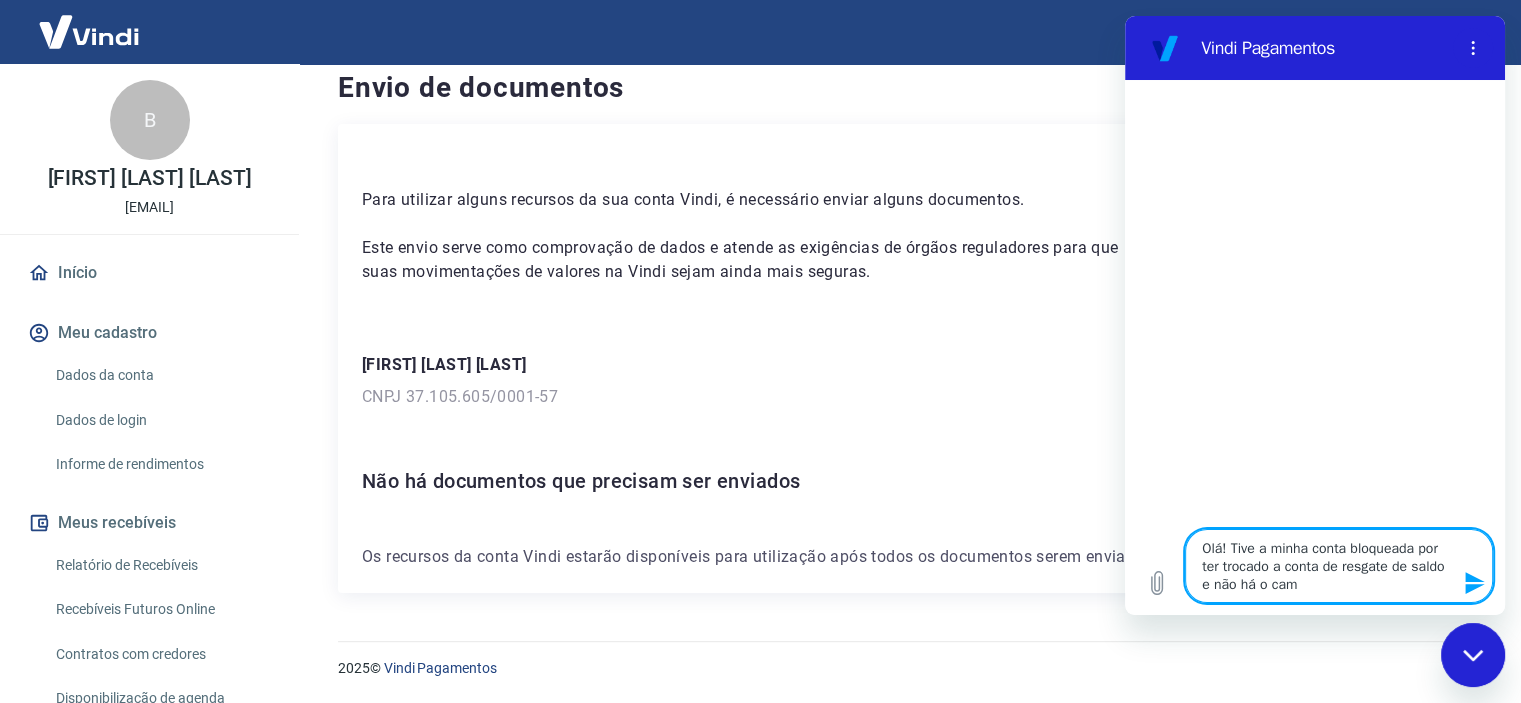 type 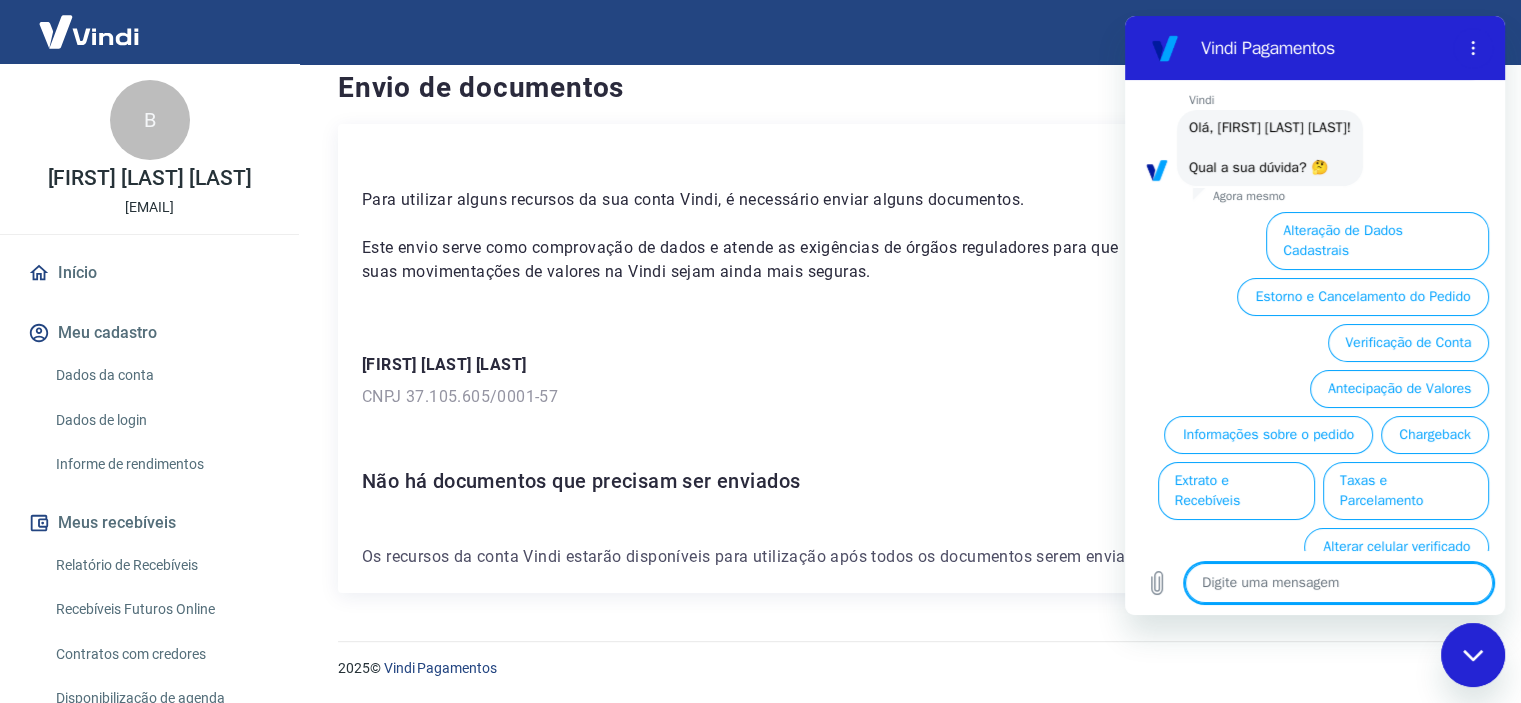 scroll, scrollTop: 158, scrollLeft: 0, axis: vertical 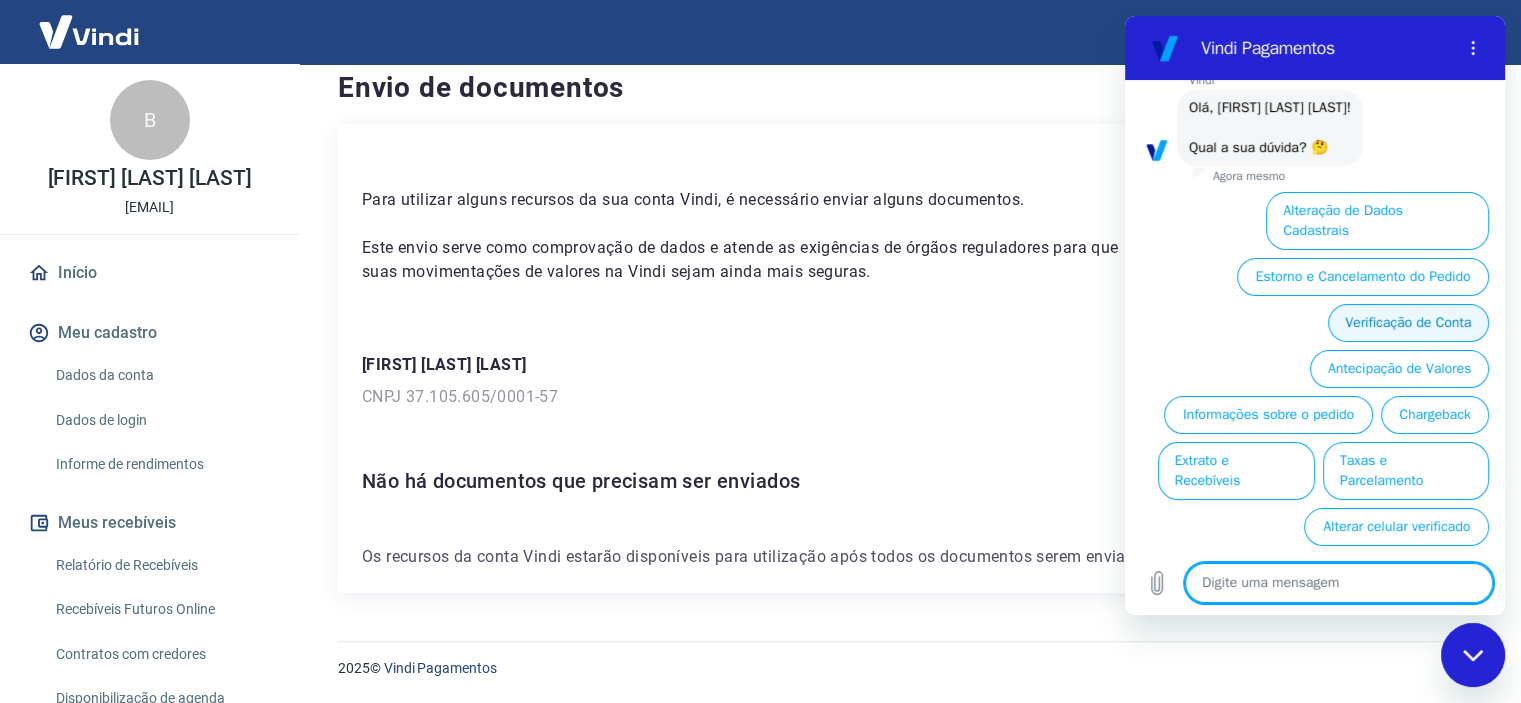 click on "Verificação de Conta" at bounding box center (1408, 323) 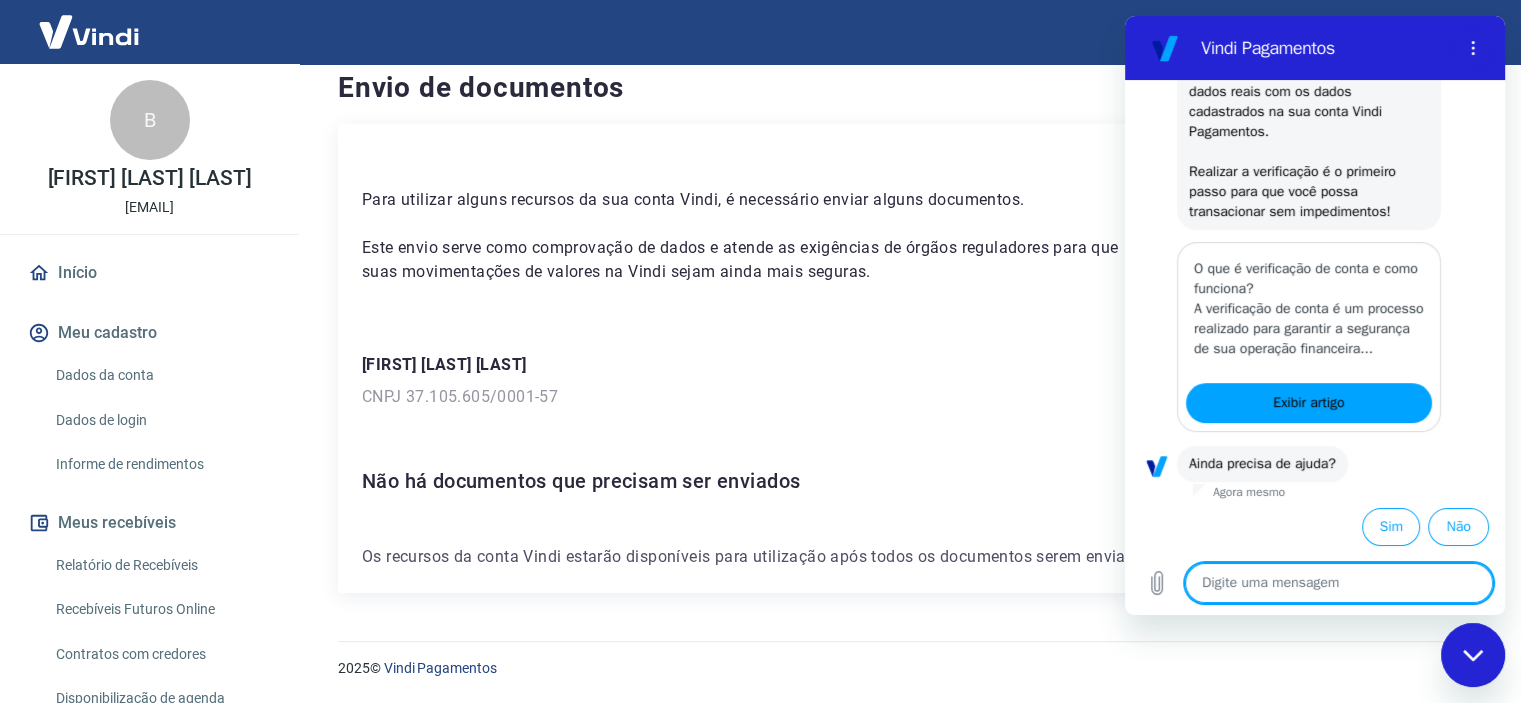 scroll, scrollTop: 404, scrollLeft: 0, axis: vertical 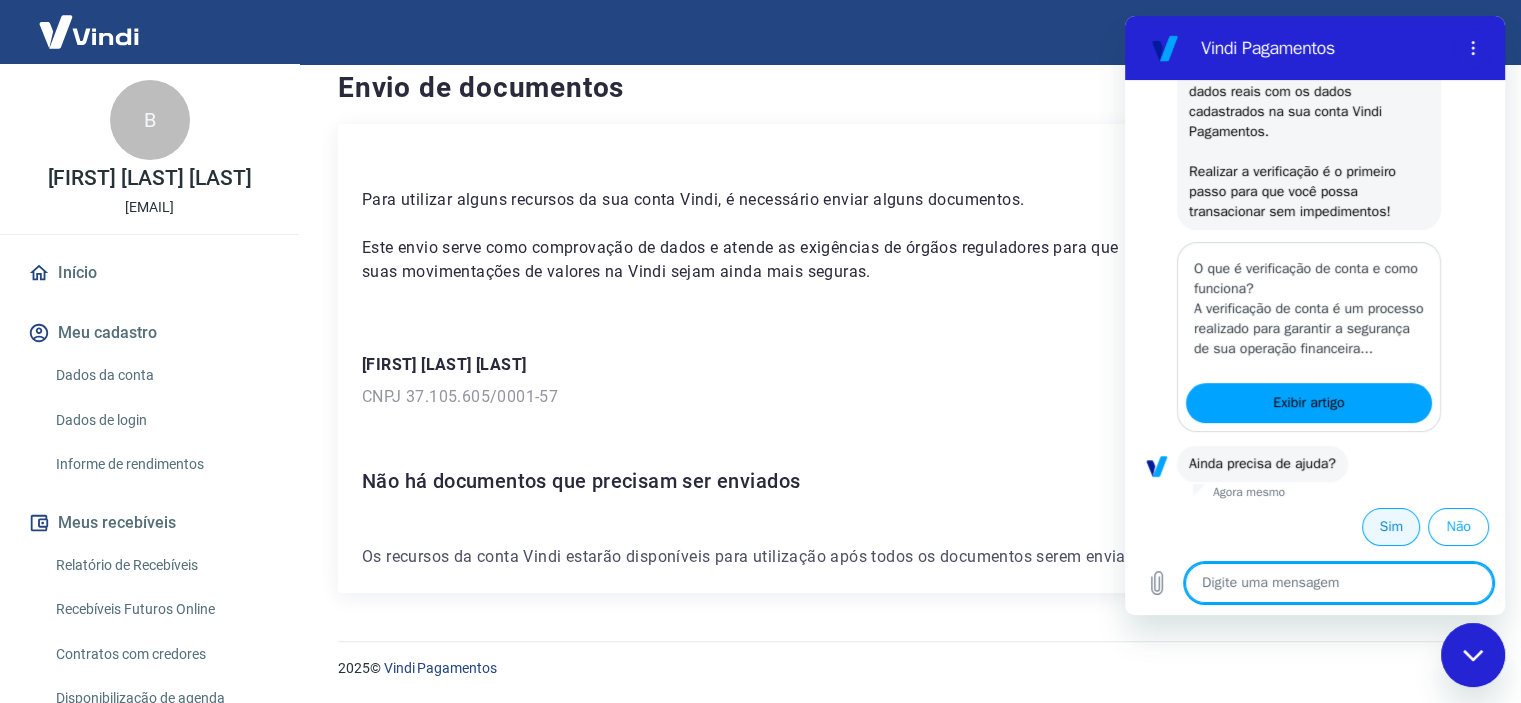 click on "Sim" at bounding box center [1391, 527] 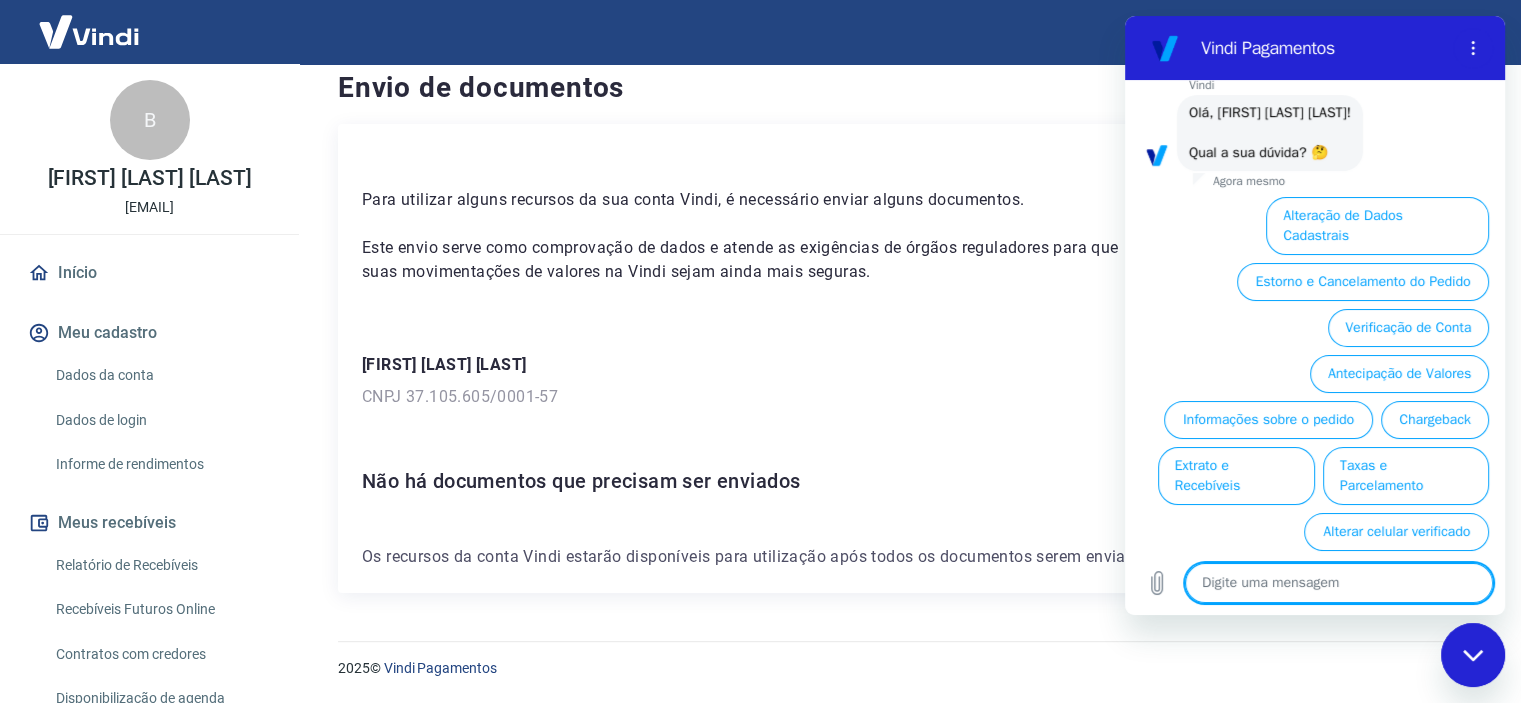 scroll, scrollTop: 878, scrollLeft: 0, axis: vertical 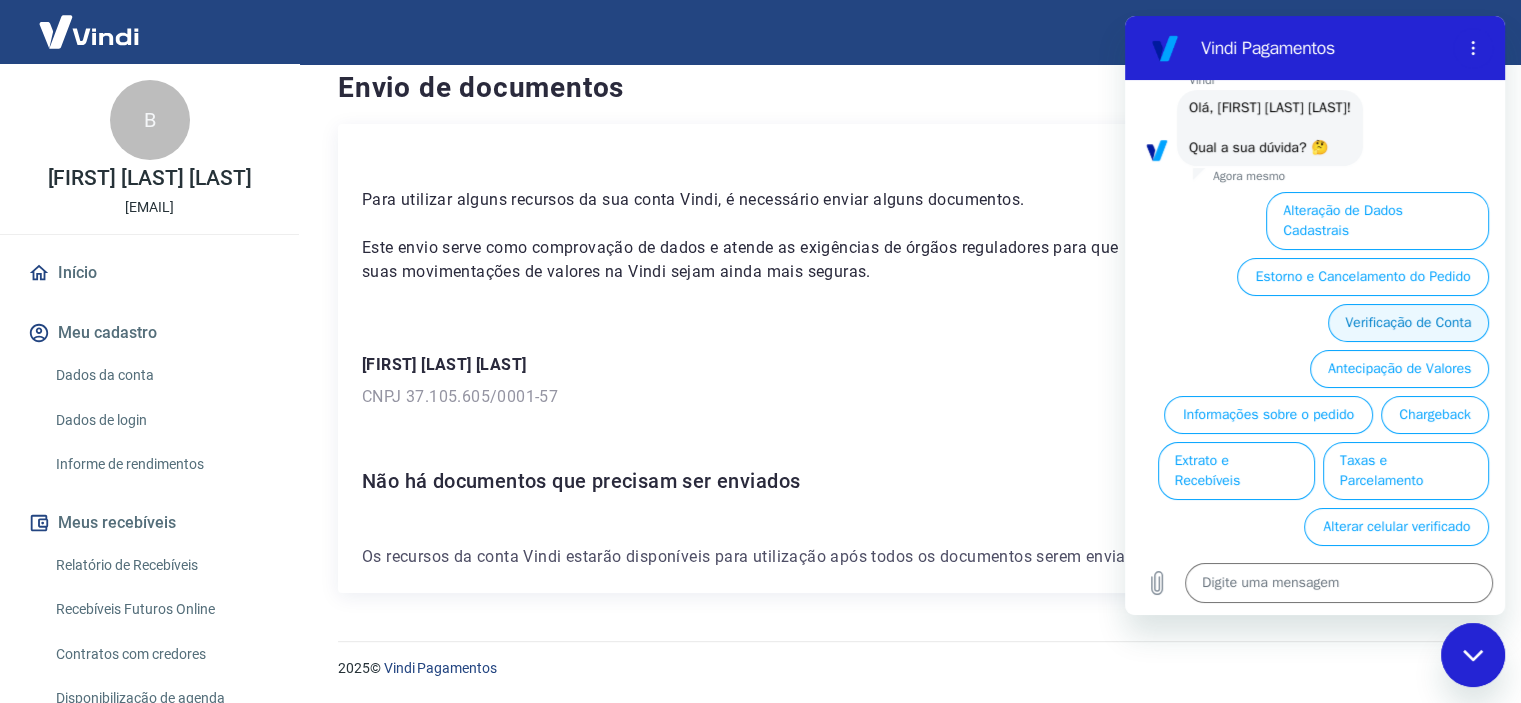 click on "Verificação de Conta" at bounding box center [1408, 323] 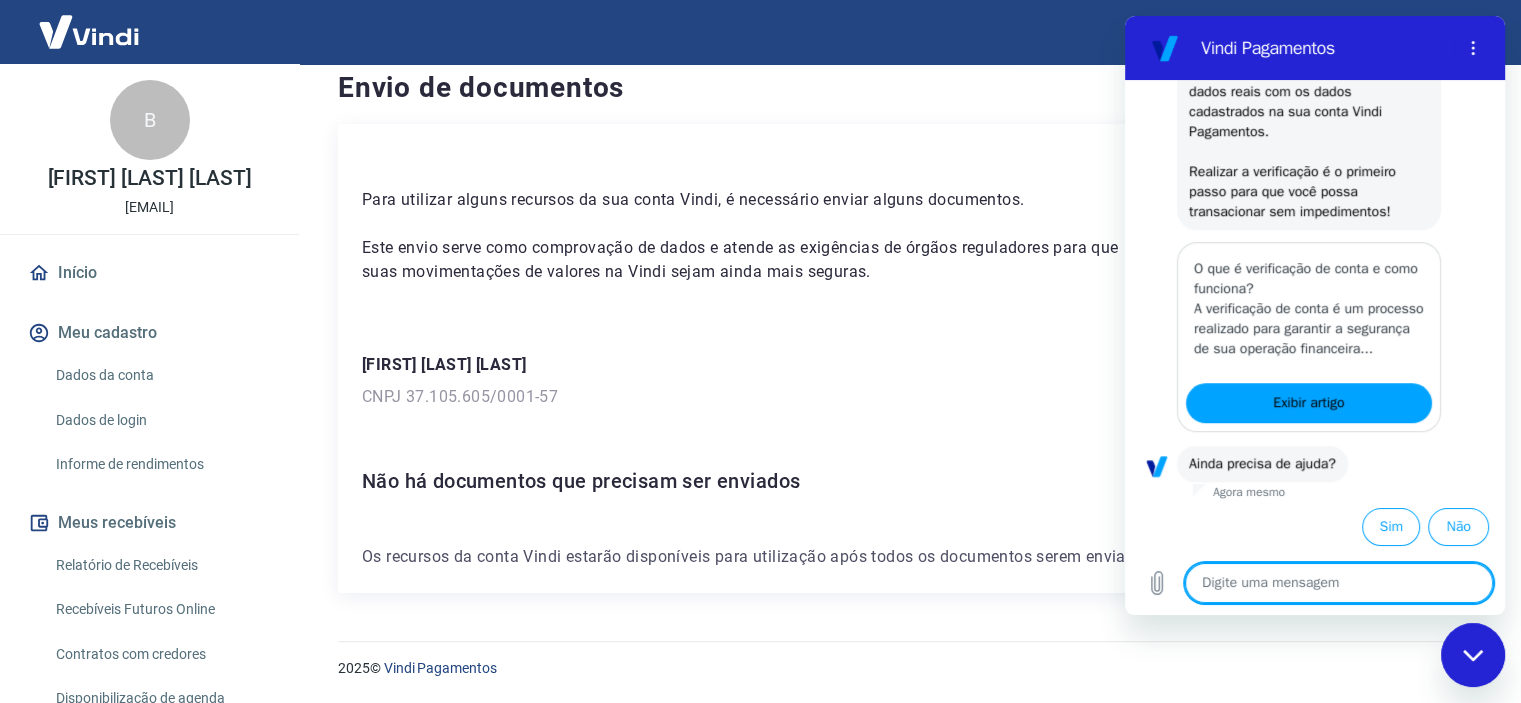scroll, scrollTop: 1124, scrollLeft: 0, axis: vertical 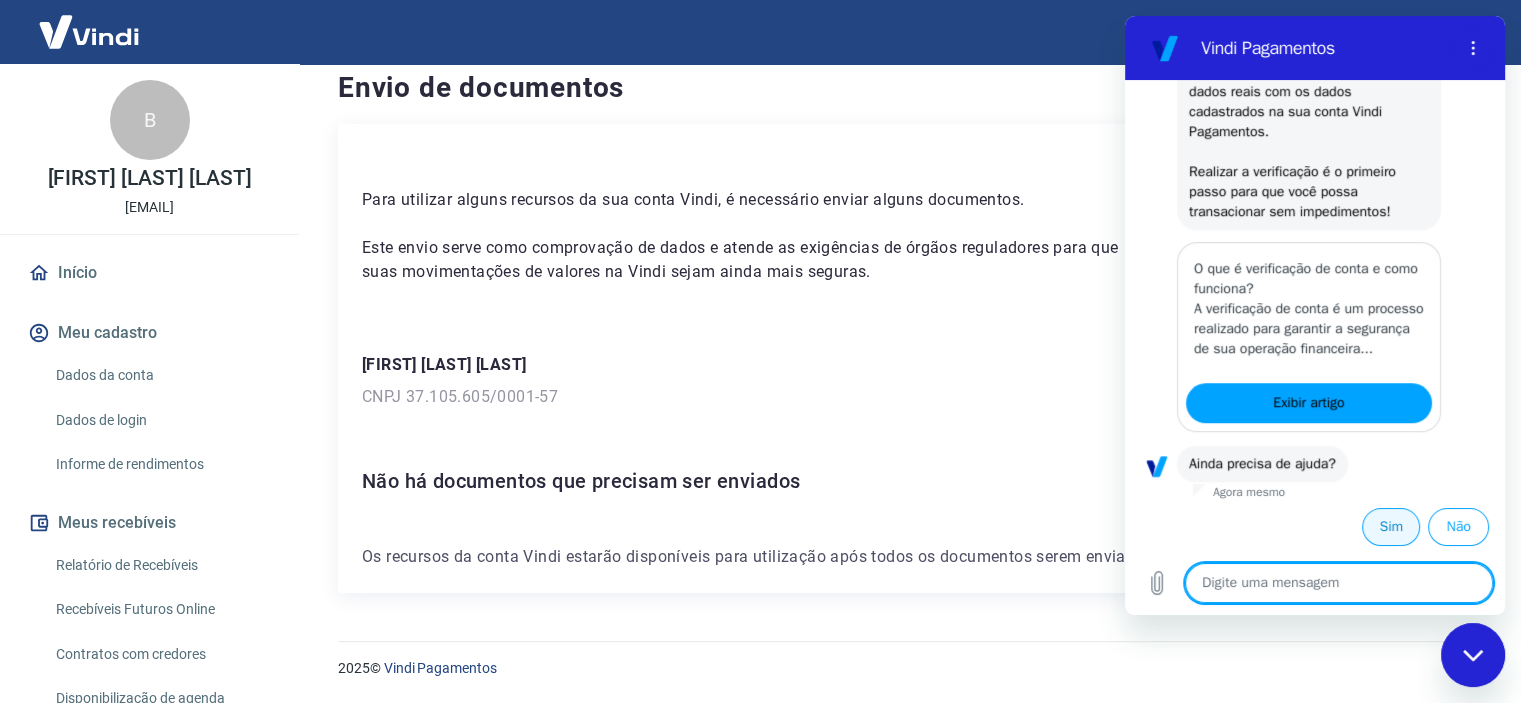 click on "Sim" at bounding box center (1391, 527) 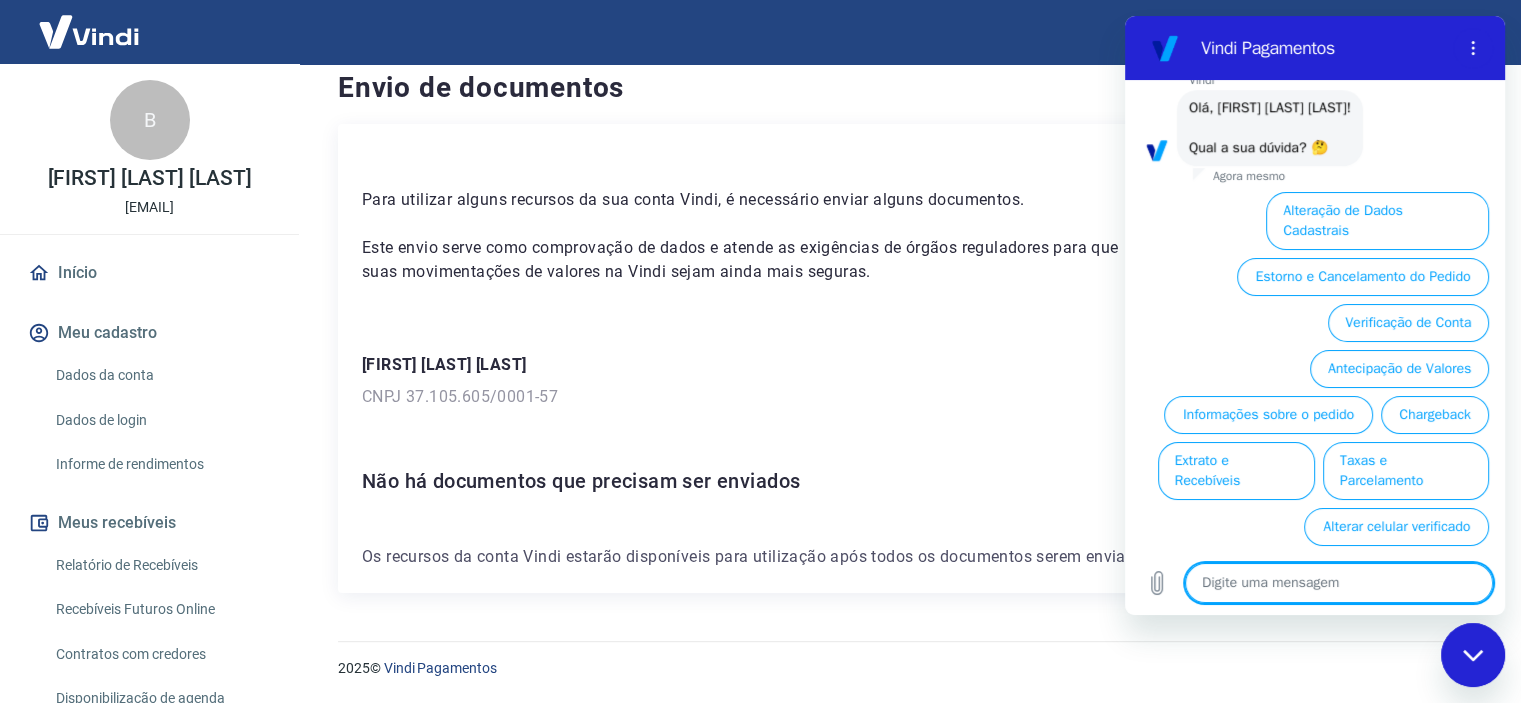 scroll, scrollTop: 1597, scrollLeft: 0, axis: vertical 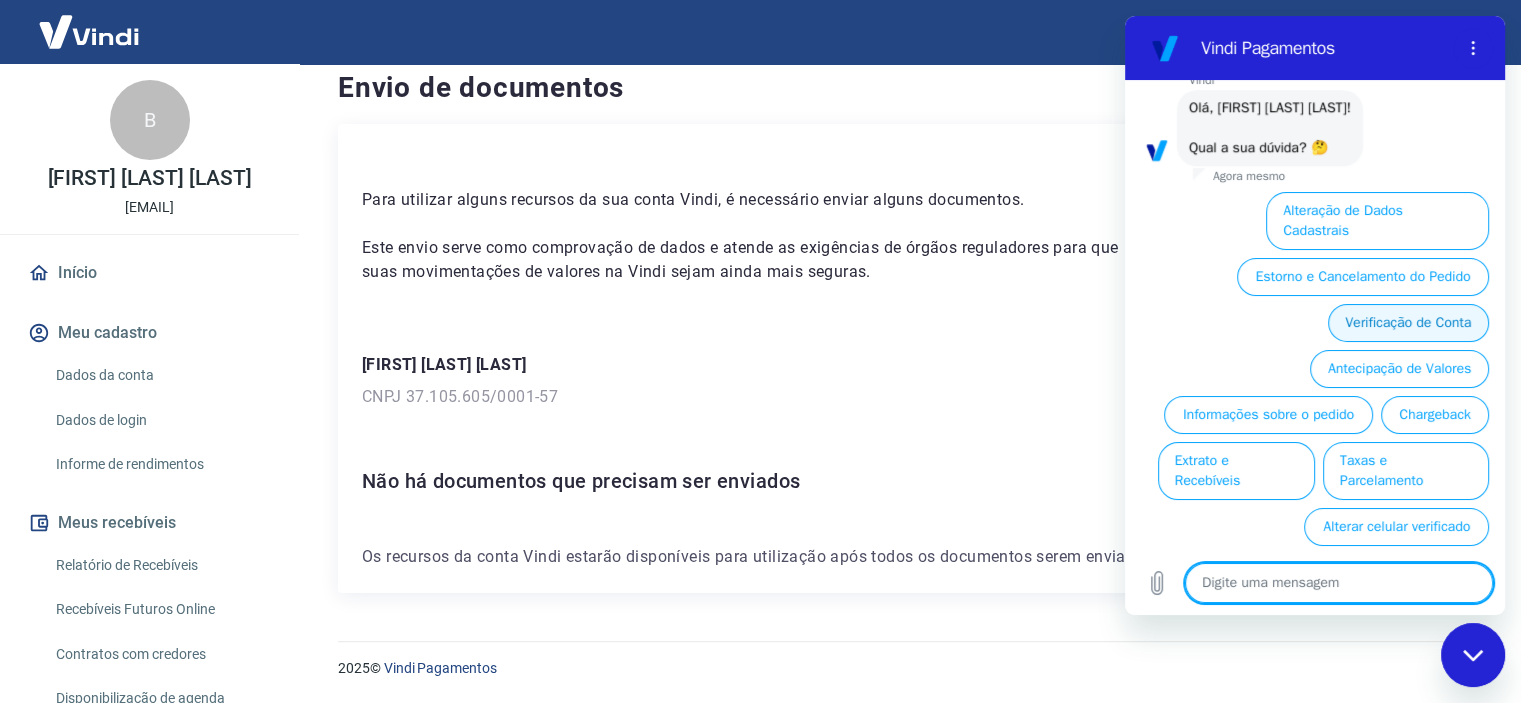 click on "Verificação de Conta" at bounding box center [1408, 323] 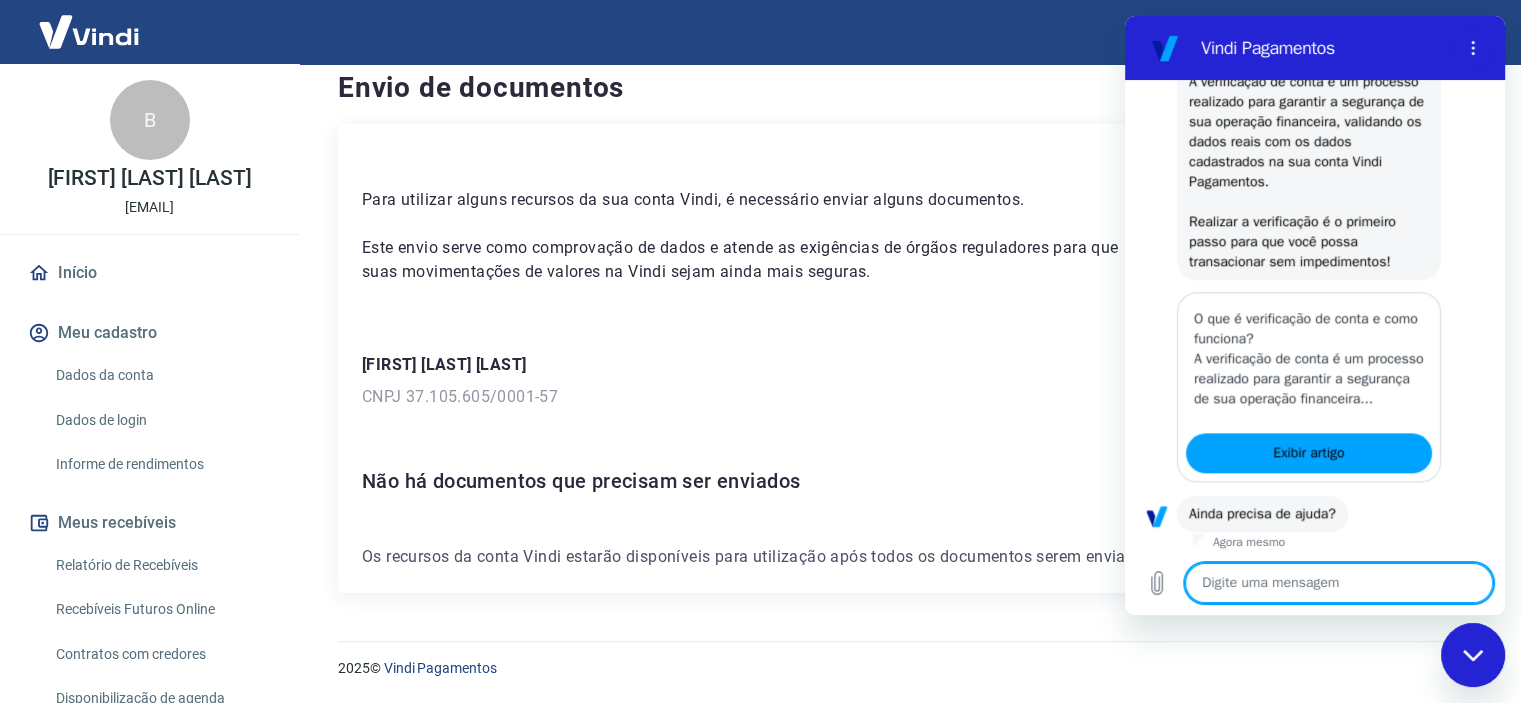 scroll, scrollTop: 1844, scrollLeft: 0, axis: vertical 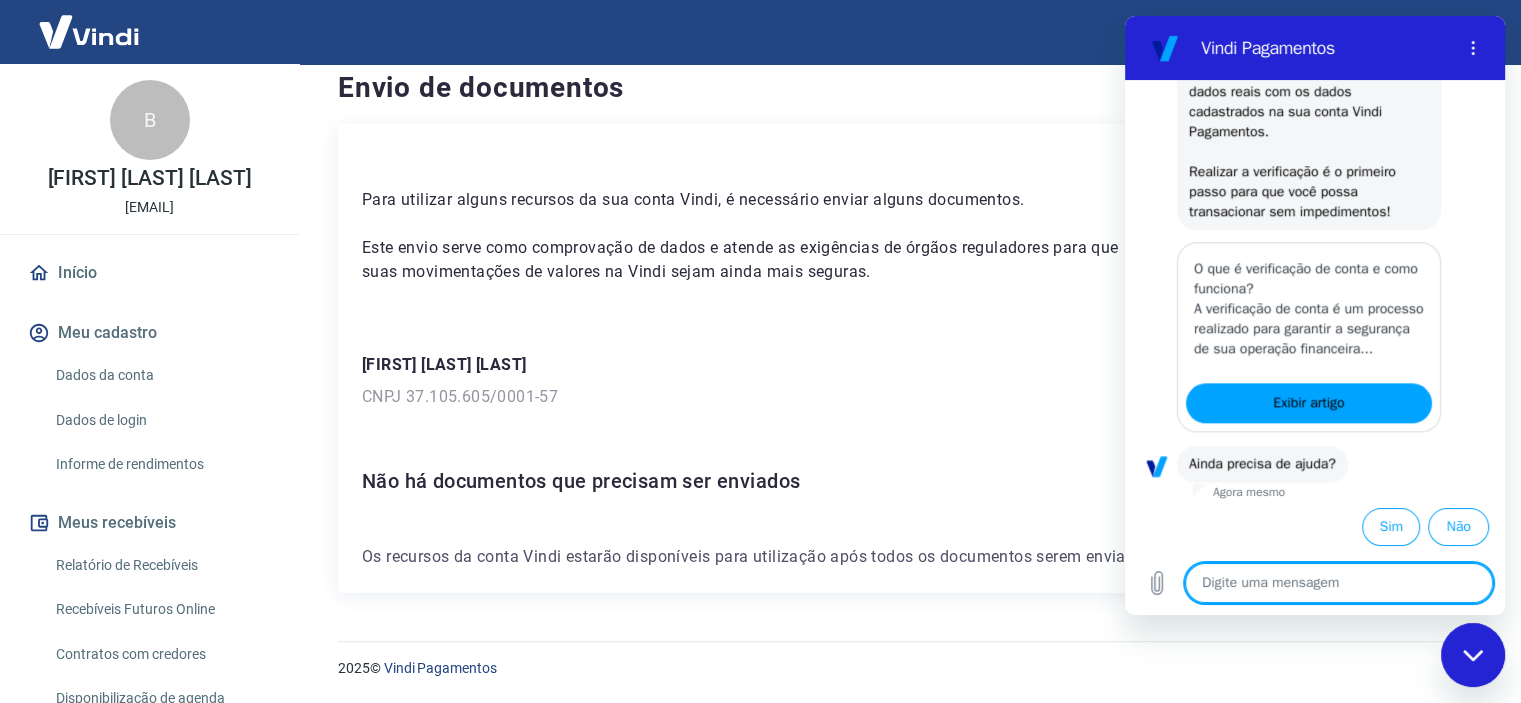 click on "Ainda precisa de ajuda?" at bounding box center [1262, 463] 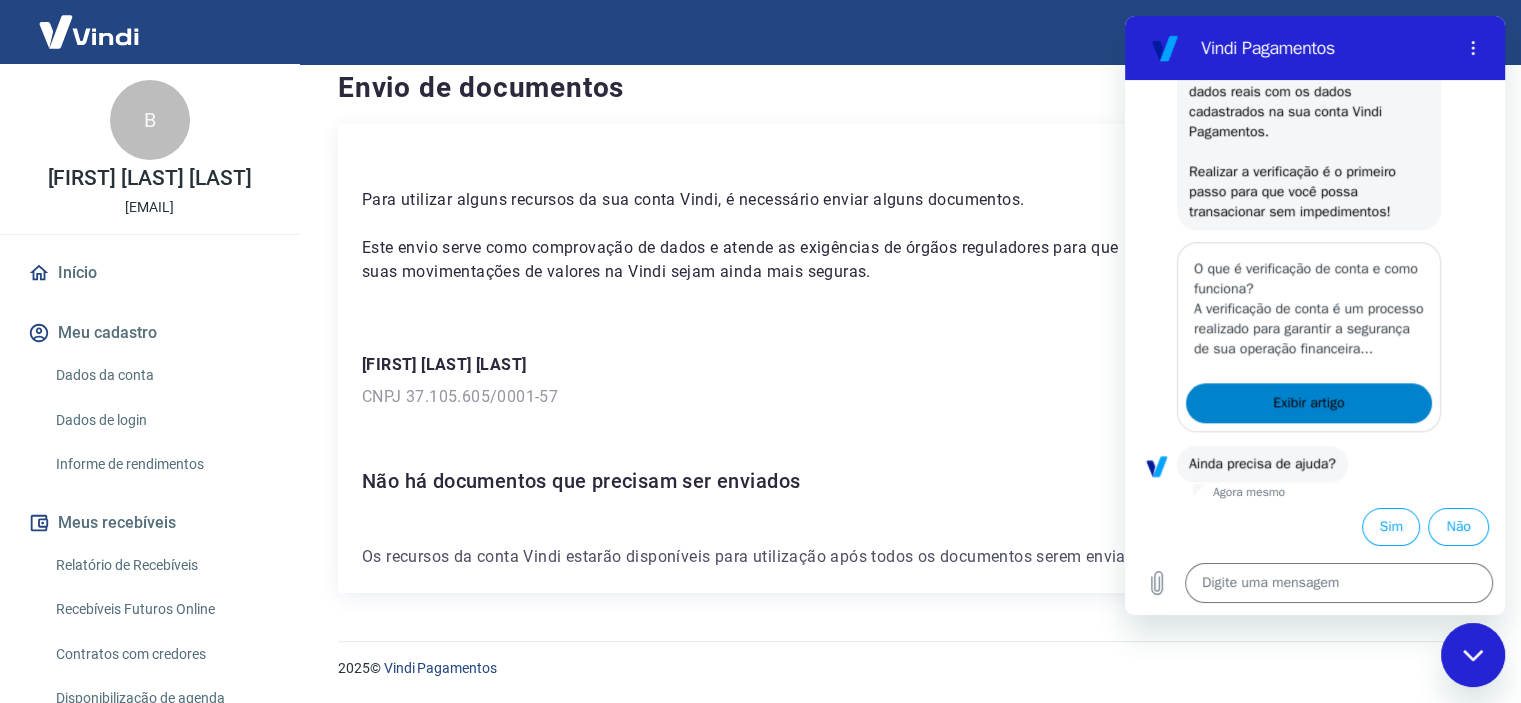 click on "Exibir artigo" at bounding box center (1308, 403) 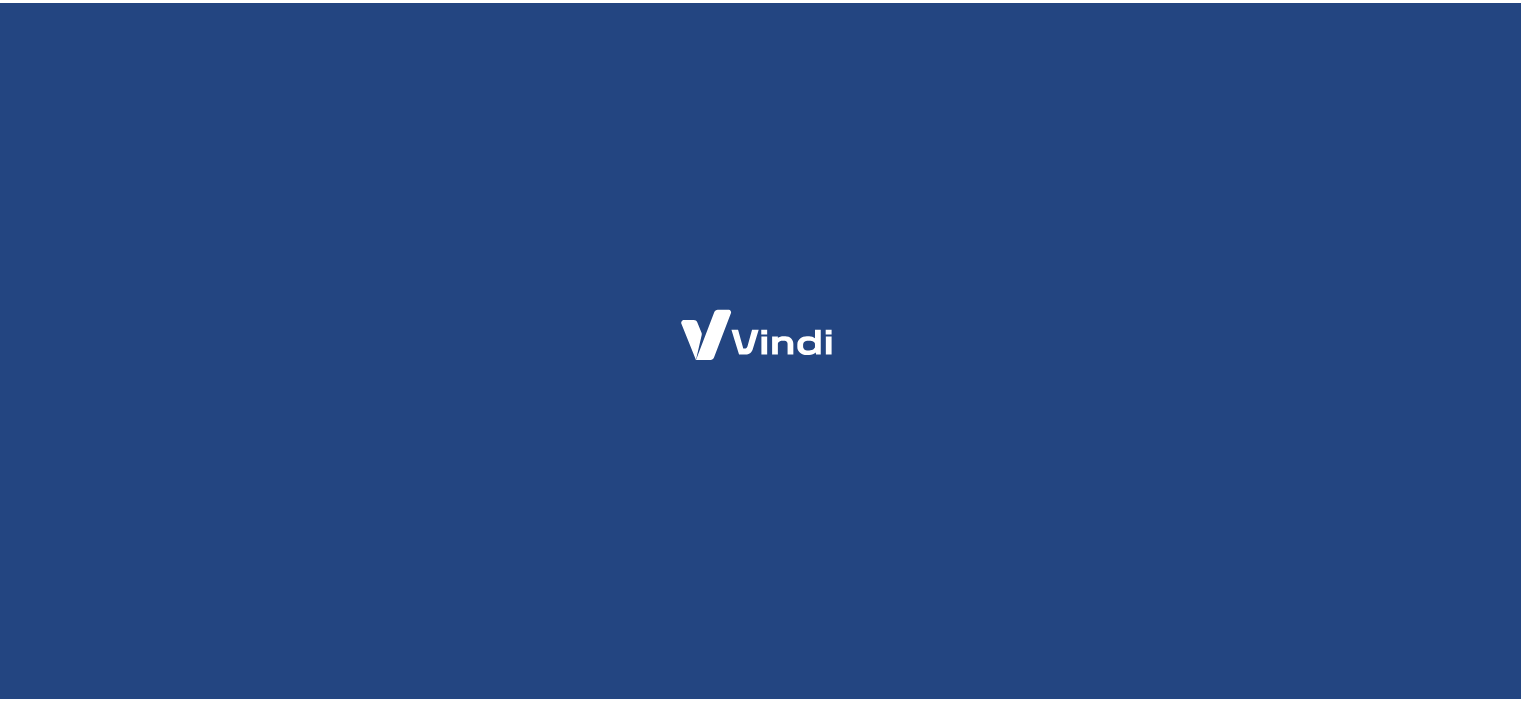 scroll, scrollTop: 0, scrollLeft: 0, axis: both 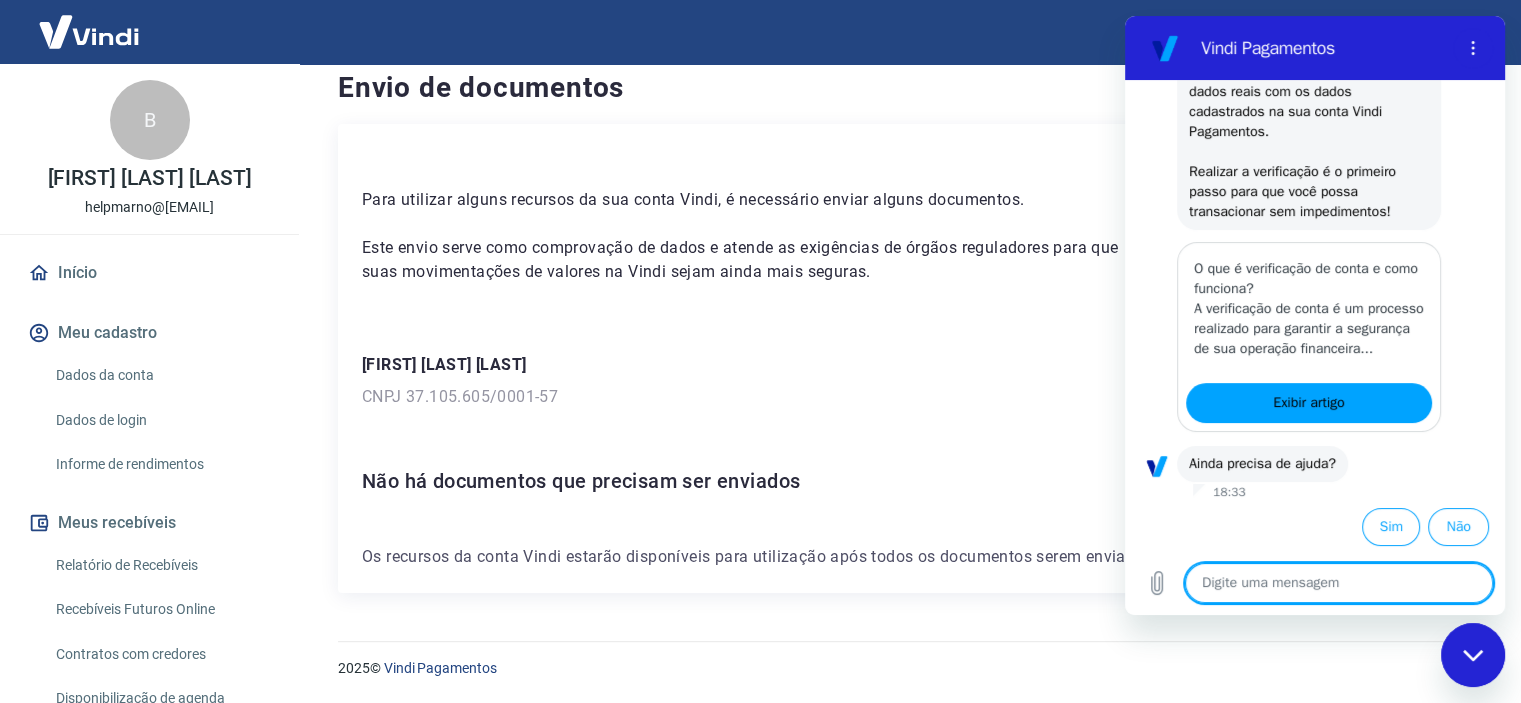 click at bounding box center [1473, 655] 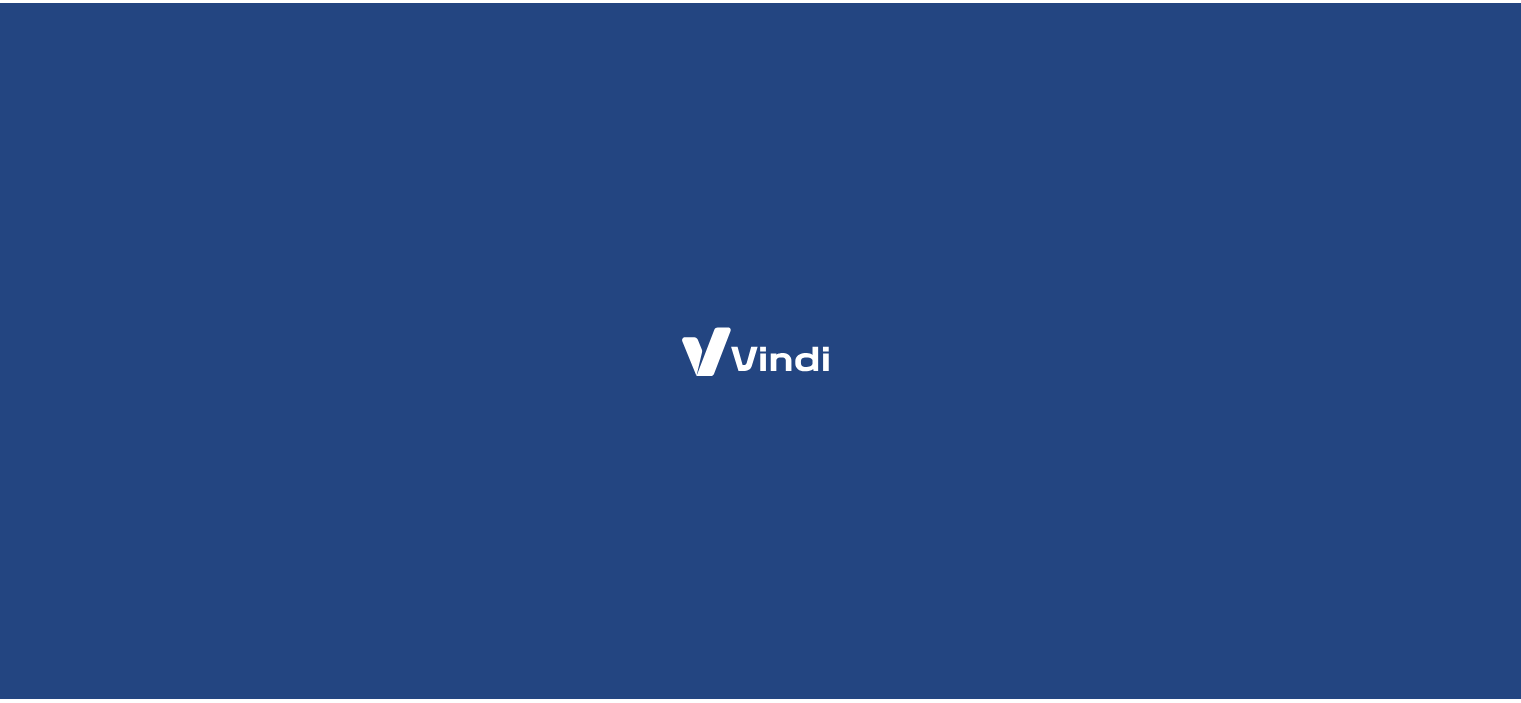 scroll, scrollTop: 0, scrollLeft: 0, axis: both 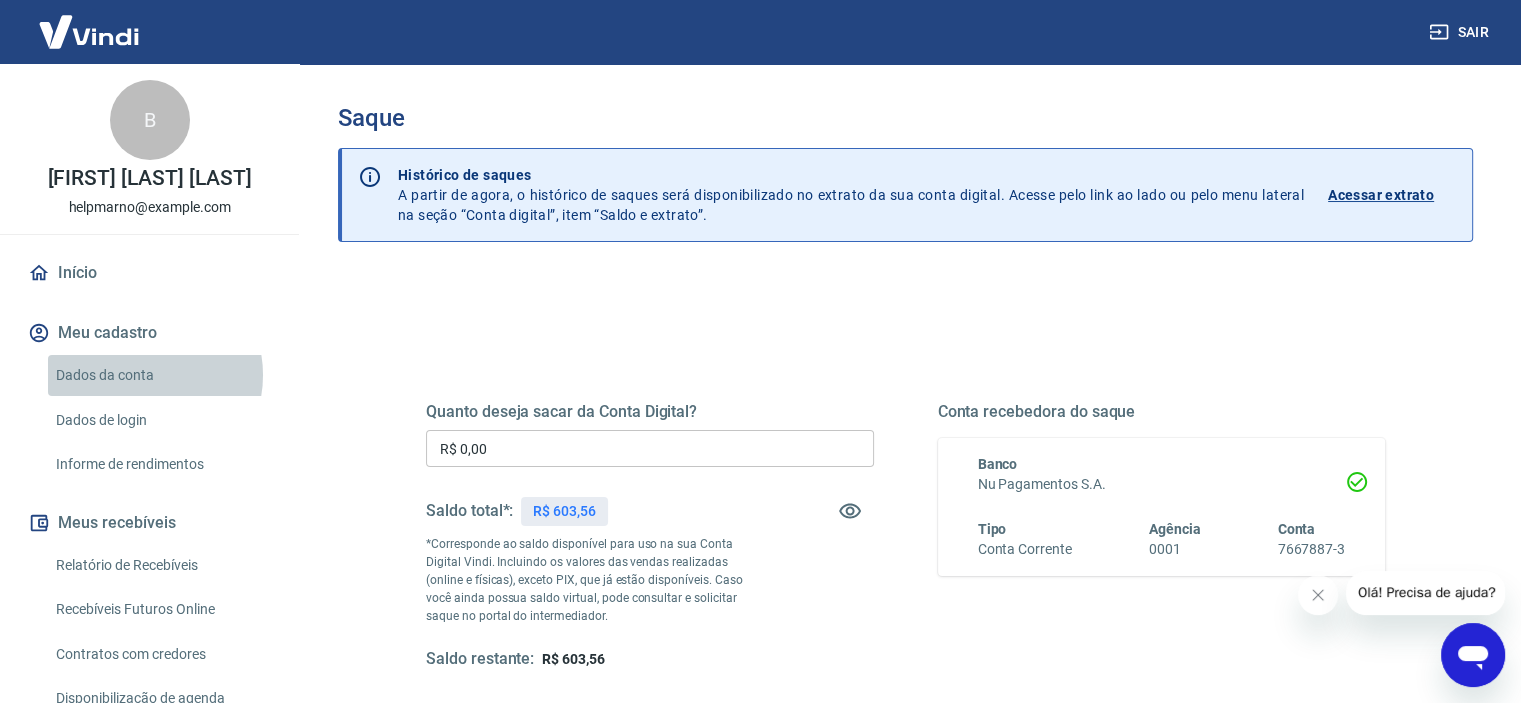 click on "Dados da conta" at bounding box center [161, 375] 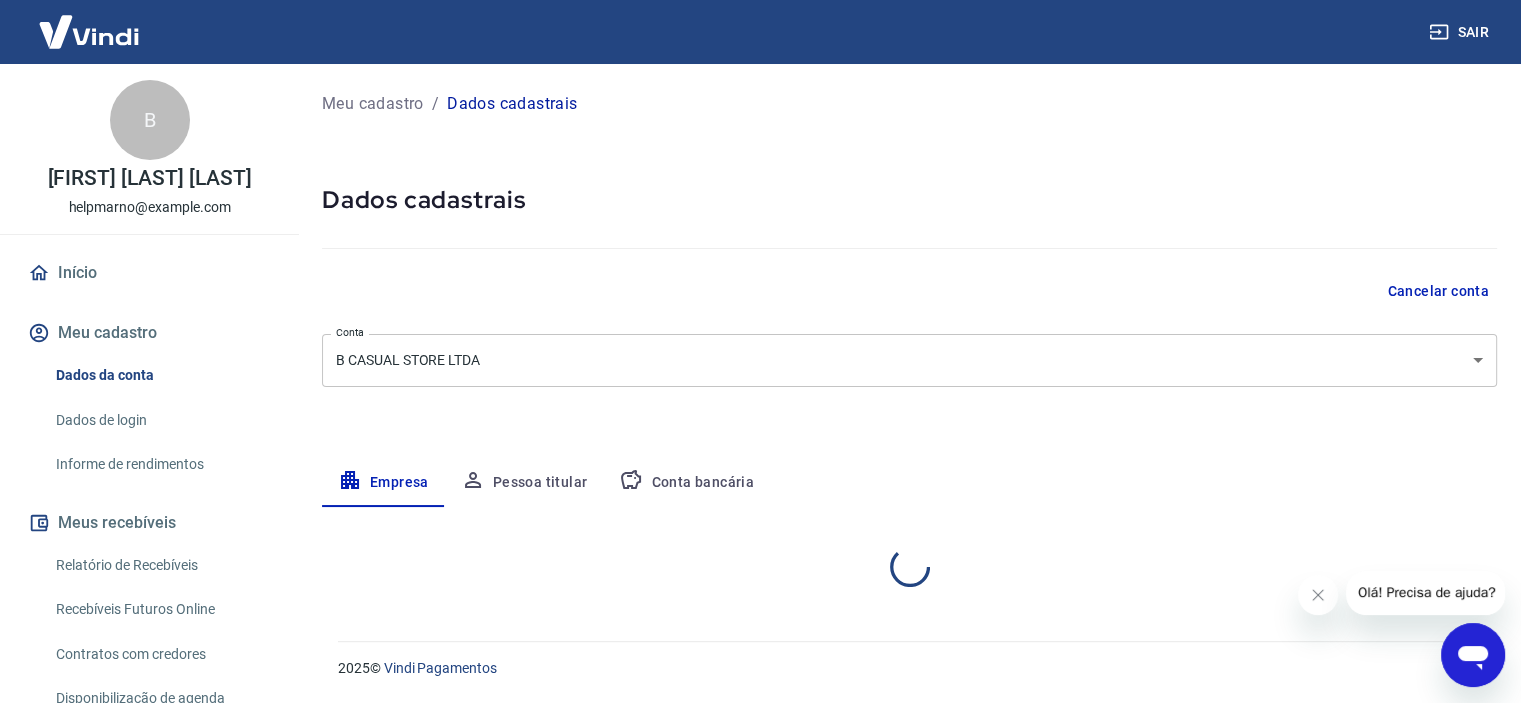 select on "SP" 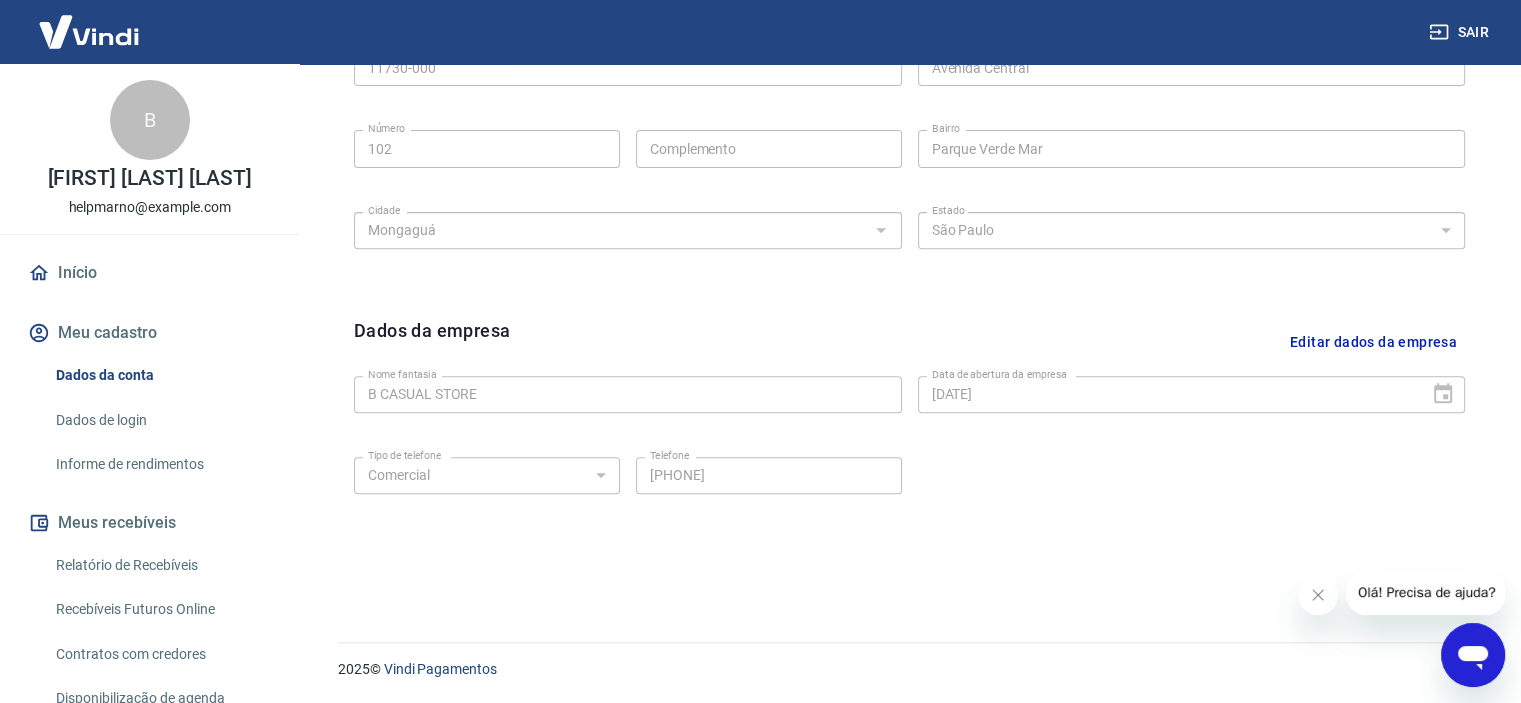 click on "Dados de login" at bounding box center [161, 420] 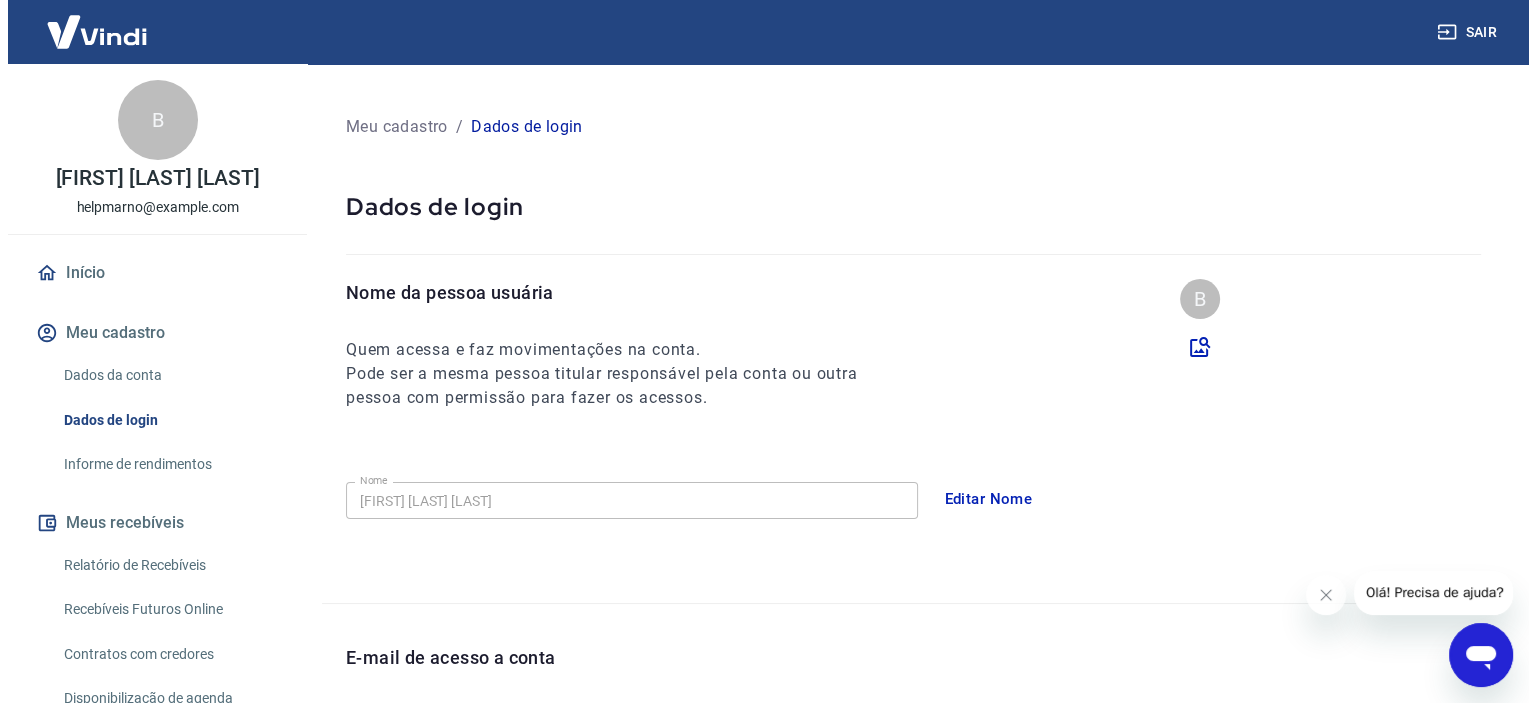 scroll, scrollTop: 0, scrollLeft: 0, axis: both 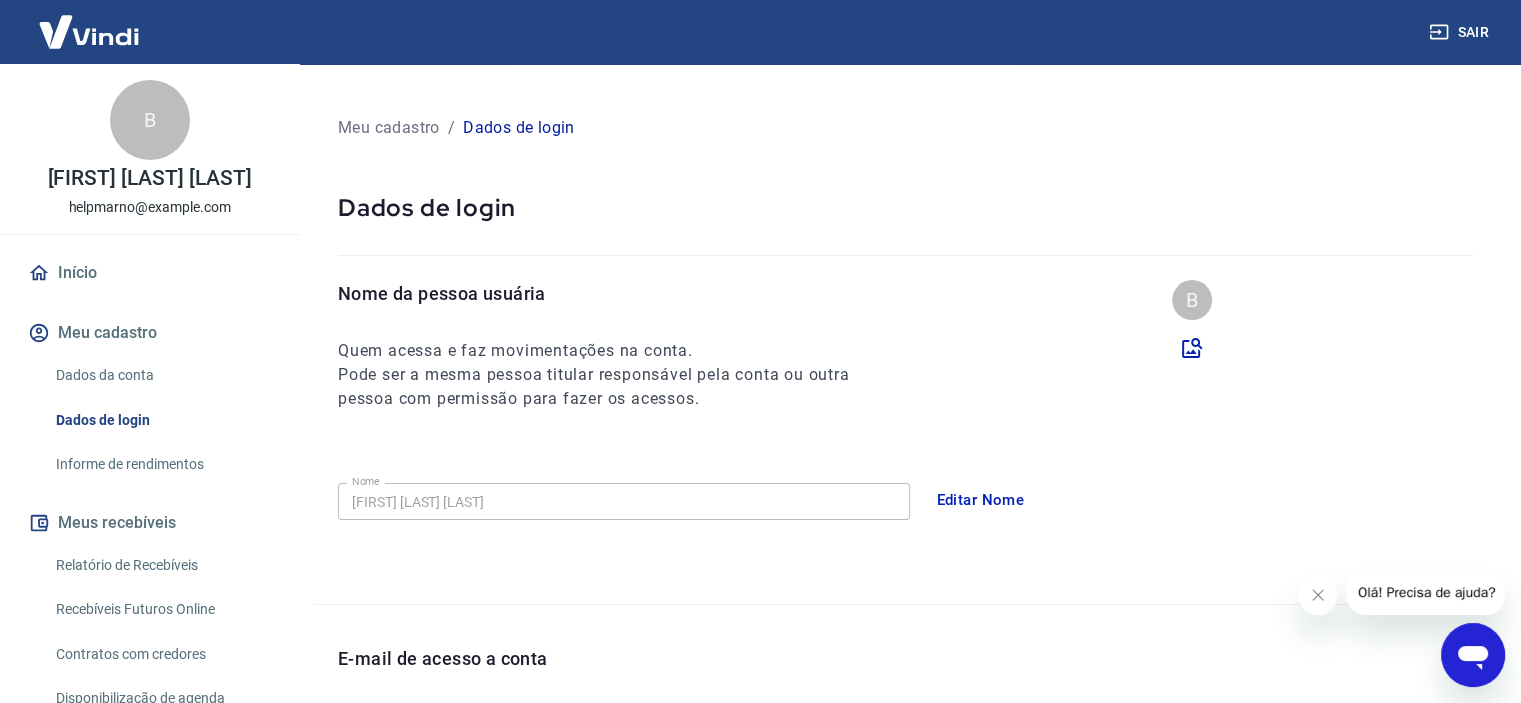 click on "Informe de rendimentos" at bounding box center [161, 464] 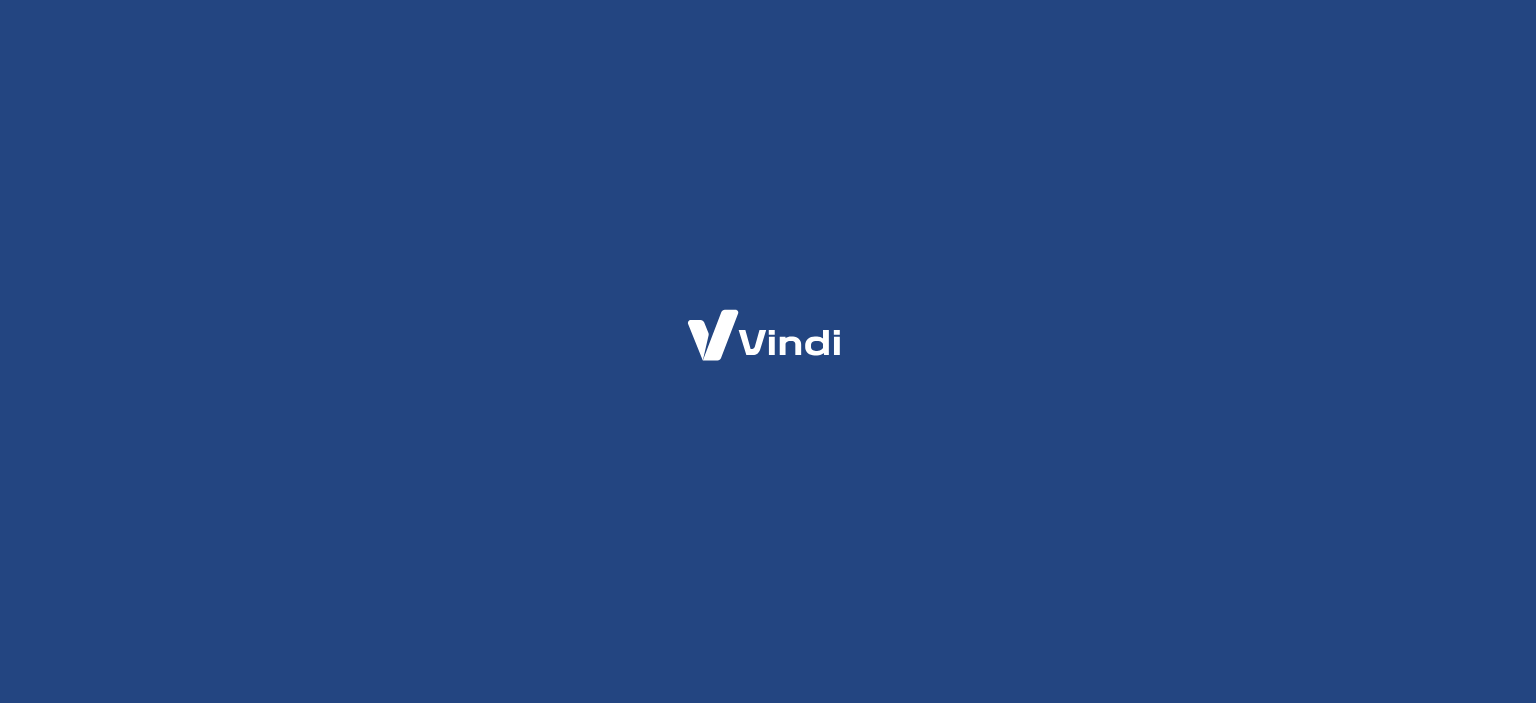 scroll, scrollTop: 0, scrollLeft: 0, axis: both 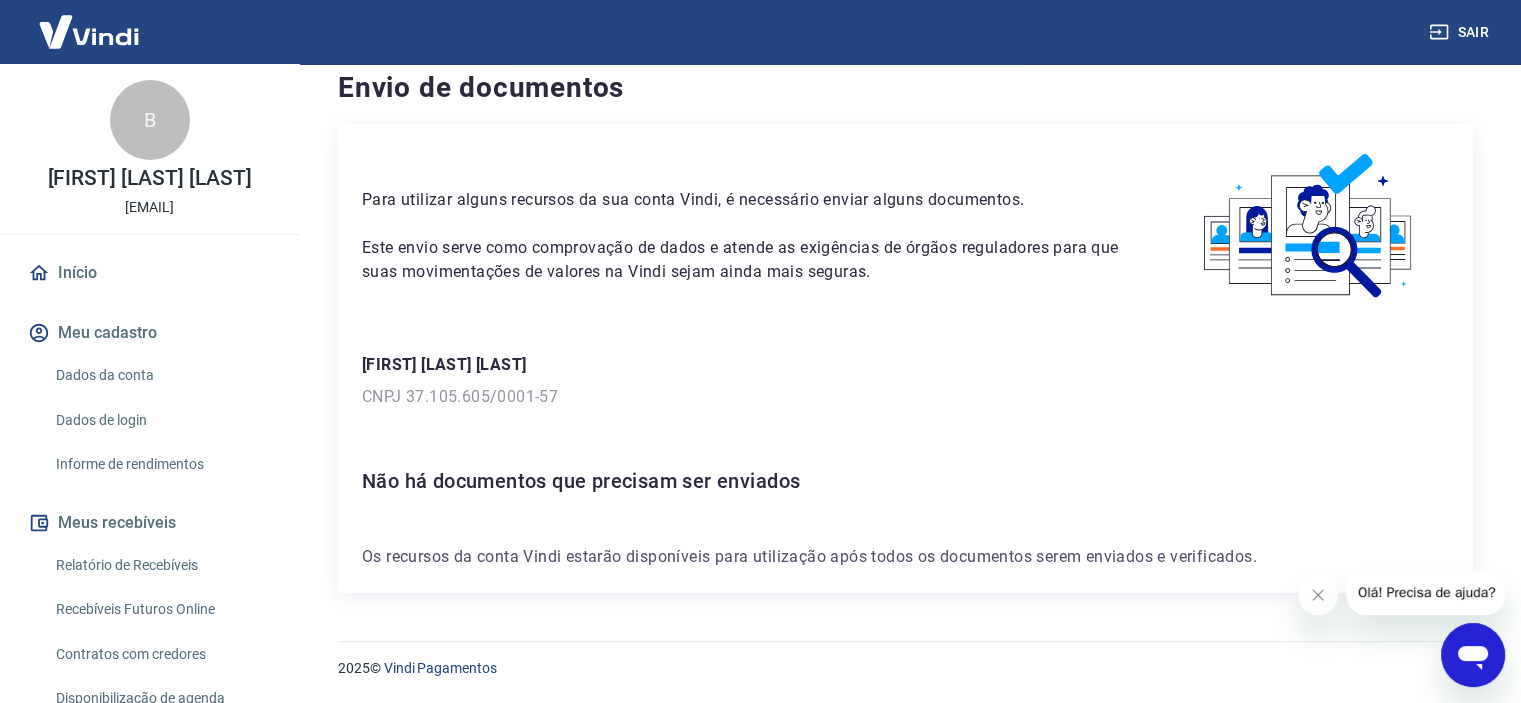 click 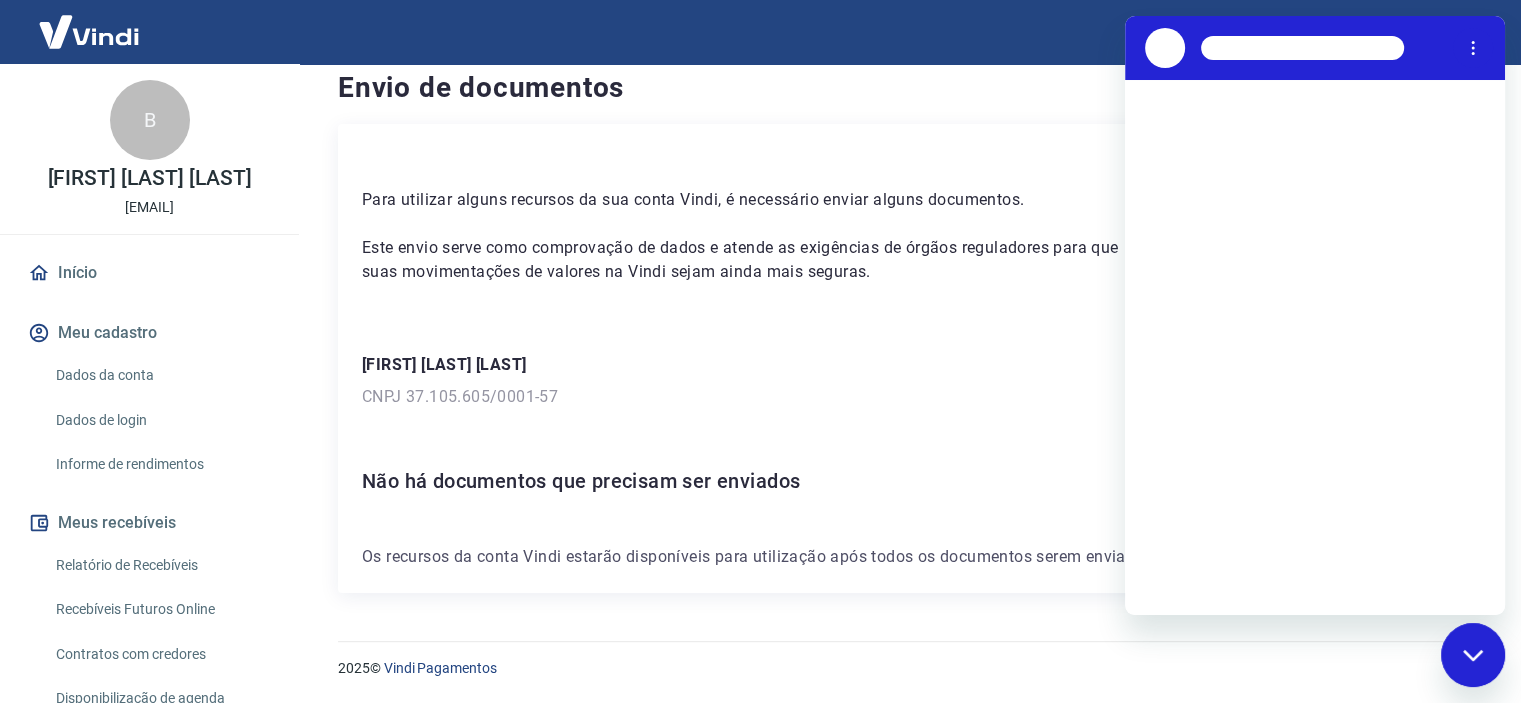 scroll, scrollTop: 0, scrollLeft: 0, axis: both 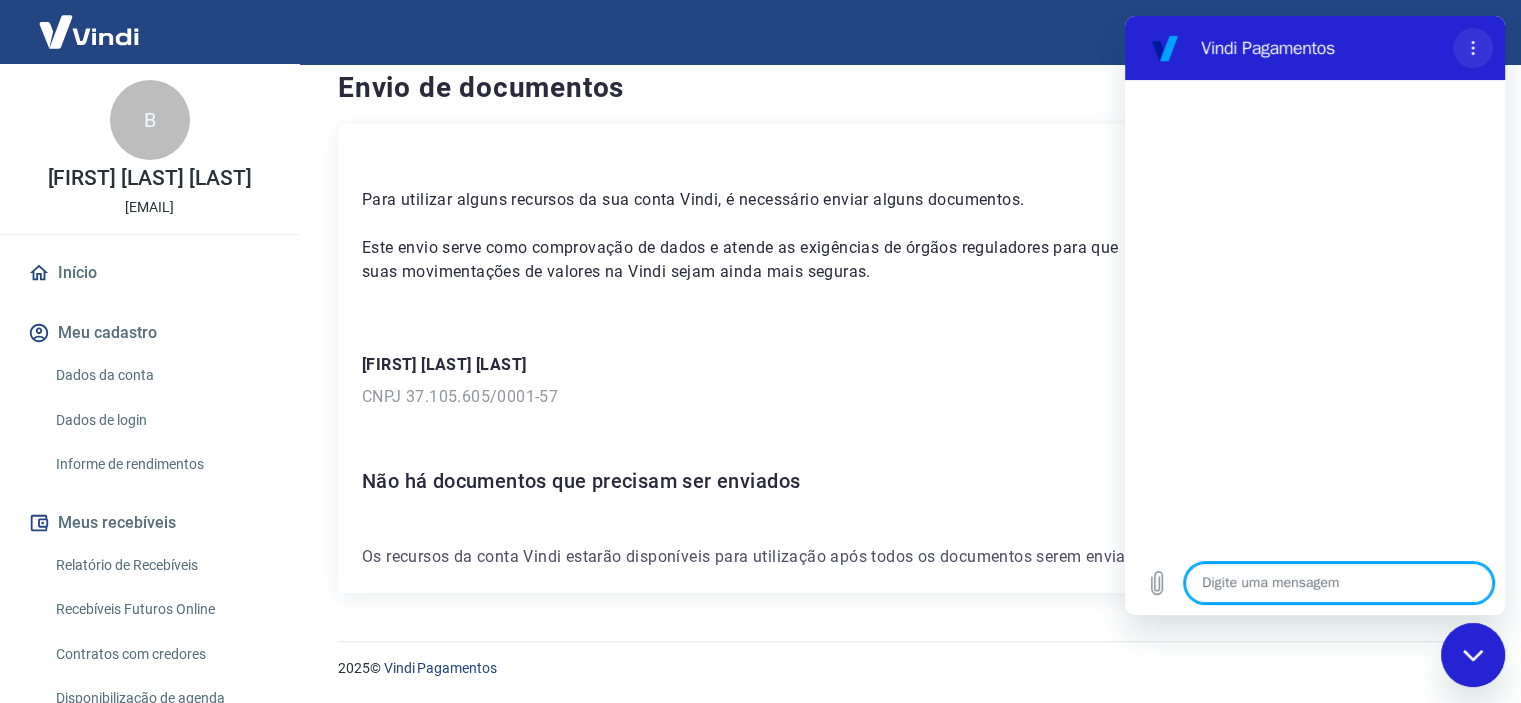 click 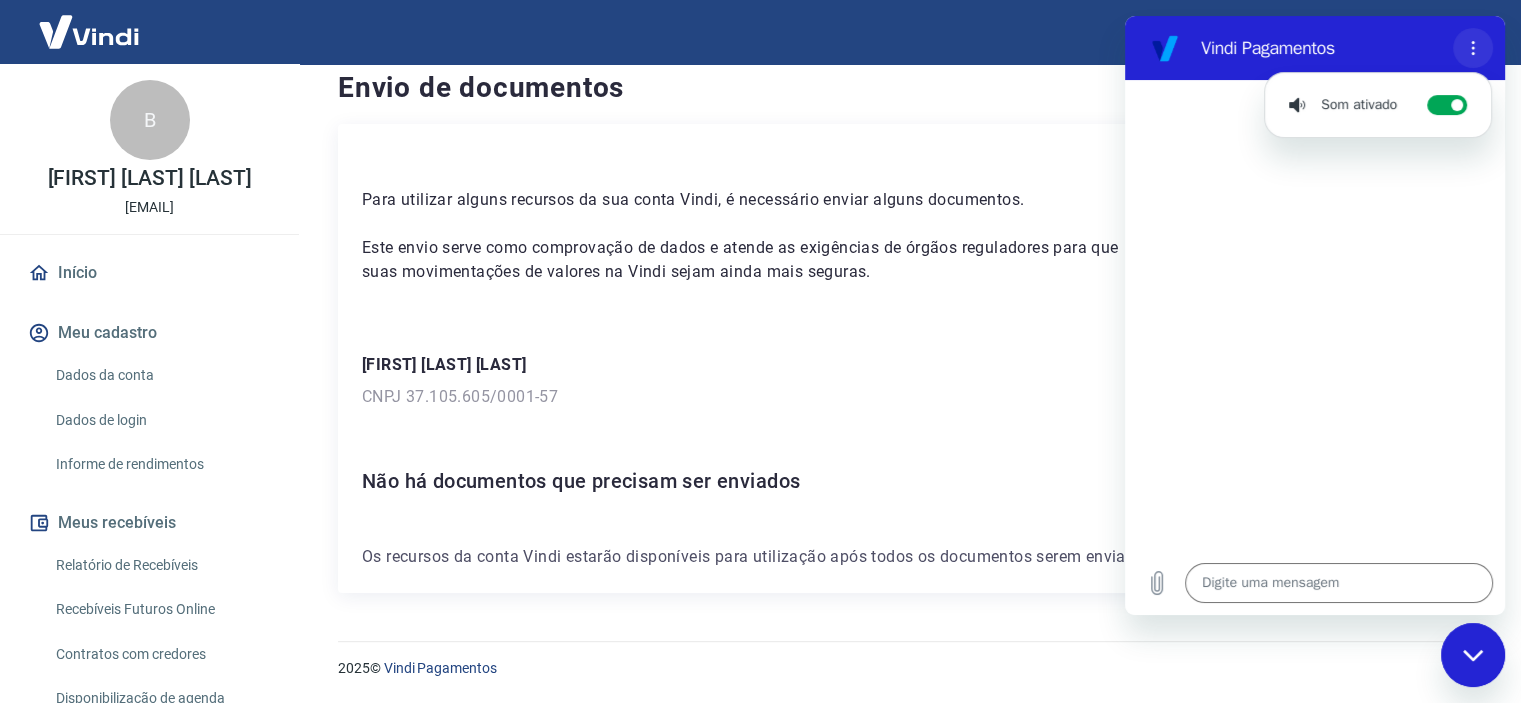 click 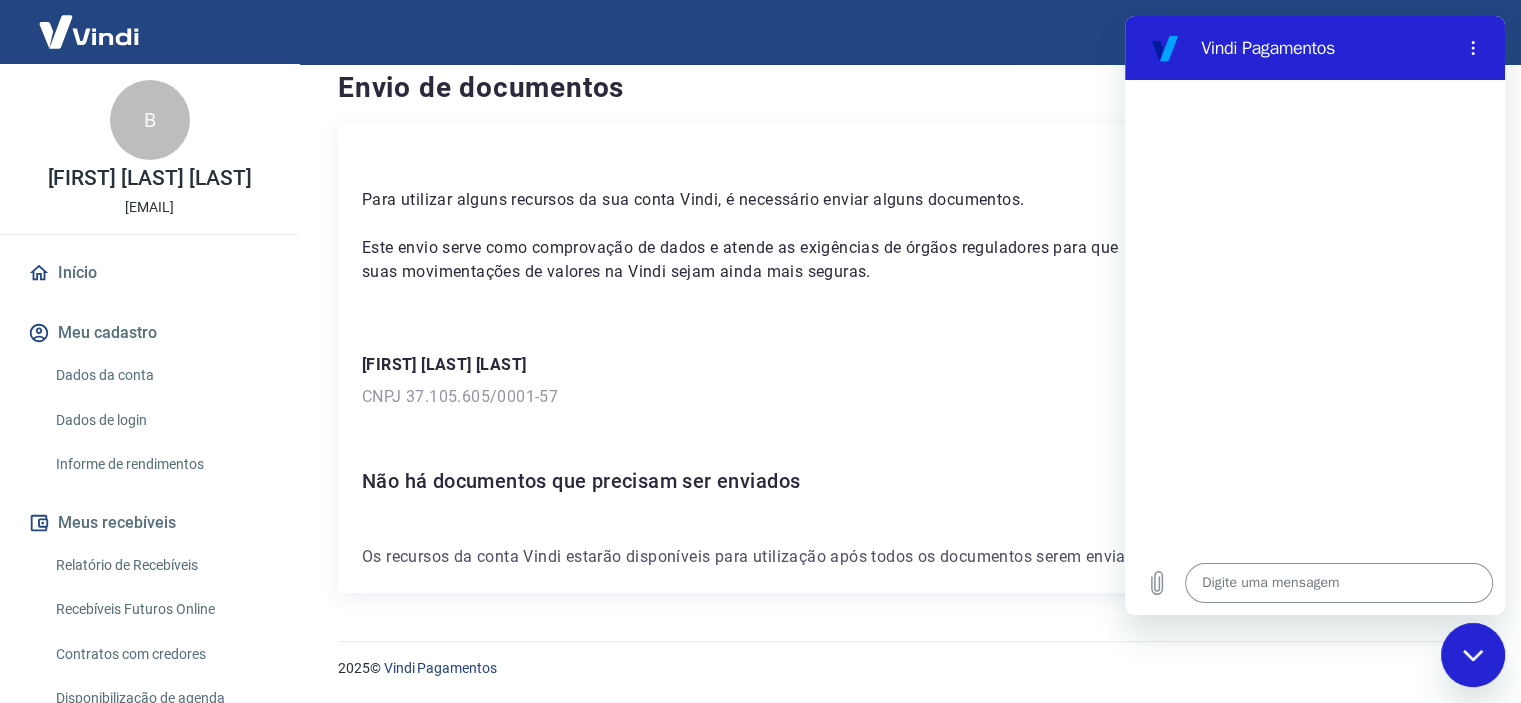 click at bounding box center (1339, 583) 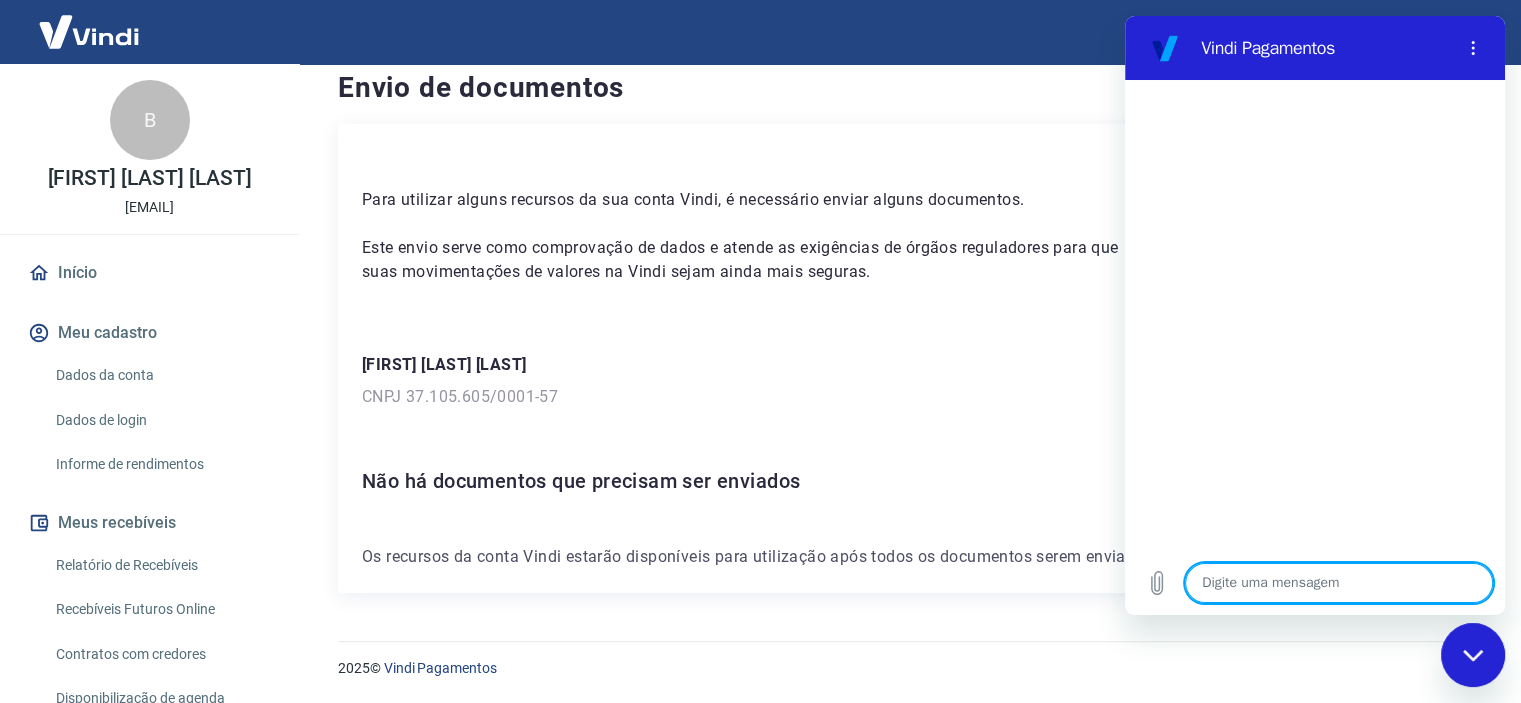 type on "O" 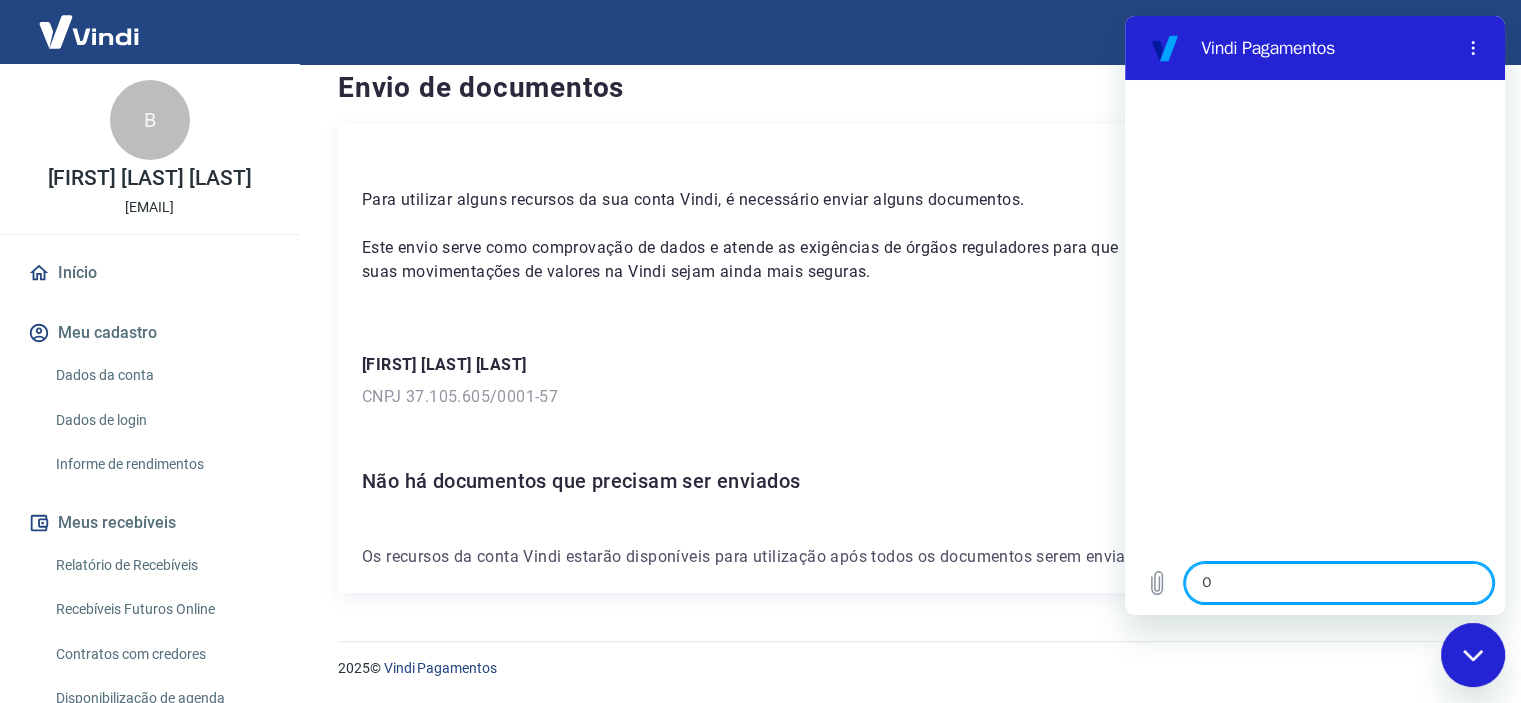 type on "OL" 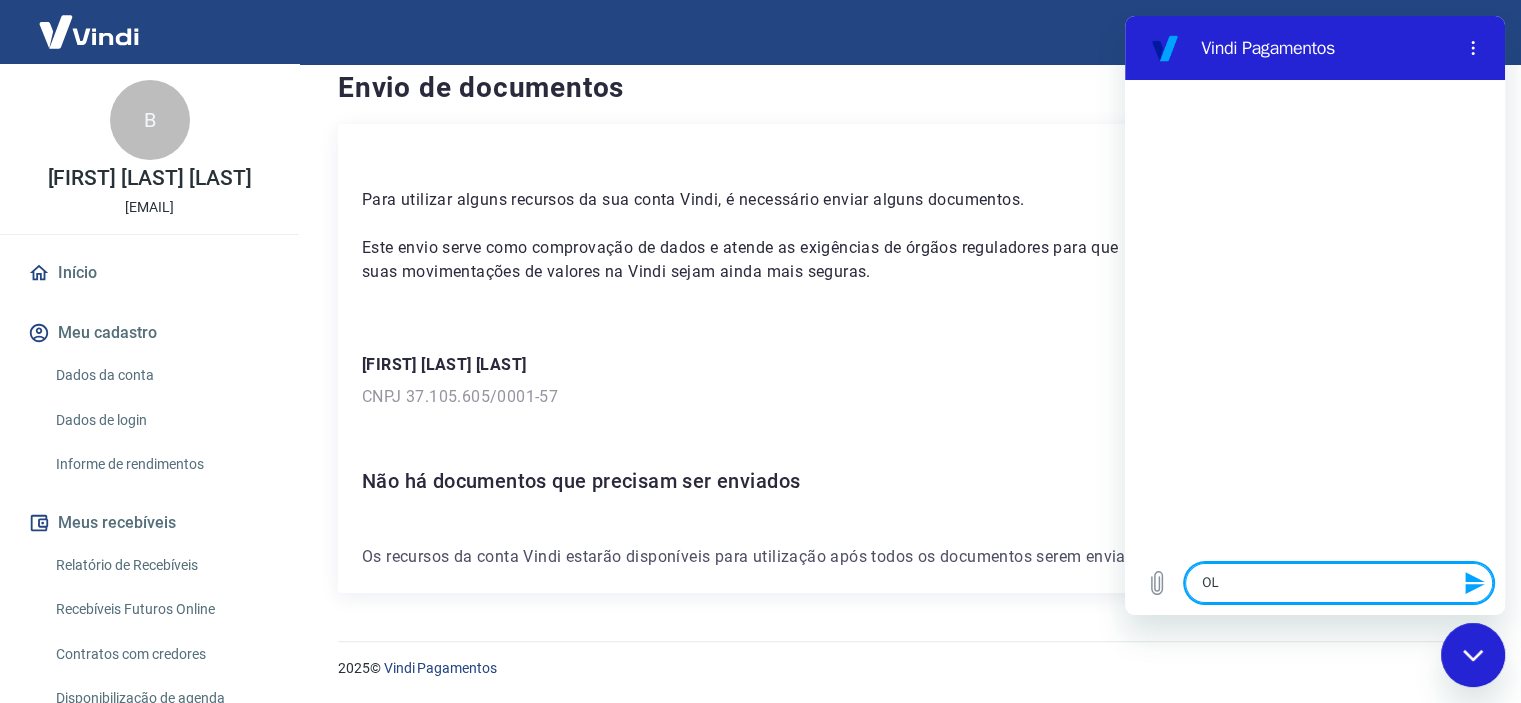 type on "OLá" 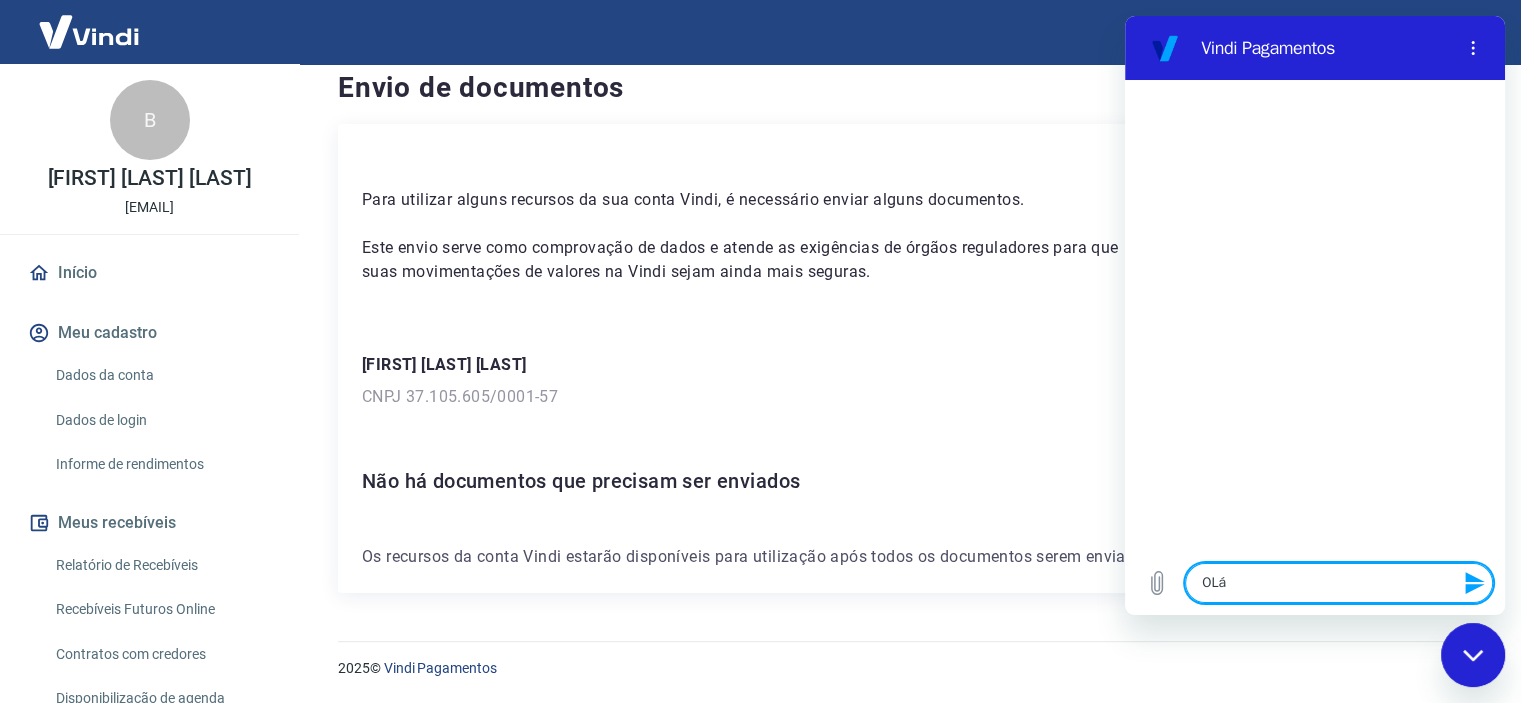 type 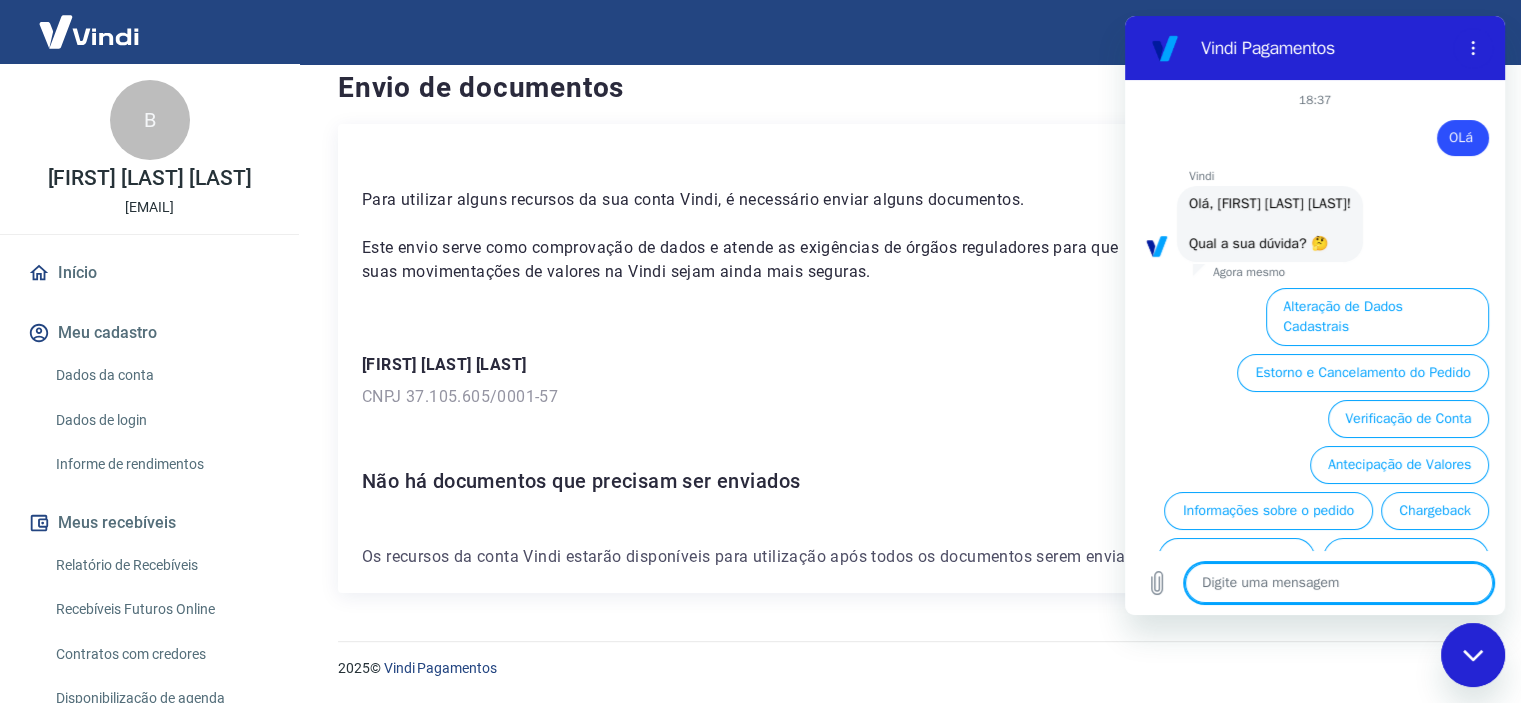 scroll, scrollTop: 98, scrollLeft: 0, axis: vertical 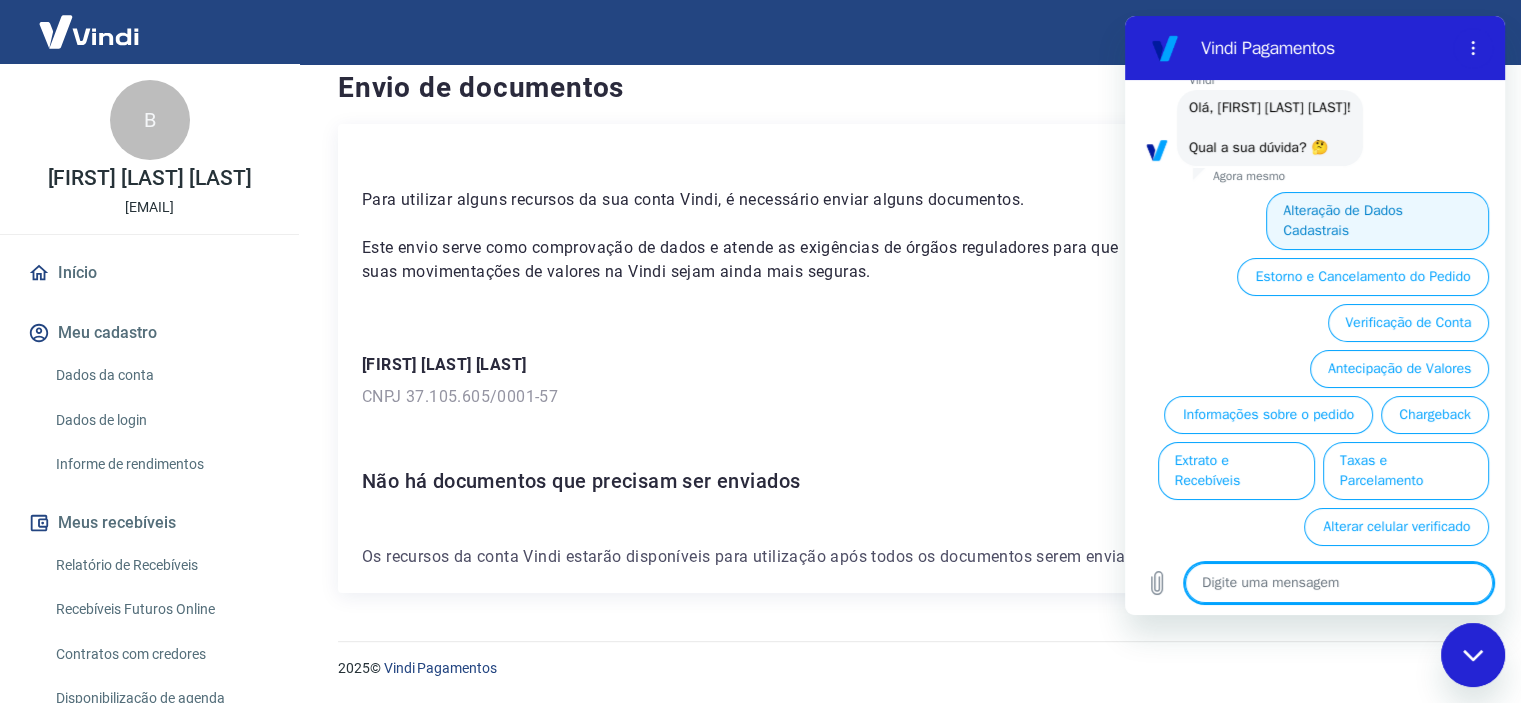 click on "Alteração de Dados Cadastrais" at bounding box center [1377, 221] 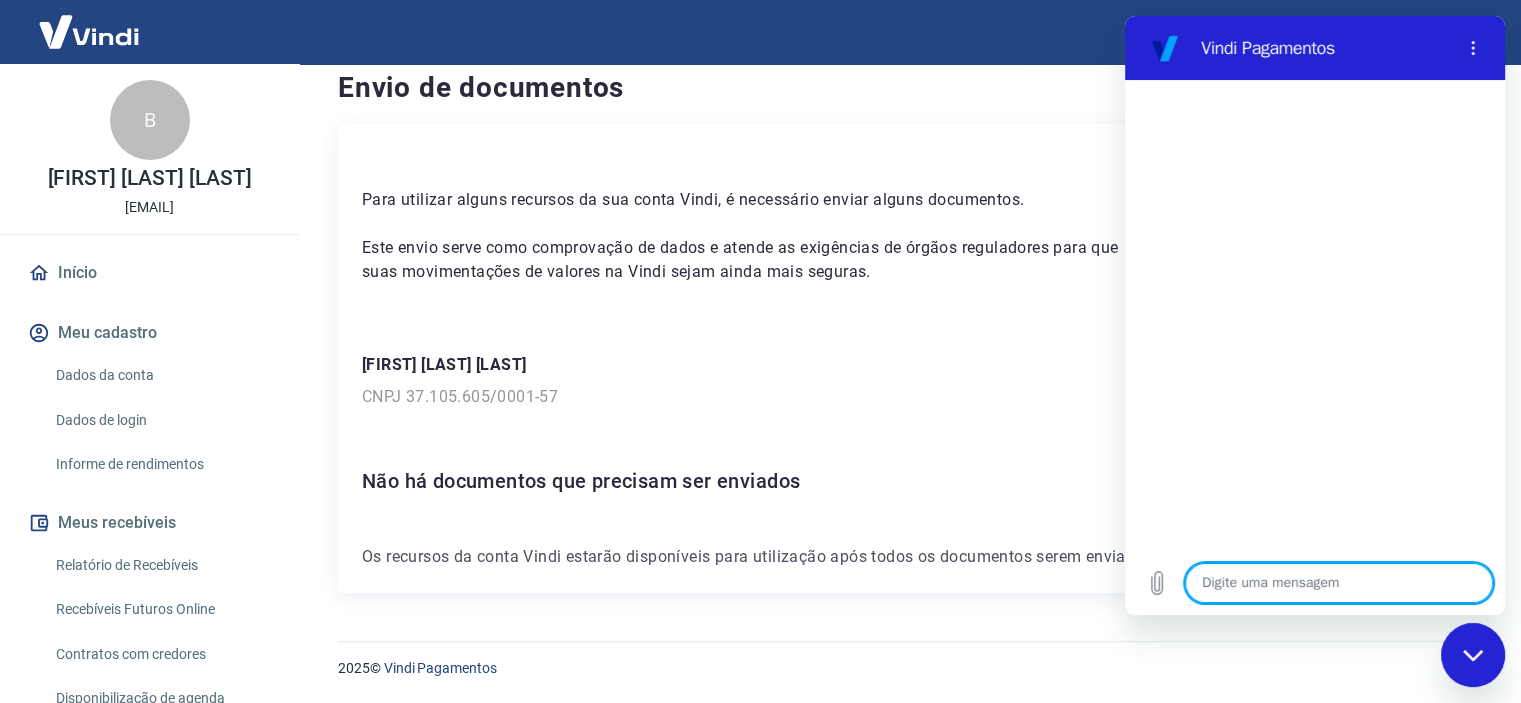 scroll, scrollTop: 71, scrollLeft: 0, axis: vertical 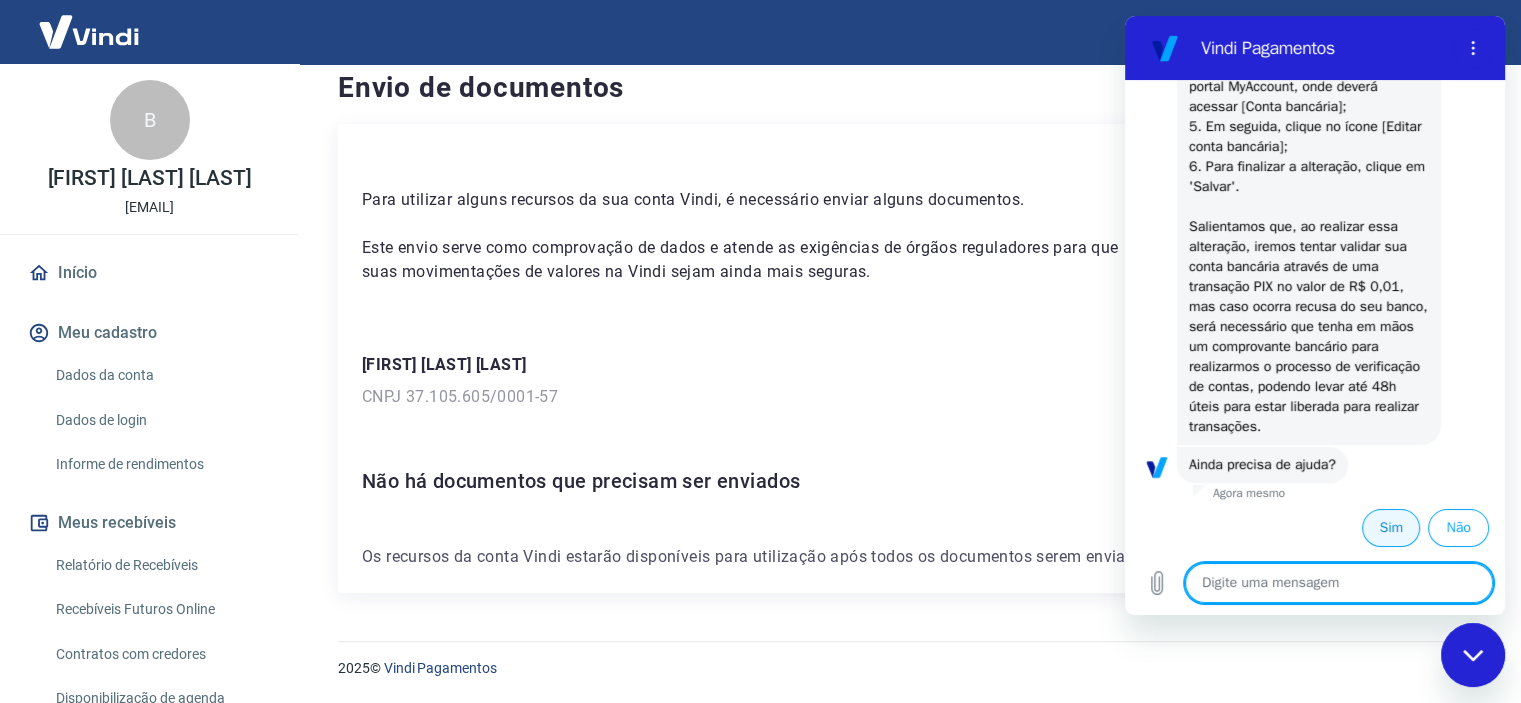 click on "Sim" at bounding box center (1391, 528) 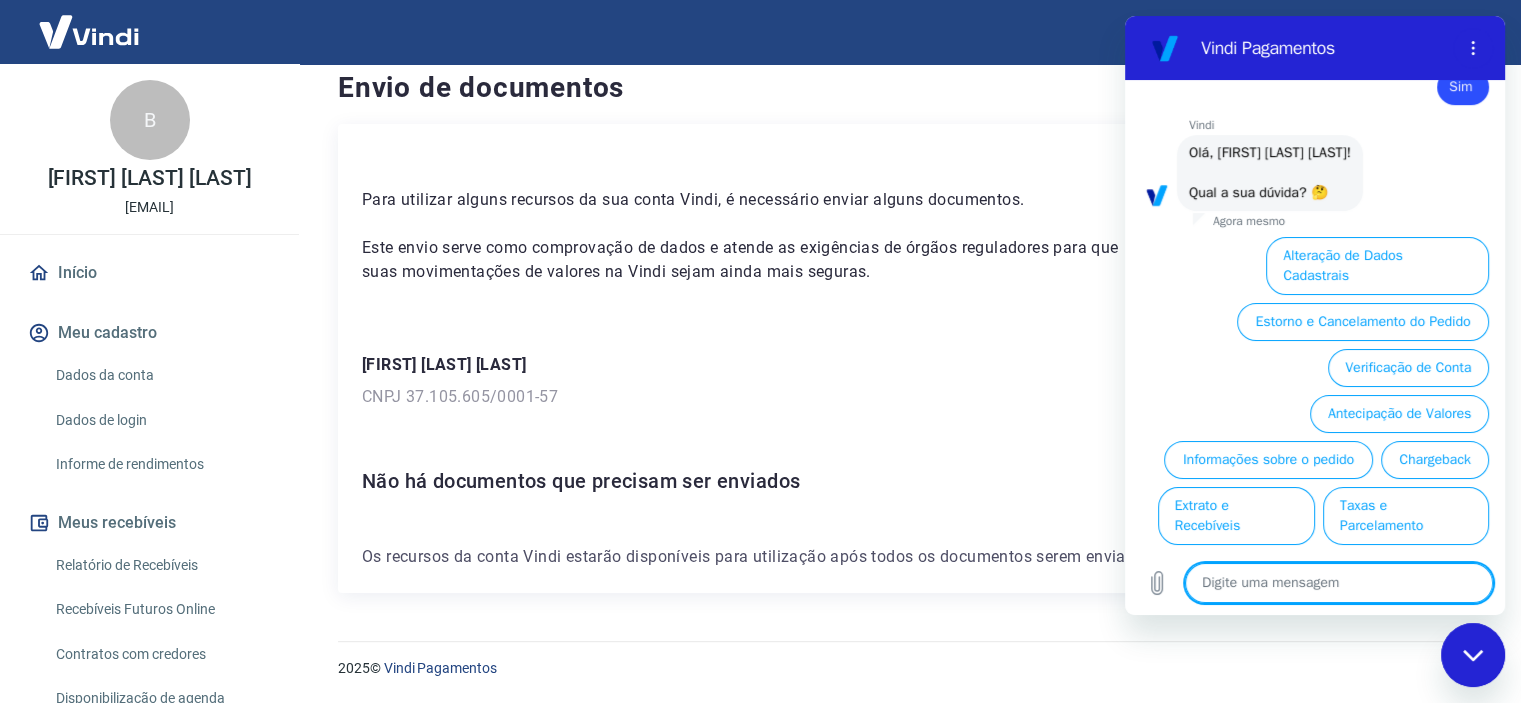 scroll, scrollTop: 944, scrollLeft: 0, axis: vertical 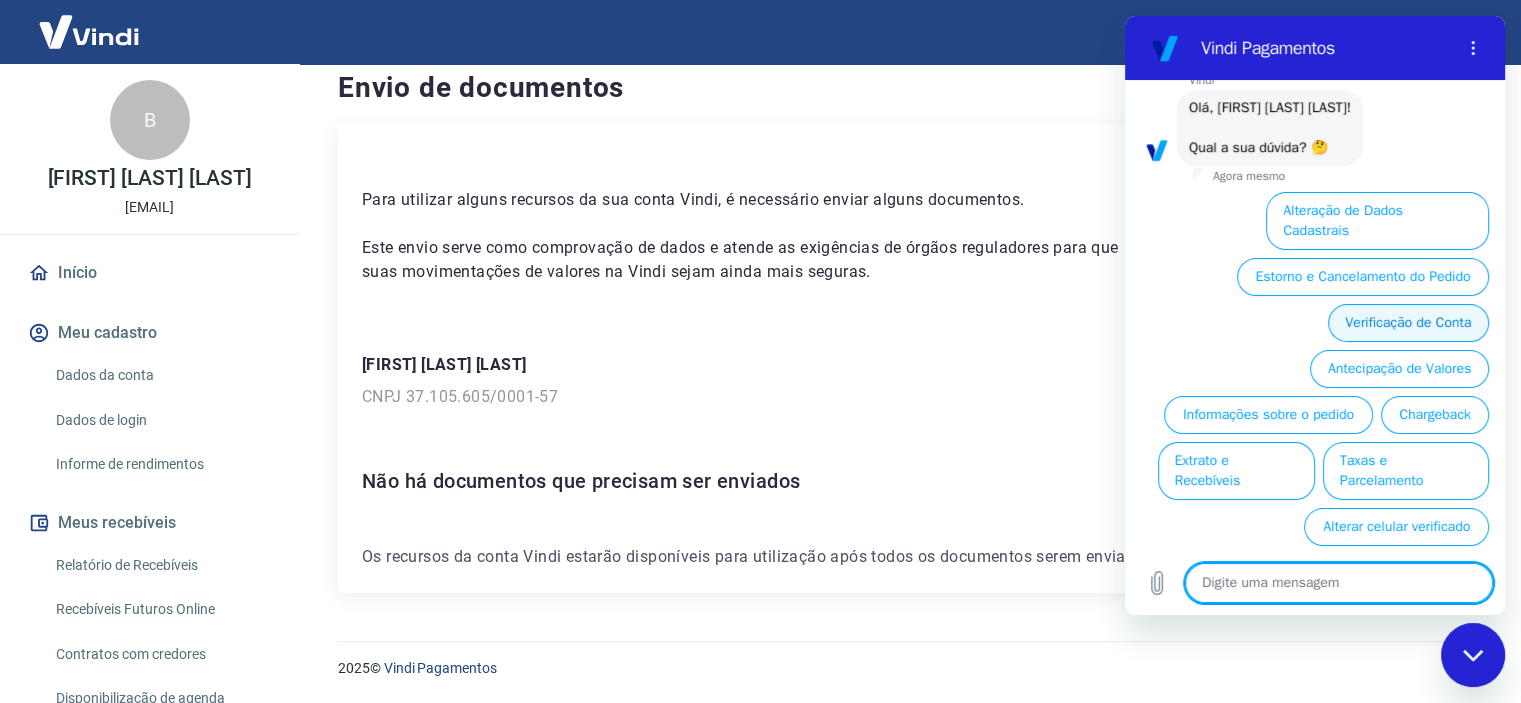 click on "Verificação de Conta" at bounding box center (1408, 323) 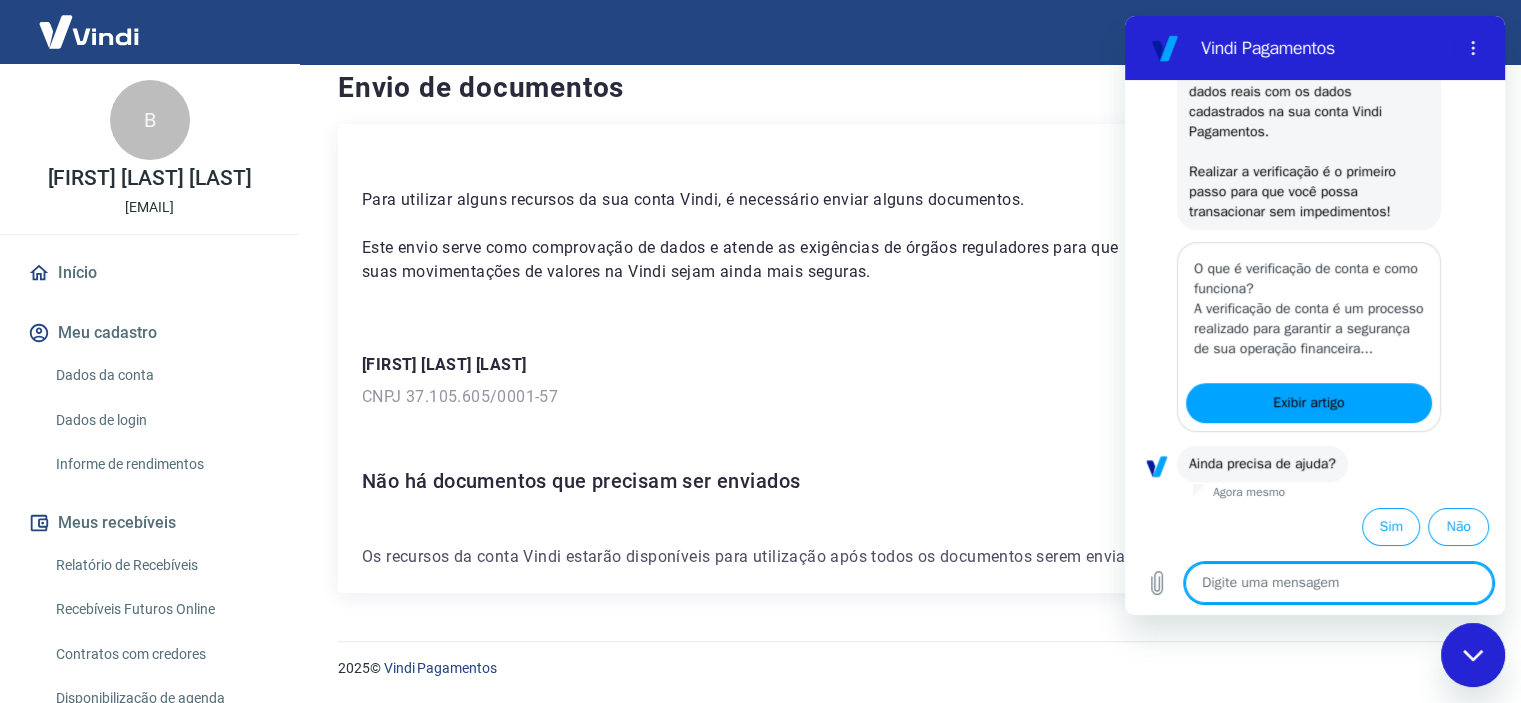scroll, scrollTop: 1091, scrollLeft: 0, axis: vertical 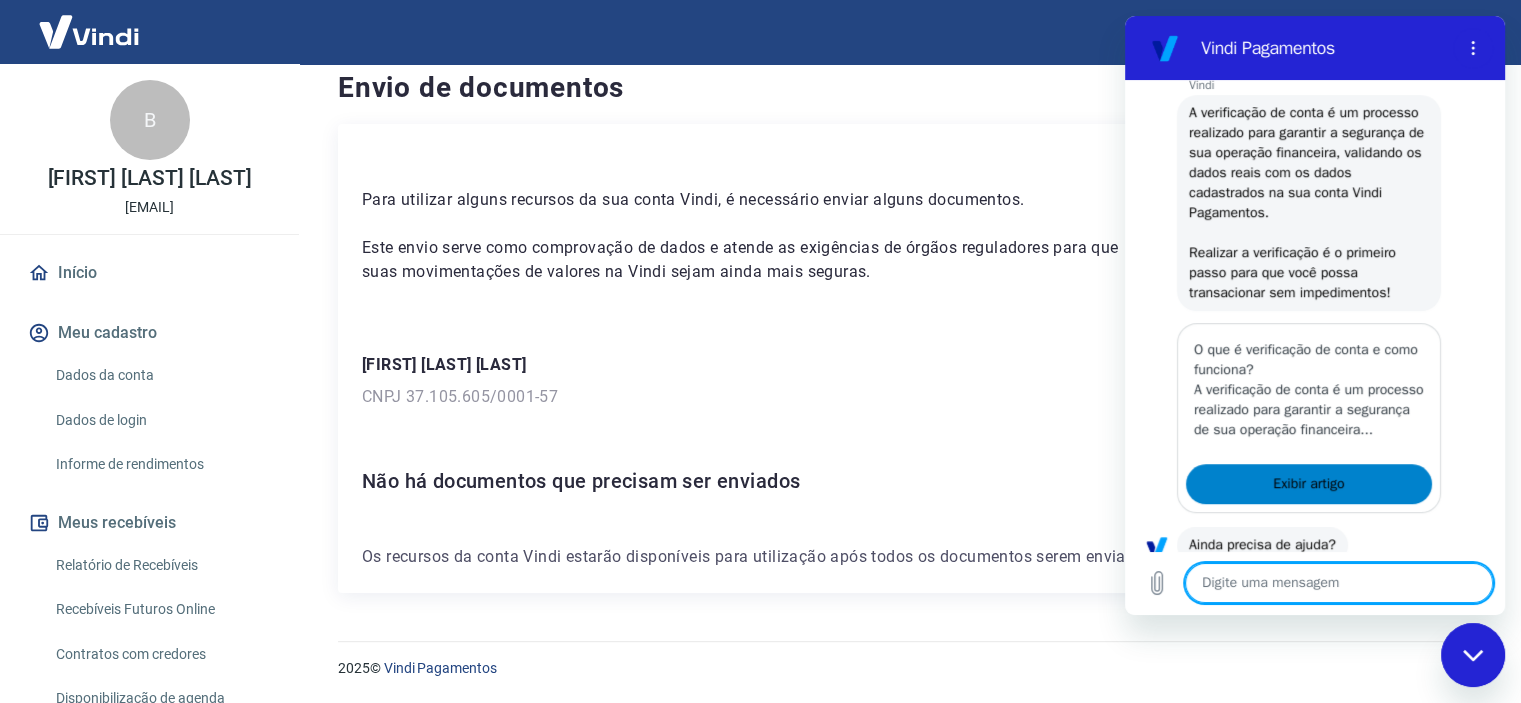 click on "Exibir artigo" at bounding box center (1308, 484) 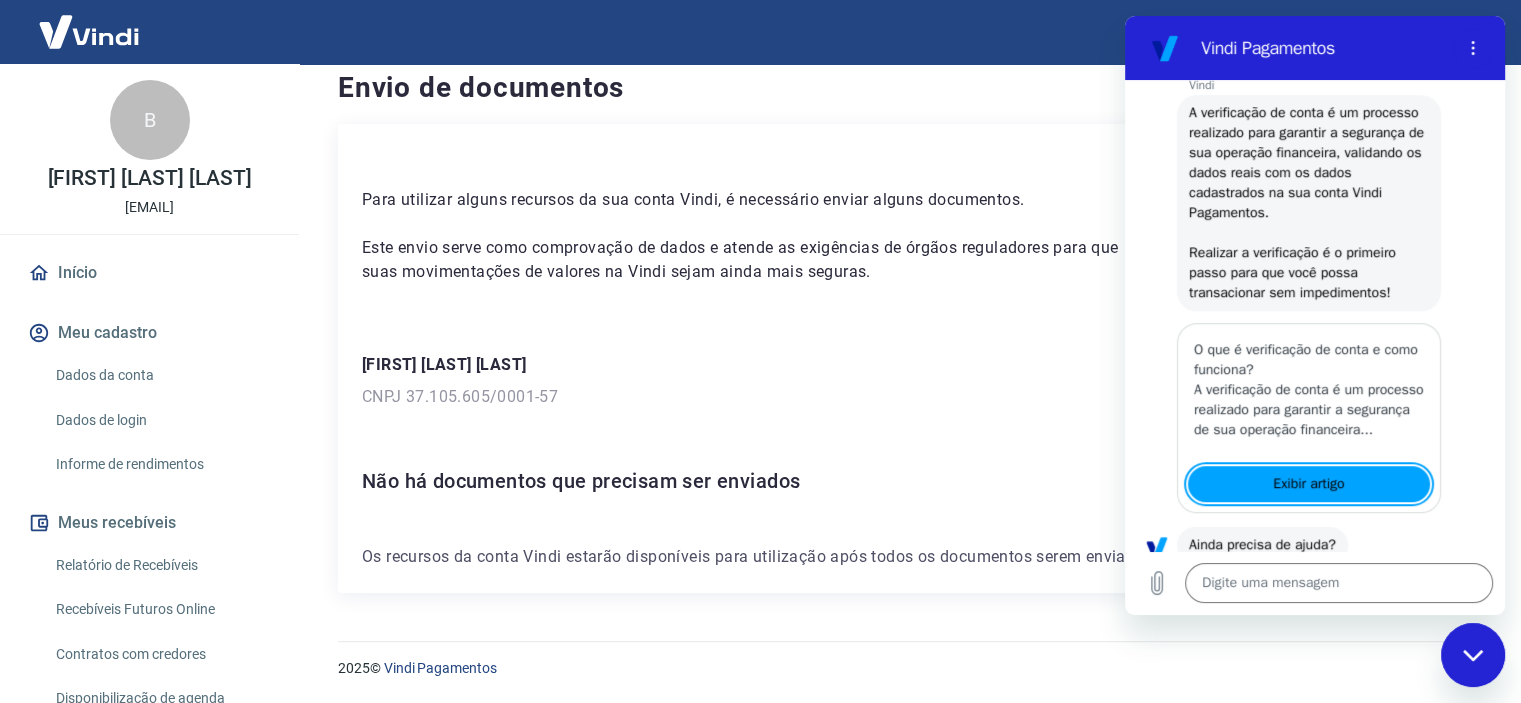 click at bounding box center (1473, 655) 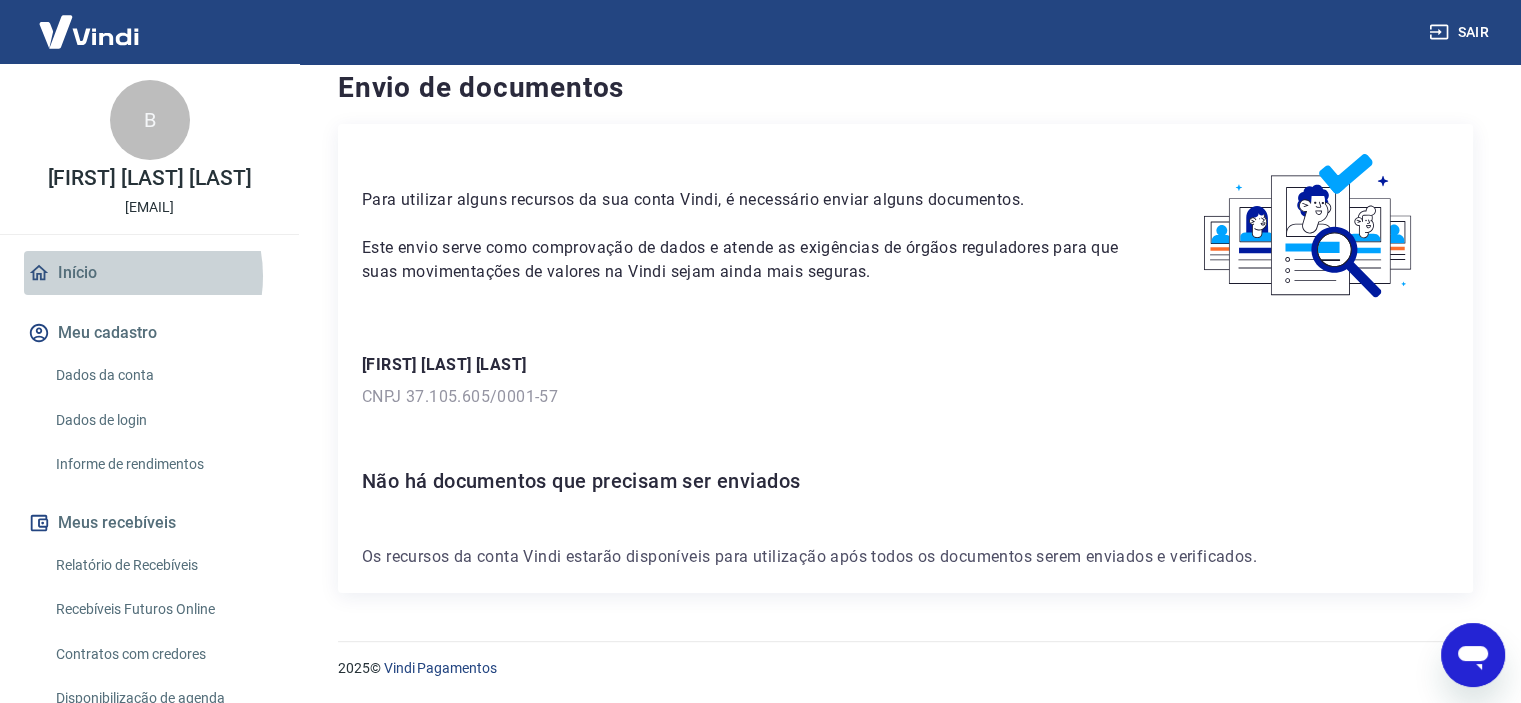 click on "Início" at bounding box center (149, 273) 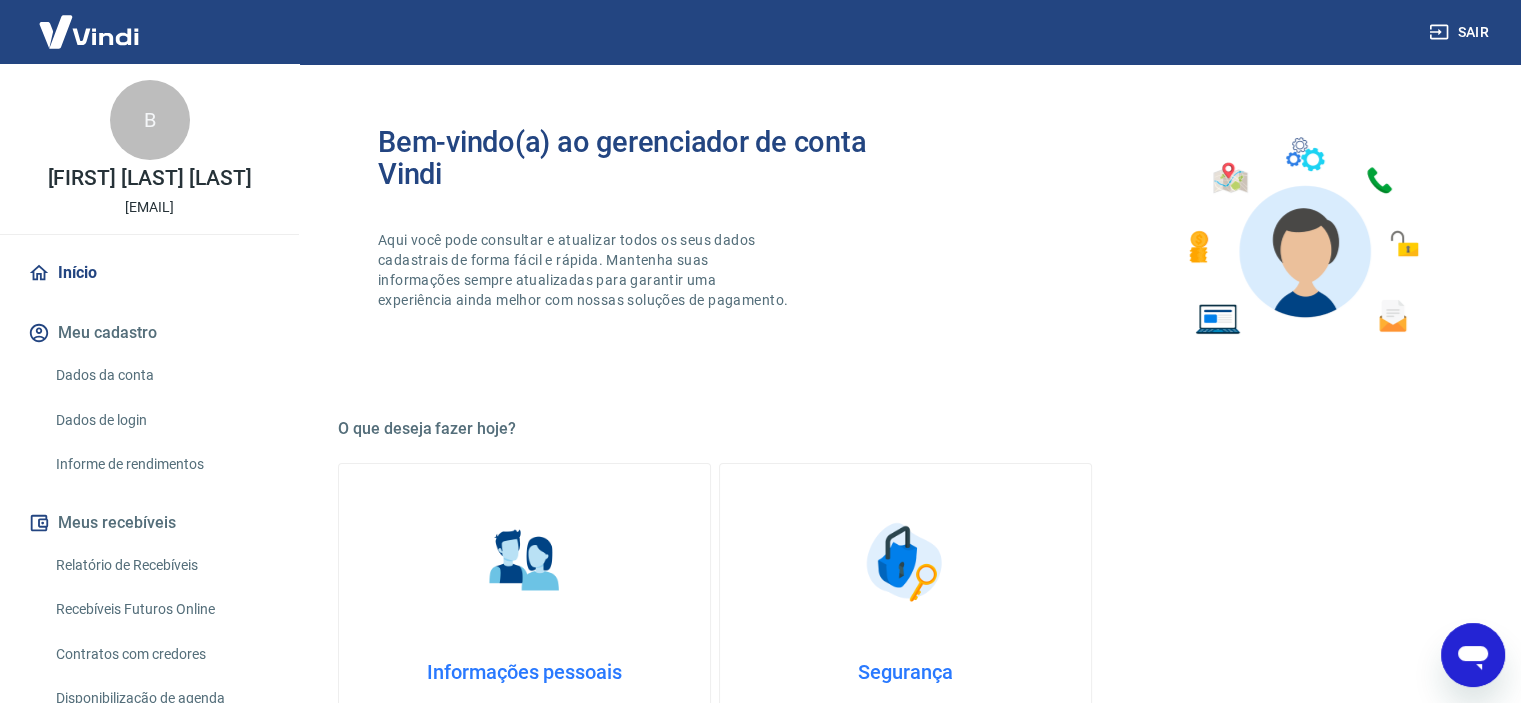 scroll, scrollTop: 0, scrollLeft: 0, axis: both 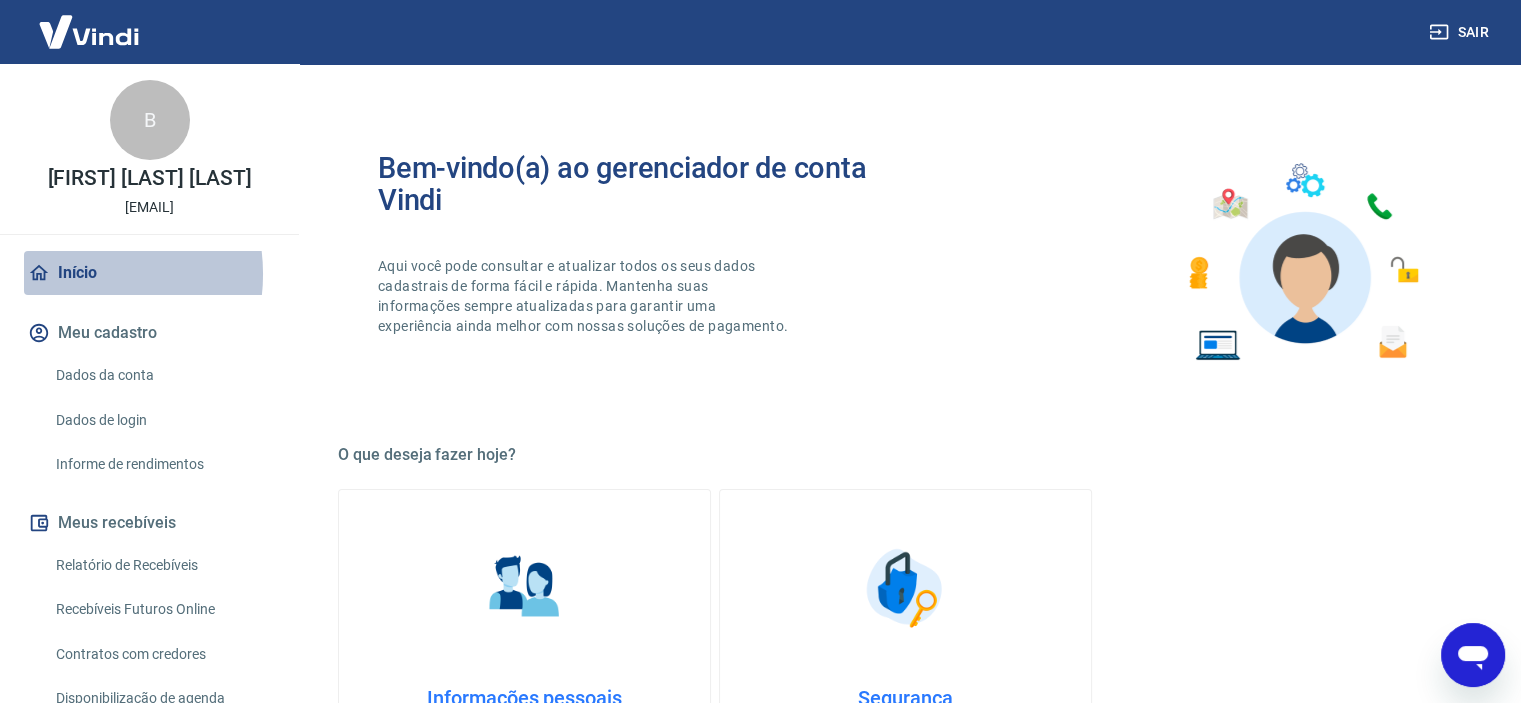 click on "Início" at bounding box center (149, 273) 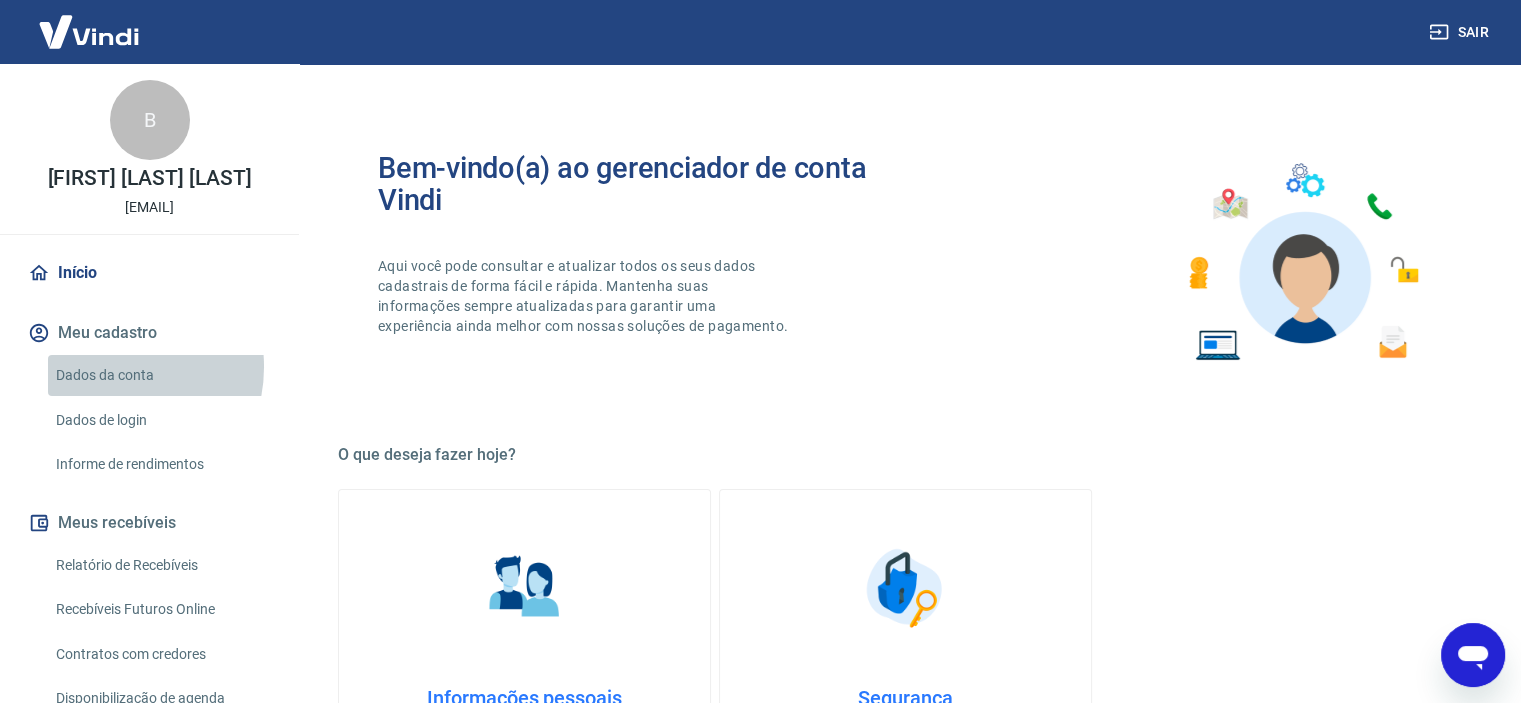 click on "Dados da conta" at bounding box center (161, 375) 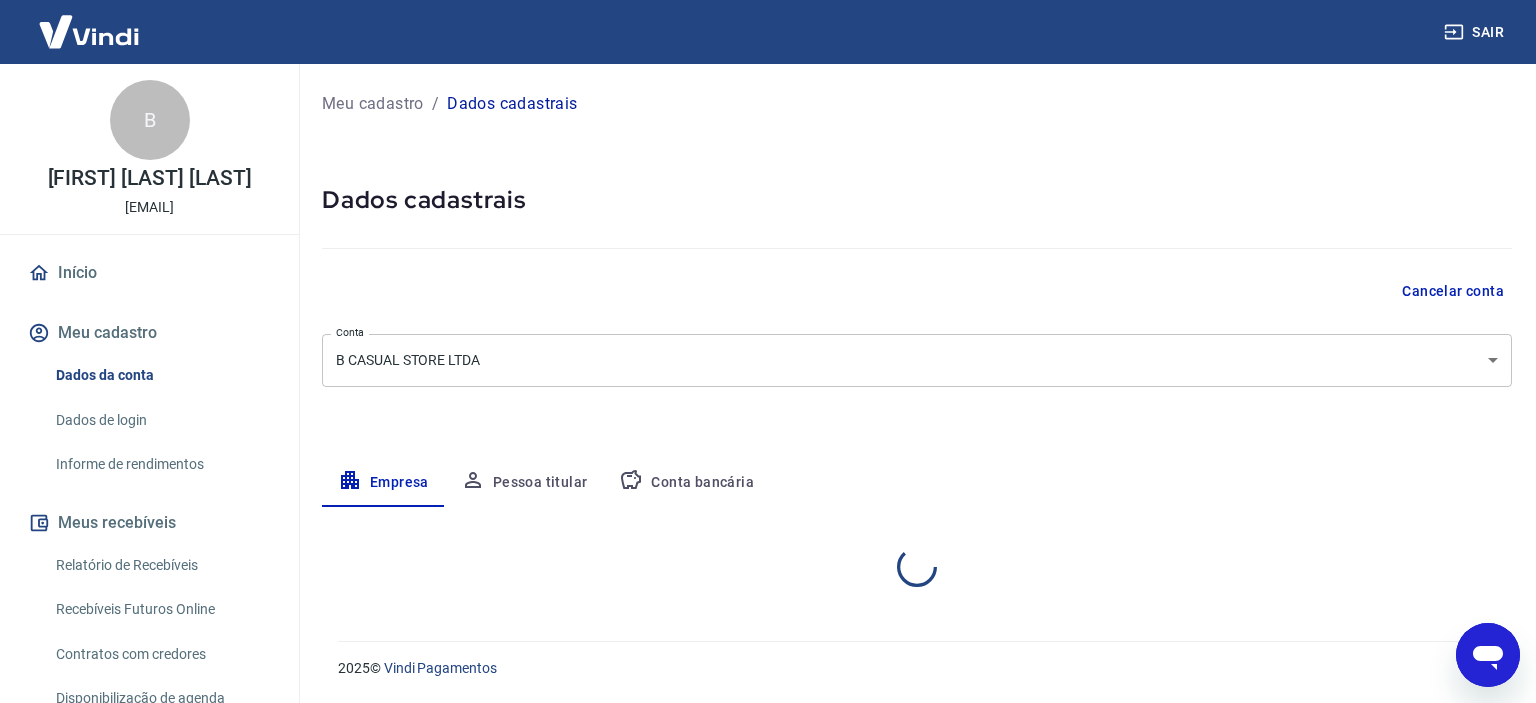 select on "SP" 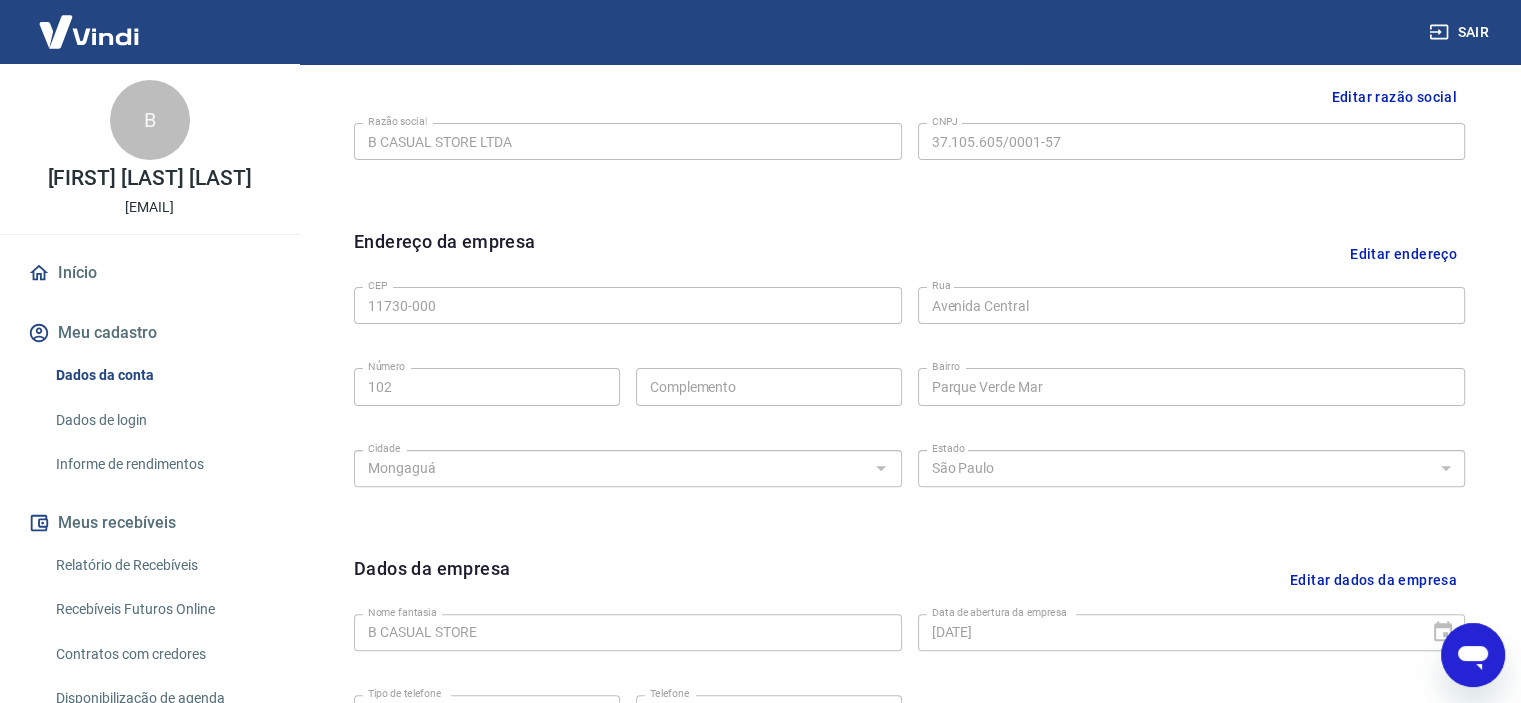 scroll, scrollTop: 738, scrollLeft: 0, axis: vertical 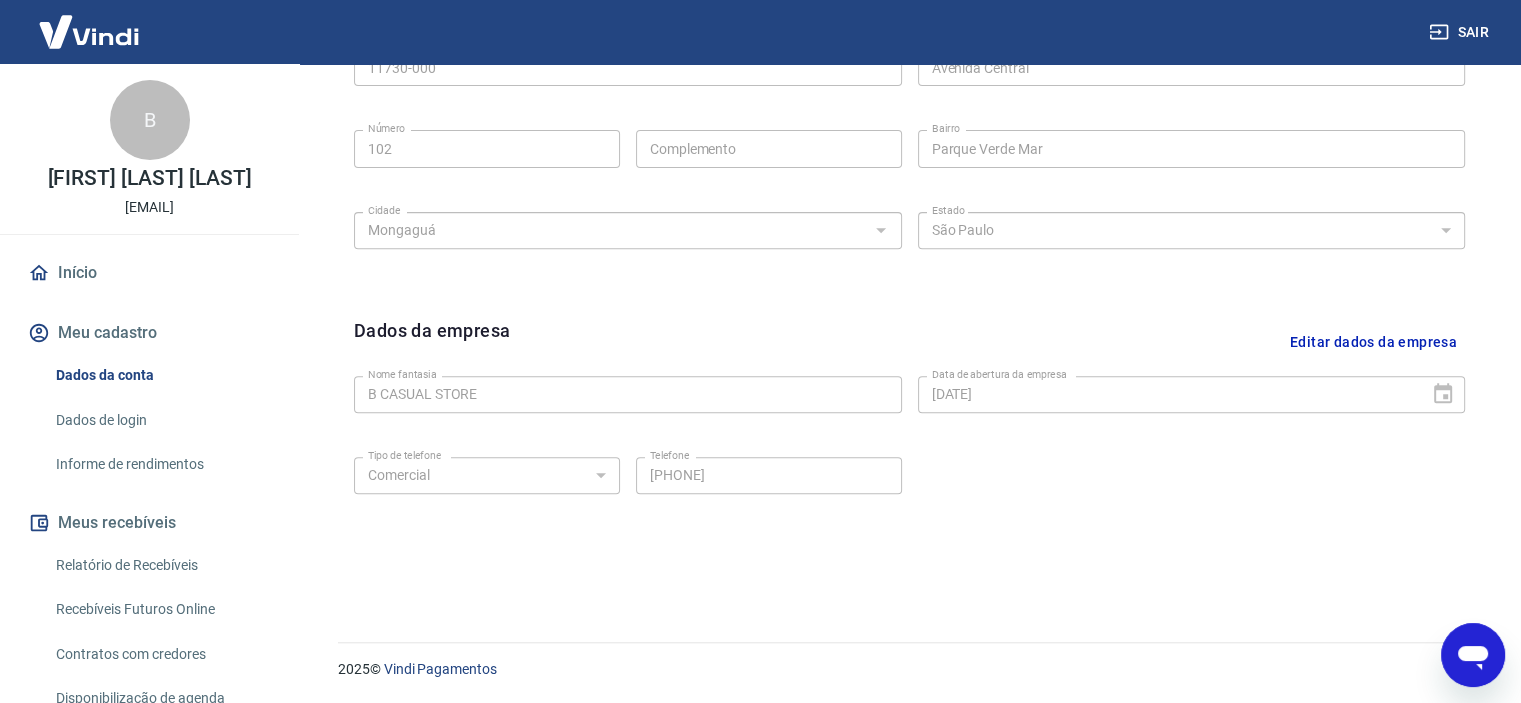 click on "Dados de login" at bounding box center (161, 420) 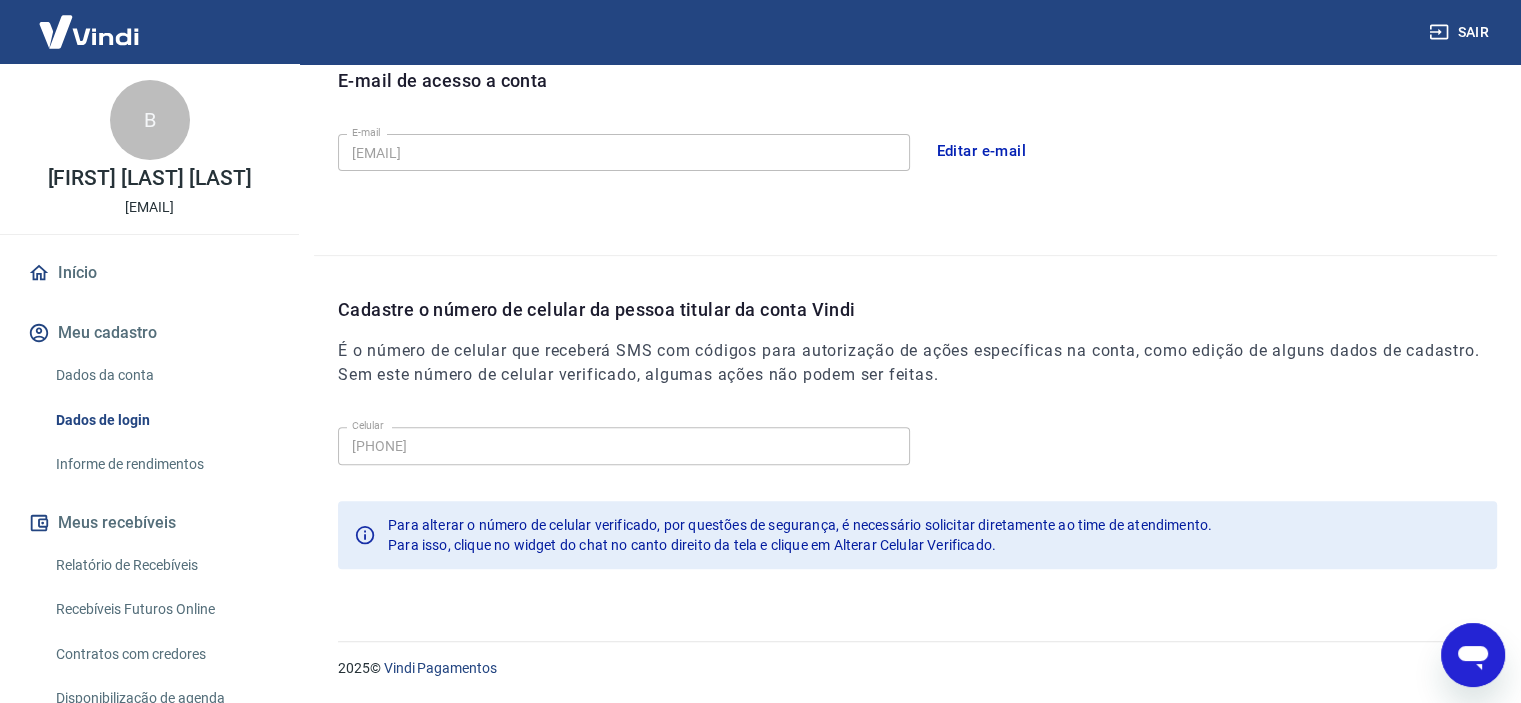 scroll, scrollTop: 576, scrollLeft: 0, axis: vertical 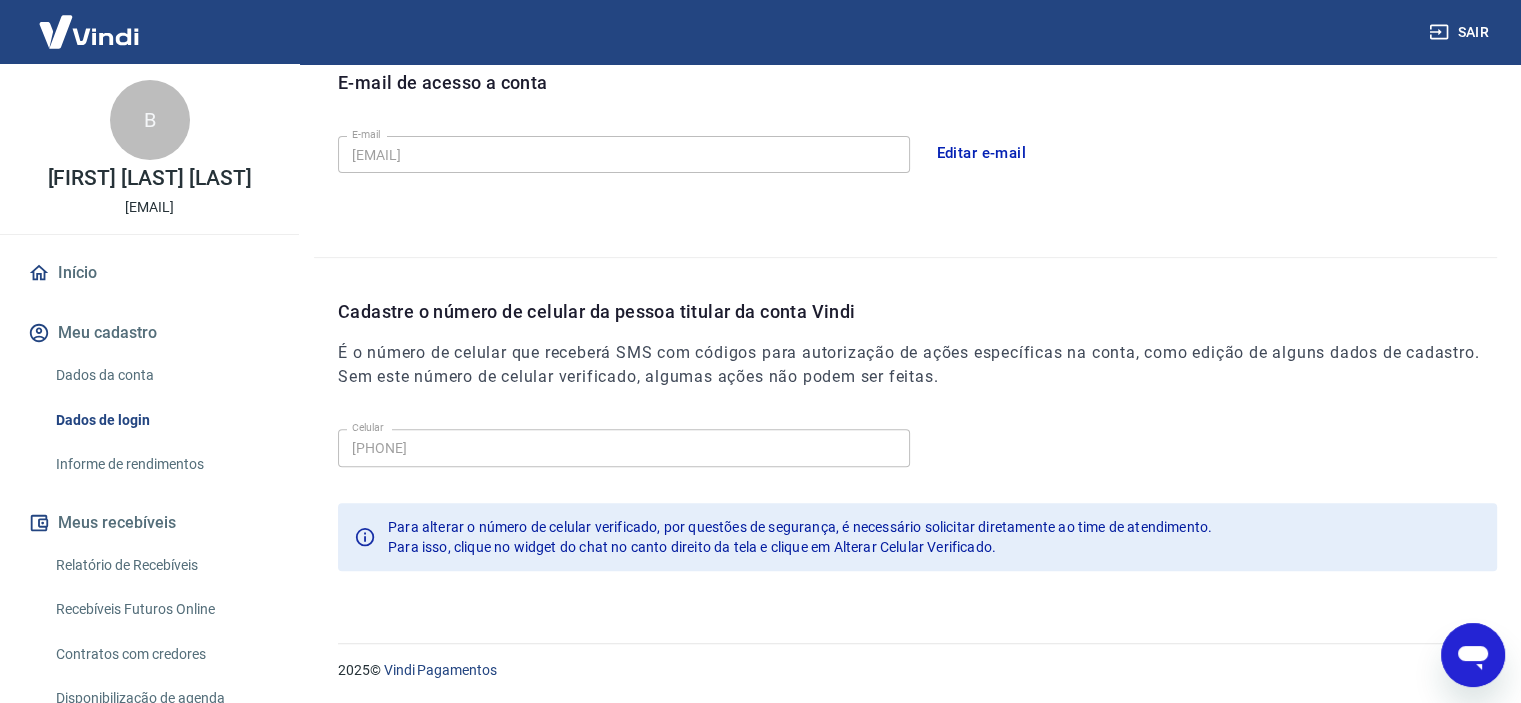 click on "Informe de rendimentos" at bounding box center (161, 464) 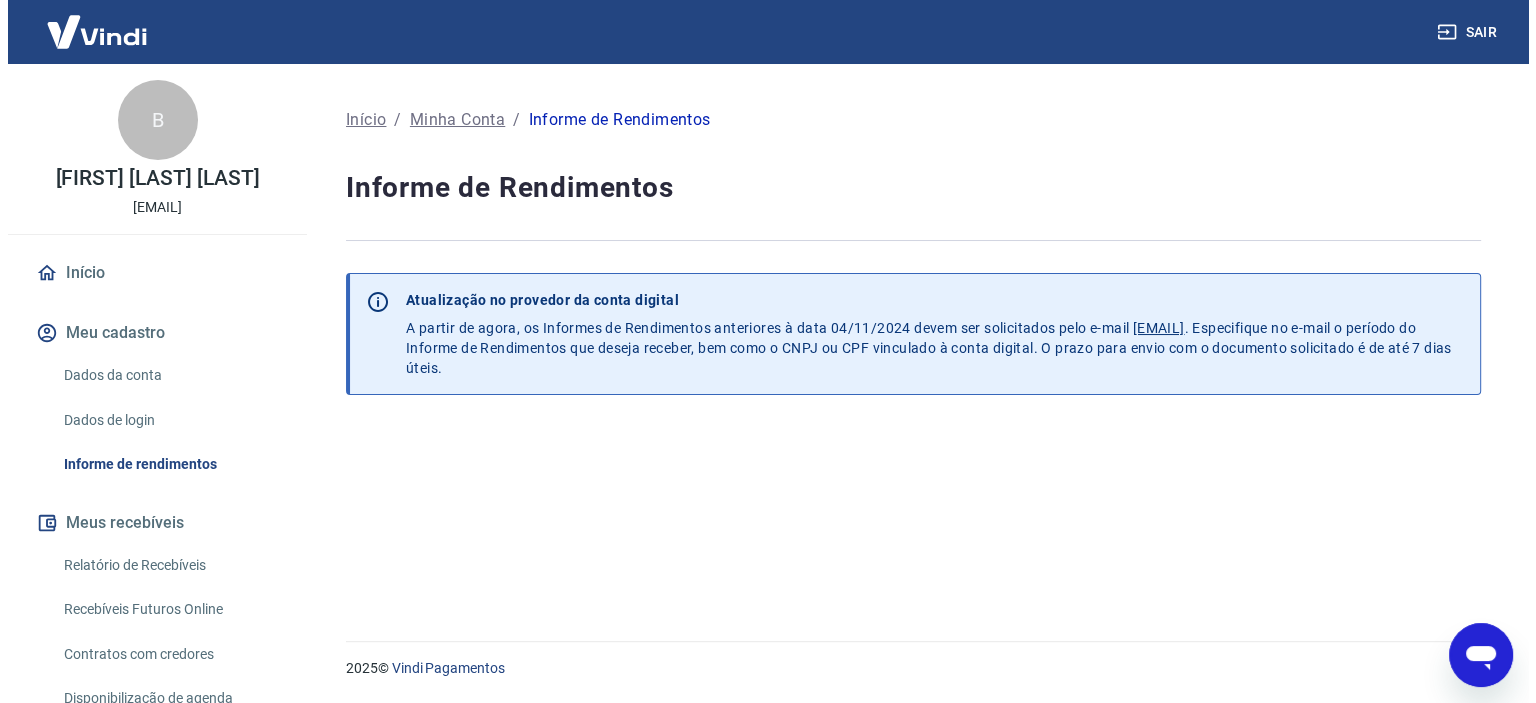 scroll, scrollTop: 0, scrollLeft: 0, axis: both 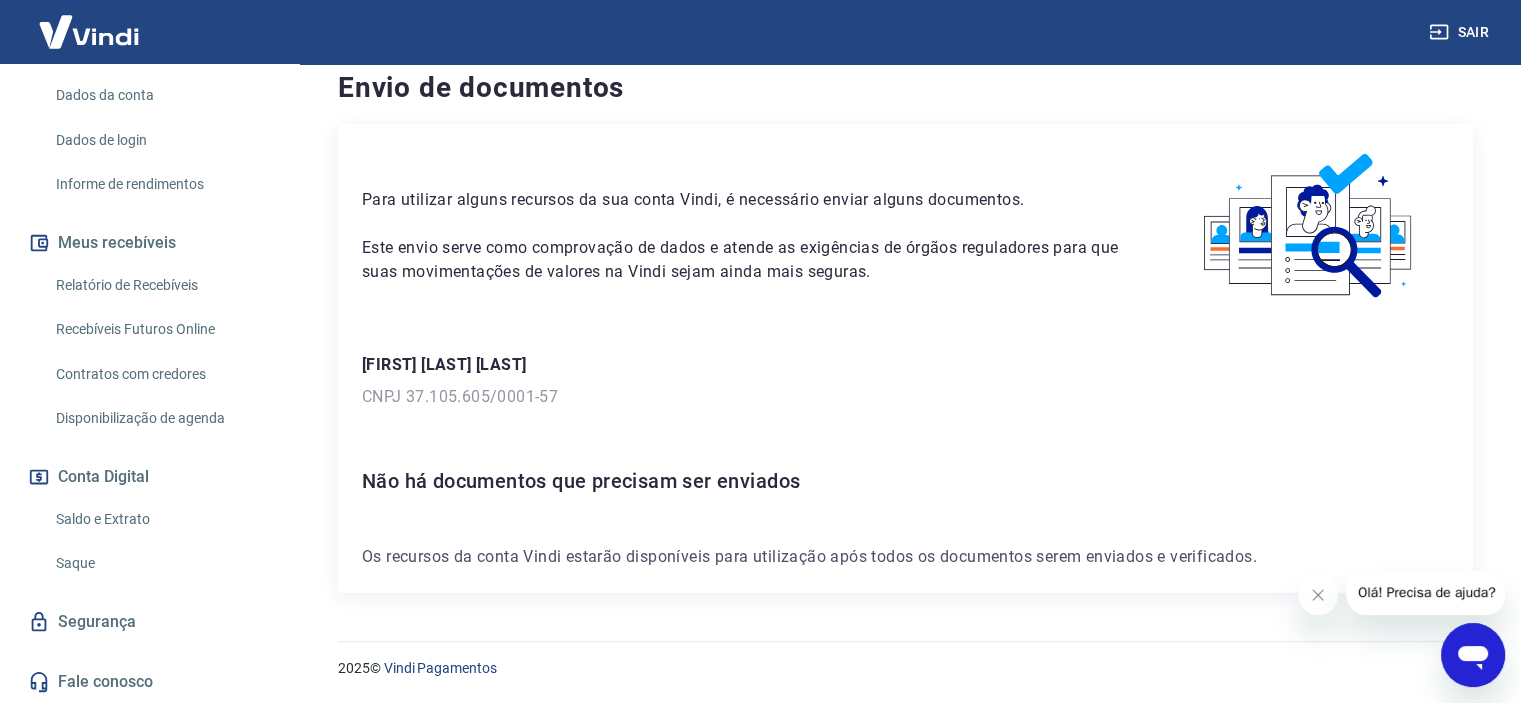 click on "Fale conosco" at bounding box center [149, 682] 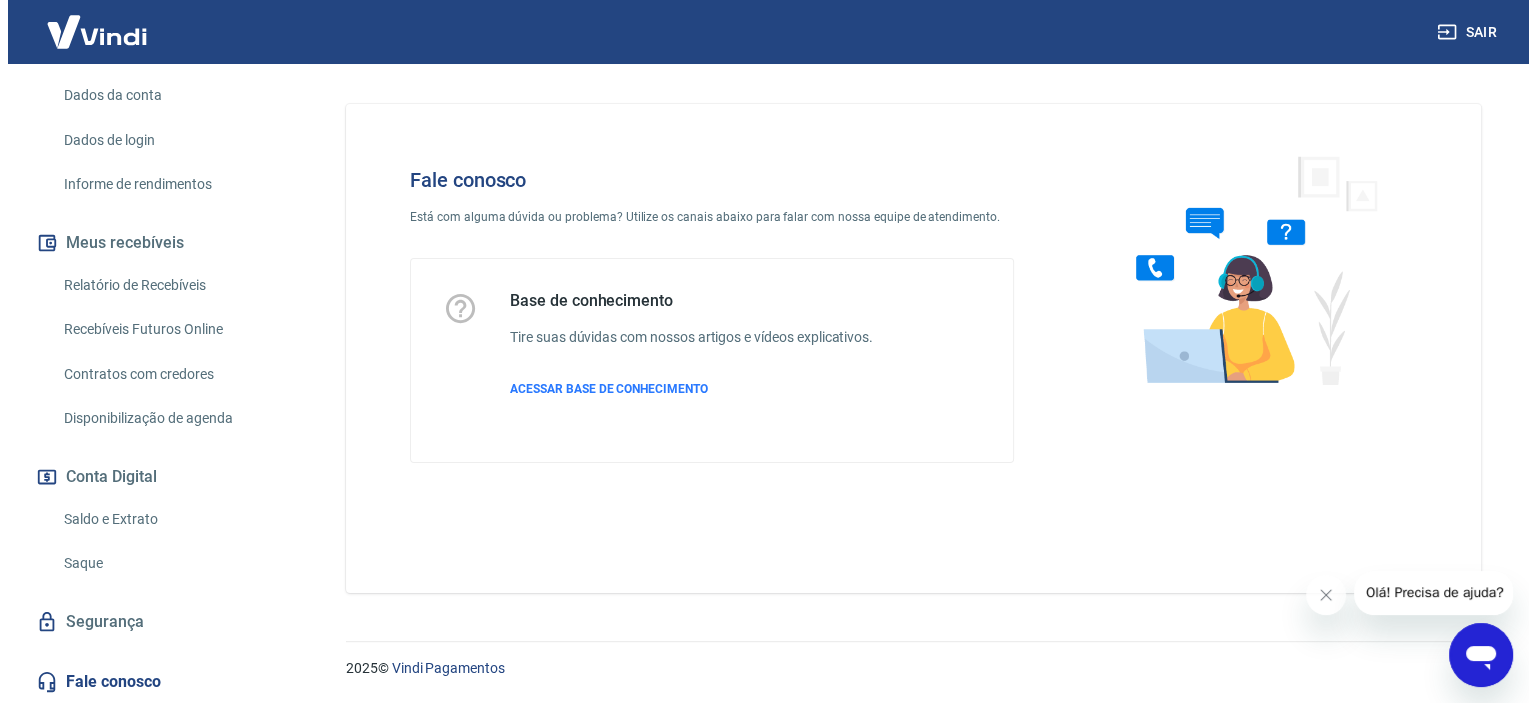 scroll, scrollTop: 0, scrollLeft: 0, axis: both 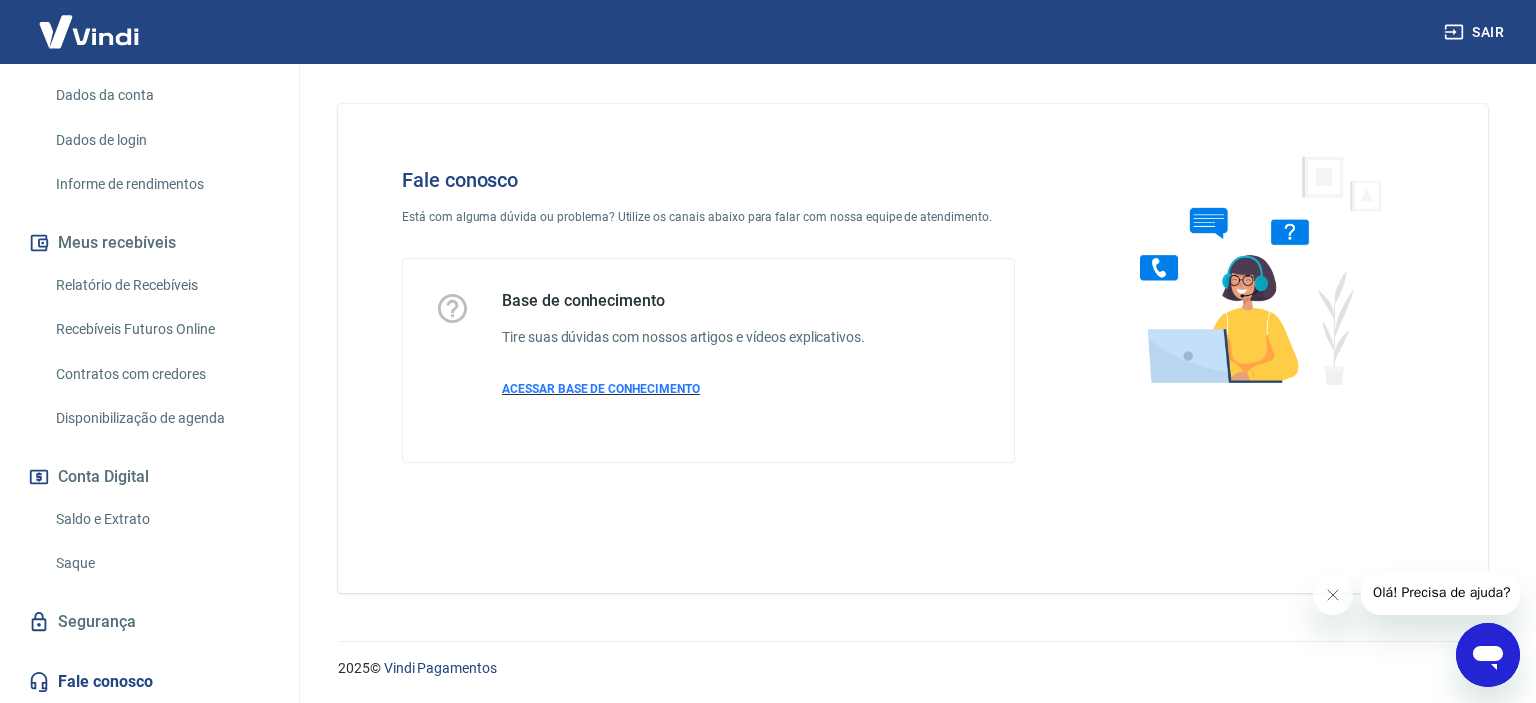 click on "ACESSAR BASE DE CONHECIMENTO" at bounding box center (601, 389) 